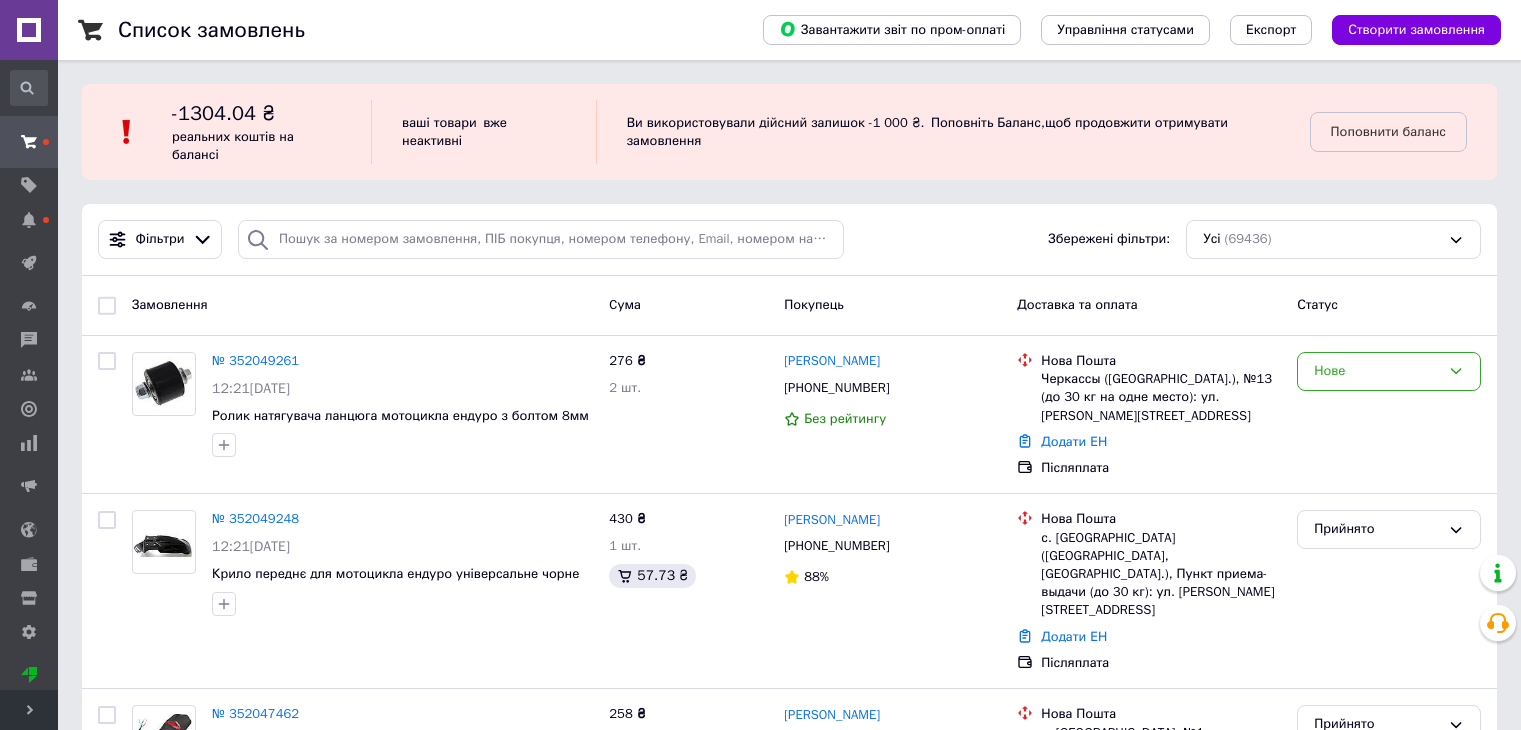 scroll, scrollTop: 0, scrollLeft: 0, axis: both 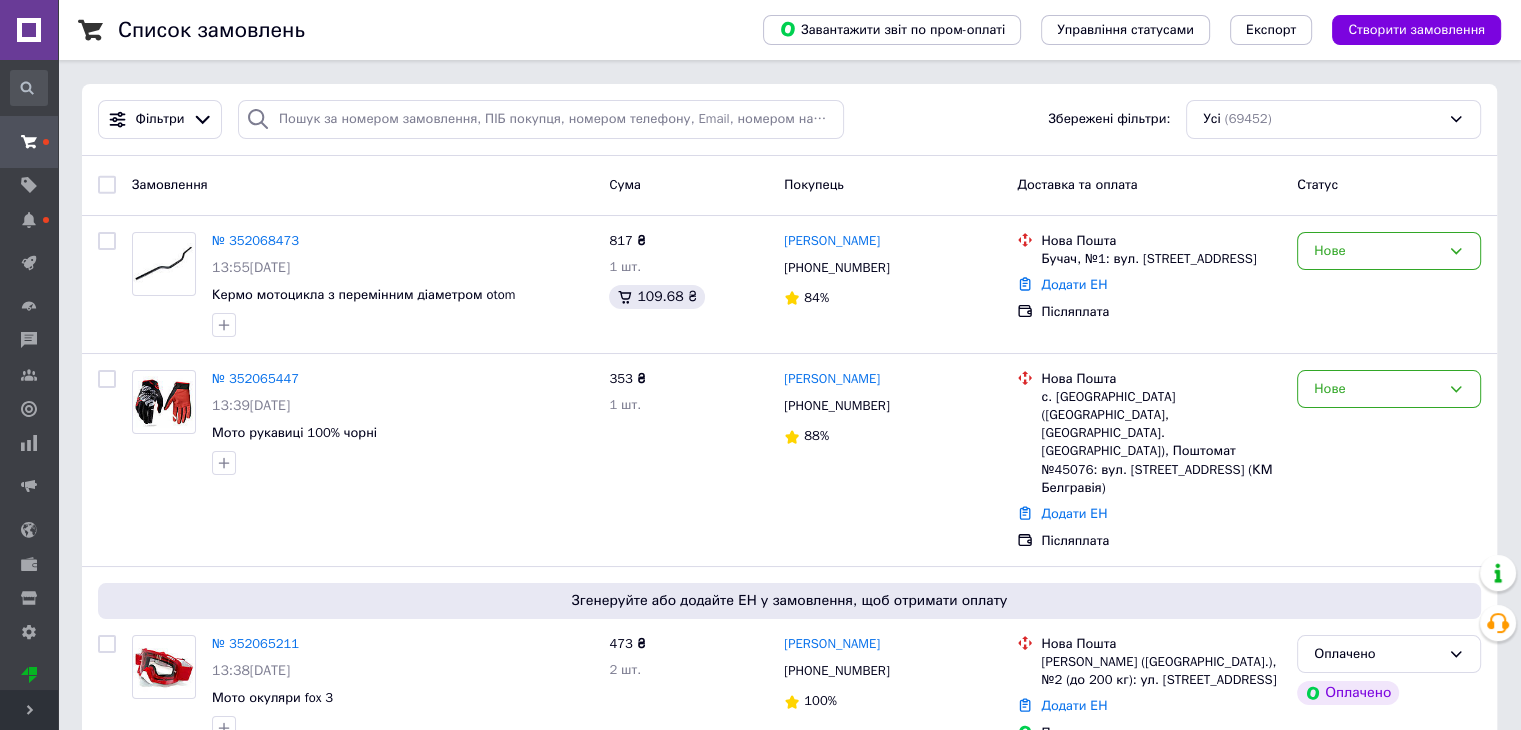 drag, startPoint x: 287, startPoint y: 244, endPoint x: 491, endPoint y: 185, distance: 212.36055 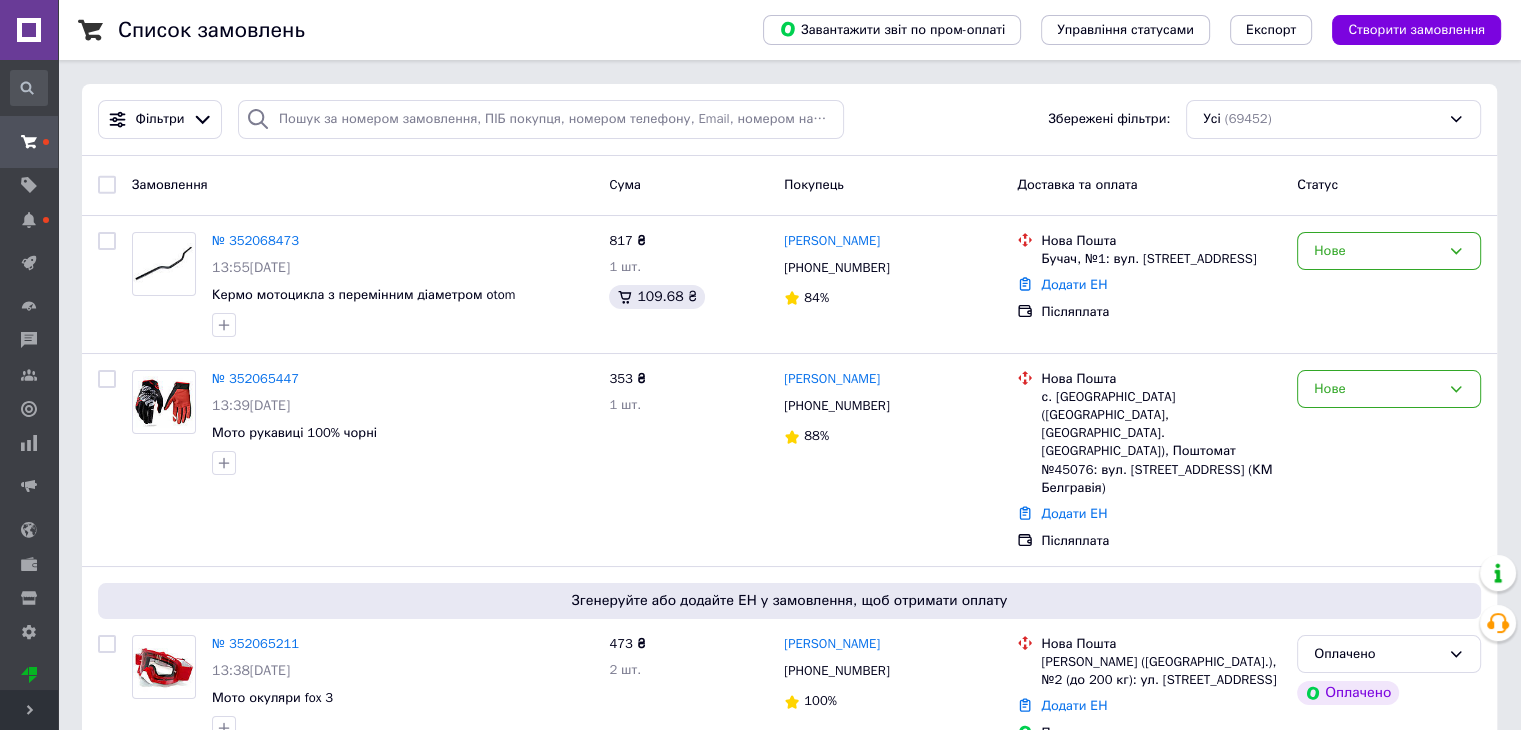 click on "Замовлення" at bounding box center [362, 185] 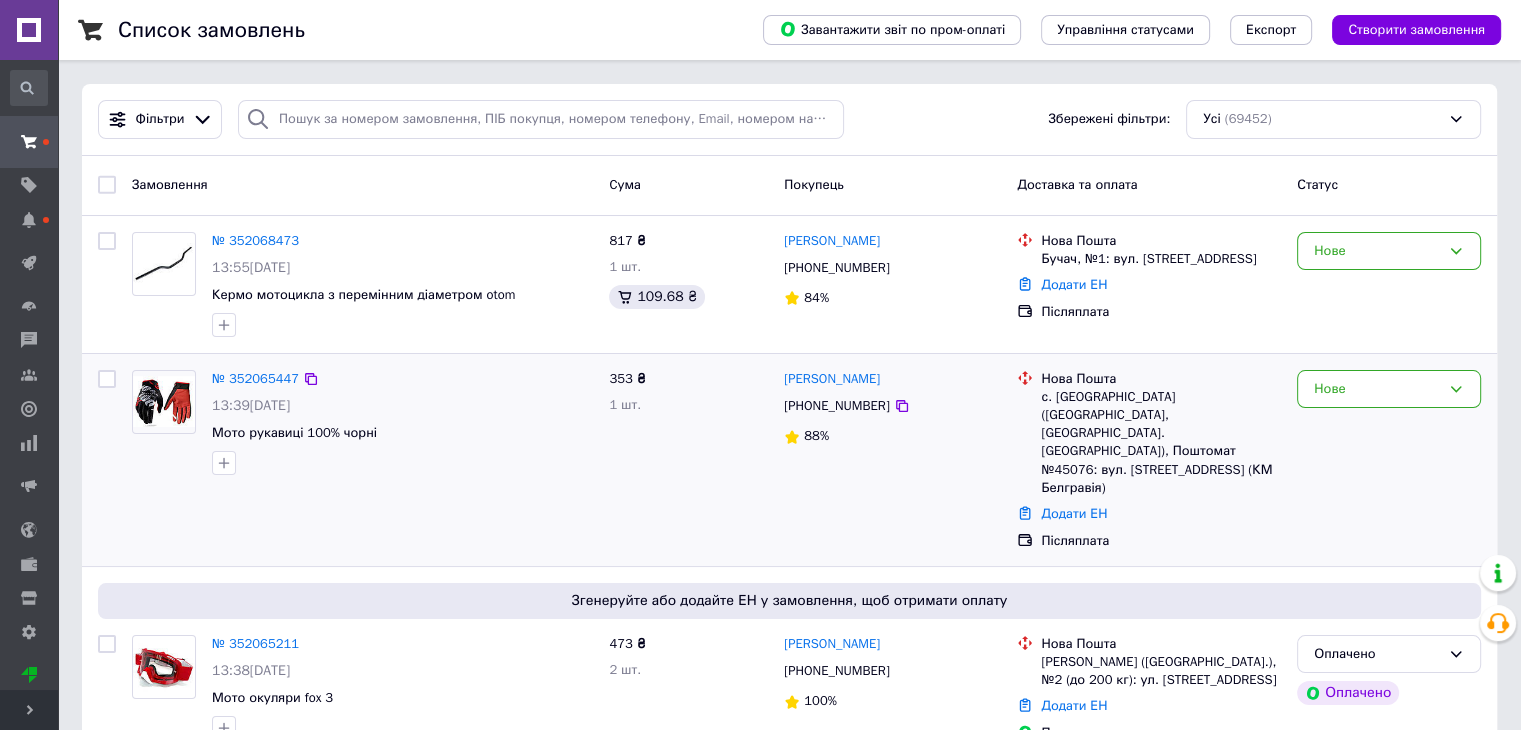 scroll, scrollTop: 100, scrollLeft: 0, axis: vertical 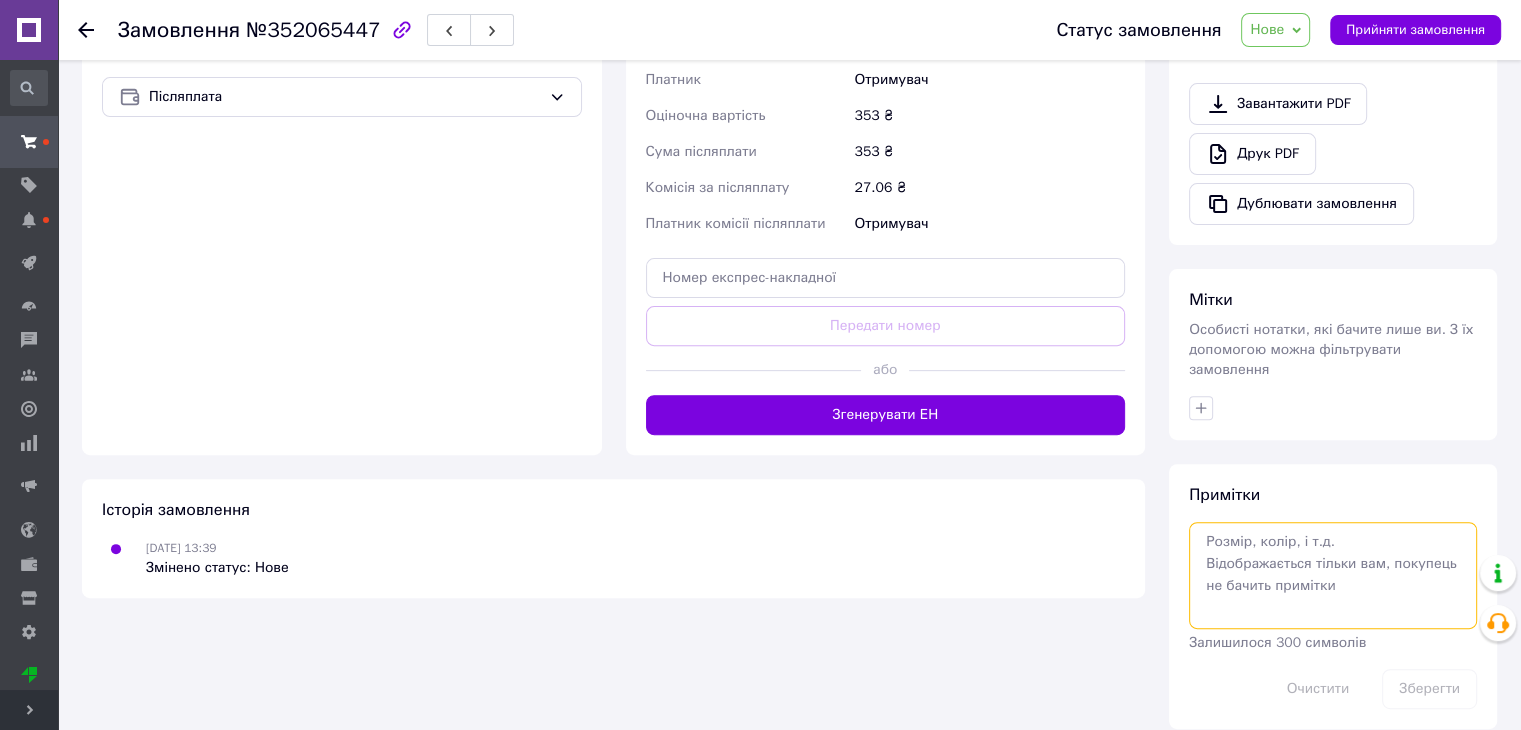 click at bounding box center [1333, 575] 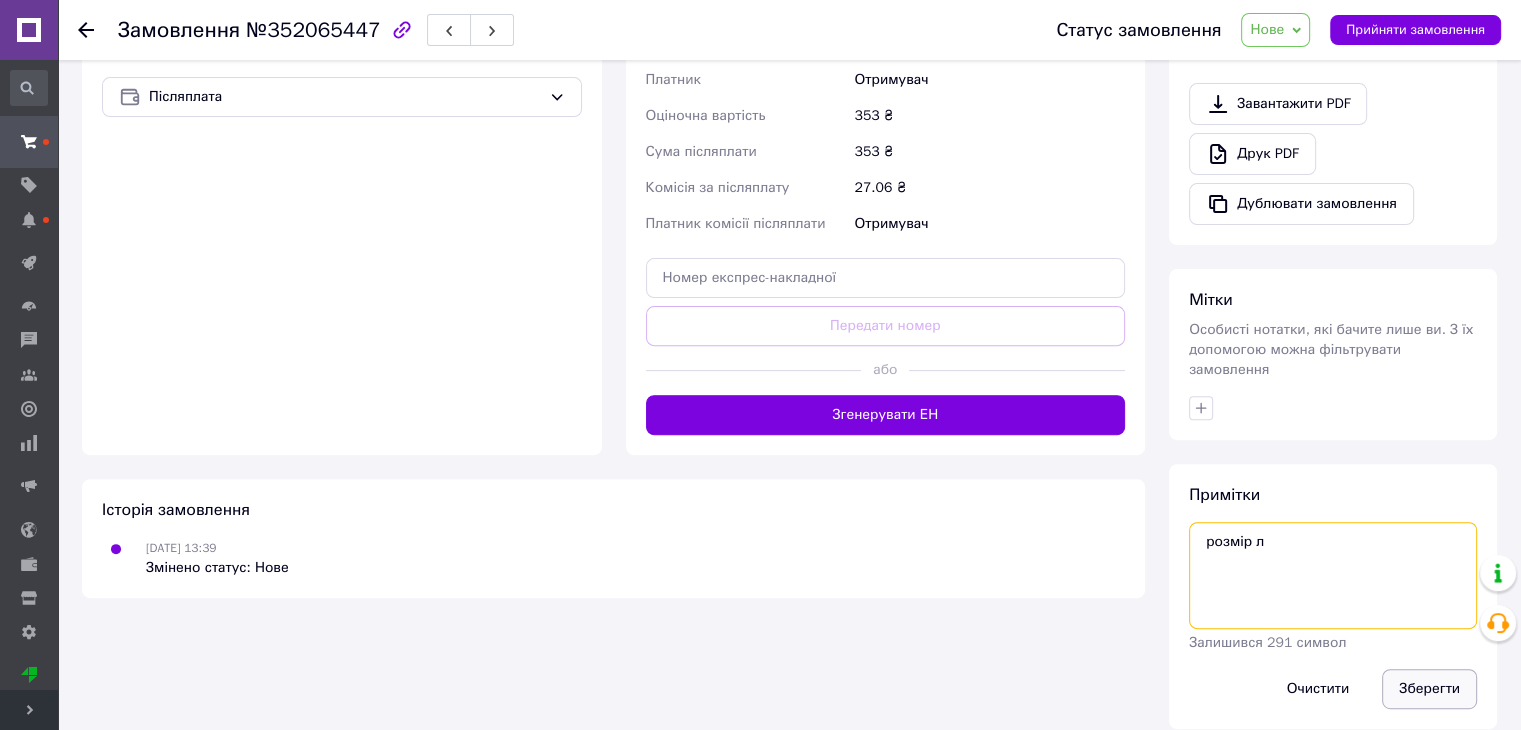 type on "розмір л" 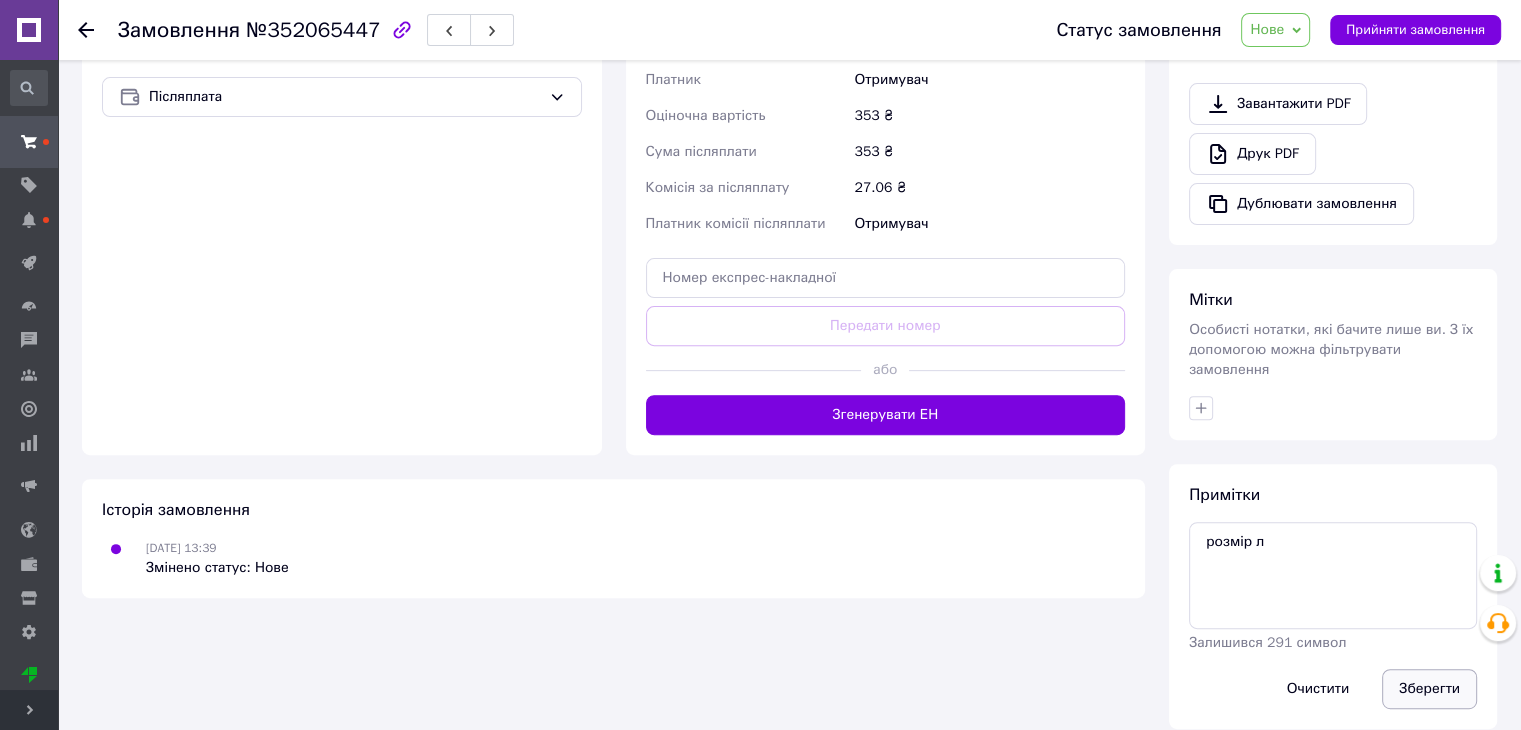 click on "Зберегти" at bounding box center [1429, 689] 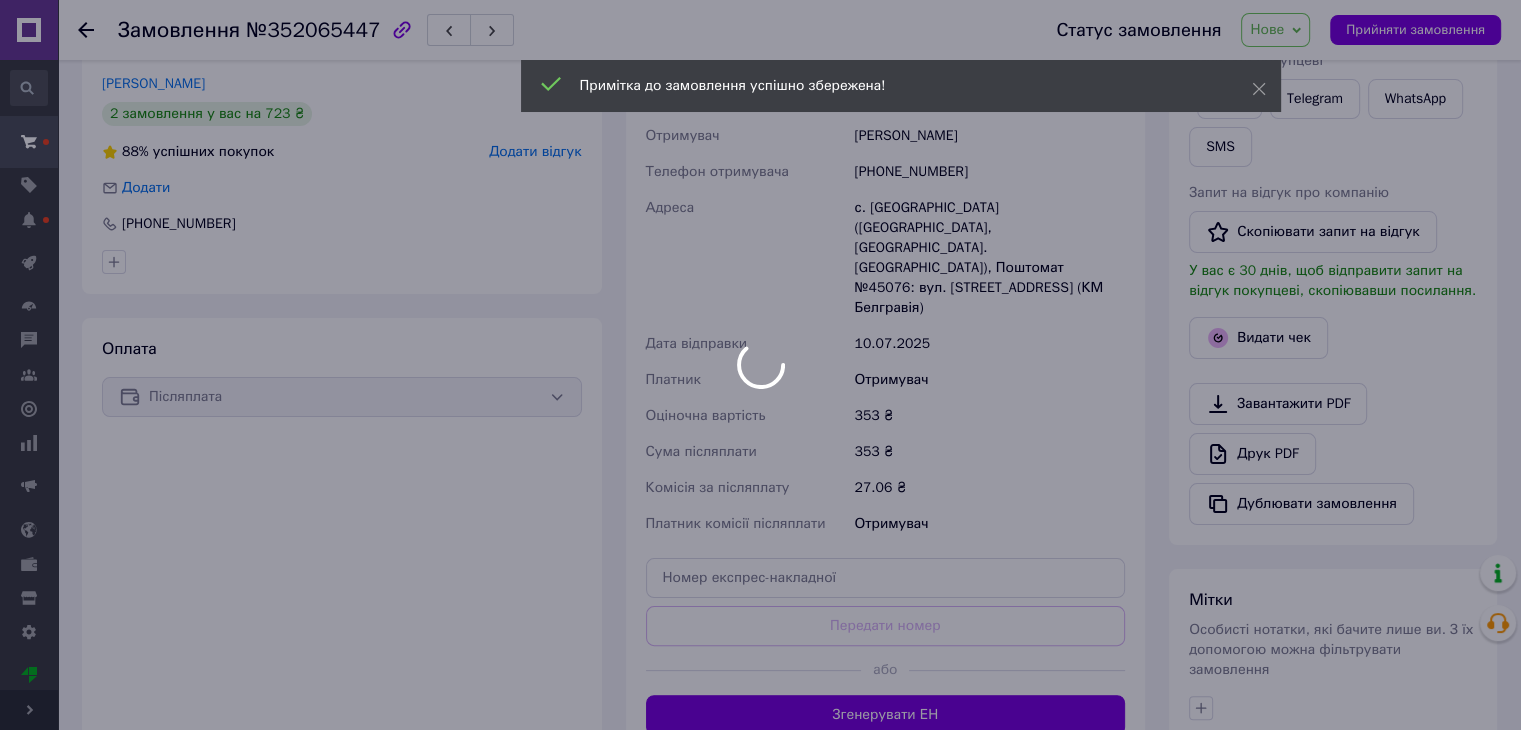 scroll, scrollTop: 140, scrollLeft: 0, axis: vertical 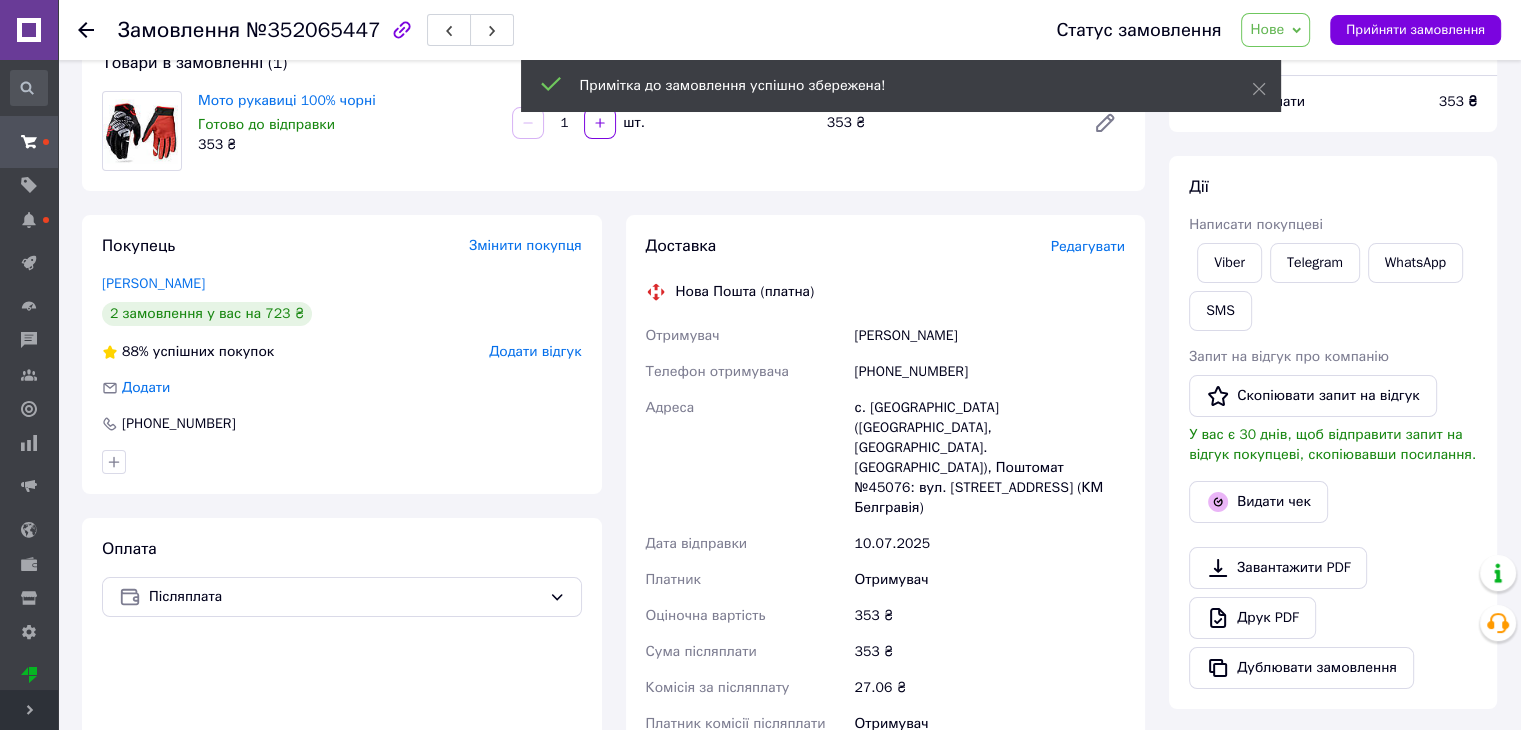 click on "Нове" at bounding box center (1275, 30) 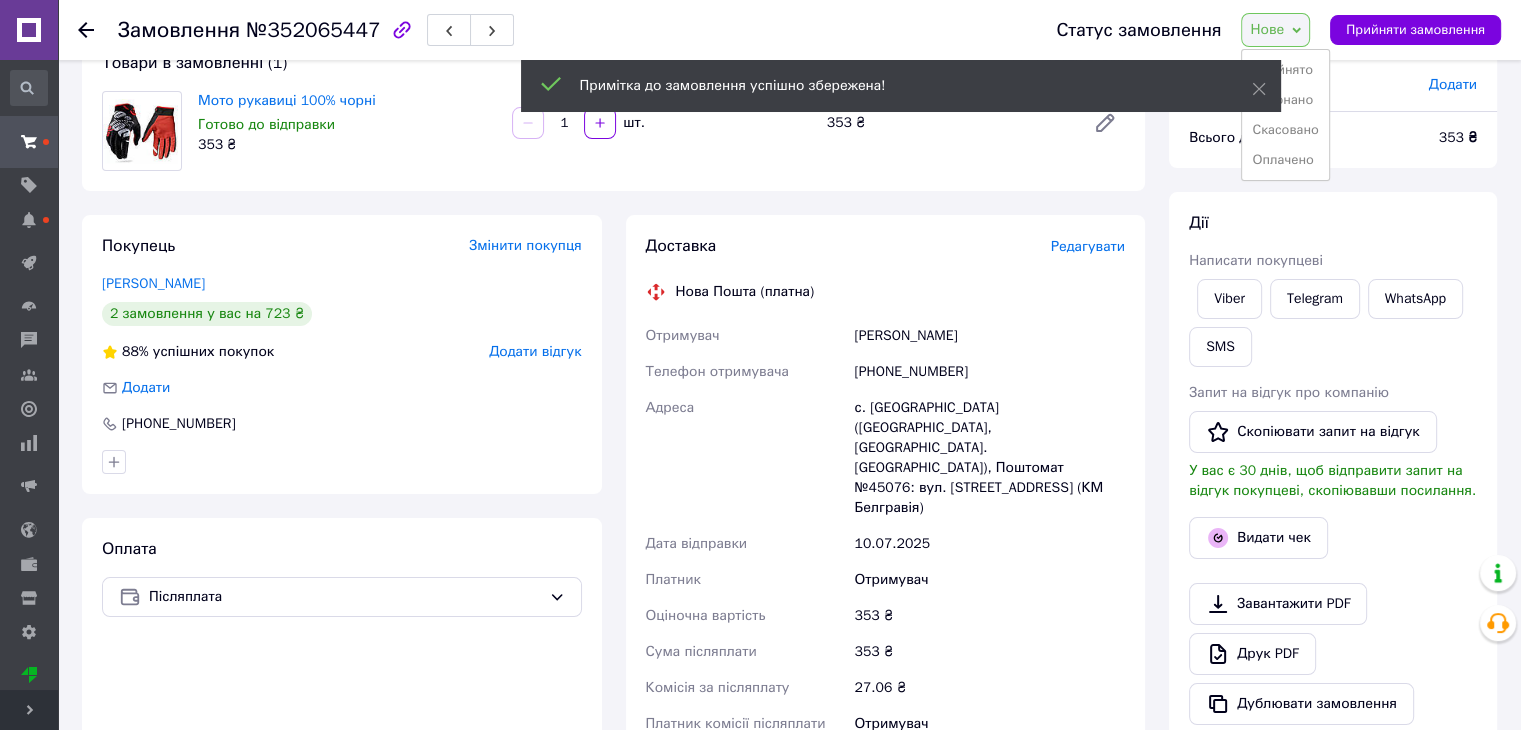 click on "Прийнято" at bounding box center [1285, 70] 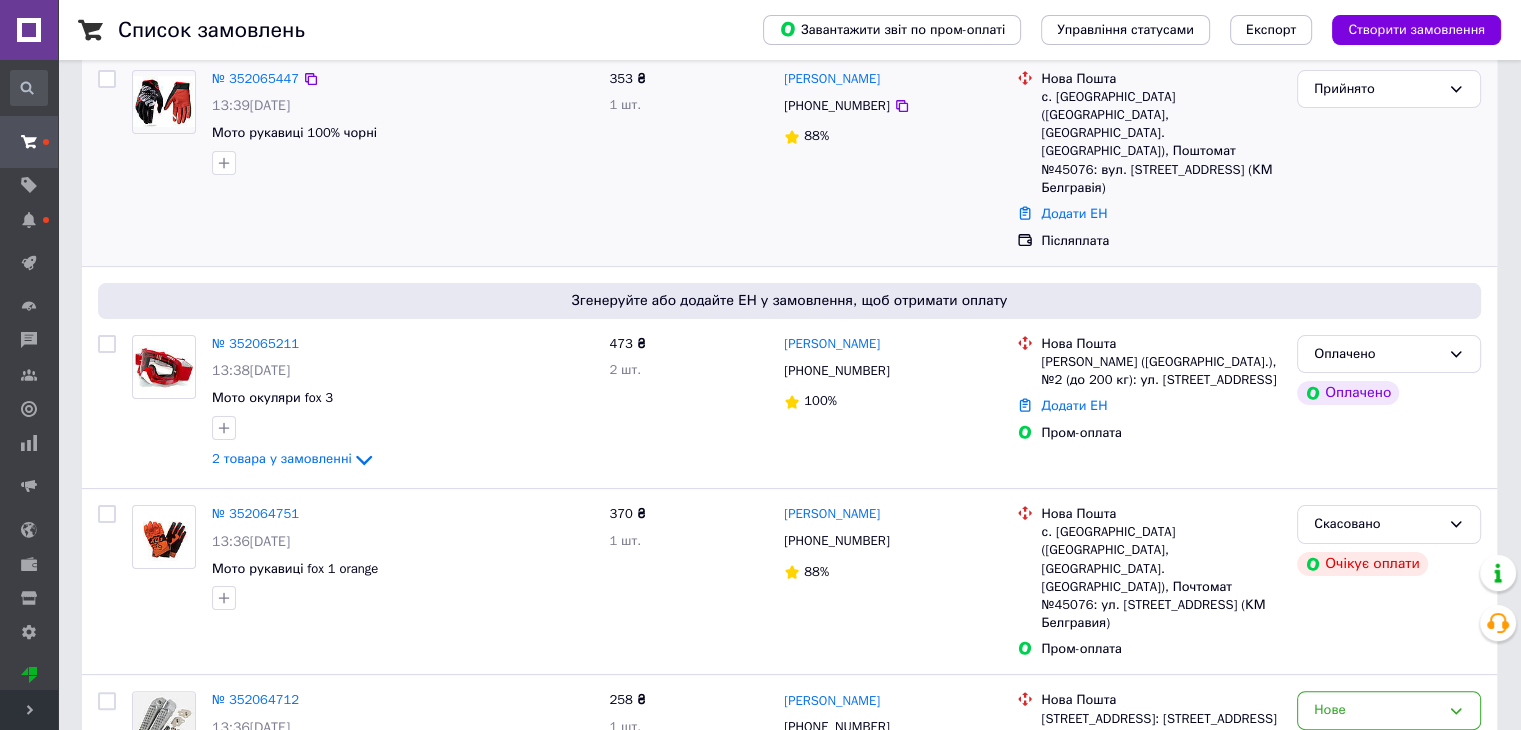 scroll, scrollTop: 400, scrollLeft: 0, axis: vertical 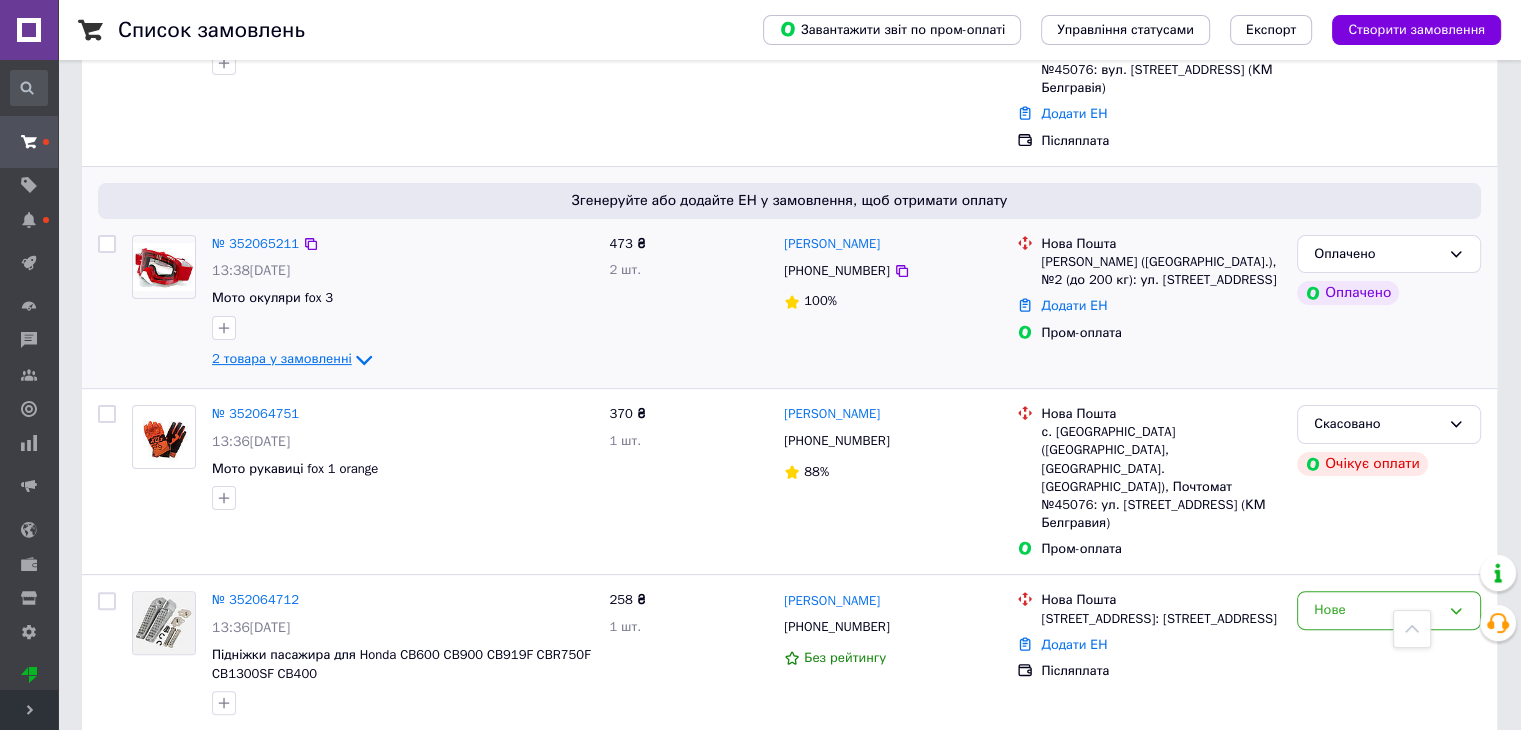 click 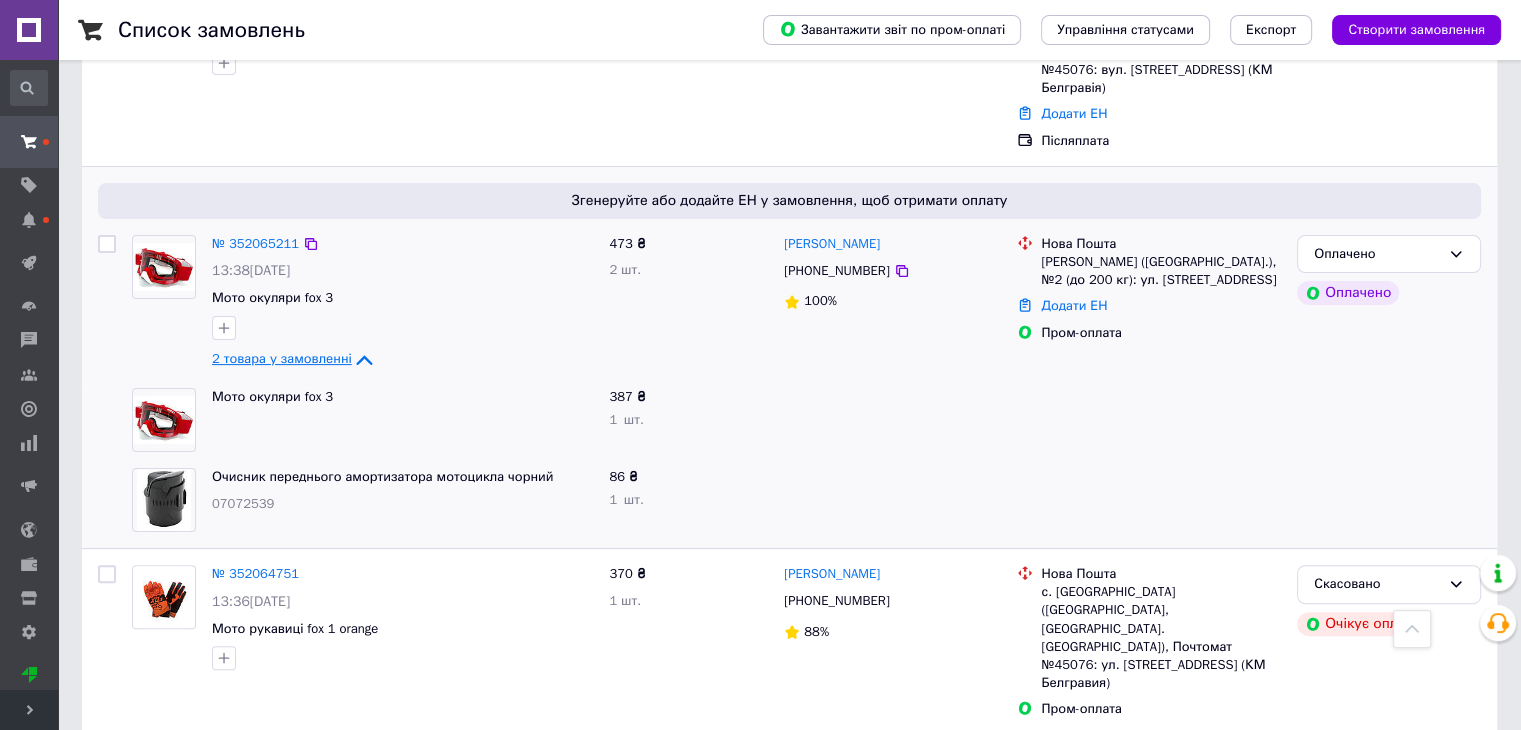 click 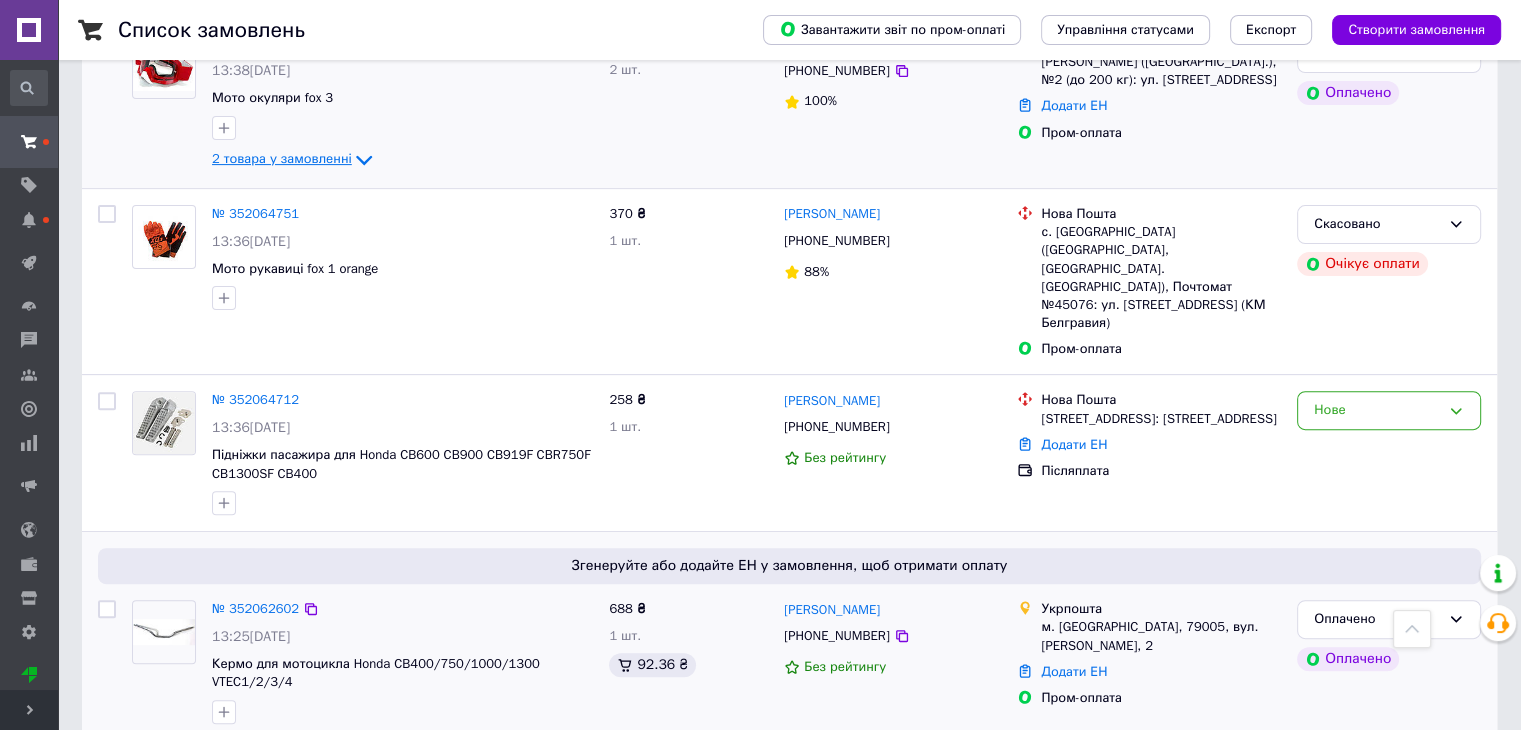 scroll, scrollTop: 400, scrollLeft: 0, axis: vertical 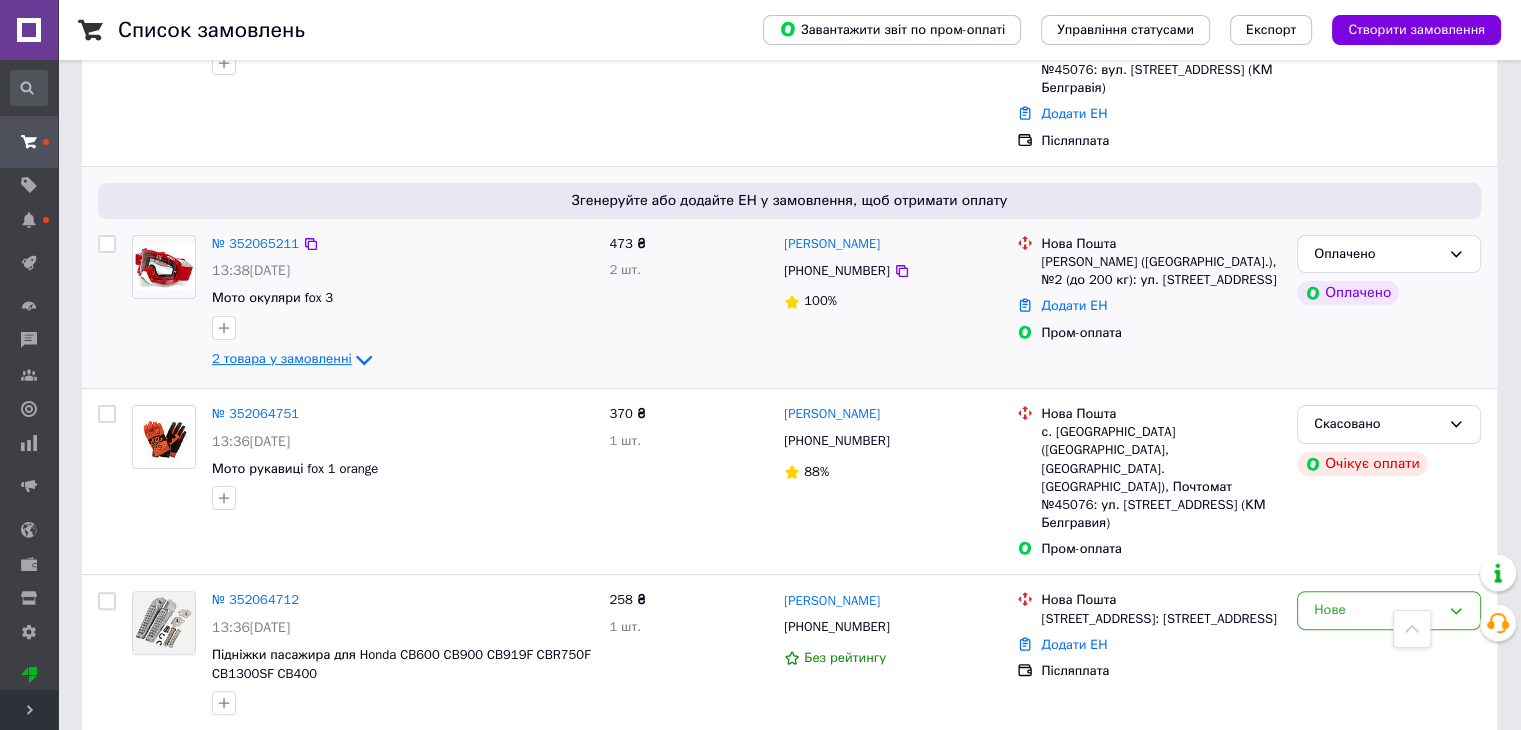 click 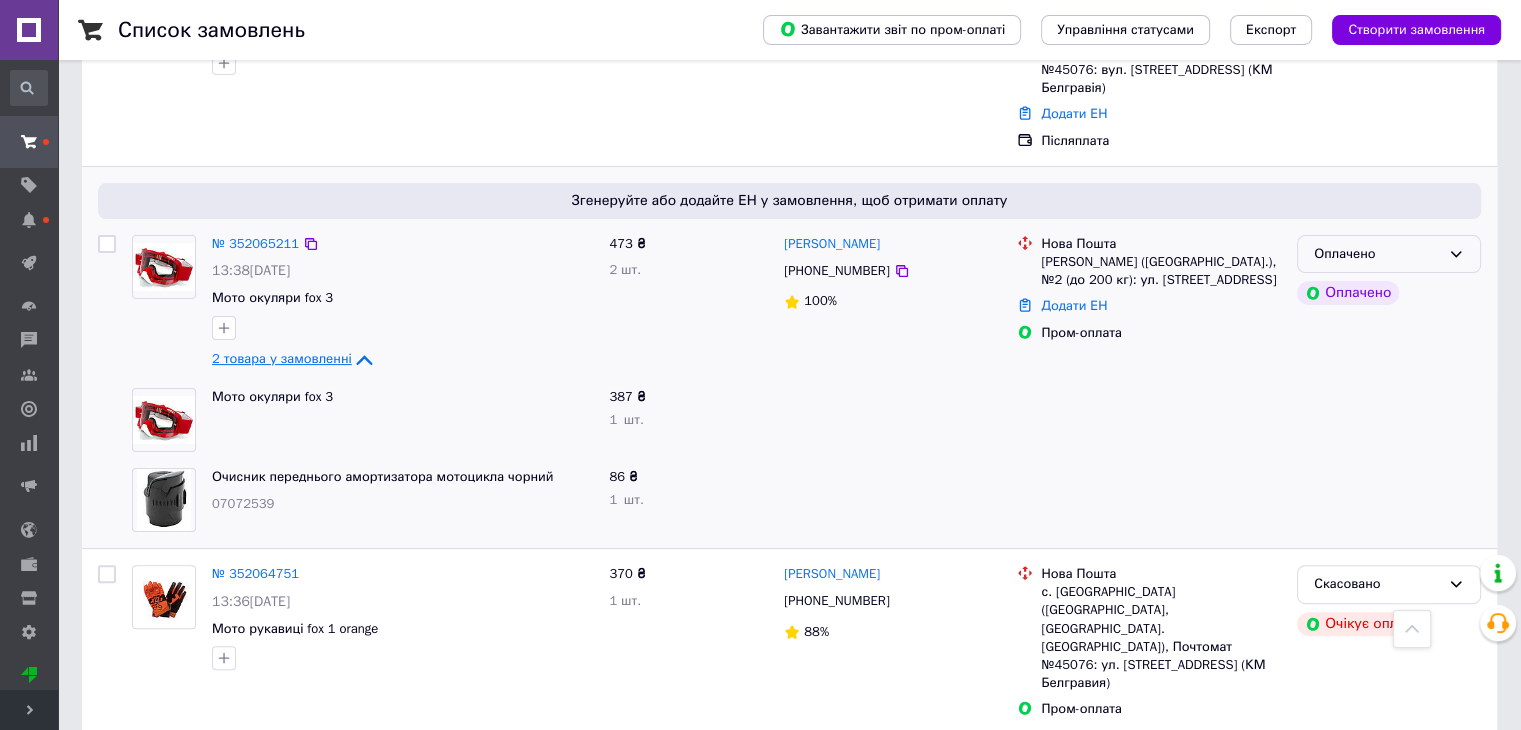 click on "Оплачено" at bounding box center (1377, 254) 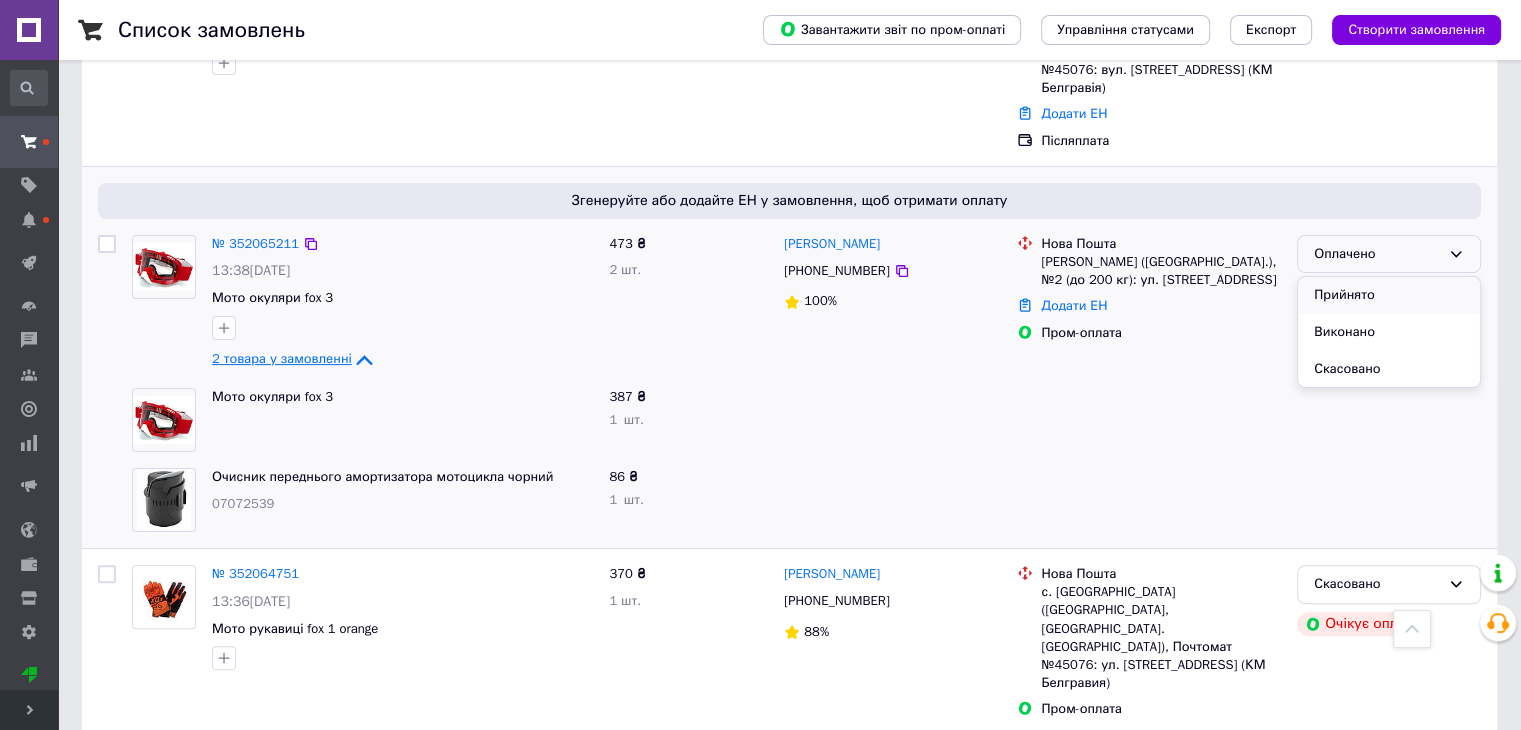 click on "Прийнято" at bounding box center (1389, 295) 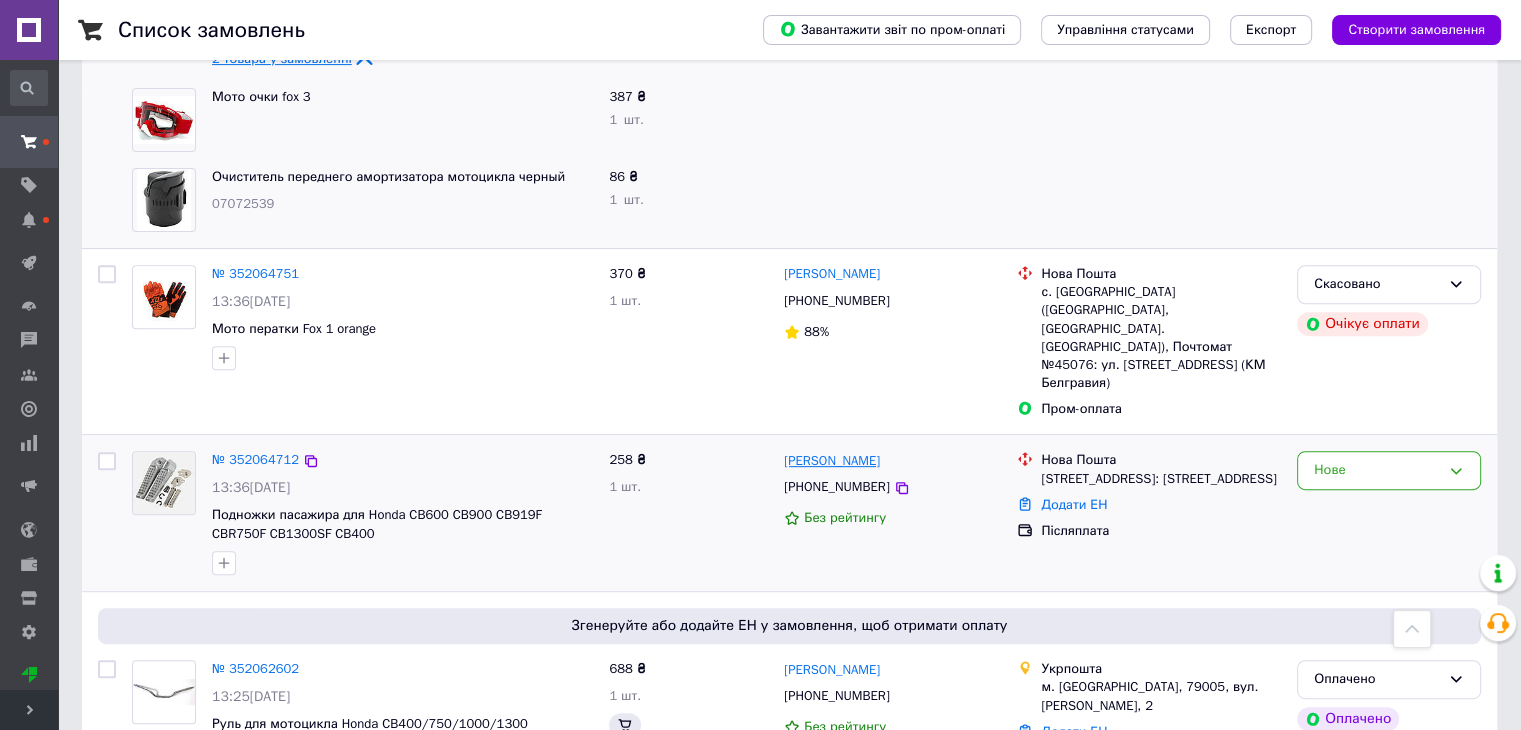 scroll, scrollTop: 800, scrollLeft: 0, axis: vertical 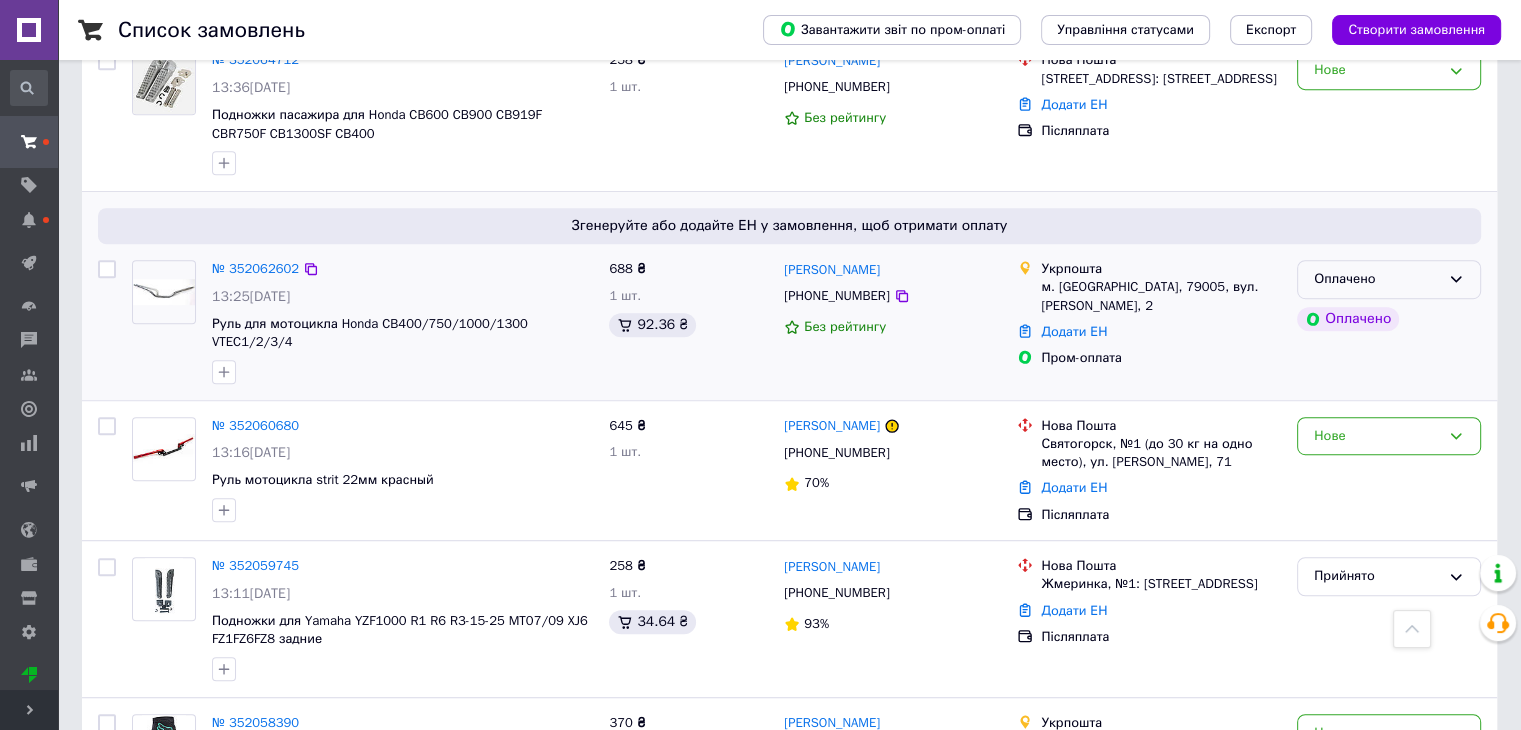 click on "Оплачено" at bounding box center [1377, 279] 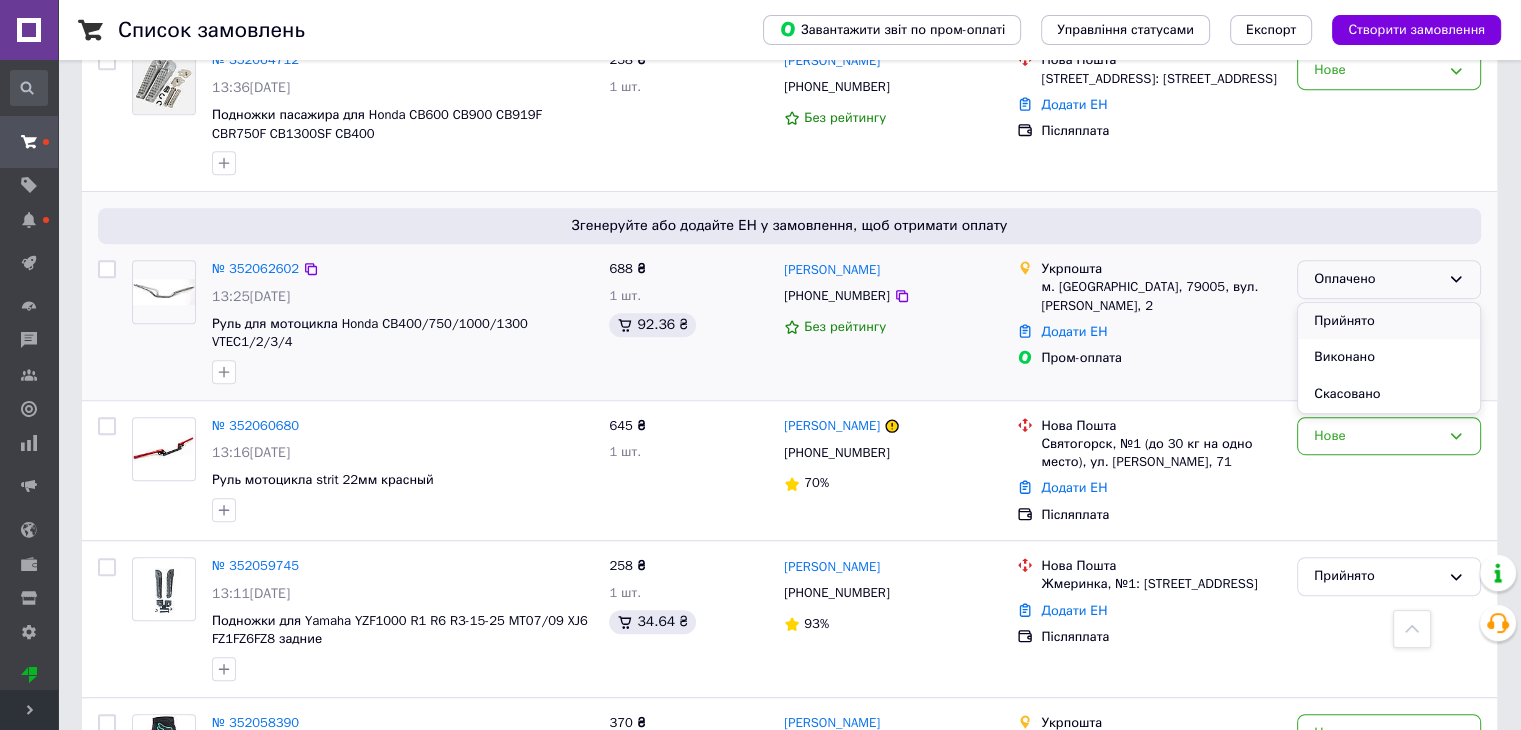 click on "Прийнято" at bounding box center [1389, 321] 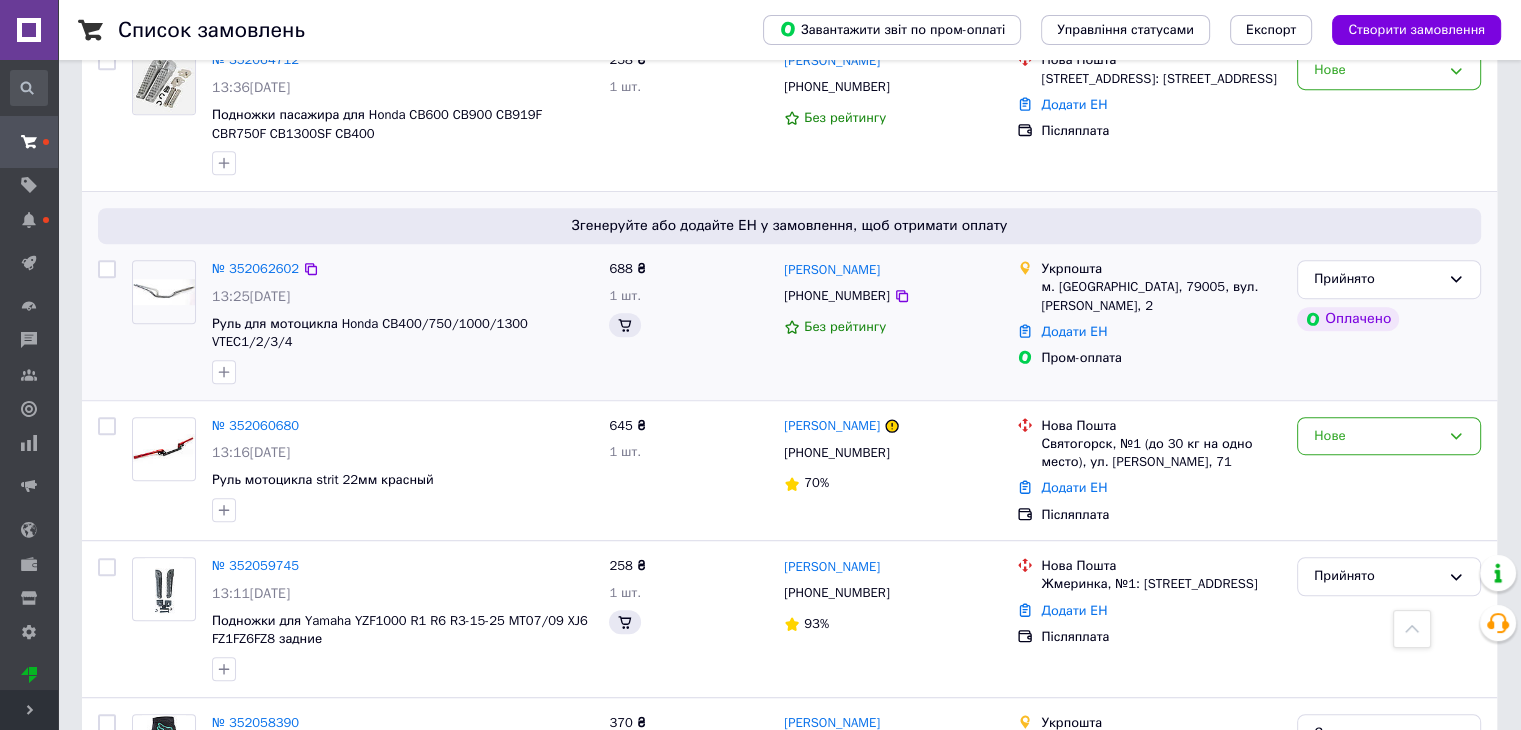 scroll, scrollTop: 0, scrollLeft: 0, axis: both 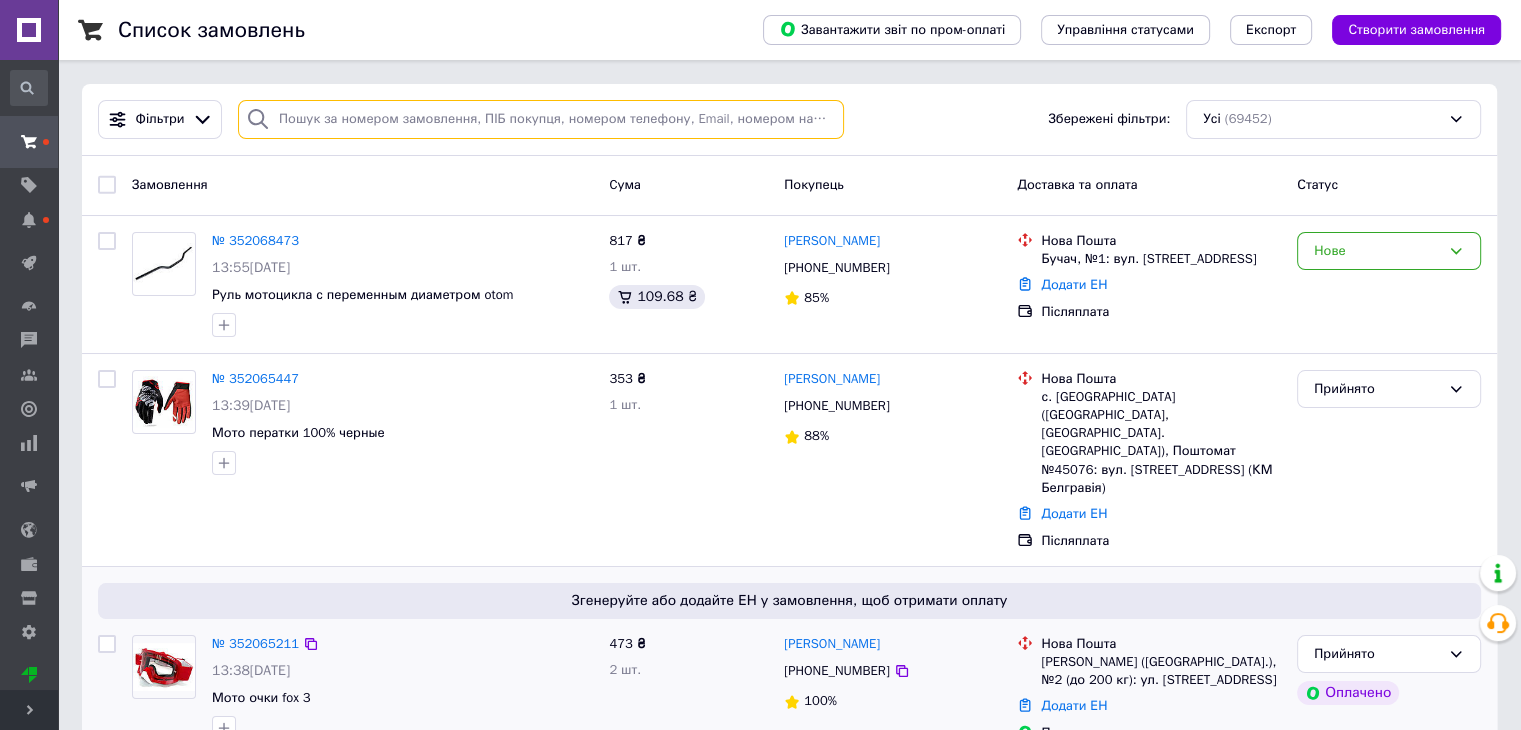 click at bounding box center [541, 119] 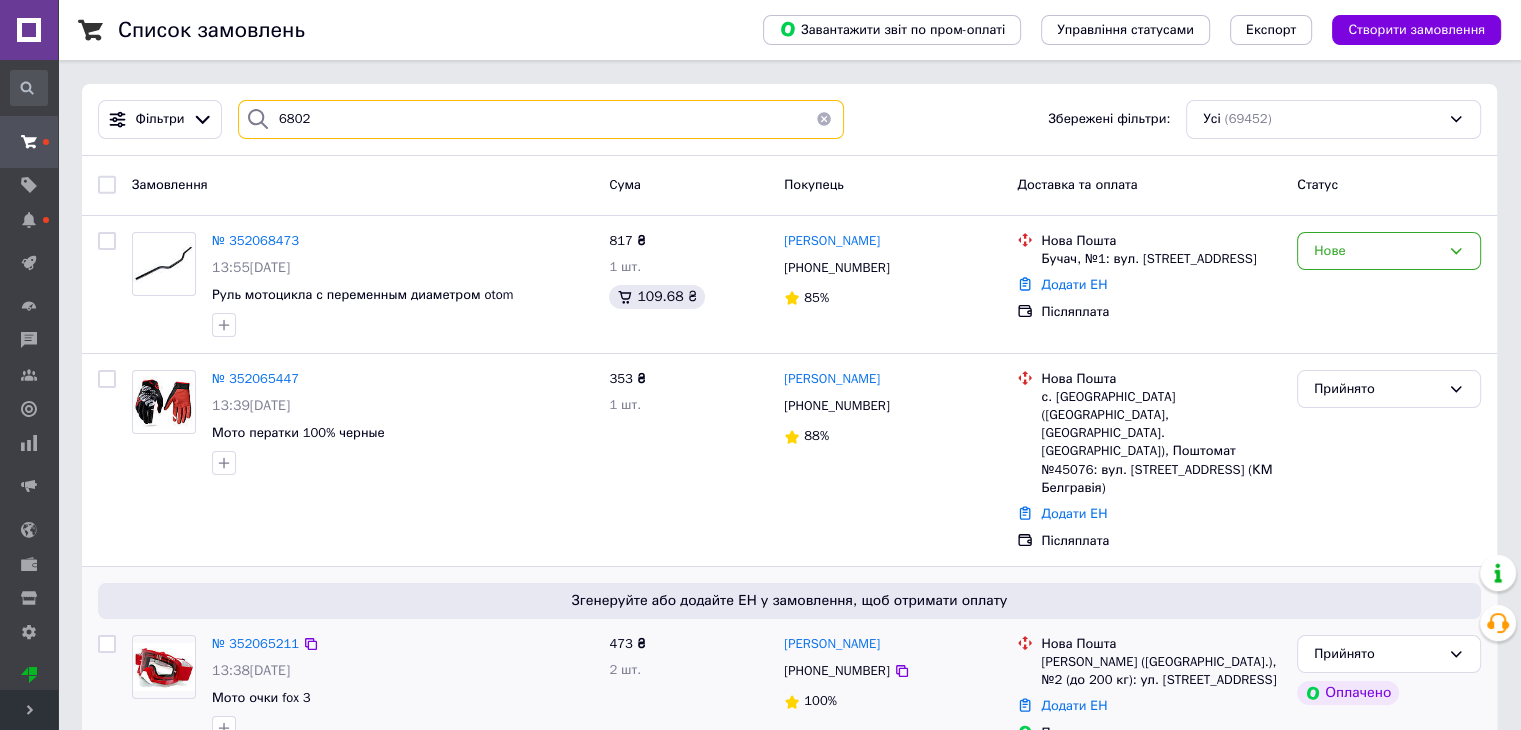 type on "6802" 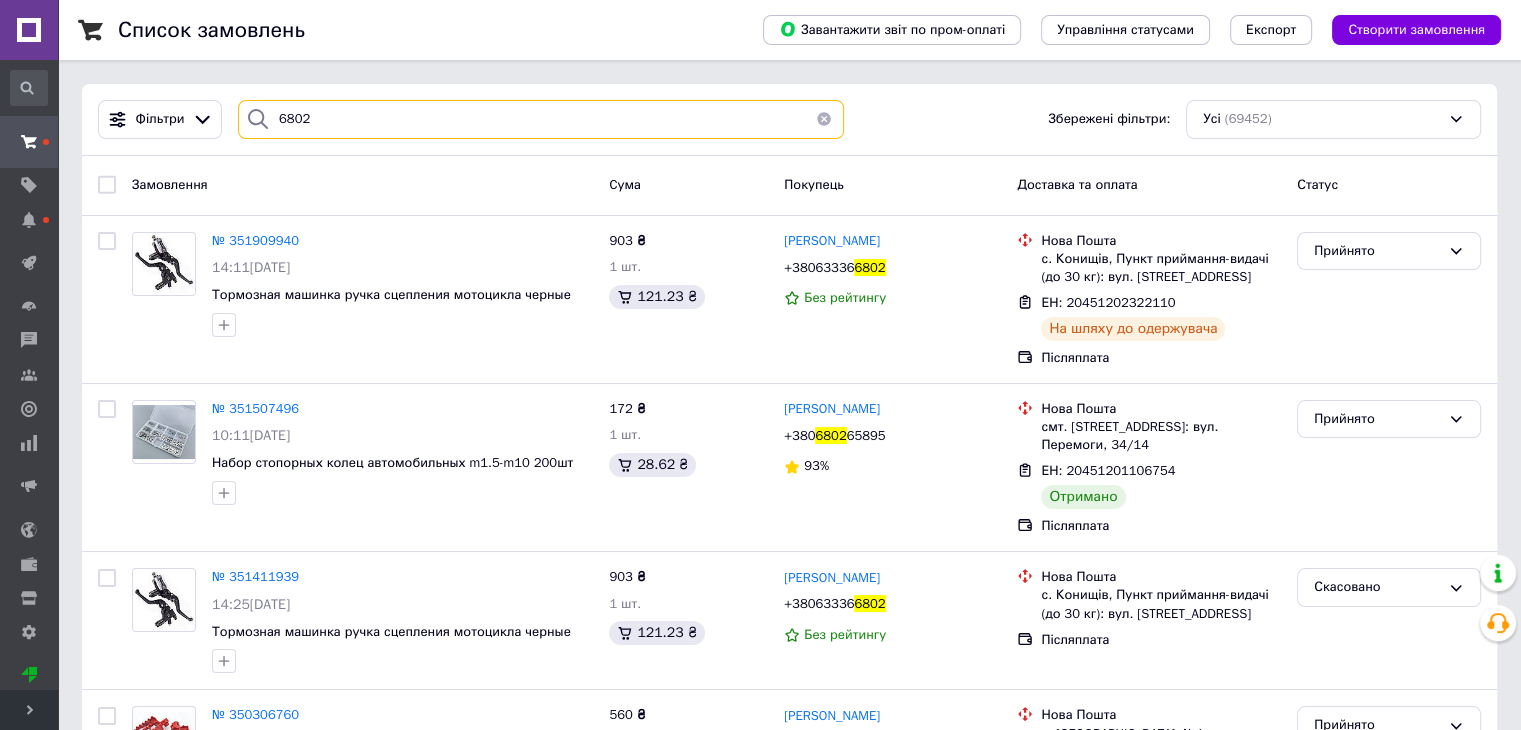 drag, startPoint x: 313, startPoint y: 121, endPoint x: 260, endPoint y: 125, distance: 53.15073 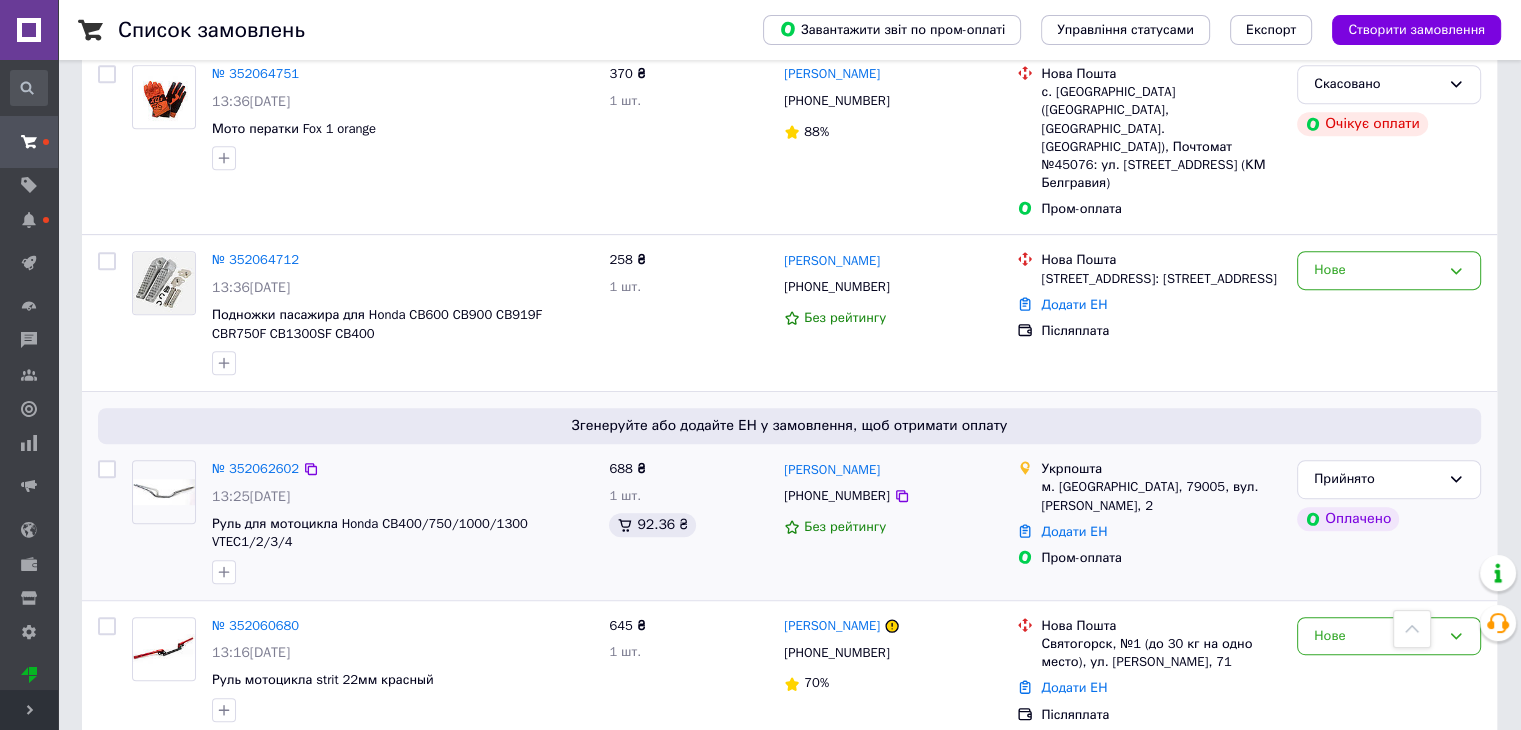 scroll, scrollTop: 1000, scrollLeft: 0, axis: vertical 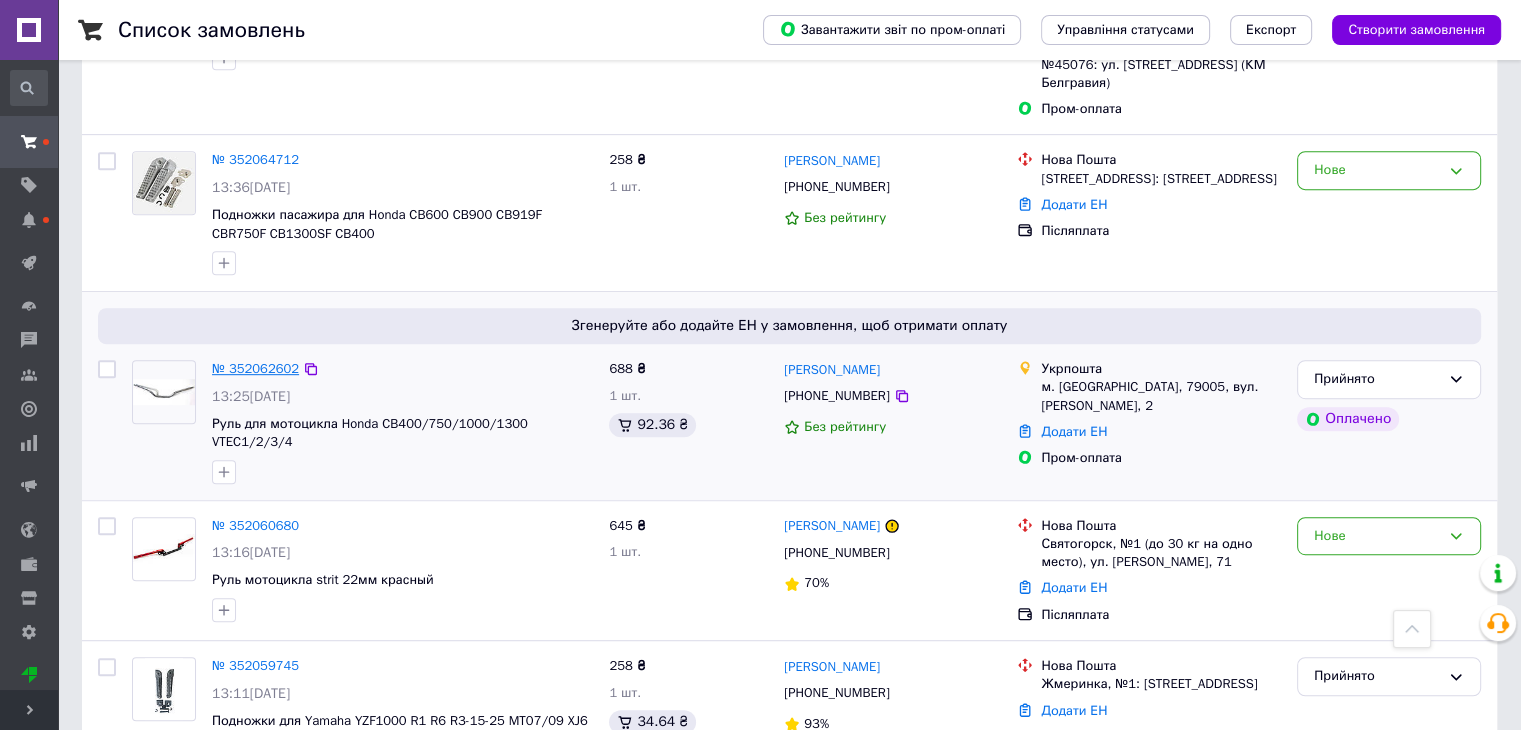 type 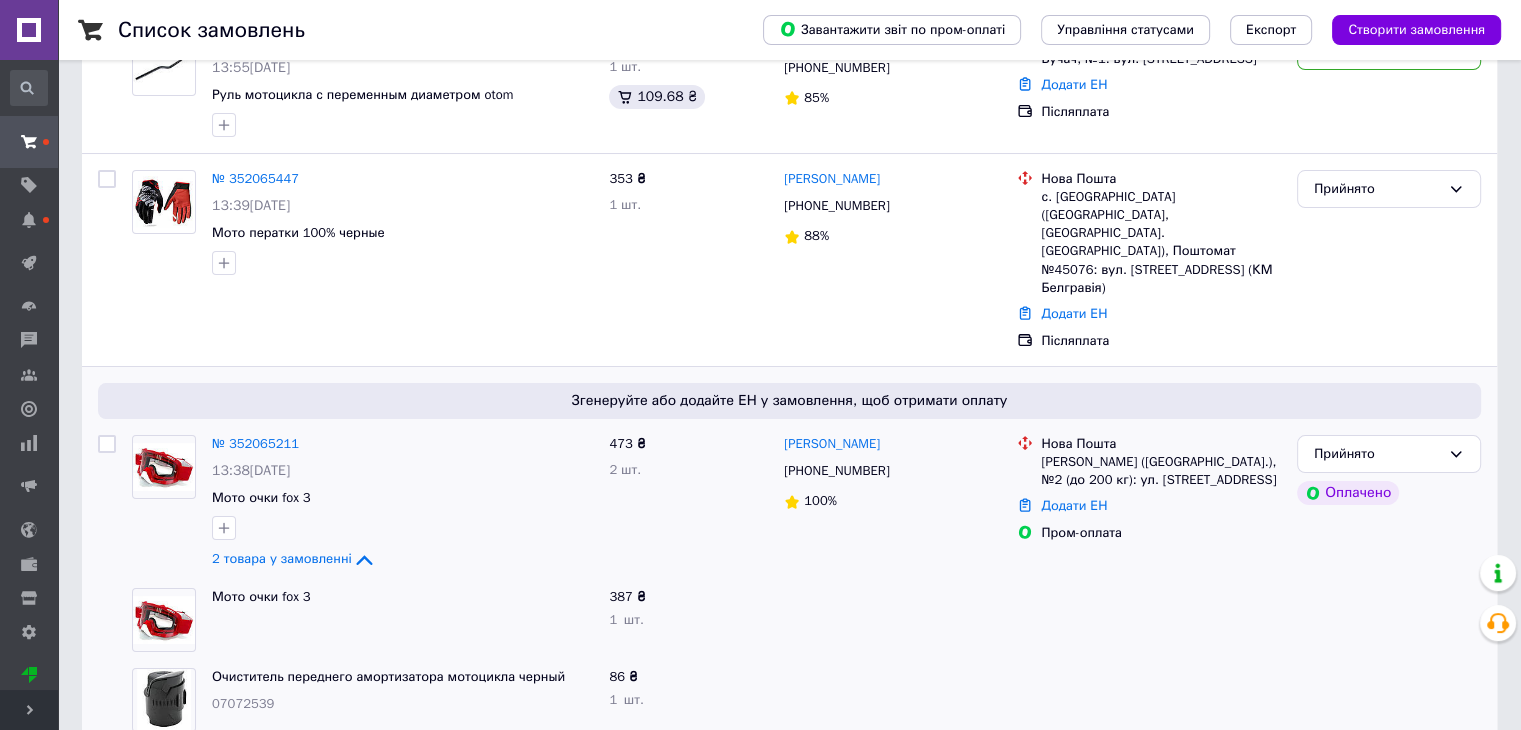 scroll, scrollTop: 100, scrollLeft: 0, axis: vertical 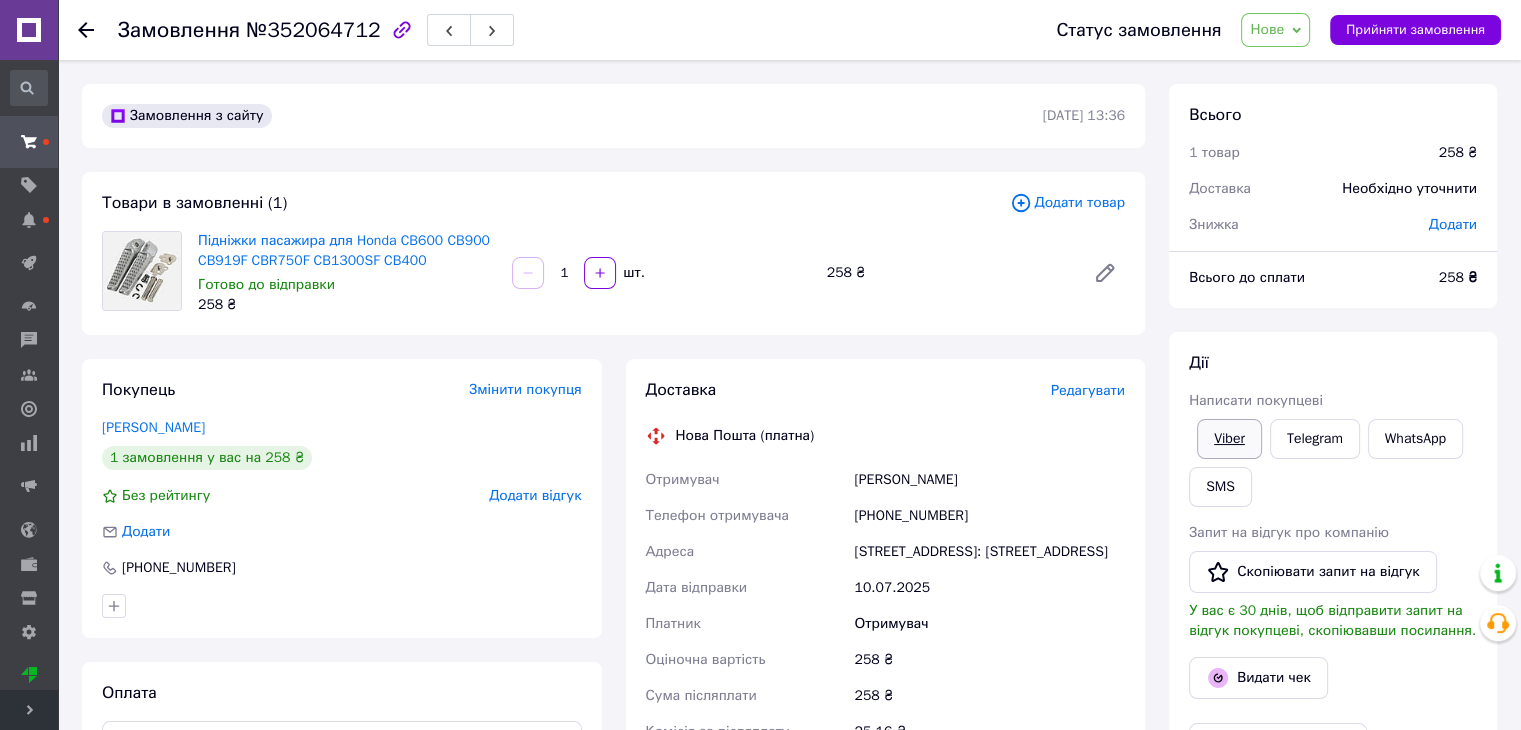 click on "Viber" at bounding box center (1229, 439) 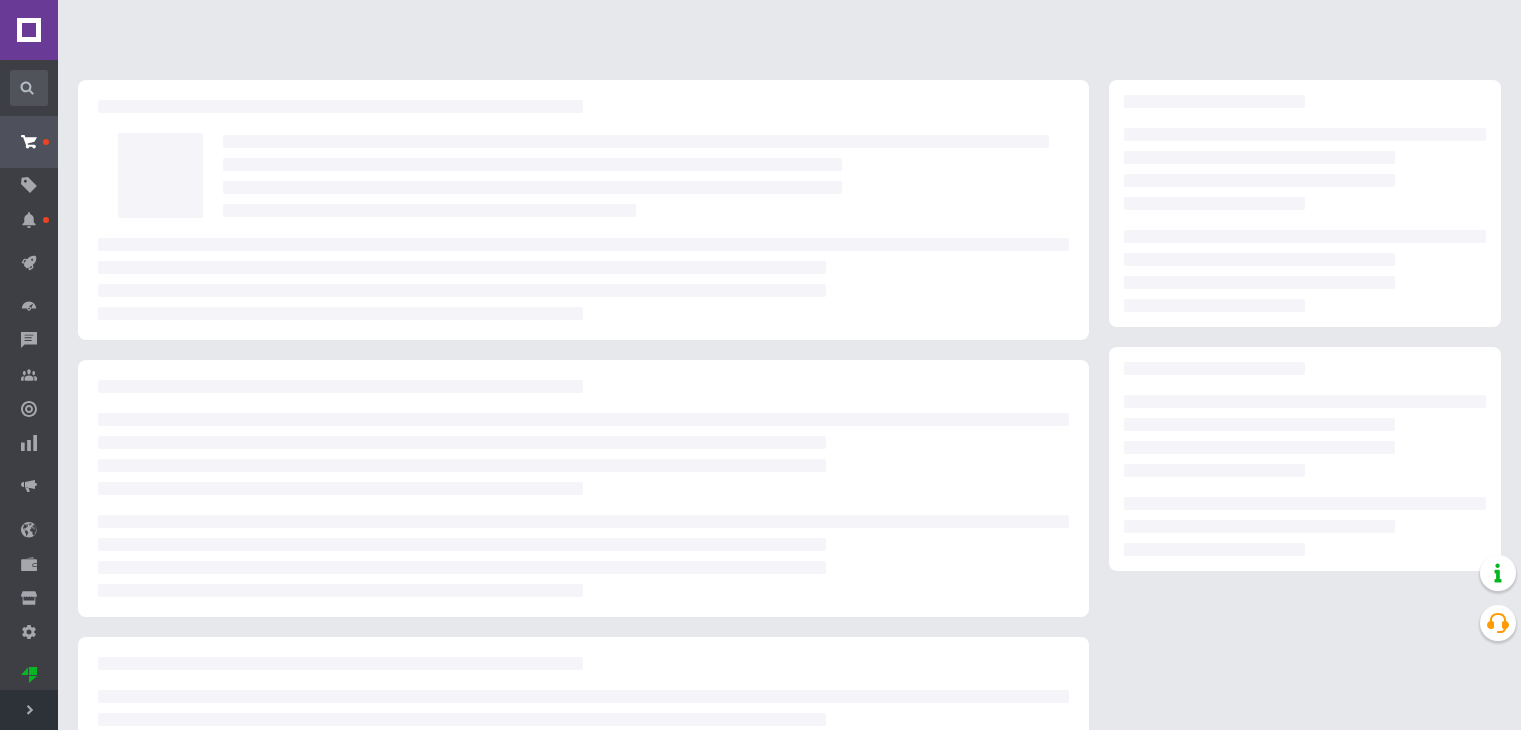 scroll, scrollTop: 0, scrollLeft: 0, axis: both 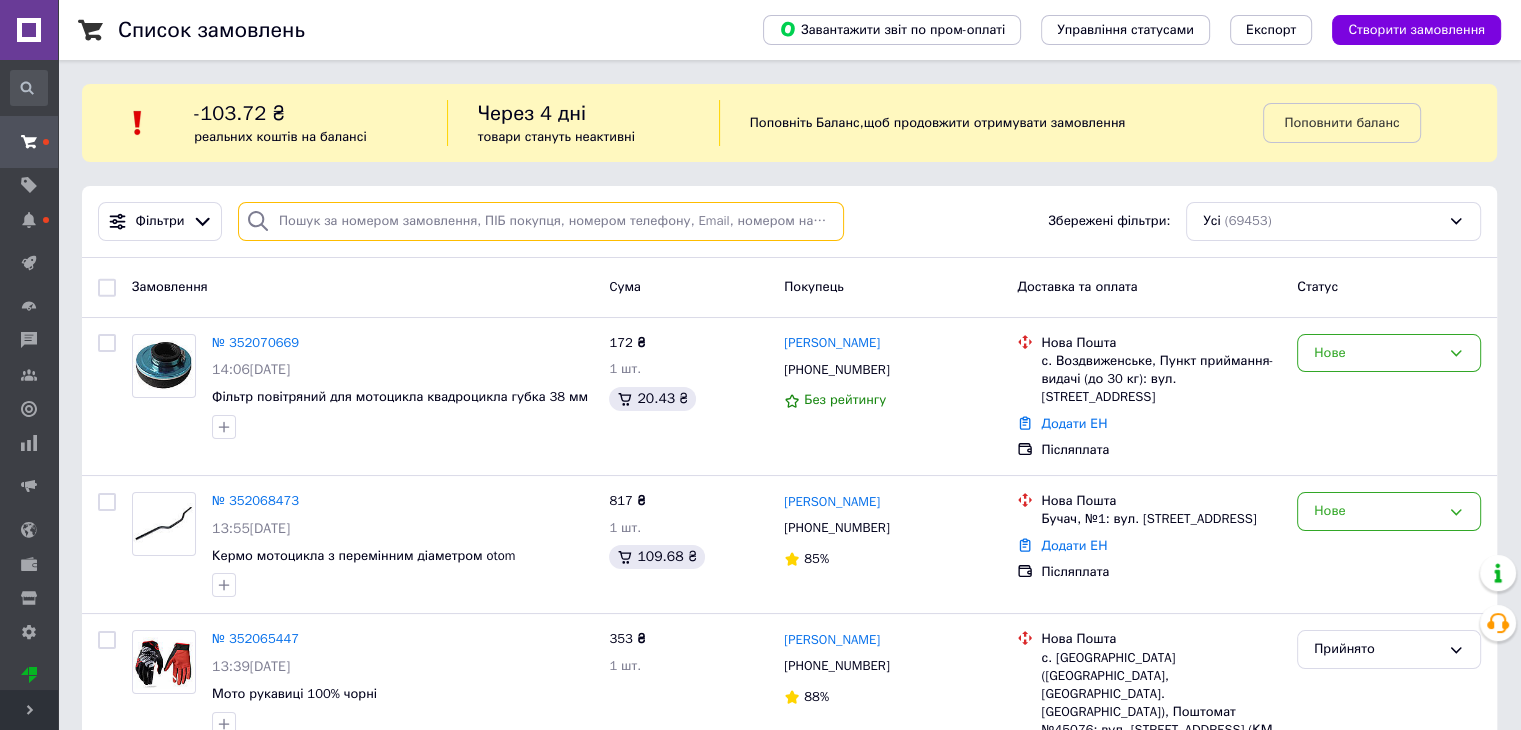 click at bounding box center (541, 221) 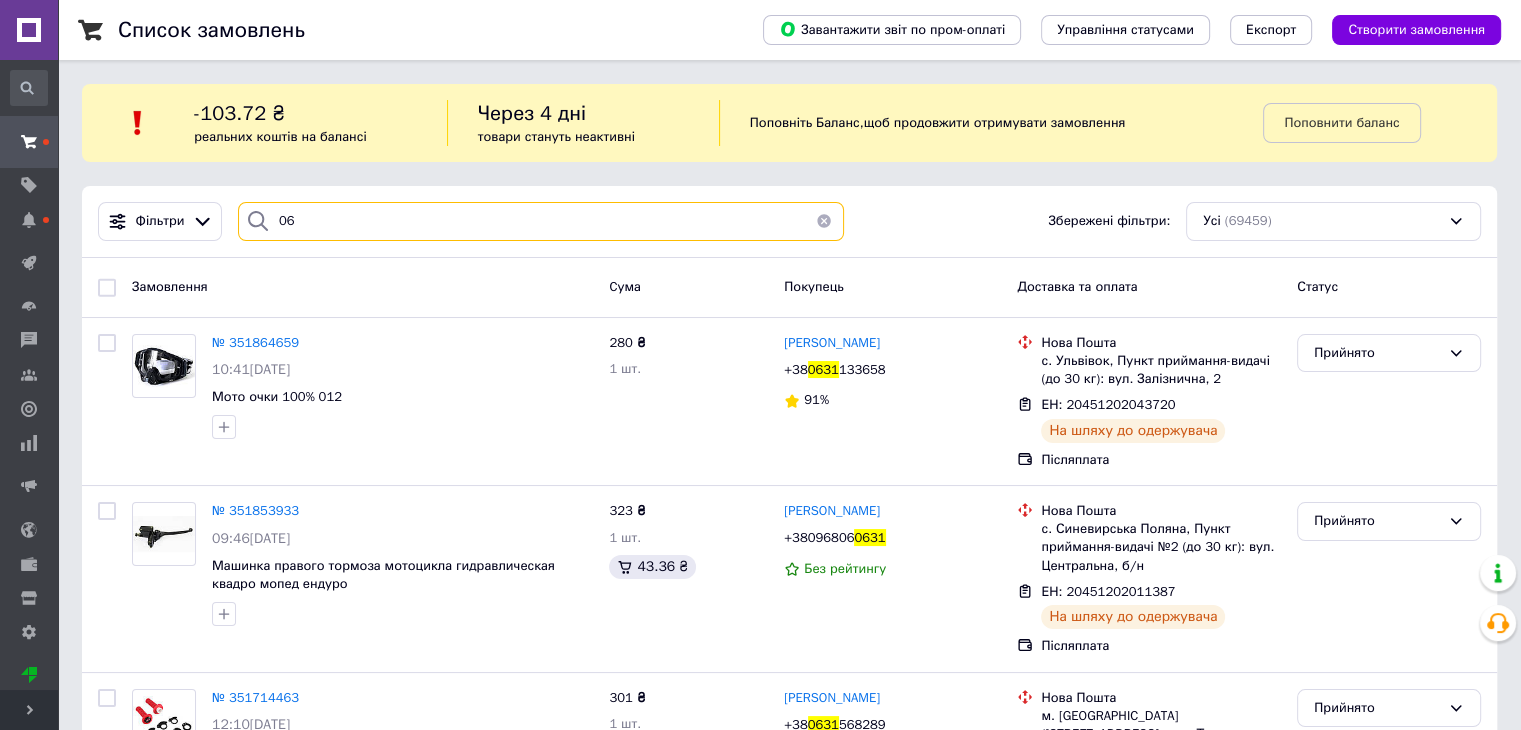 type on "0" 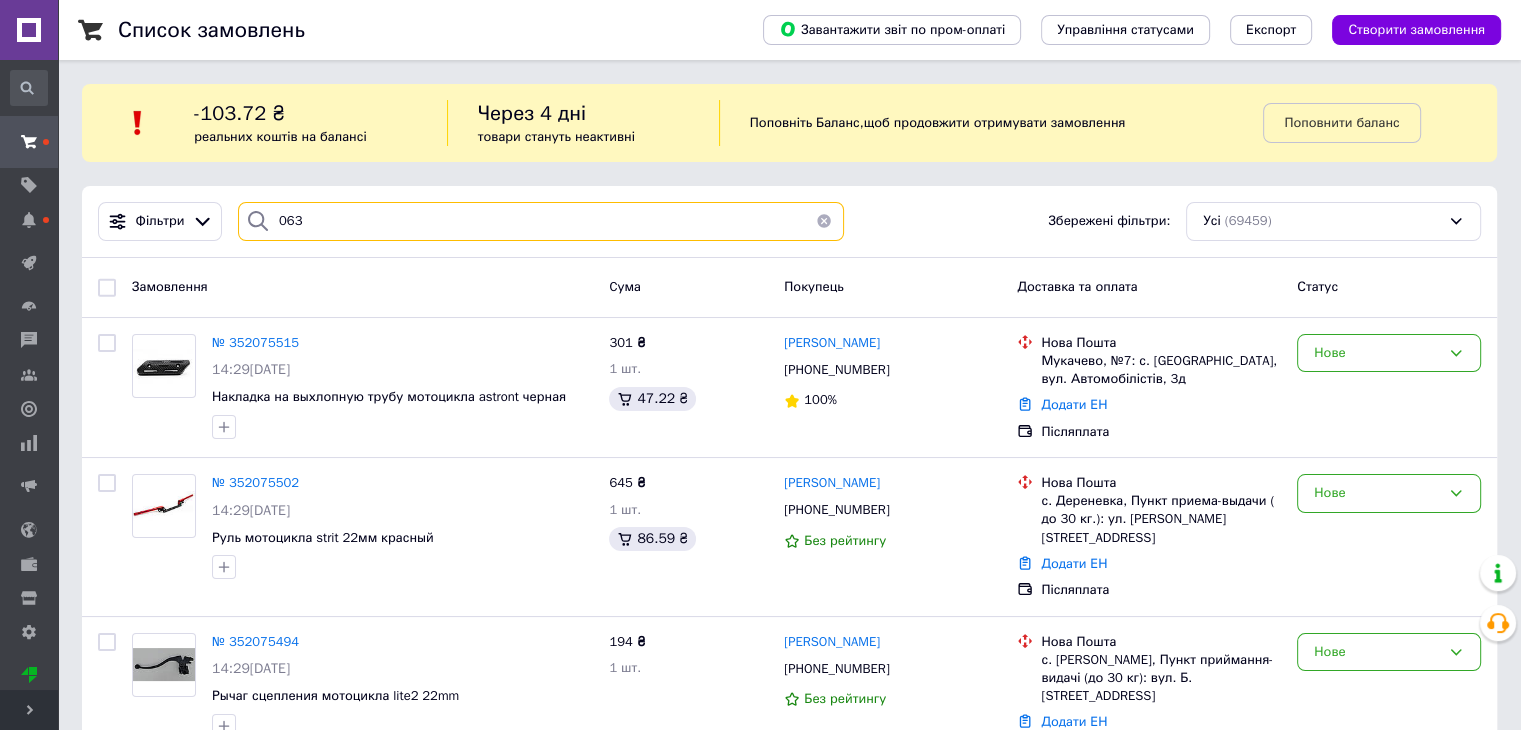 type on "0631" 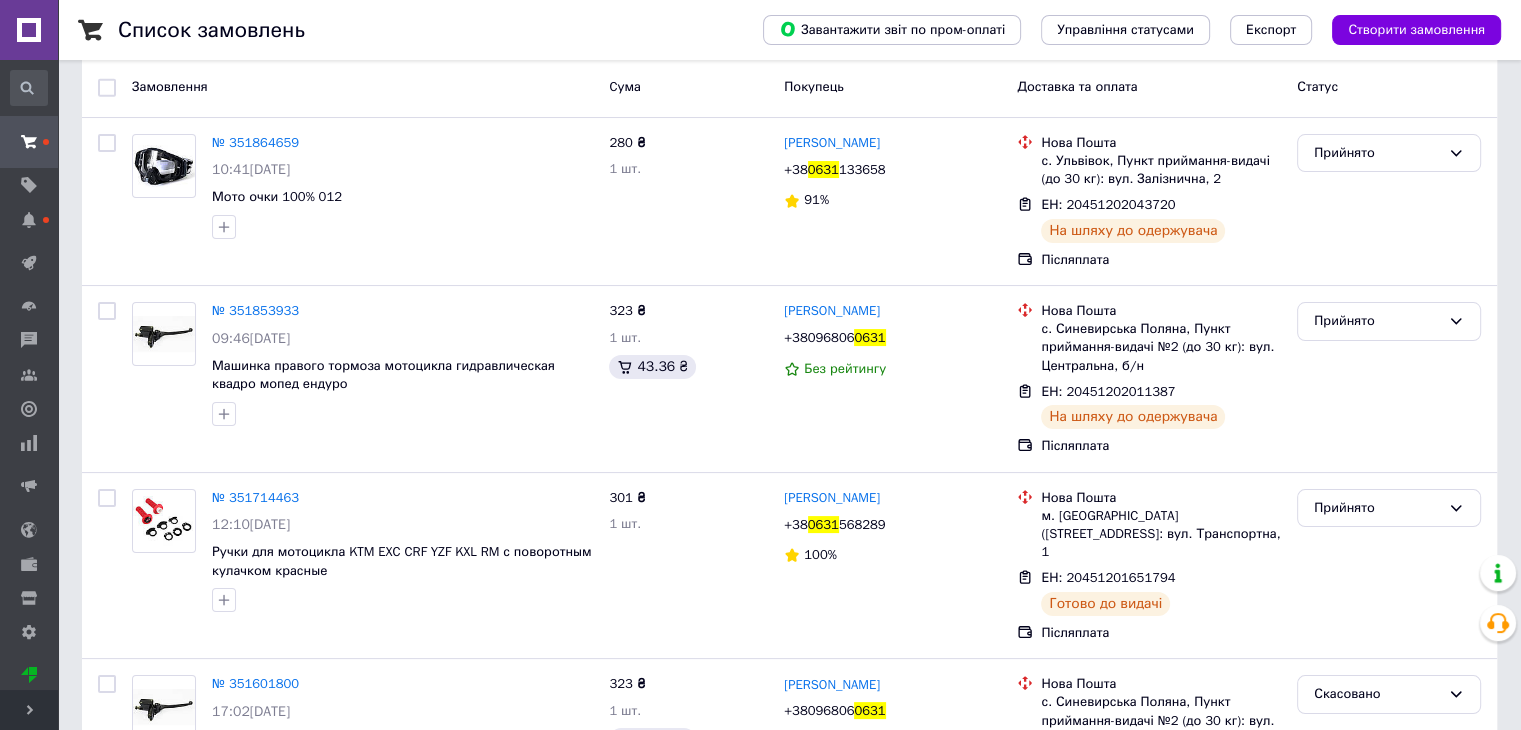 scroll, scrollTop: 0, scrollLeft: 0, axis: both 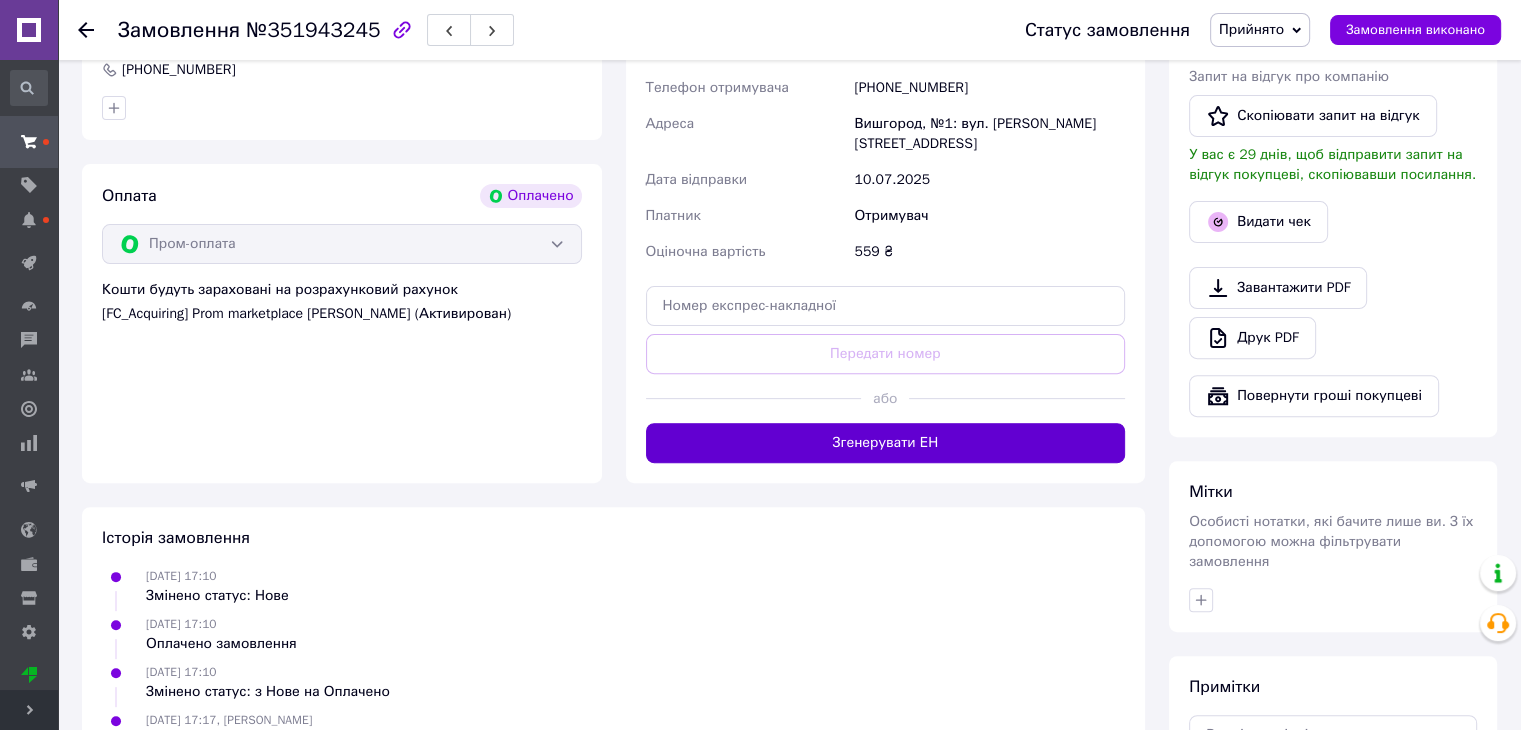 click on "Згенерувати ЕН" at bounding box center [886, 443] 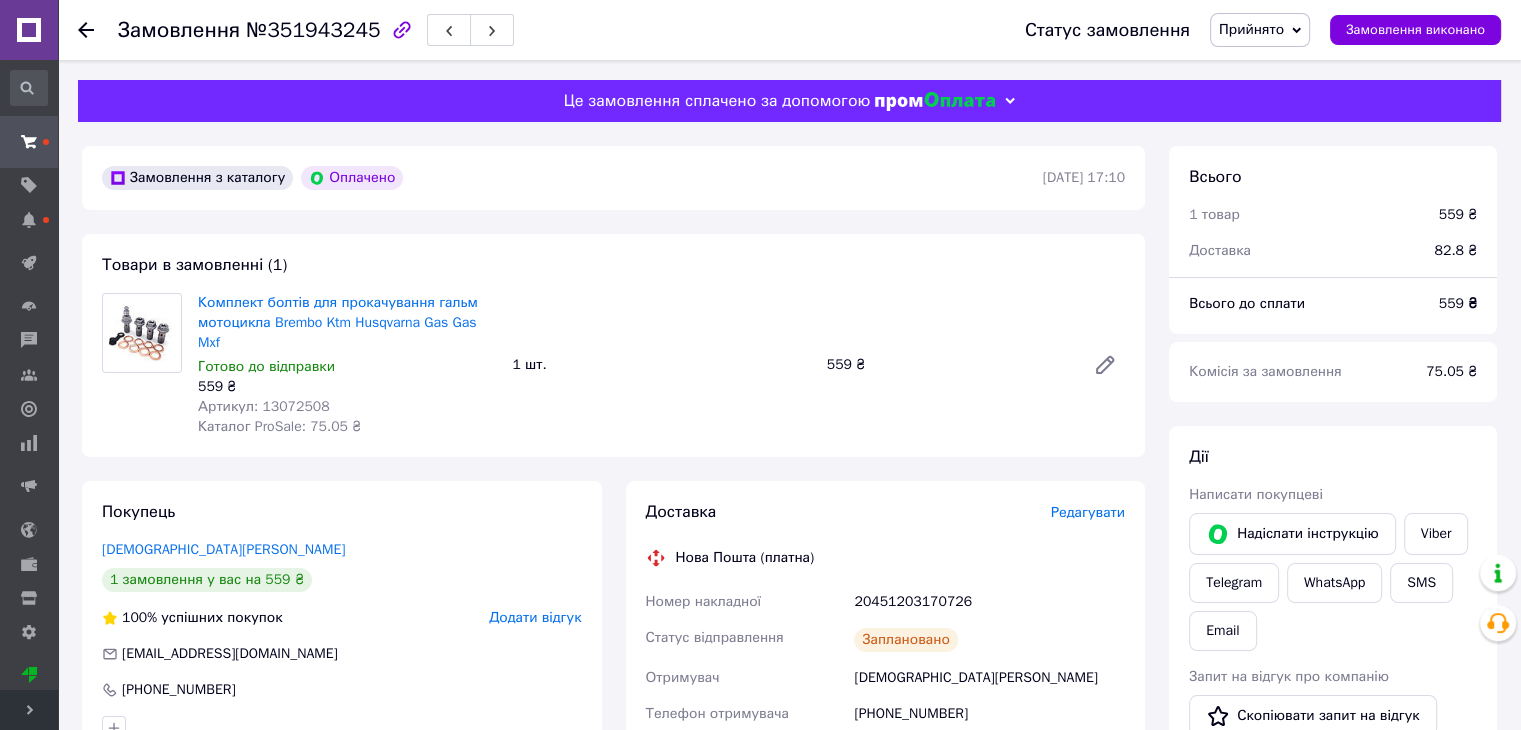 scroll, scrollTop: 100, scrollLeft: 0, axis: vertical 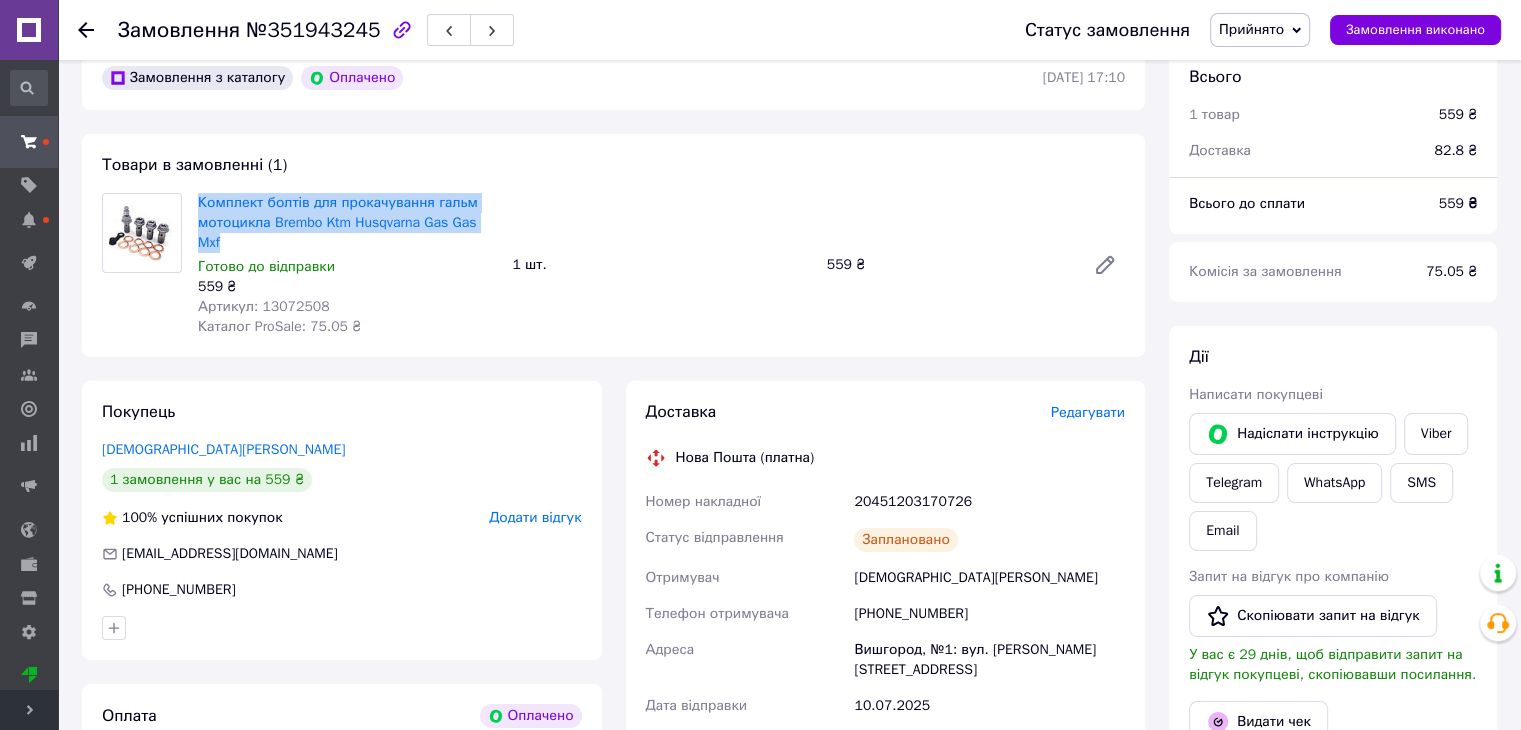 drag, startPoint x: 227, startPoint y: 240, endPoint x: 196, endPoint y: 199, distance: 51.40039 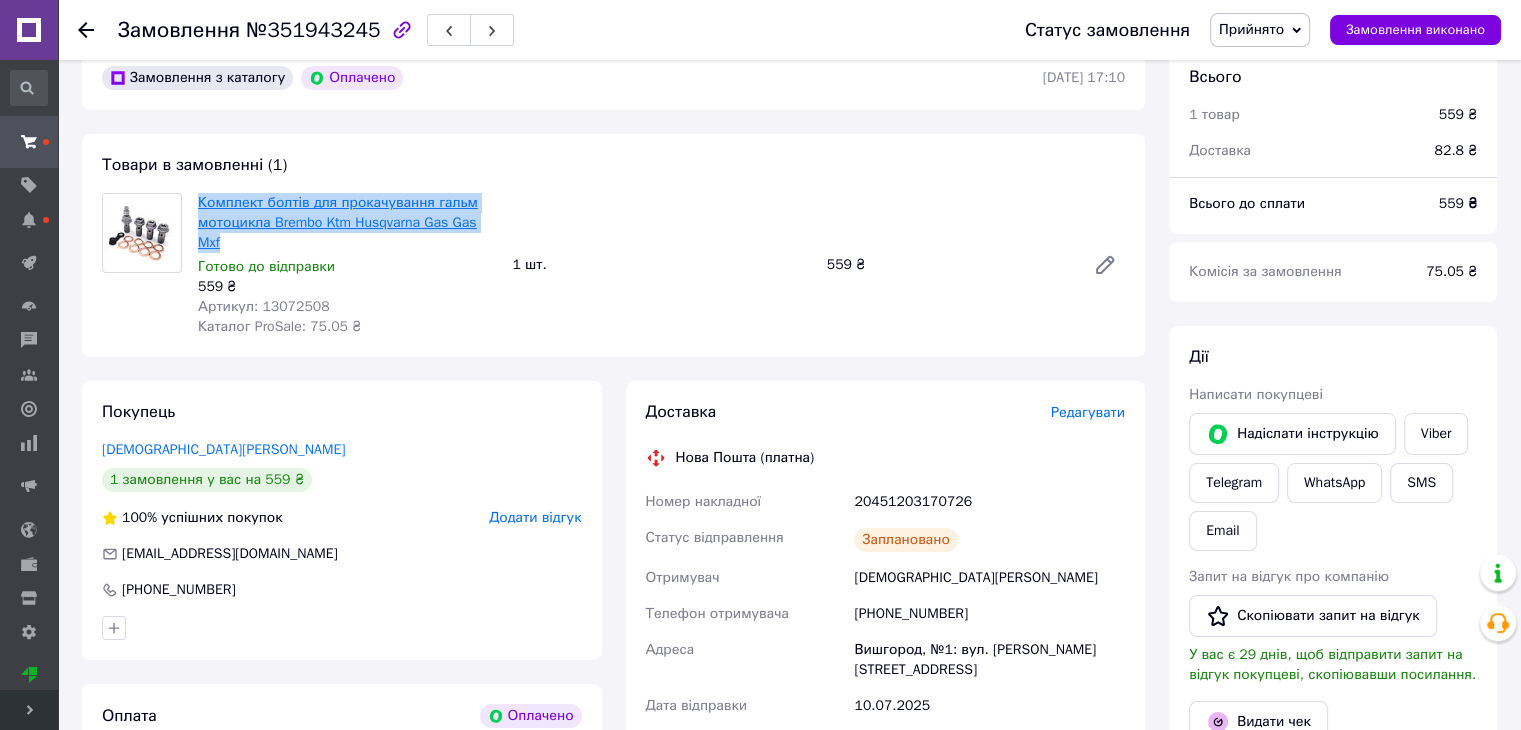 copy on "Комплект болтів для прокачування гальм мотоцикла Brembo Ktm Husqvarna Gas Gas Mxf" 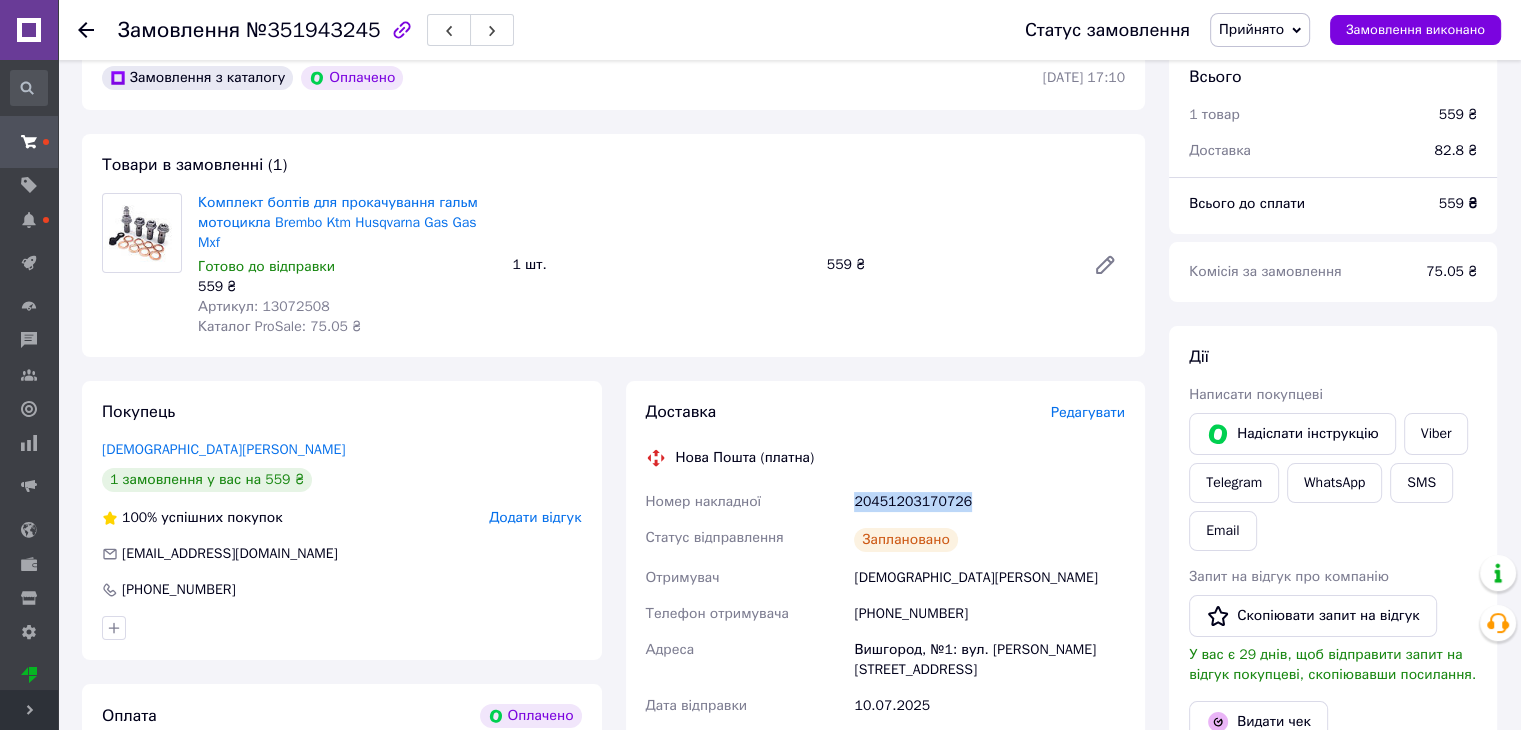 drag, startPoint x: 853, startPoint y: 505, endPoint x: 936, endPoint y: 500, distance: 83.15047 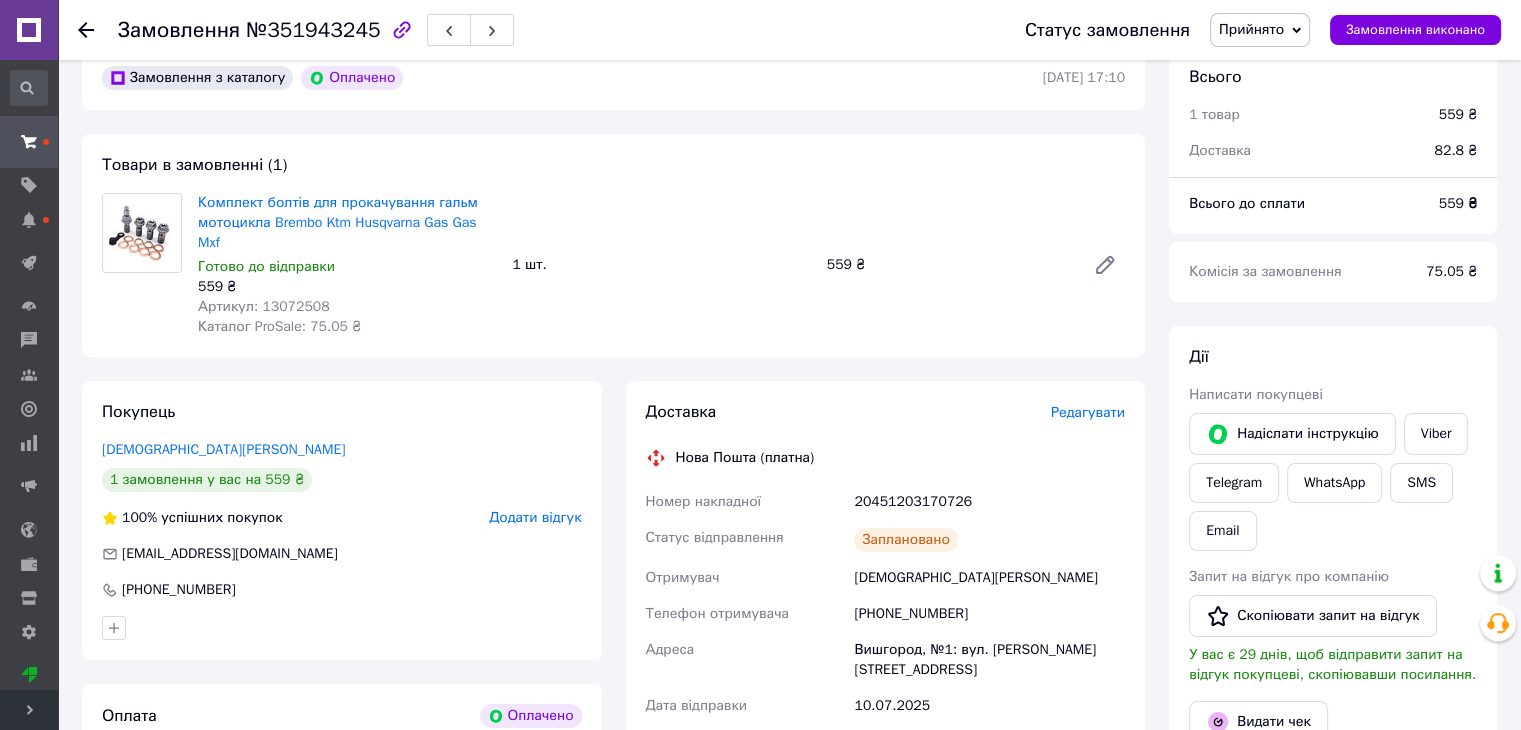 click on "Viber" at bounding box center (1436, 434) 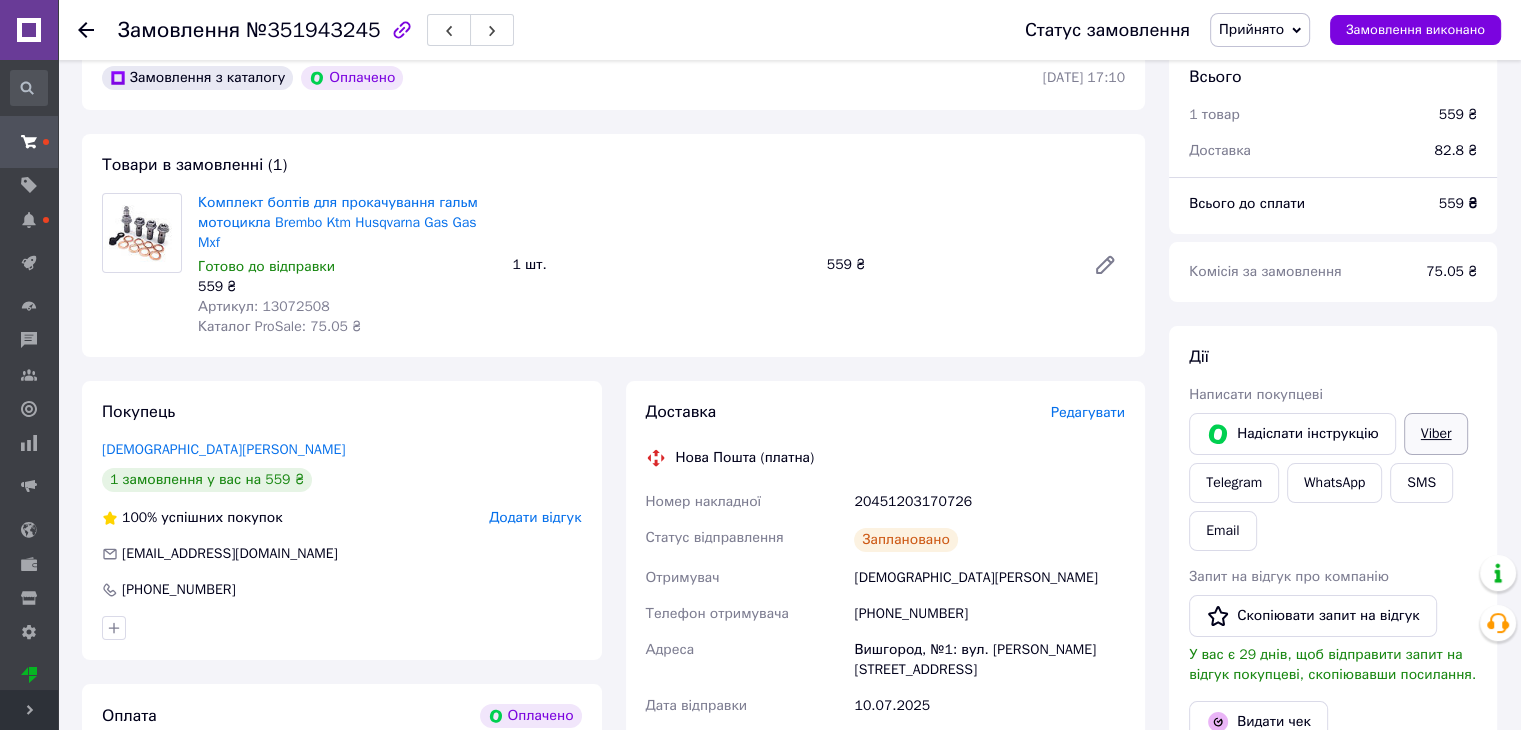 click on "Viber" at bounding box center [1436, 434] 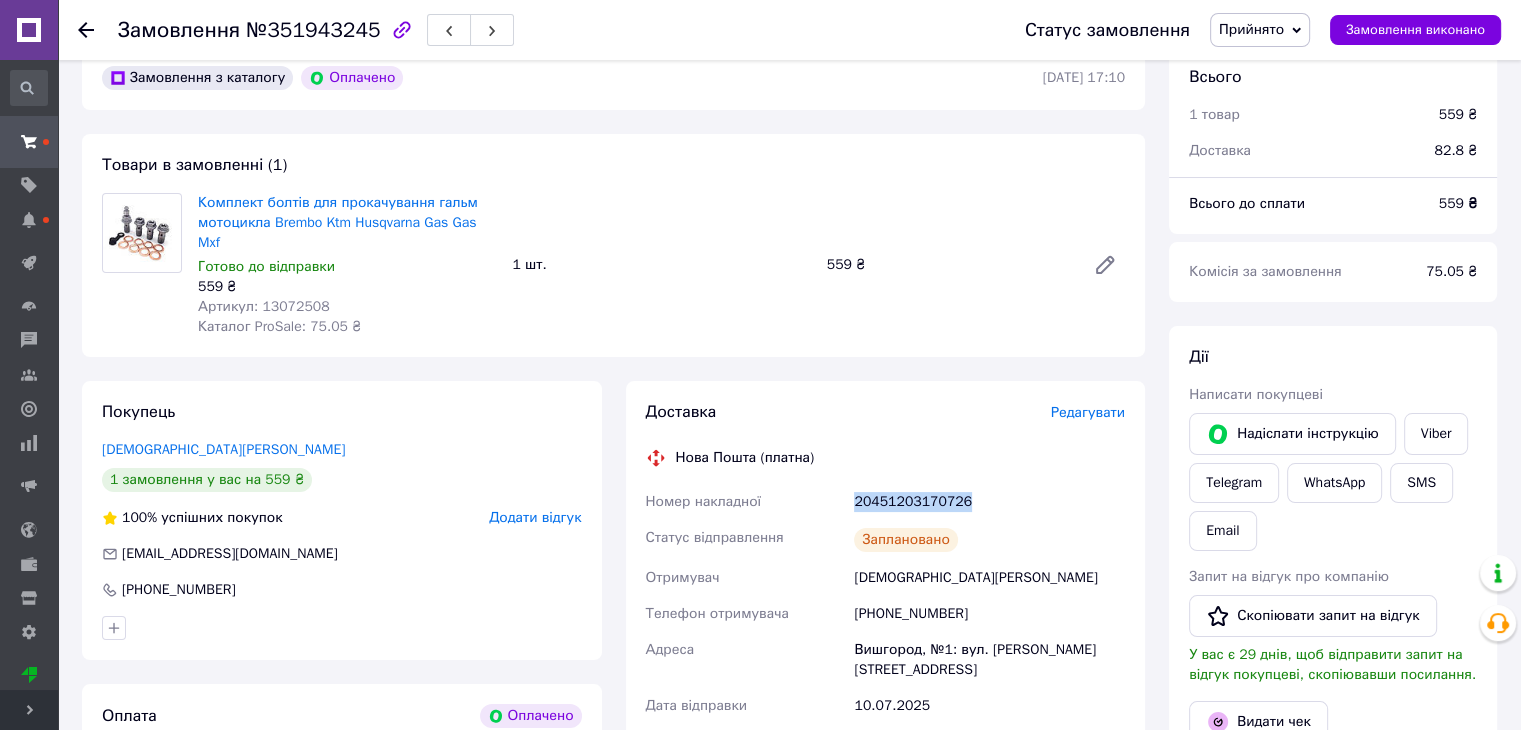 drag, startPoint x: 818, startPoint y: 487, endPoint x: 947, endPoint y: 503, distance: 129.98846 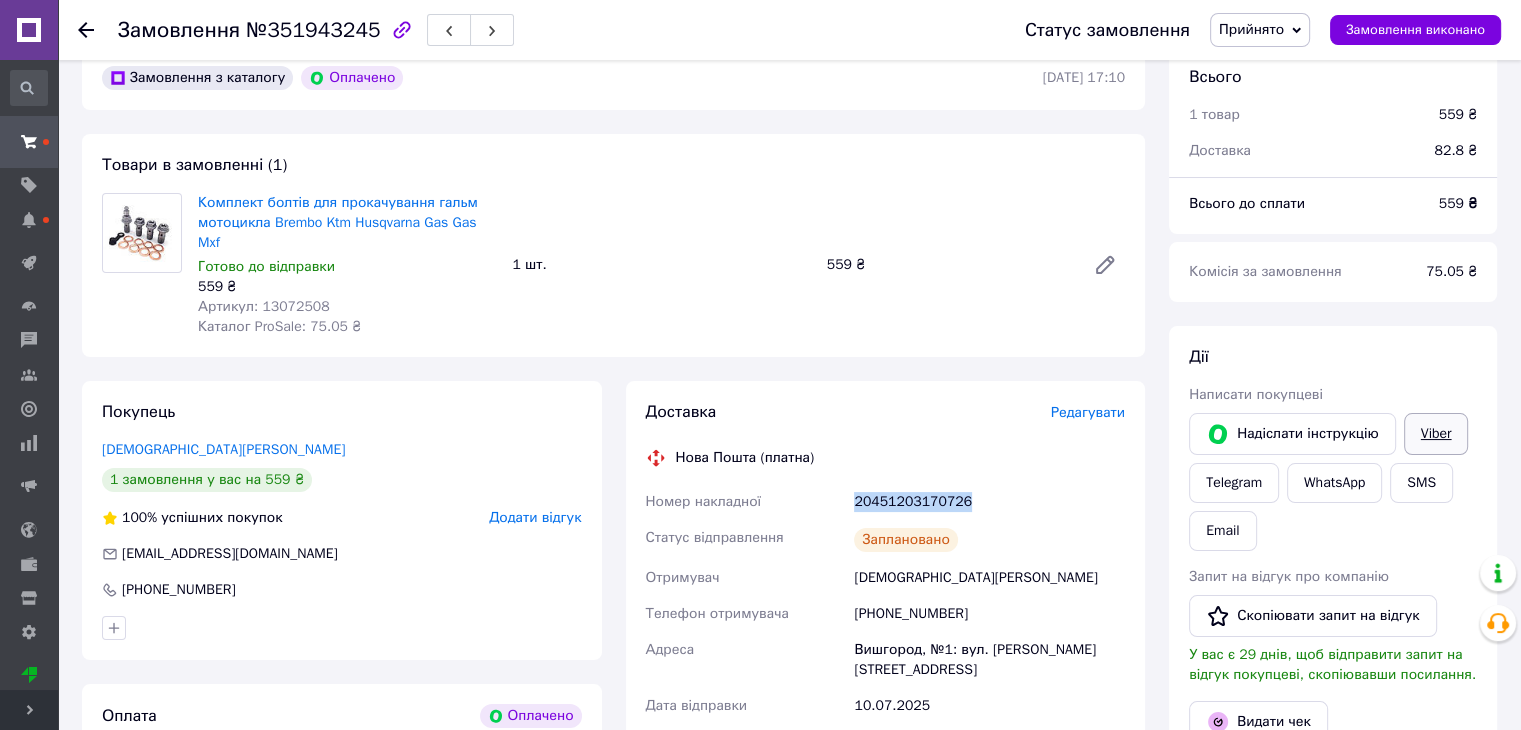 click on "Viber" at bounding box center (1436, 434) 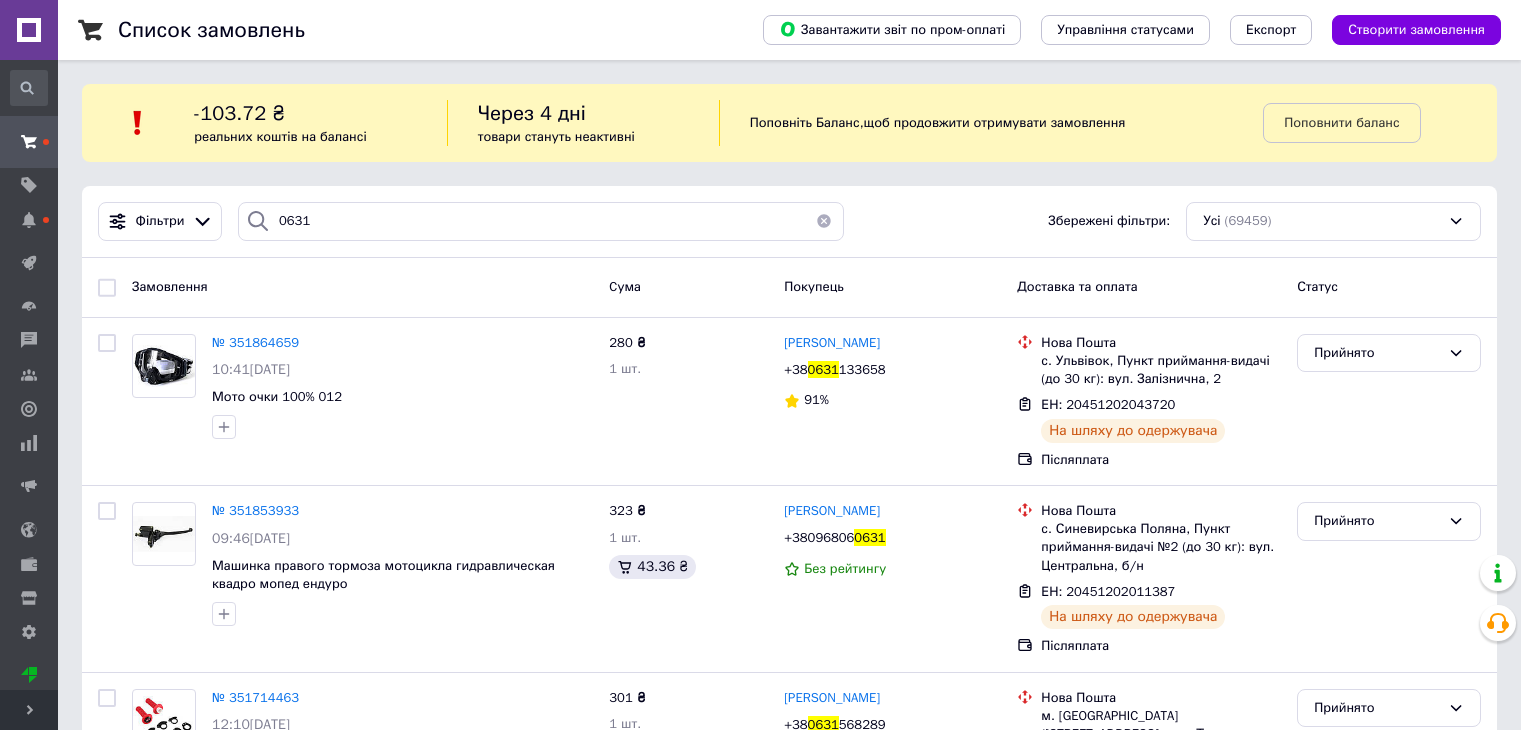 click on "0631" at bounding box center [541, 221] 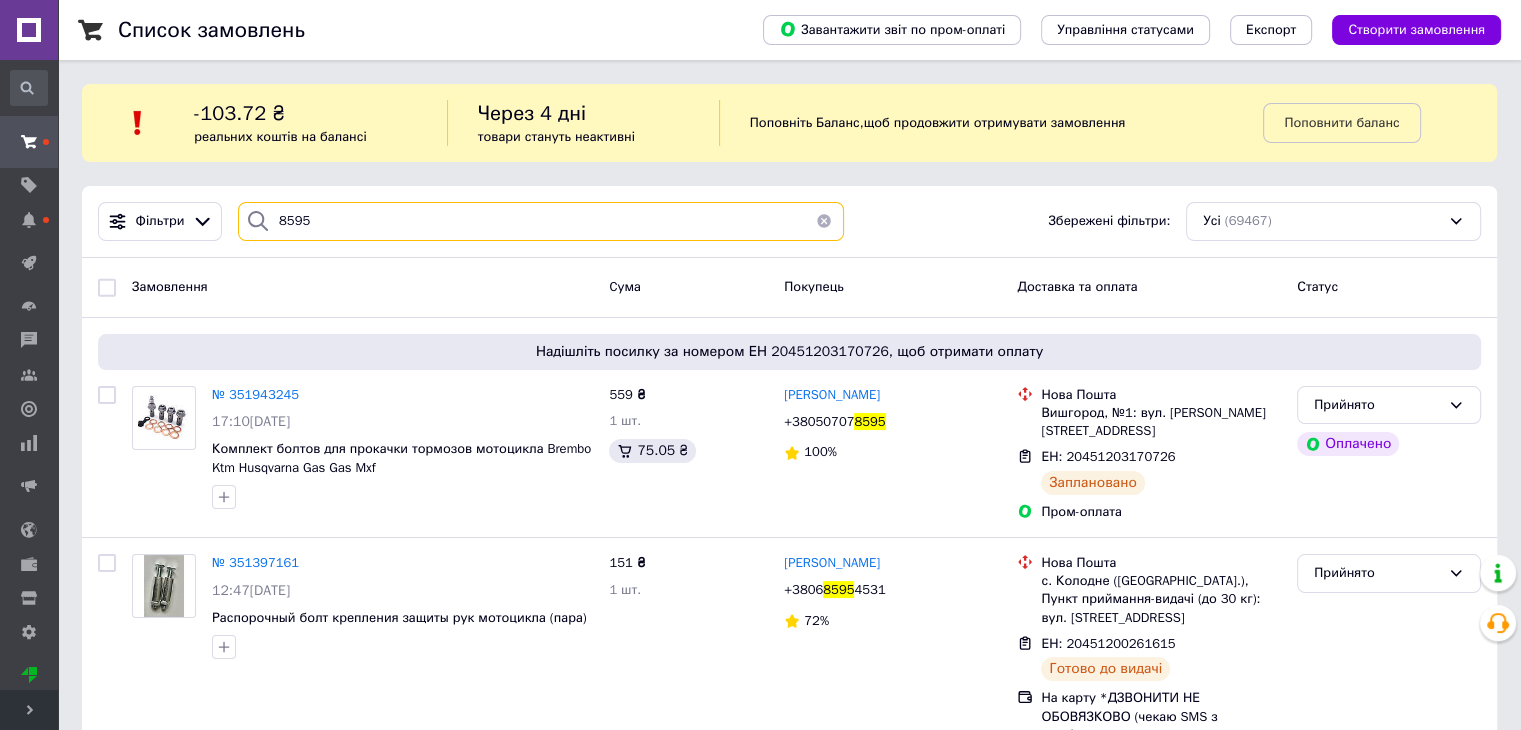 drag, startPoint x: 387, startPoint y: 211, endPoint x: 259, endPoint y: 204, distance: 128.19127 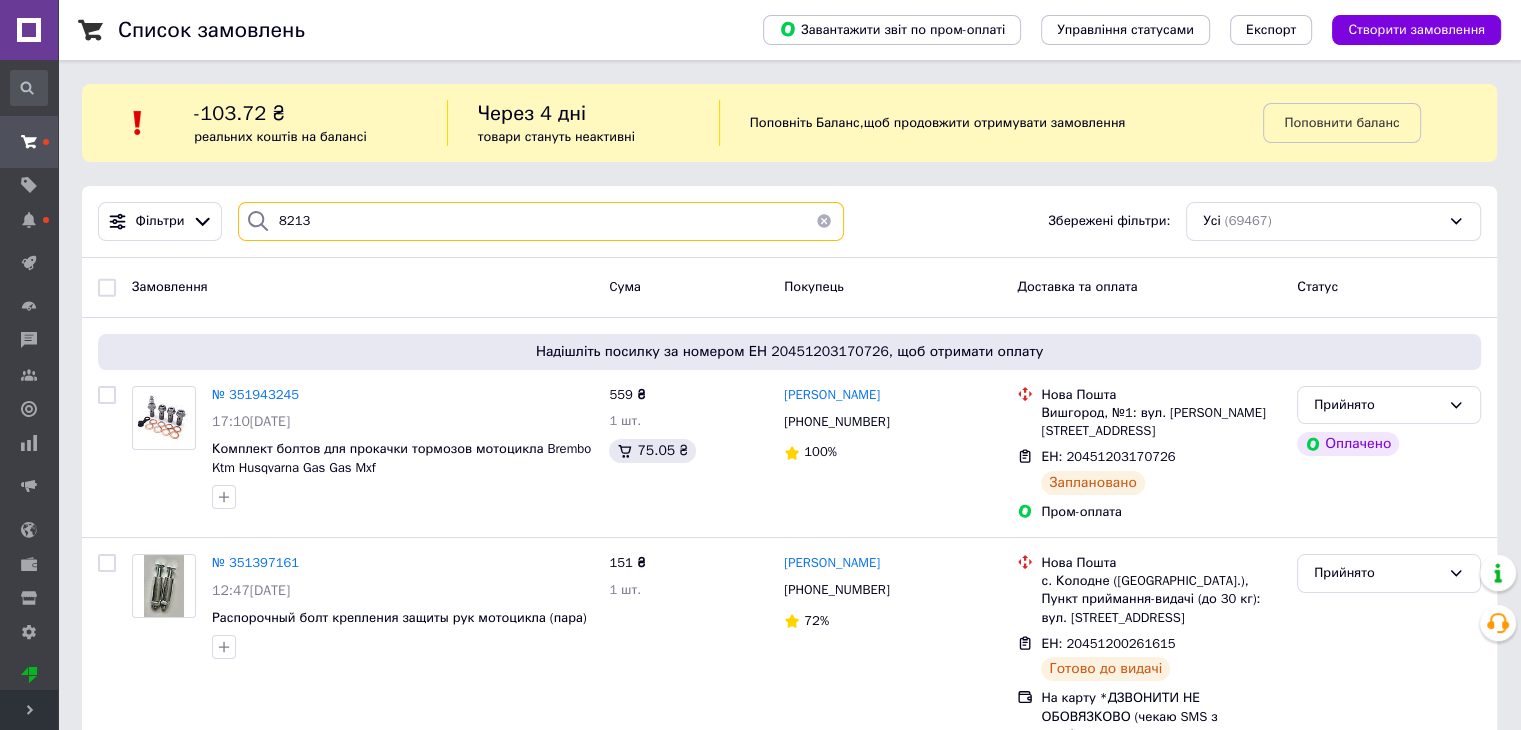 type on "8213" 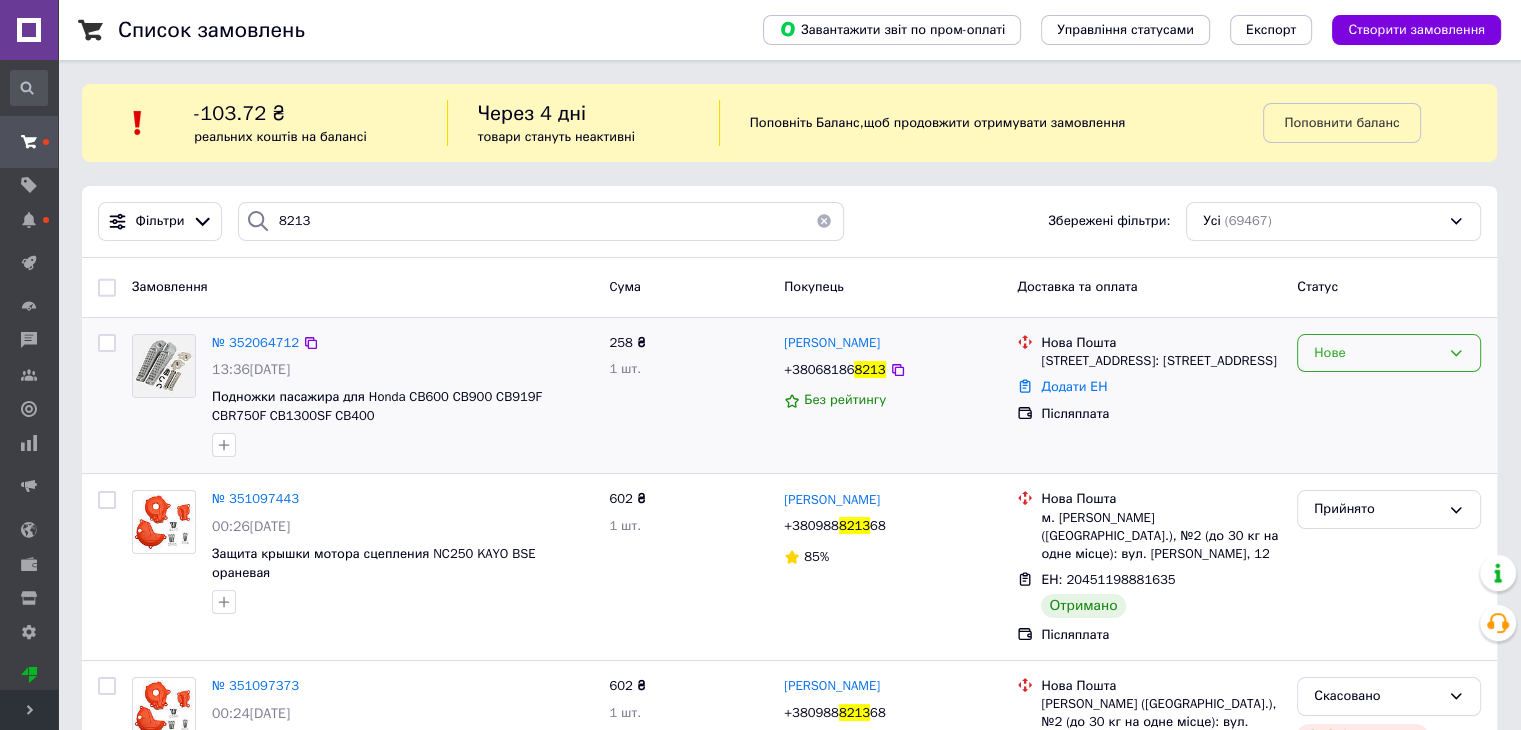 click on "Нове" at bounding box center (1377, 353) 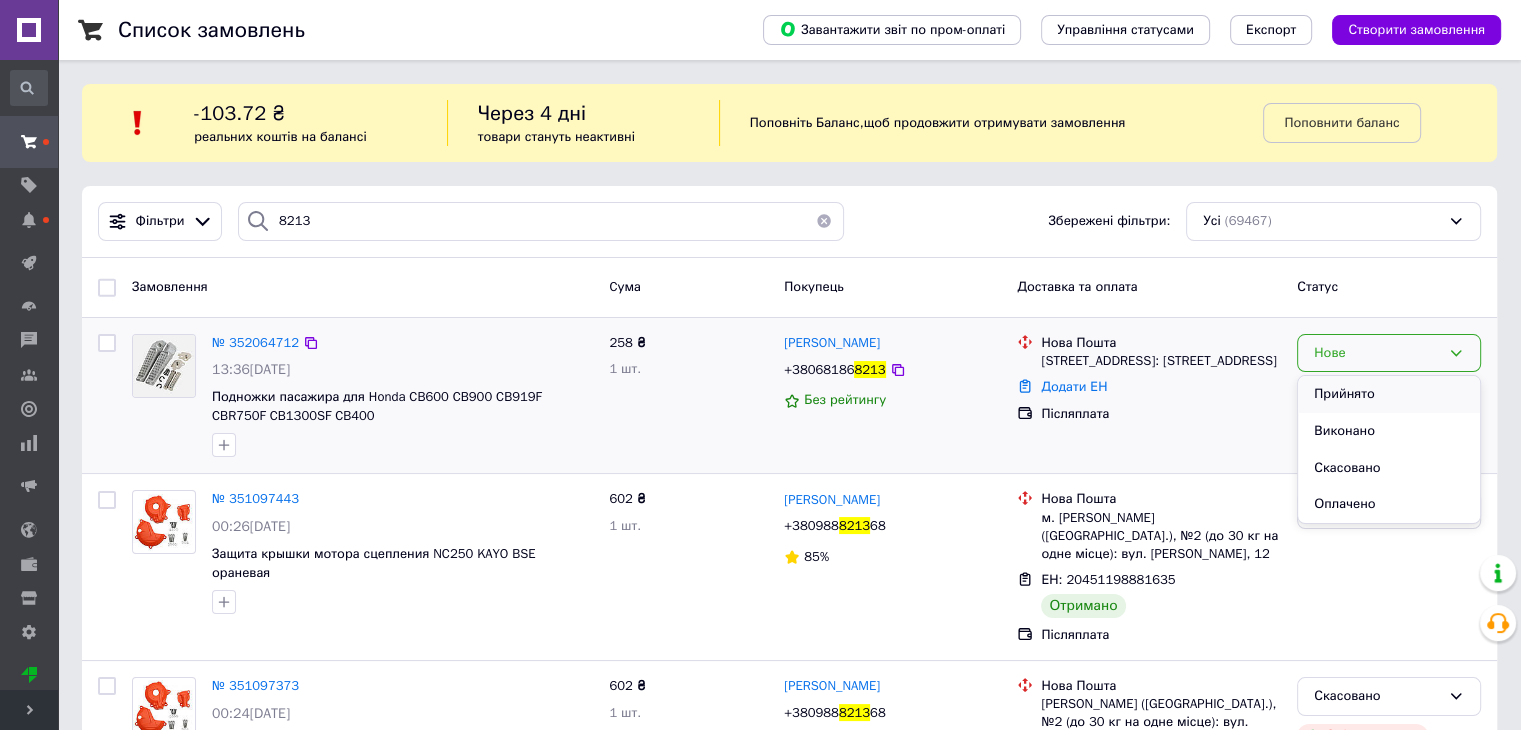 click on "Прийнято" at bounding box center [1389, 394] 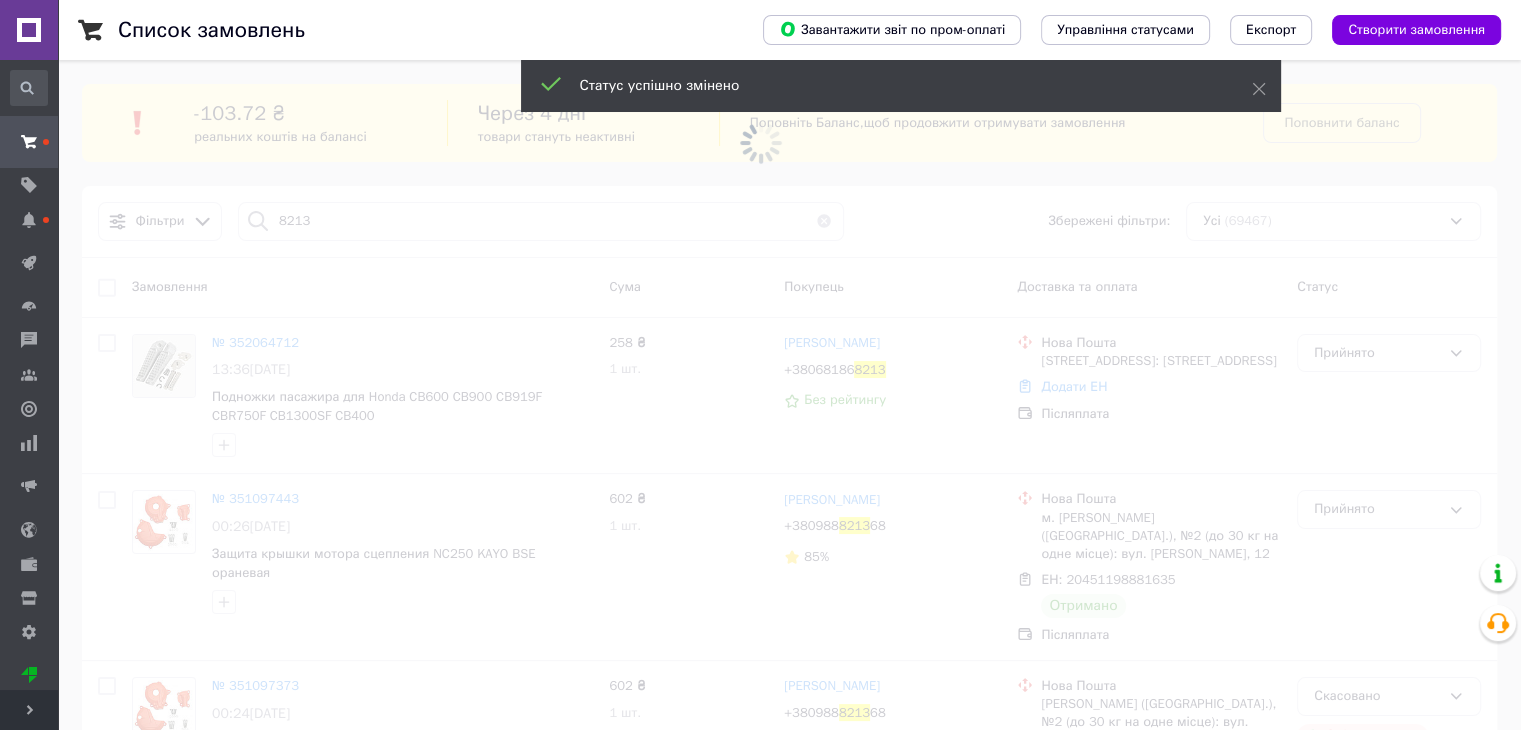drag, startPoint x: 281, startPoint y: 349, endPoint x: 1518, endPoint y: 249, distance: 1241.0354 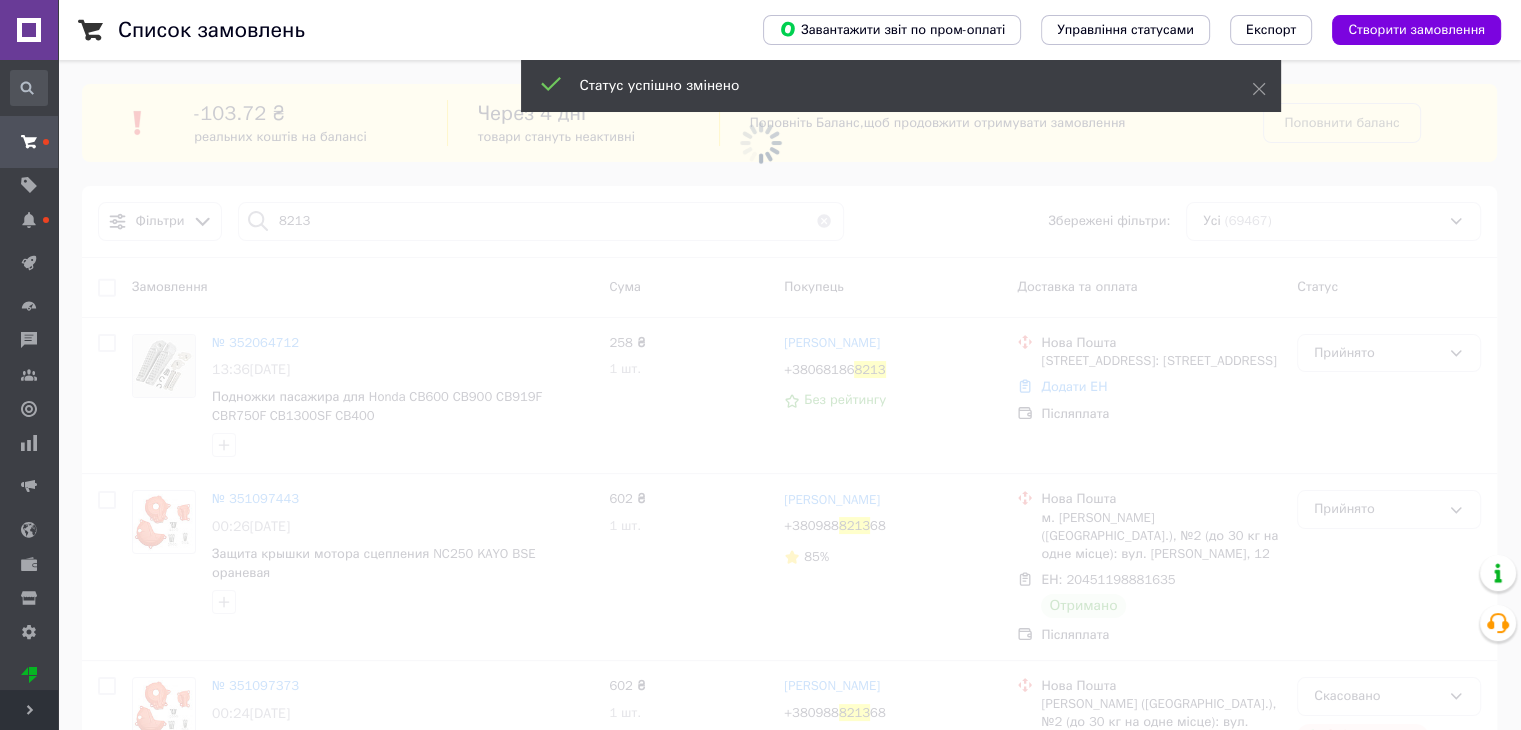click at bounding box center (760, 142) 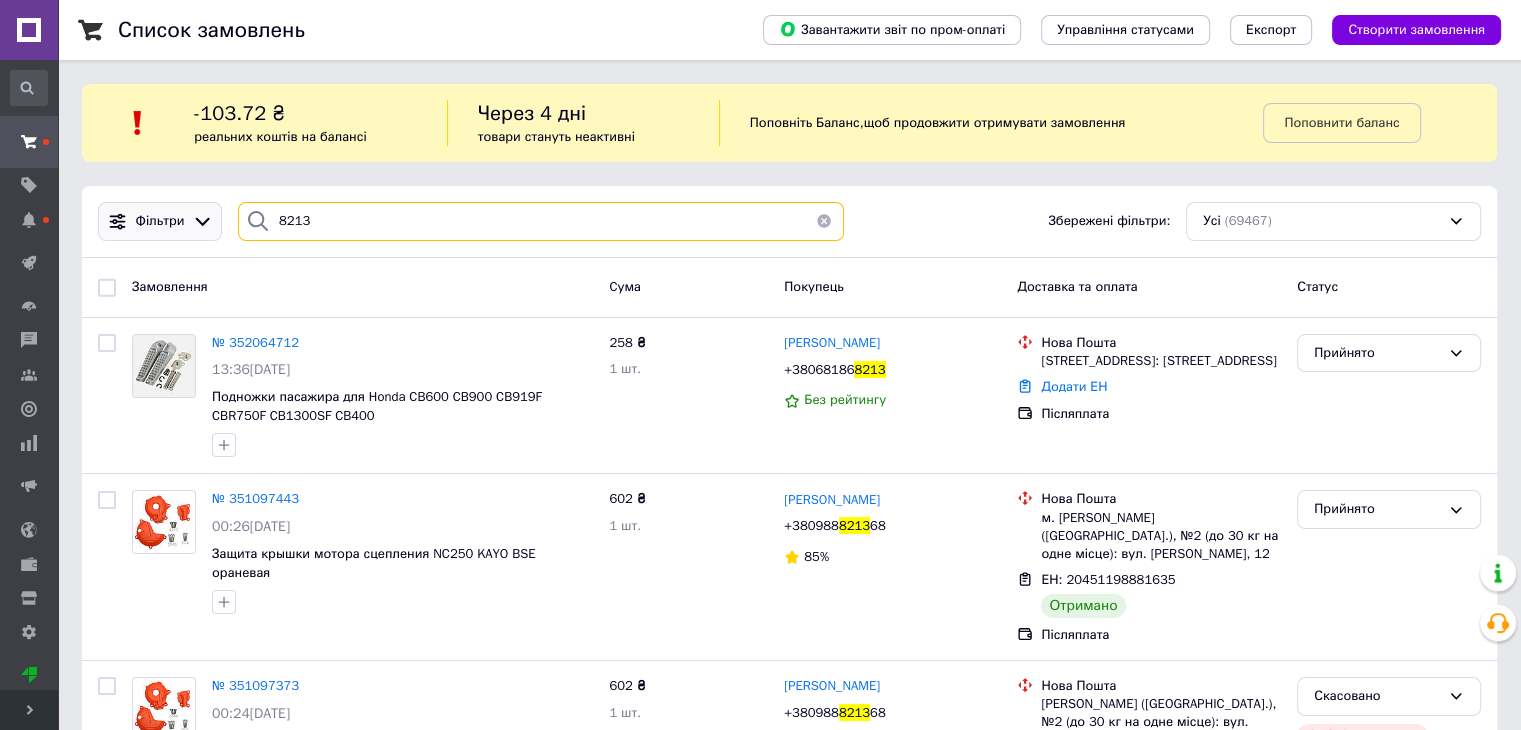 drag, startPoint x: 363, startPoint y: 212, endPoint x: 208, endPoint y: 234, distance: 156.55351 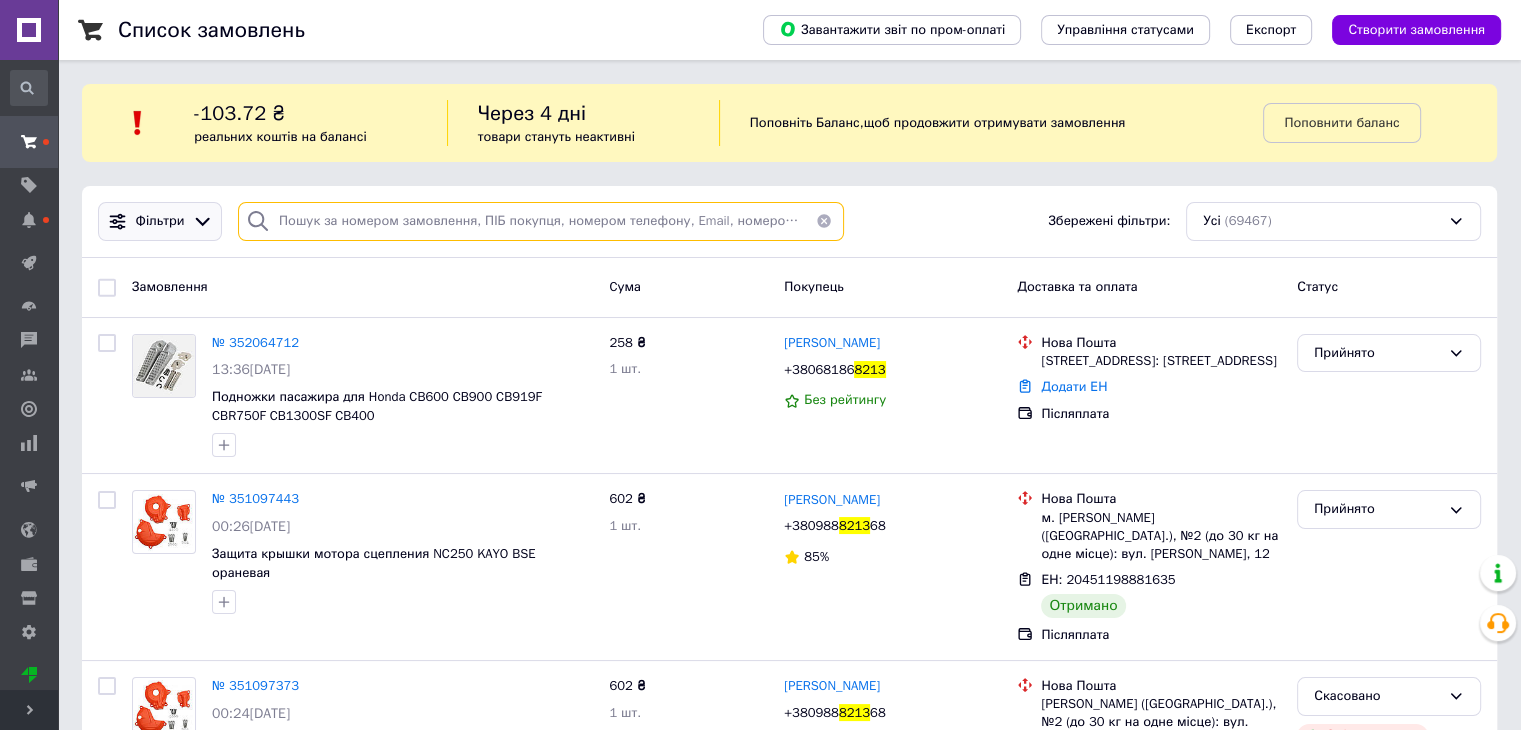type 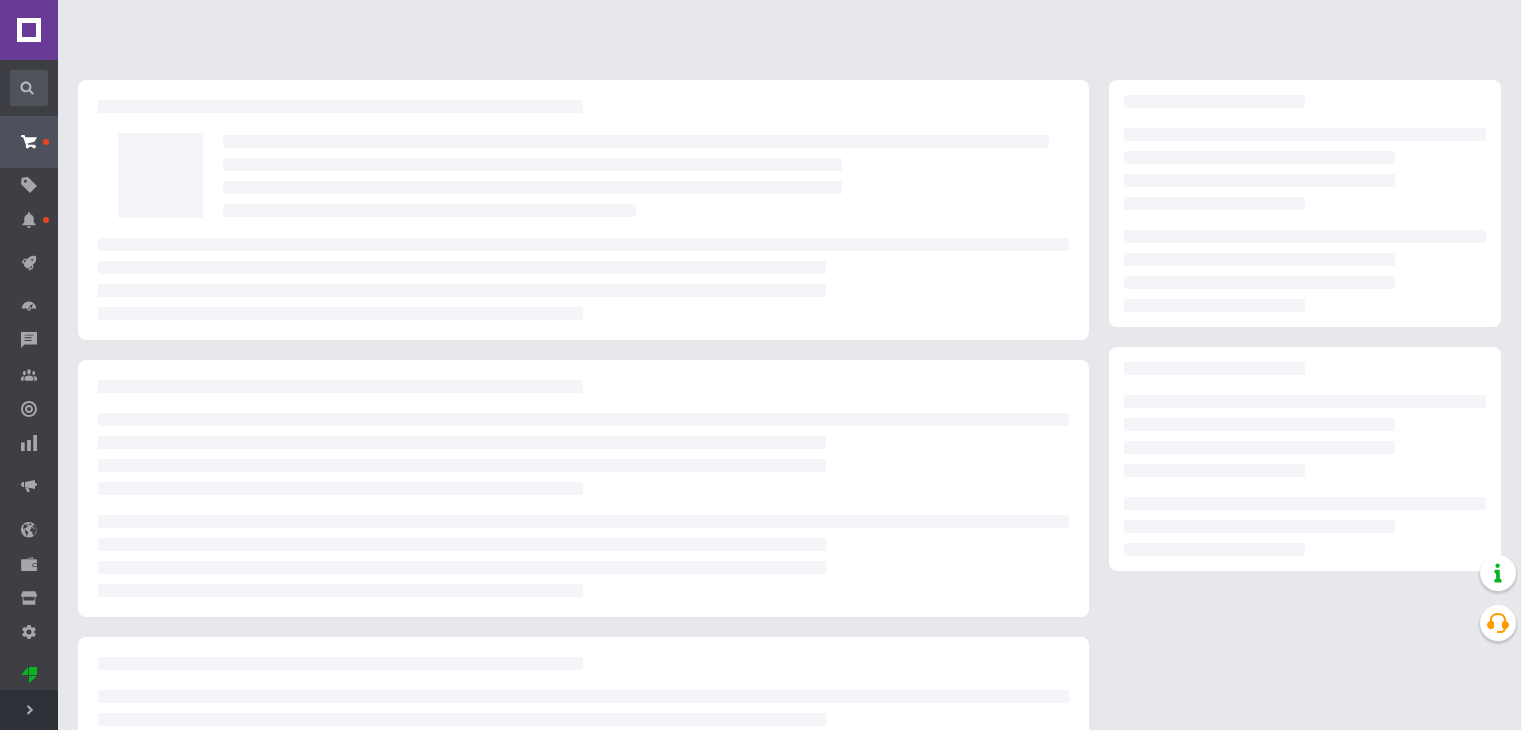 scroll, scrollTop: 0, scrollLeft: 0, axis: both 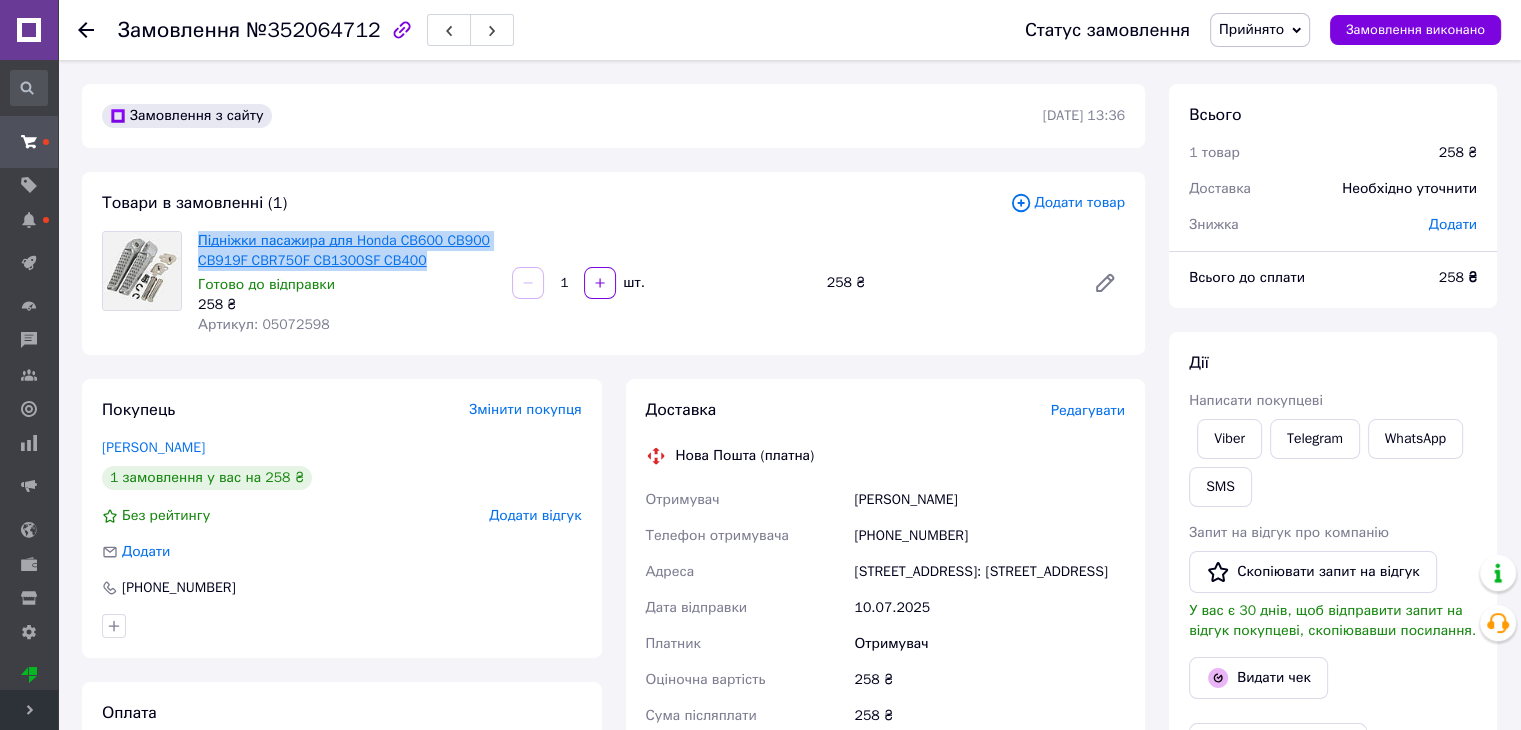 drag, startPoint x: 427, startPoint y: 263, endPoint x: 220, endPoint y: 234, distance: 209.02153 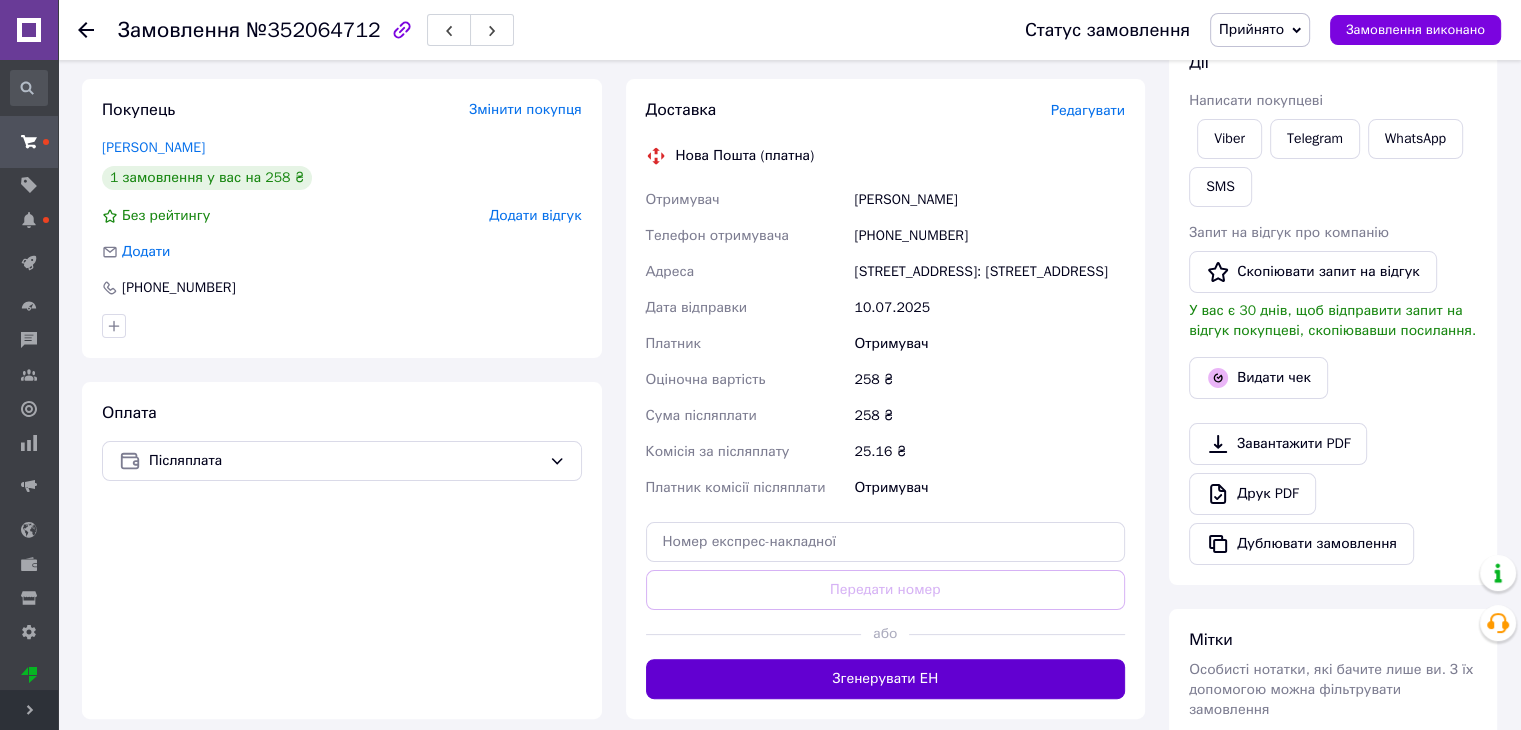click on "Згенерувати ЕН" at bounding box center (886, 679) 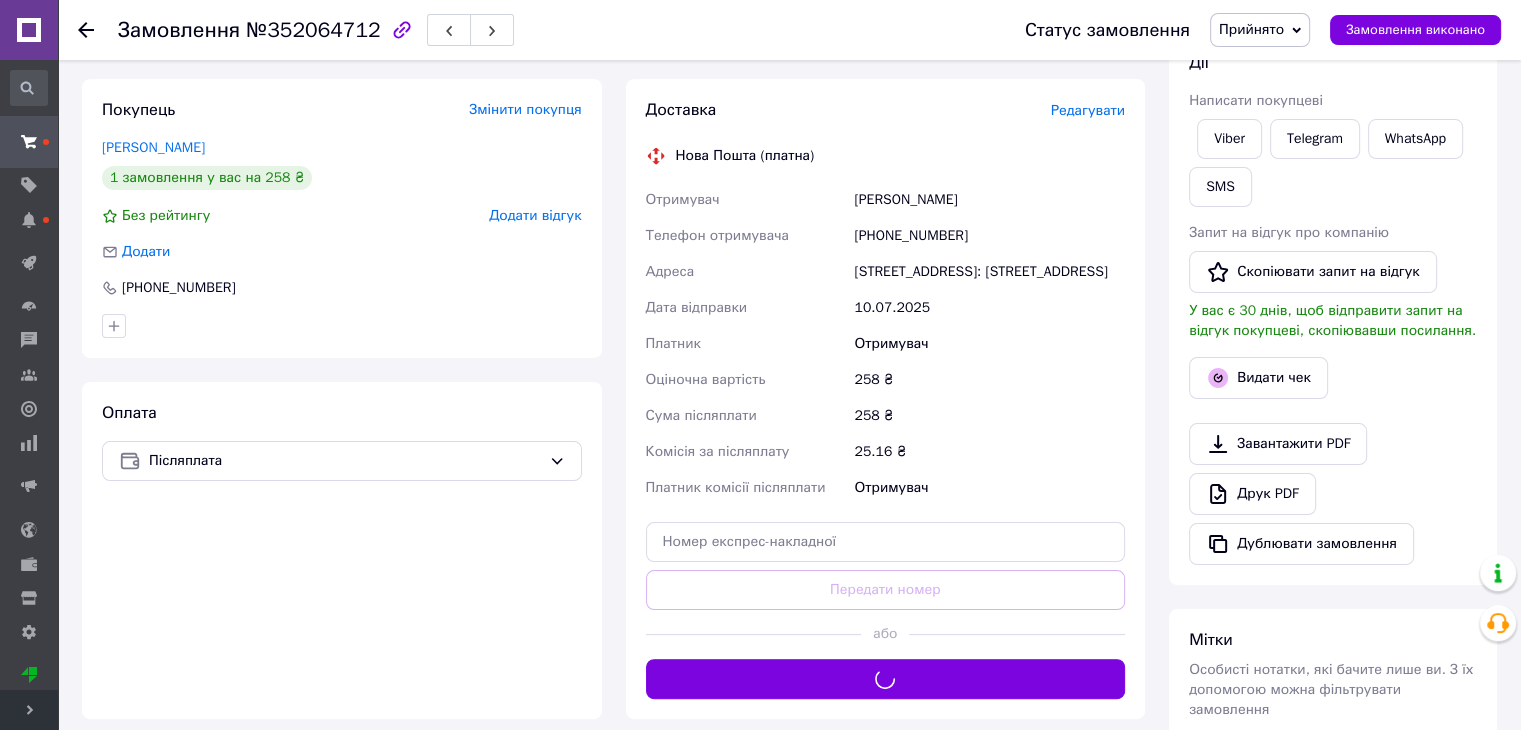 scroll, scrollTop: 100, scrollLeft: 0, axis: vertical 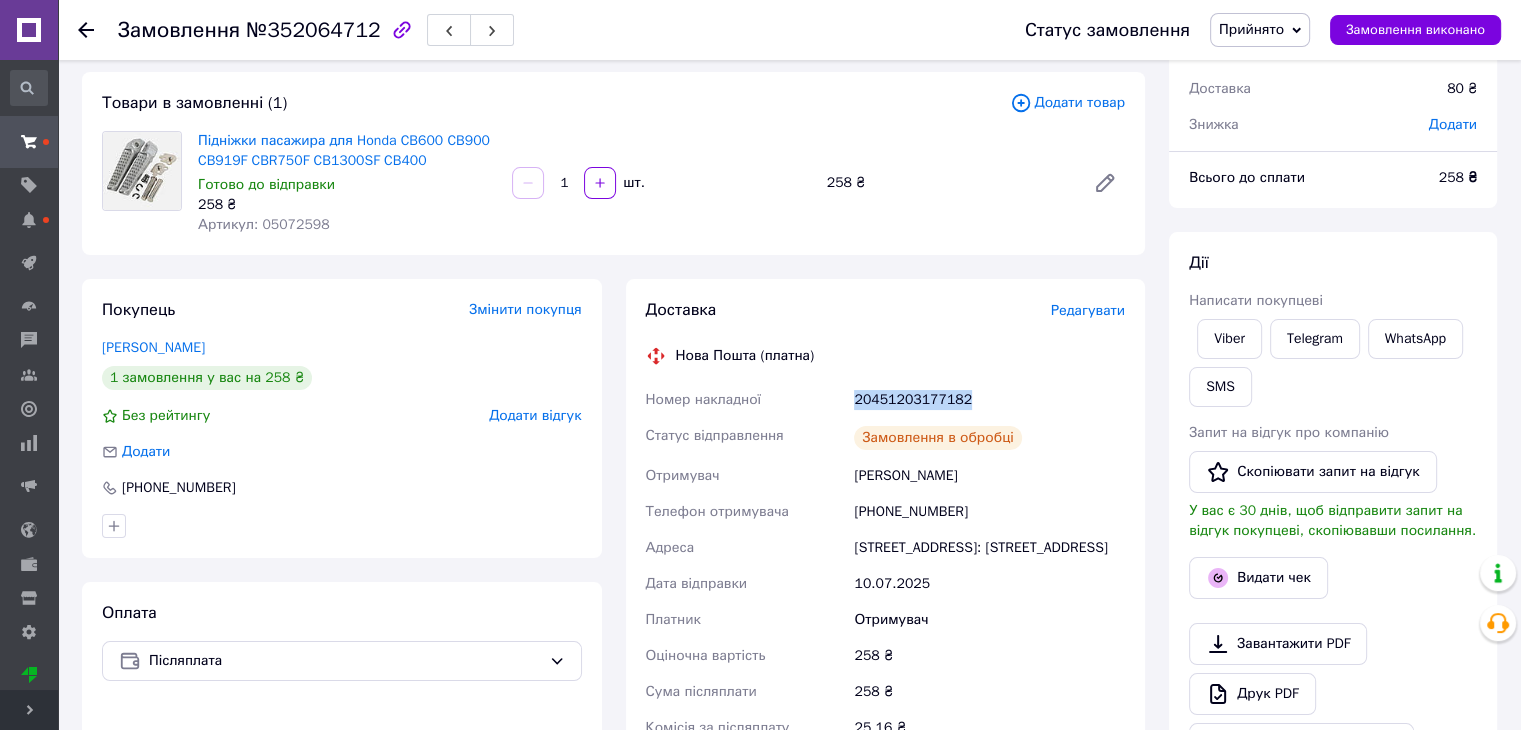 drag, startPoint x: 842, startPoint y: 393, endPoint x: 977, endPoint y: 396, distance: 135.03333 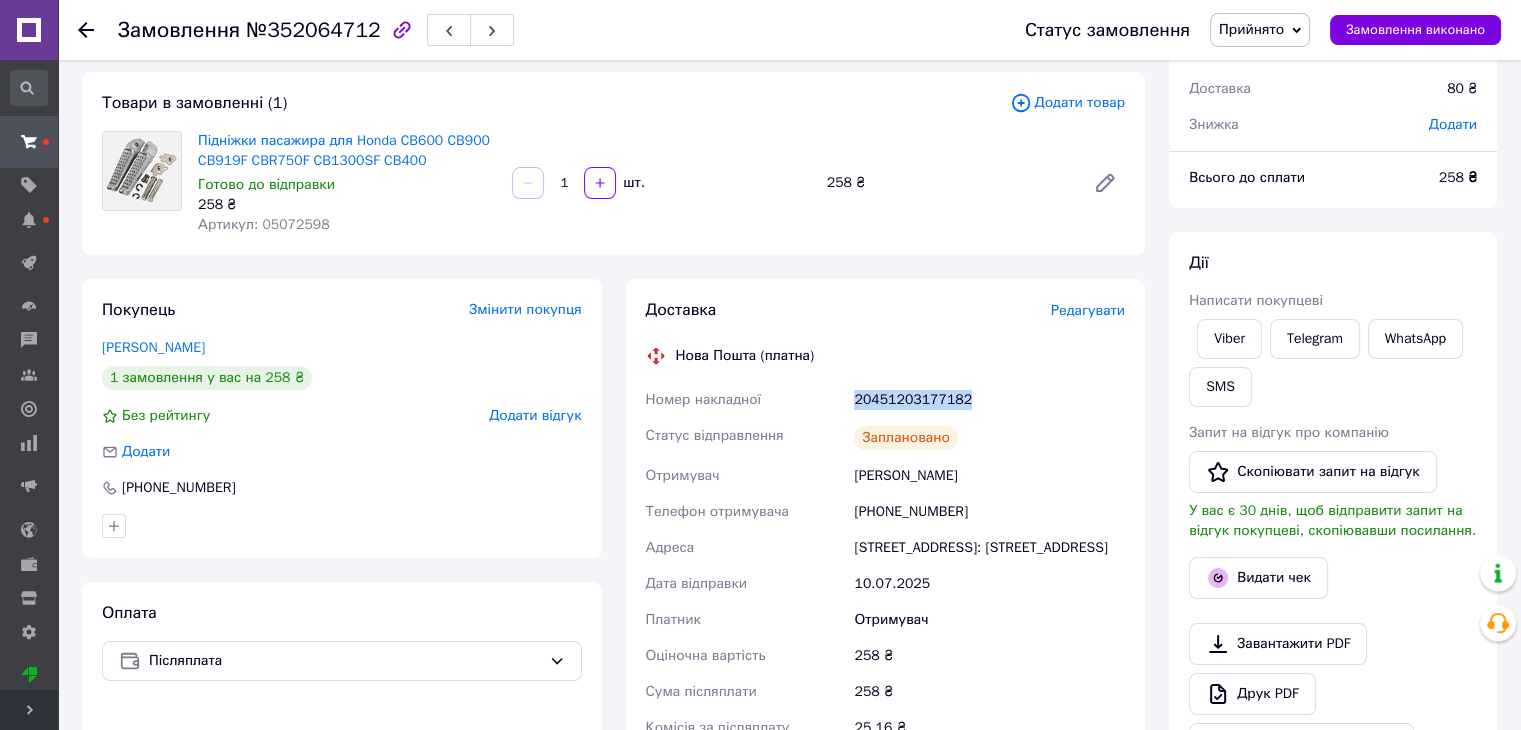 copy on "Номер накладної 20451203177182" 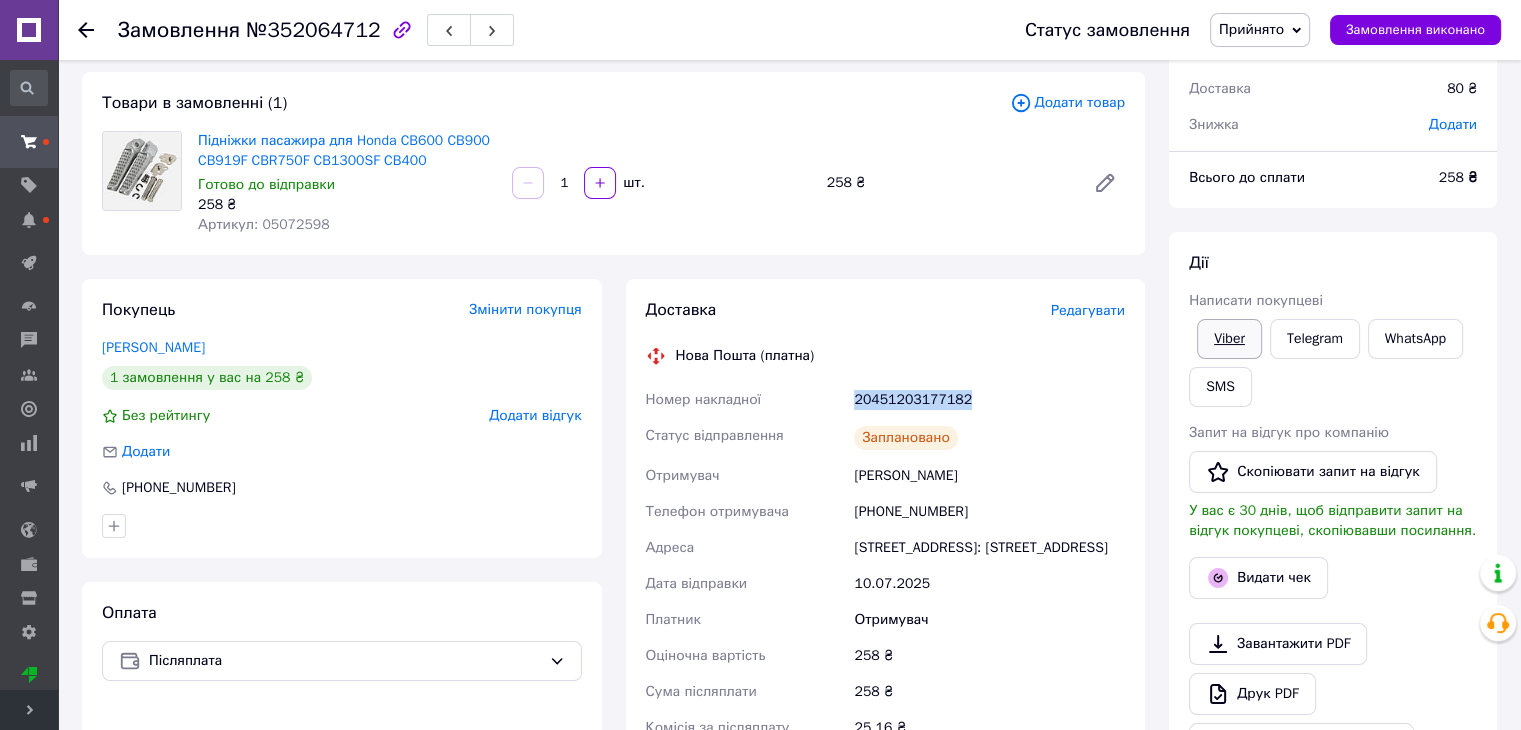 click on "Viber" at bounding box center [1229, 339] 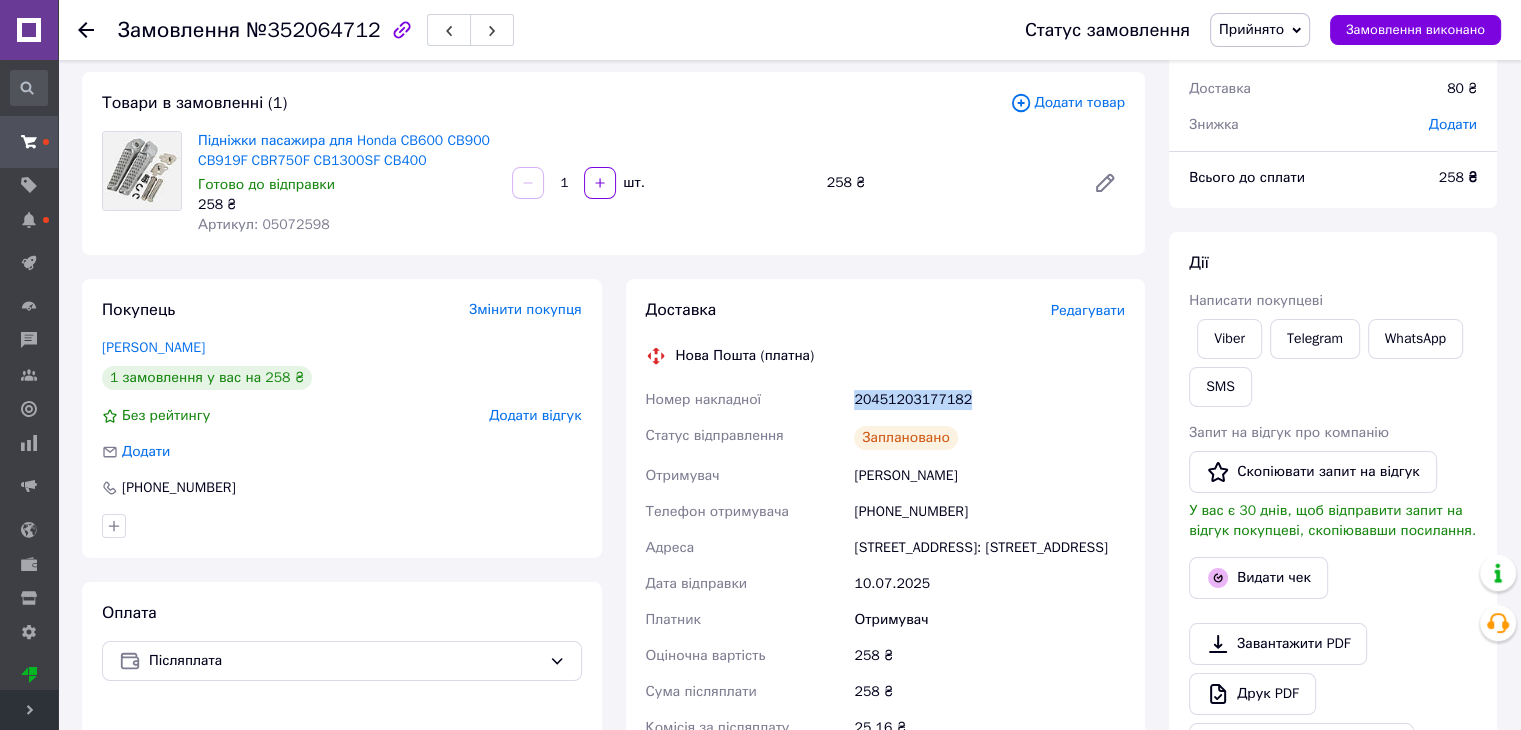 drag, startPoint x: 928, startPoint y: 382, endPoint x: 891, endPoint y: 398, distance: 40.311287 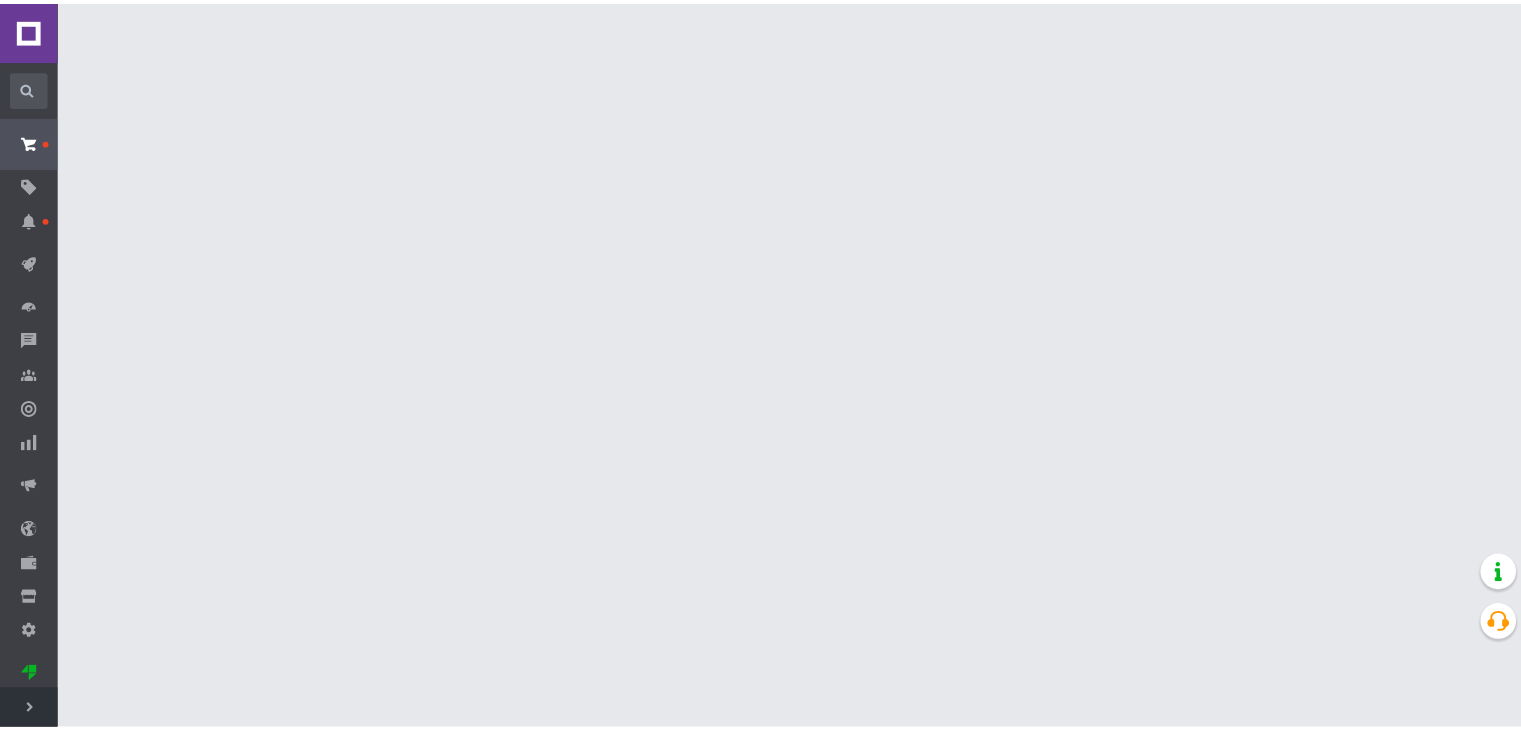 scroll, scrollTop: 0, scrollLeft: 0, axis: both 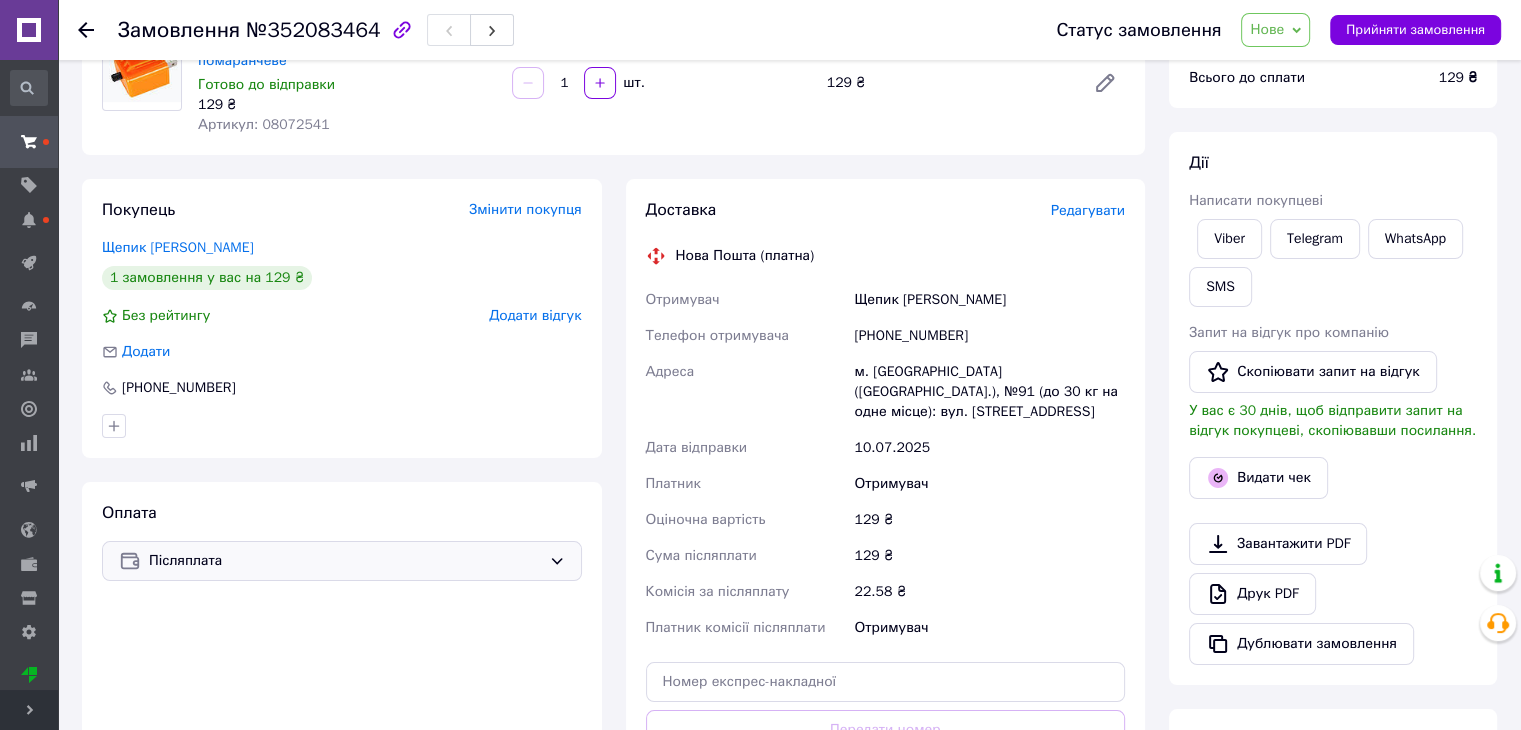 click on "Післяплата" at bounding box center (345, 561) 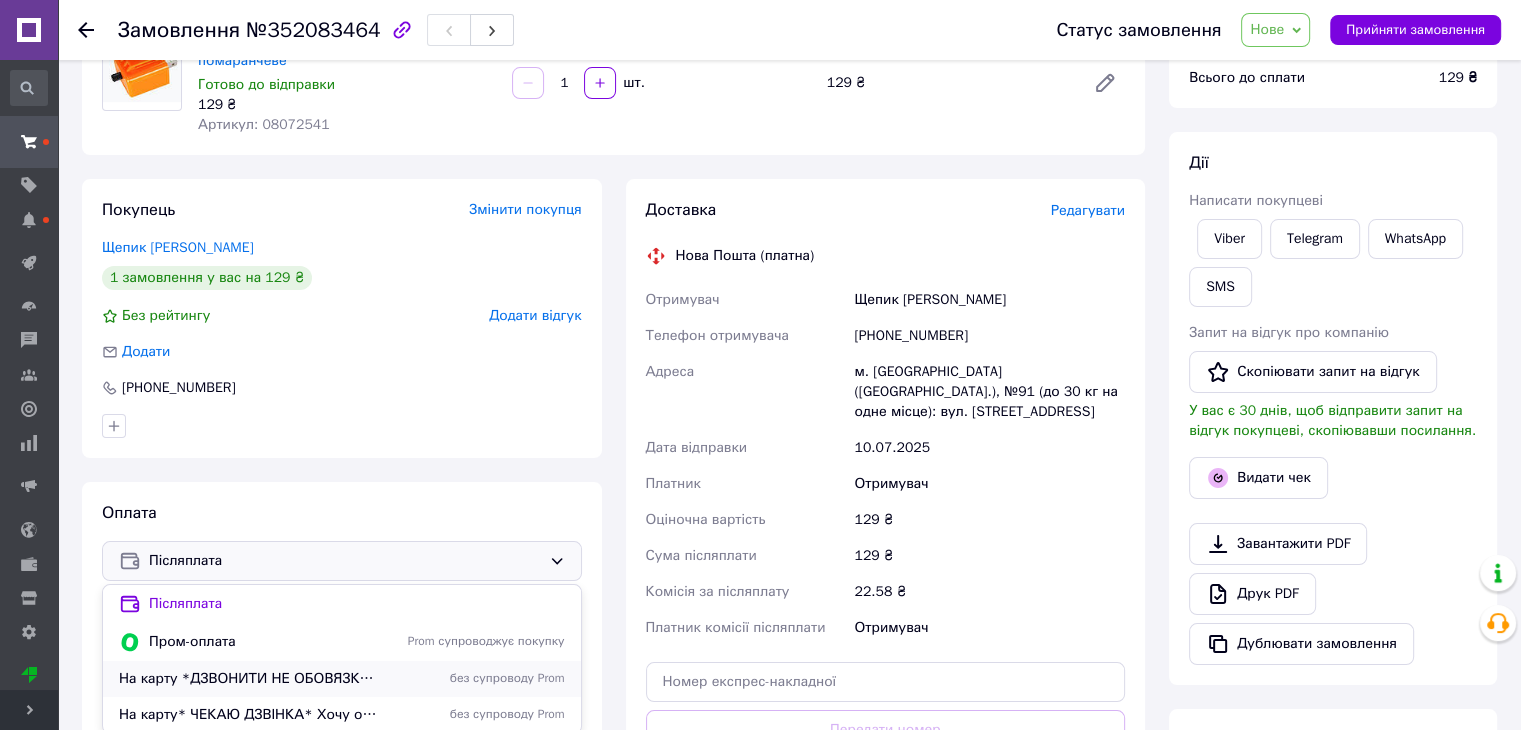 click on "На карту *ДЗВОНИТИ НЕ ОБОВЯЗКОВО (чекаю SMS з реквізитами) без супроводу Prom" at bounding box center [342, 679] 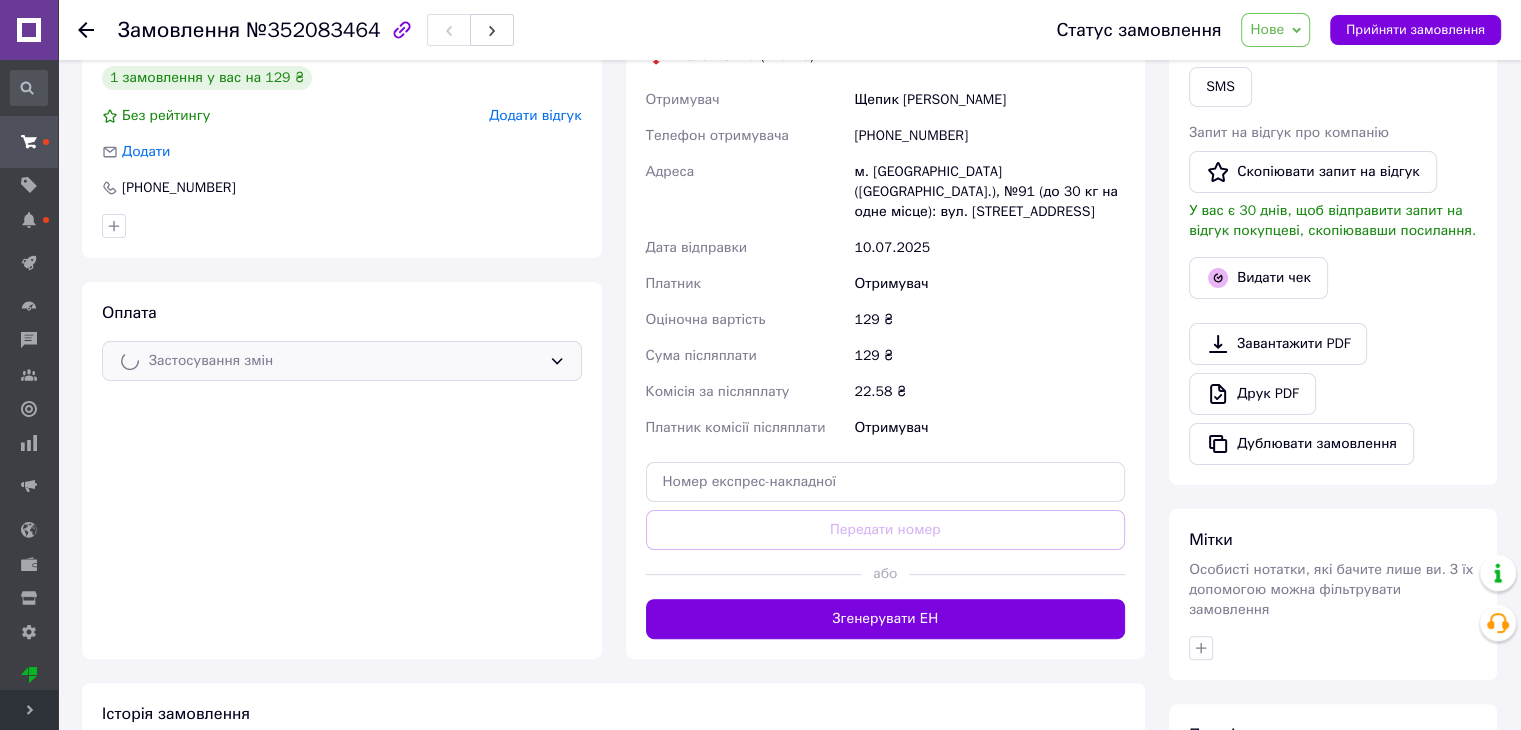 scroll, scrollTop: 600, scrollLeft: 0, axis: vertical 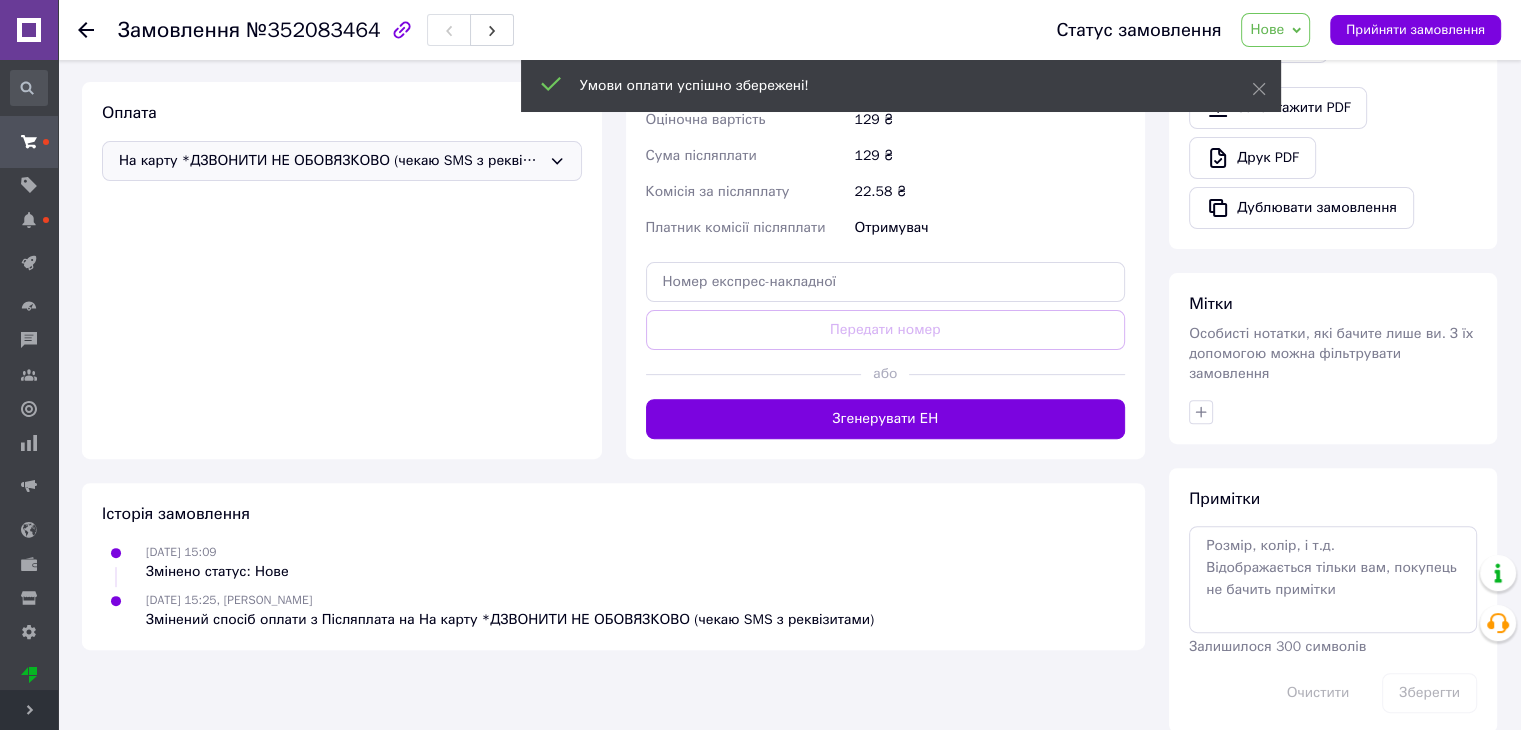 click on "Залишилося 300 символів" at bounding box center [1277, 646] 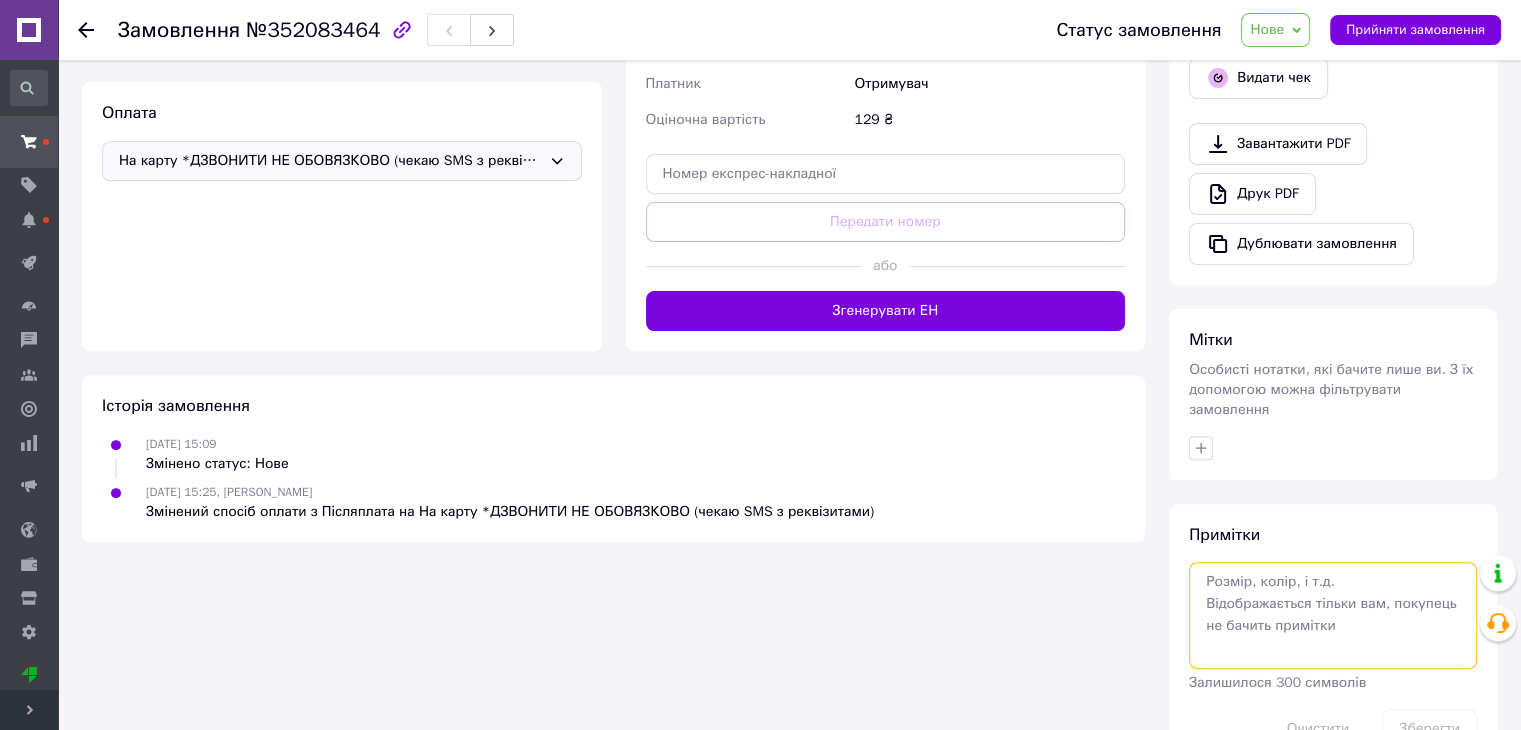 click at bounding box center (1333, 615) 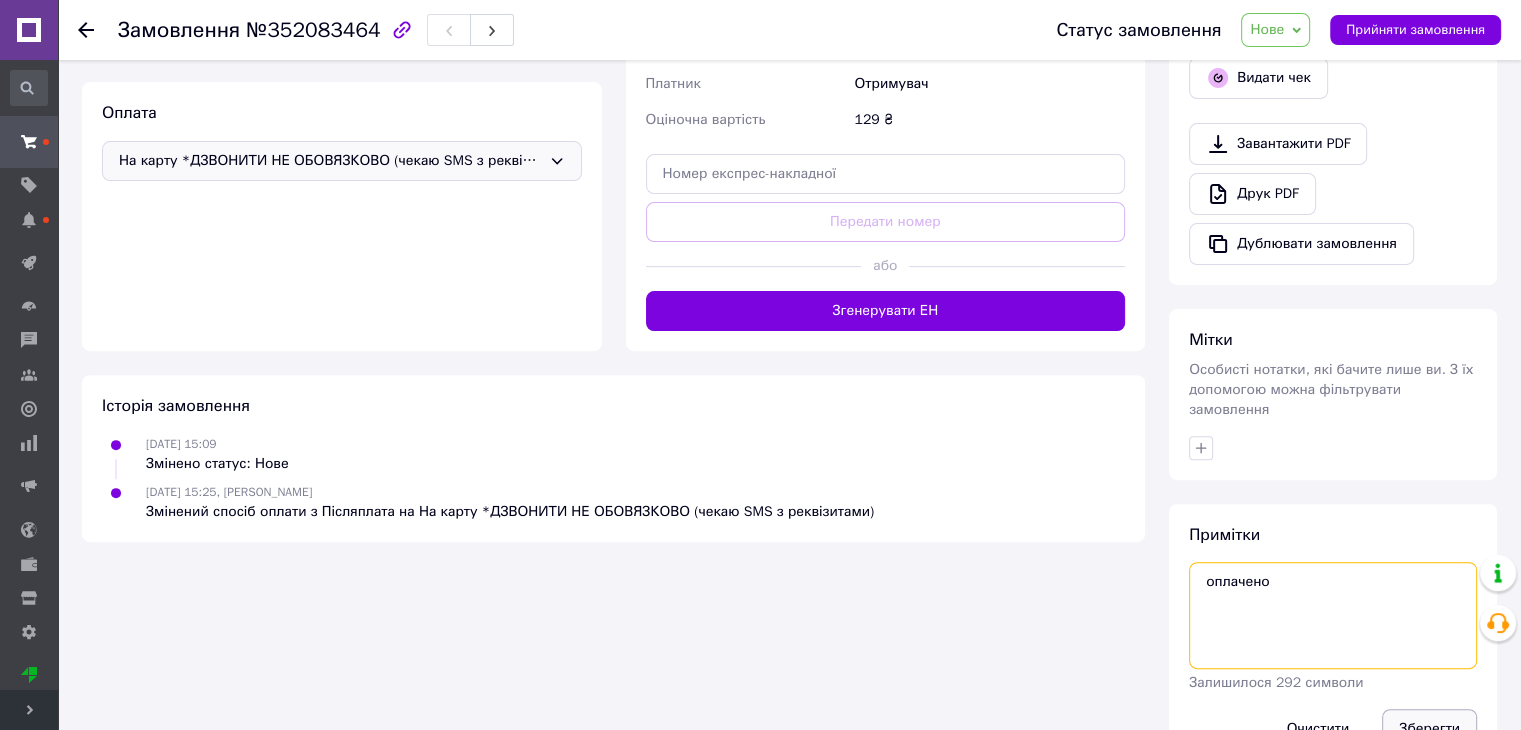 type on "оплачено" 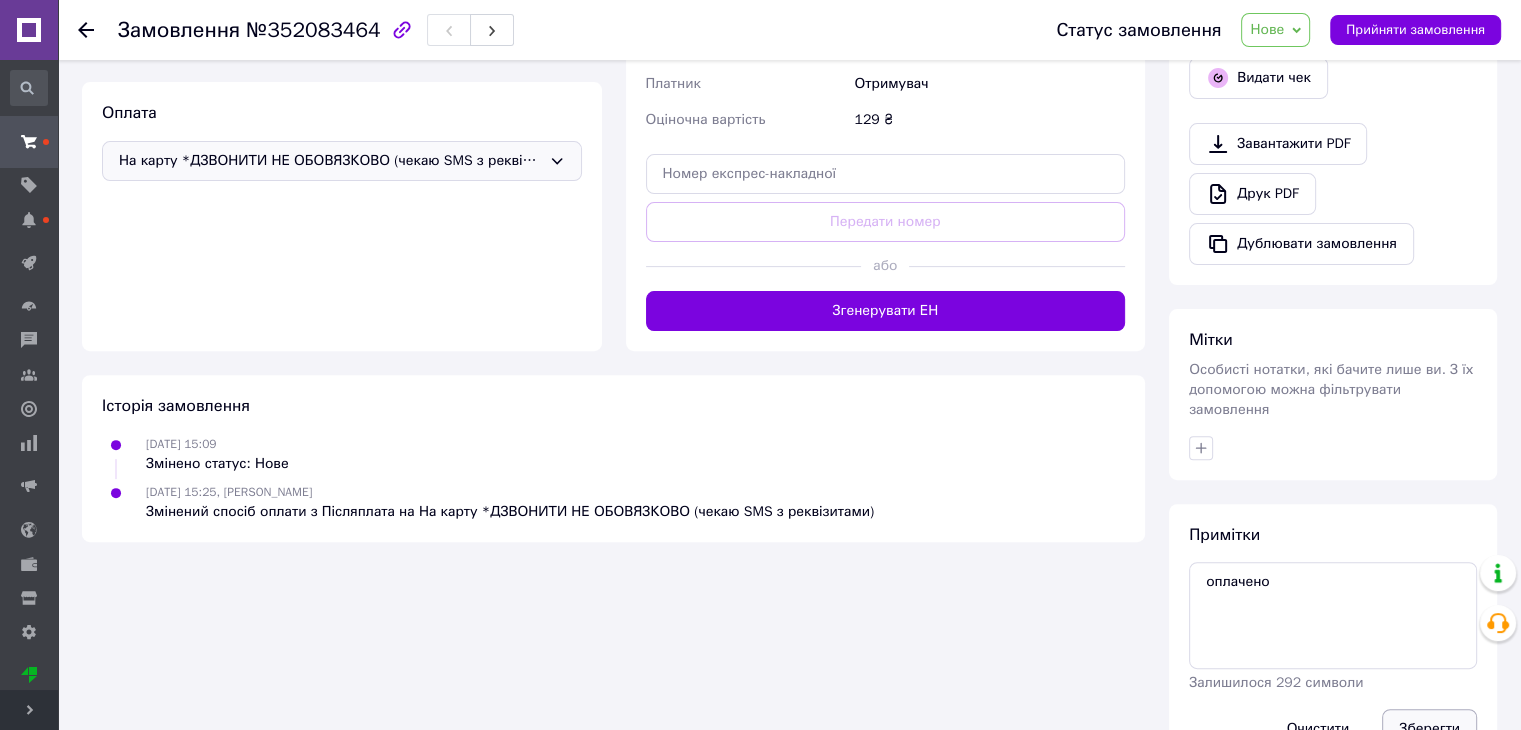 click on "Зберегти" at bounding box center (1429, 729) 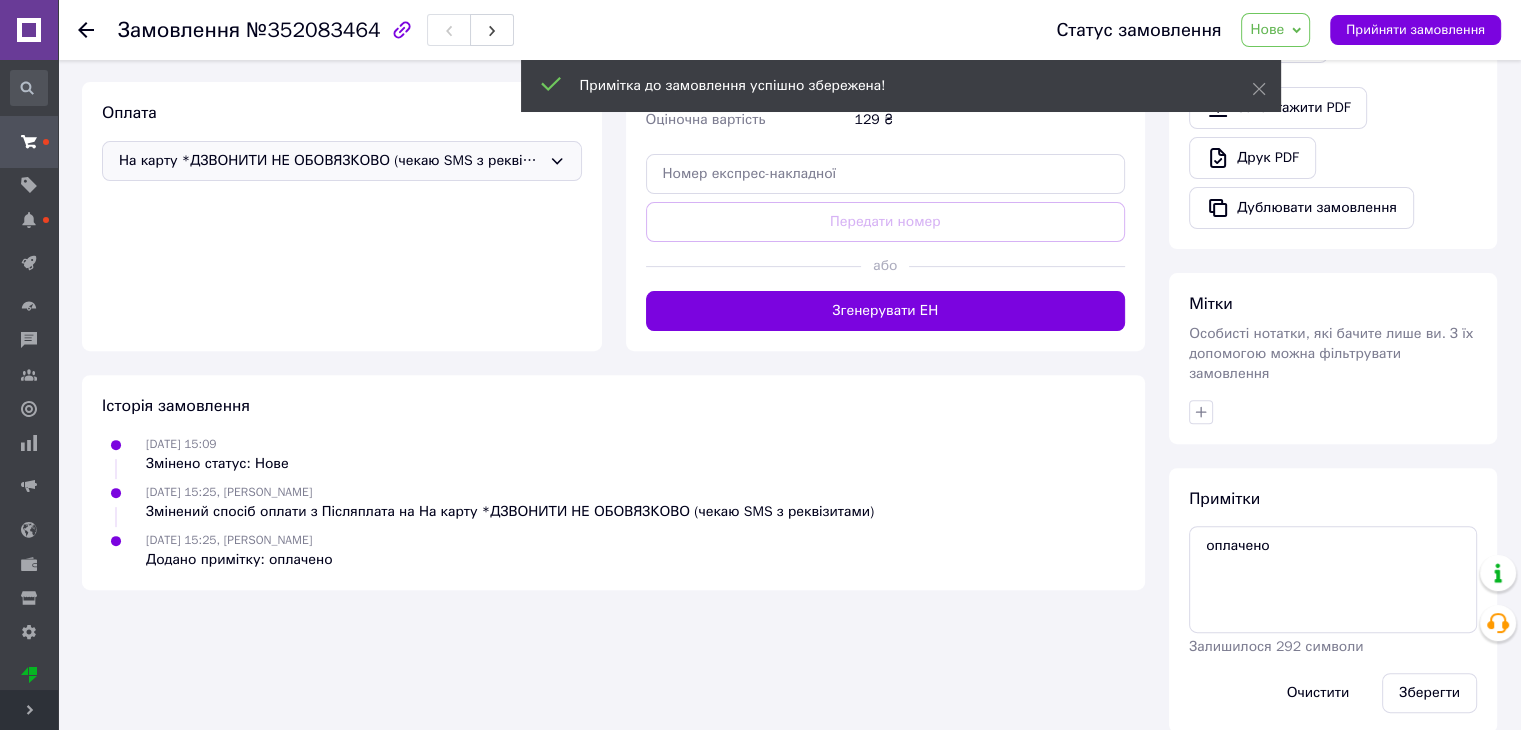 scroll, scrollTop: 400, scrollLeft: 0, axis: vertical 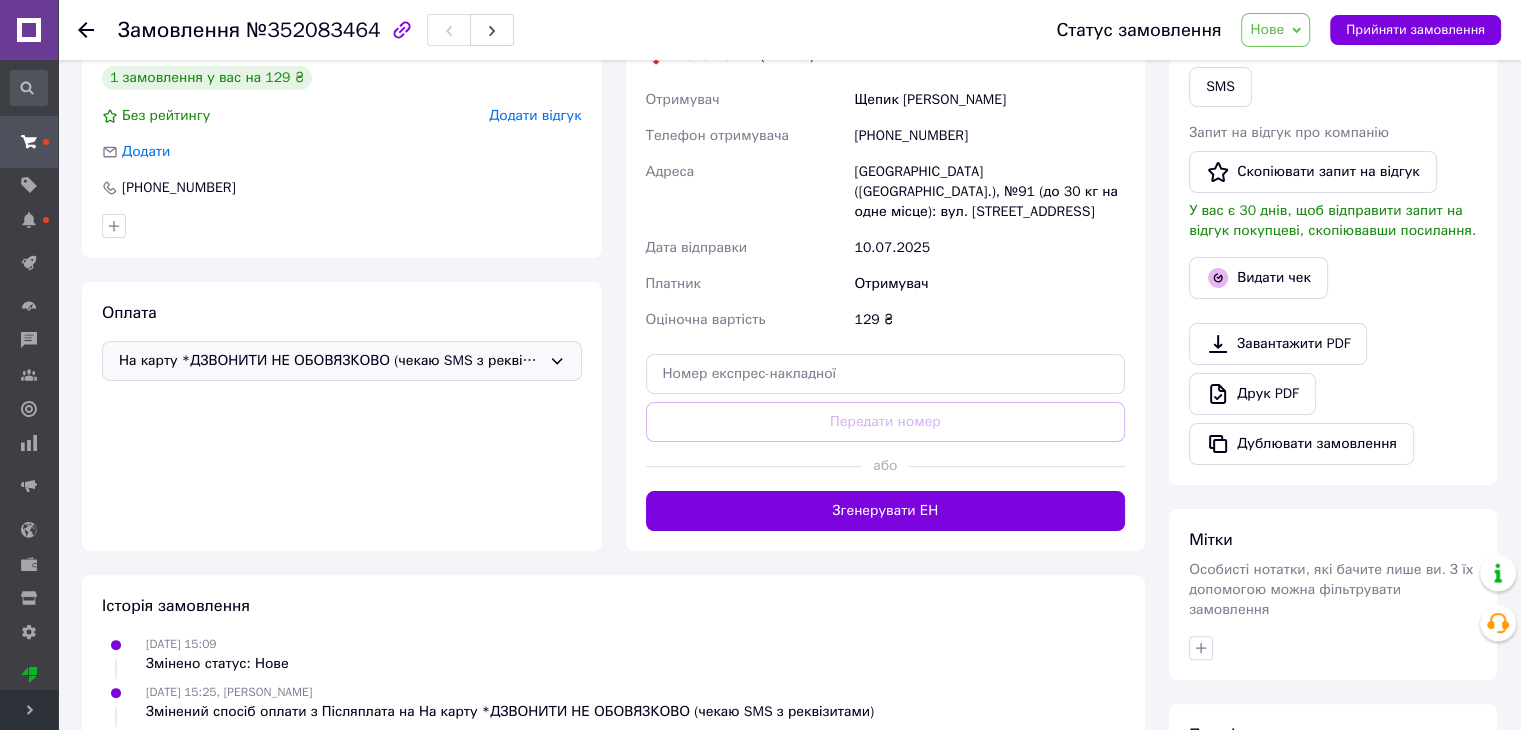 click on "Нове" at bounding box center (1267, 29) 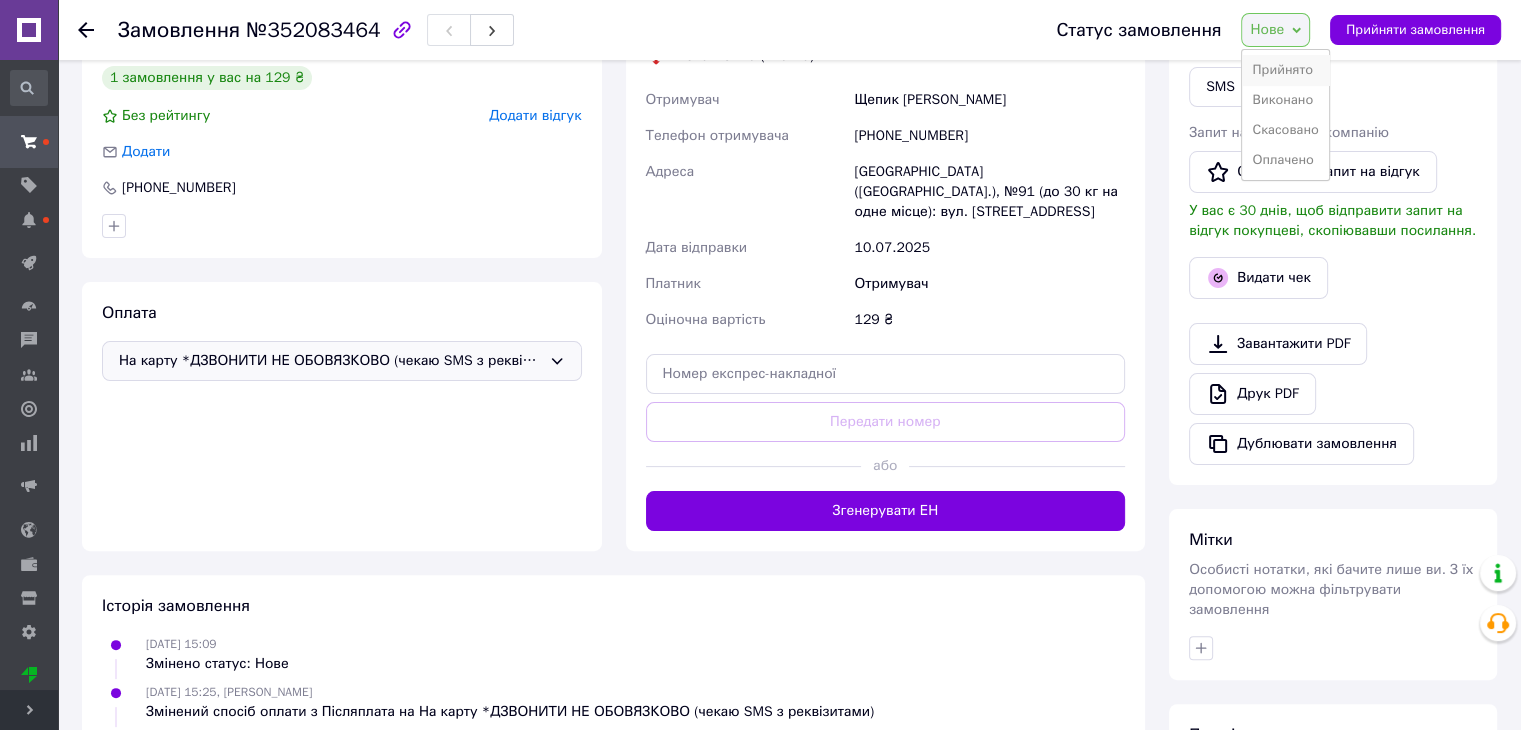 click on "Прийнято" at bounding box center (1285, 70) 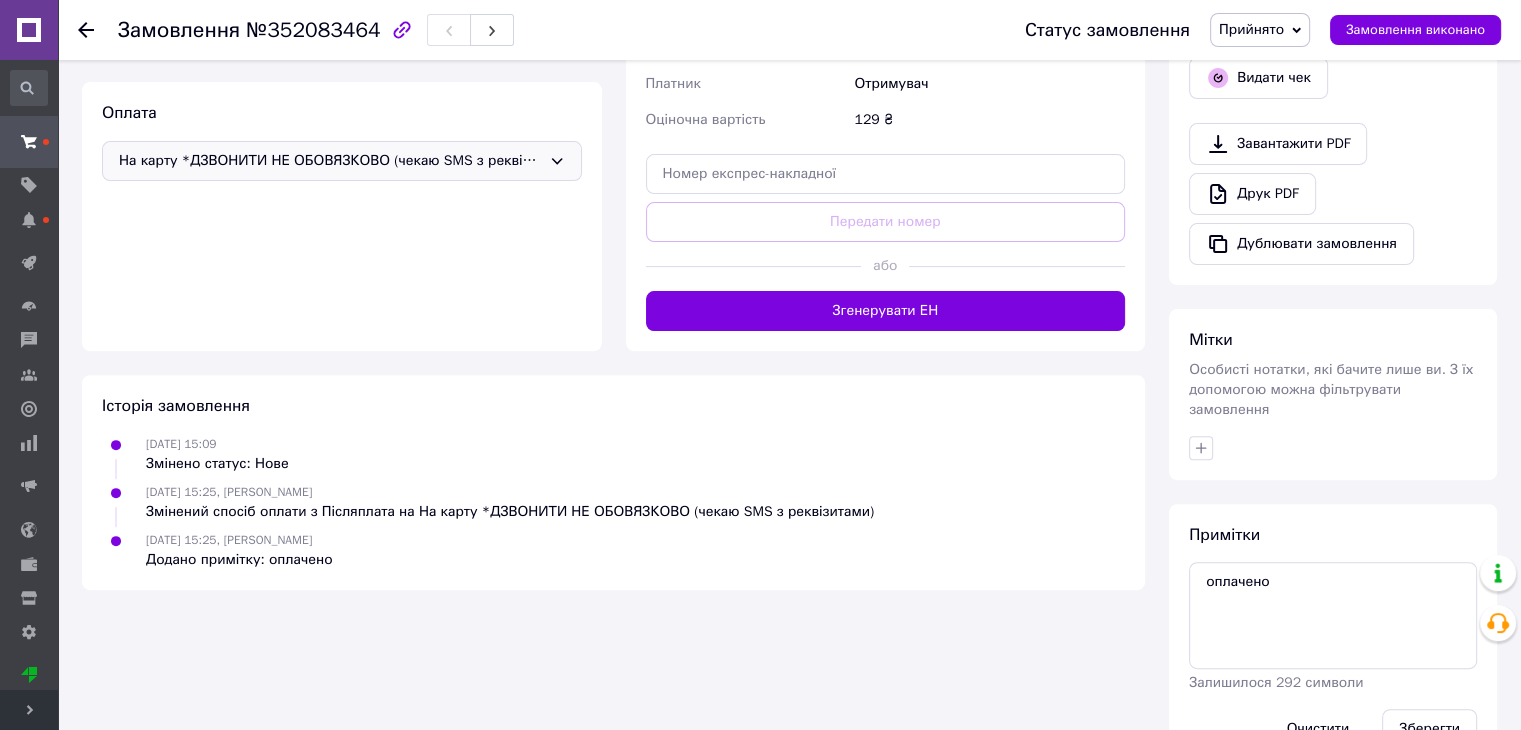scroll, scrollTop: 640, scrollLeft: 0, axis: vertical 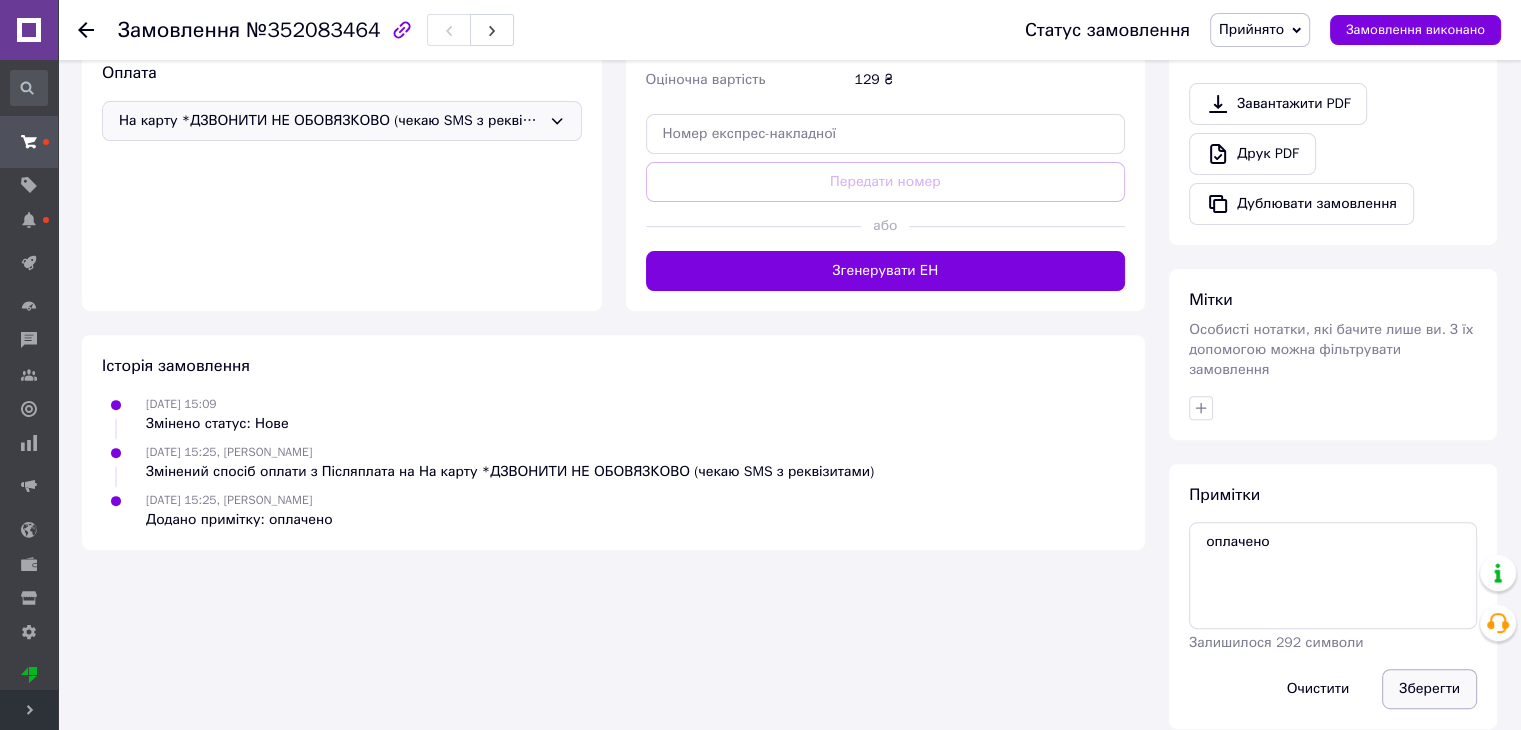 click on "Зберегти" at bounding box center [1429, 689] 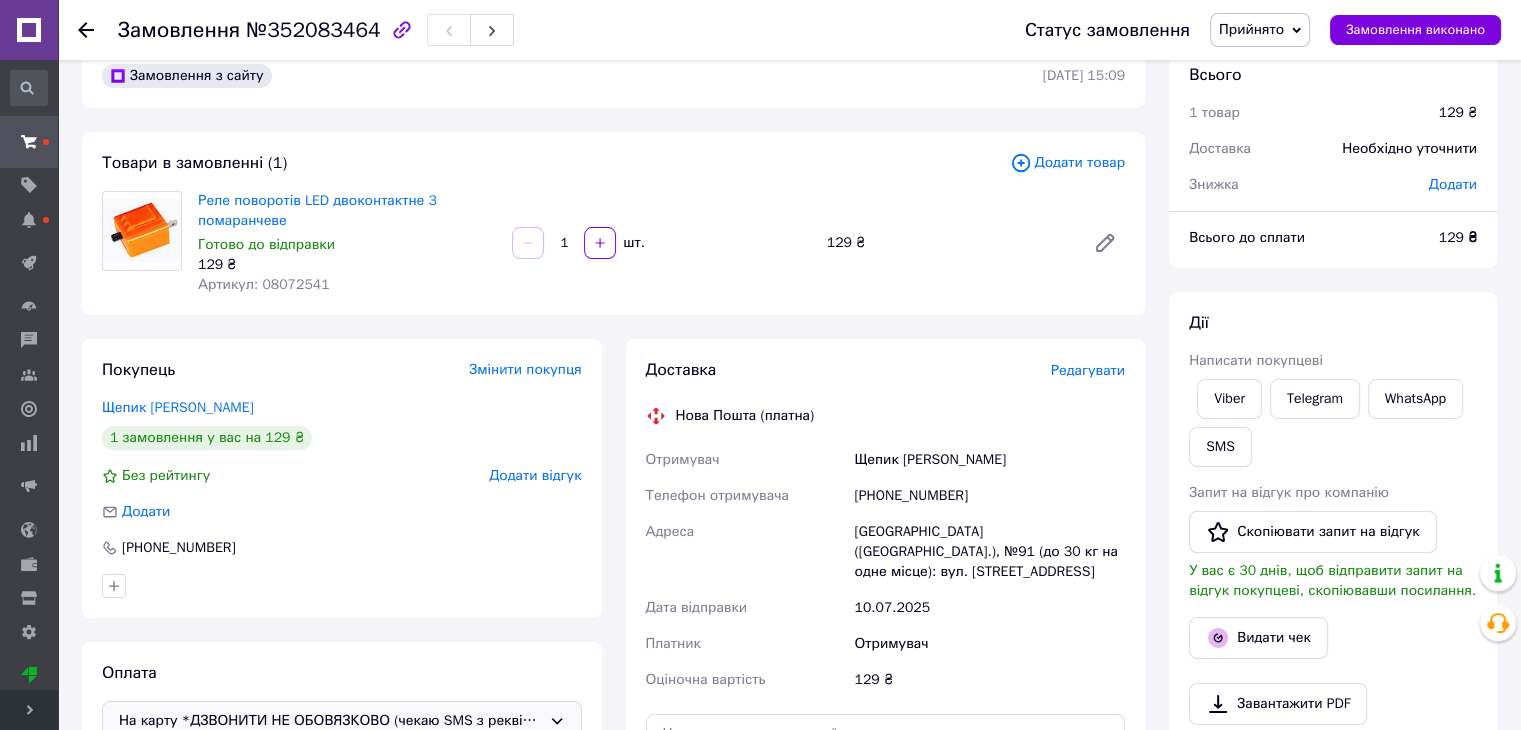scroll, scrollTop: 0, scrollLeft: 0, axis: both 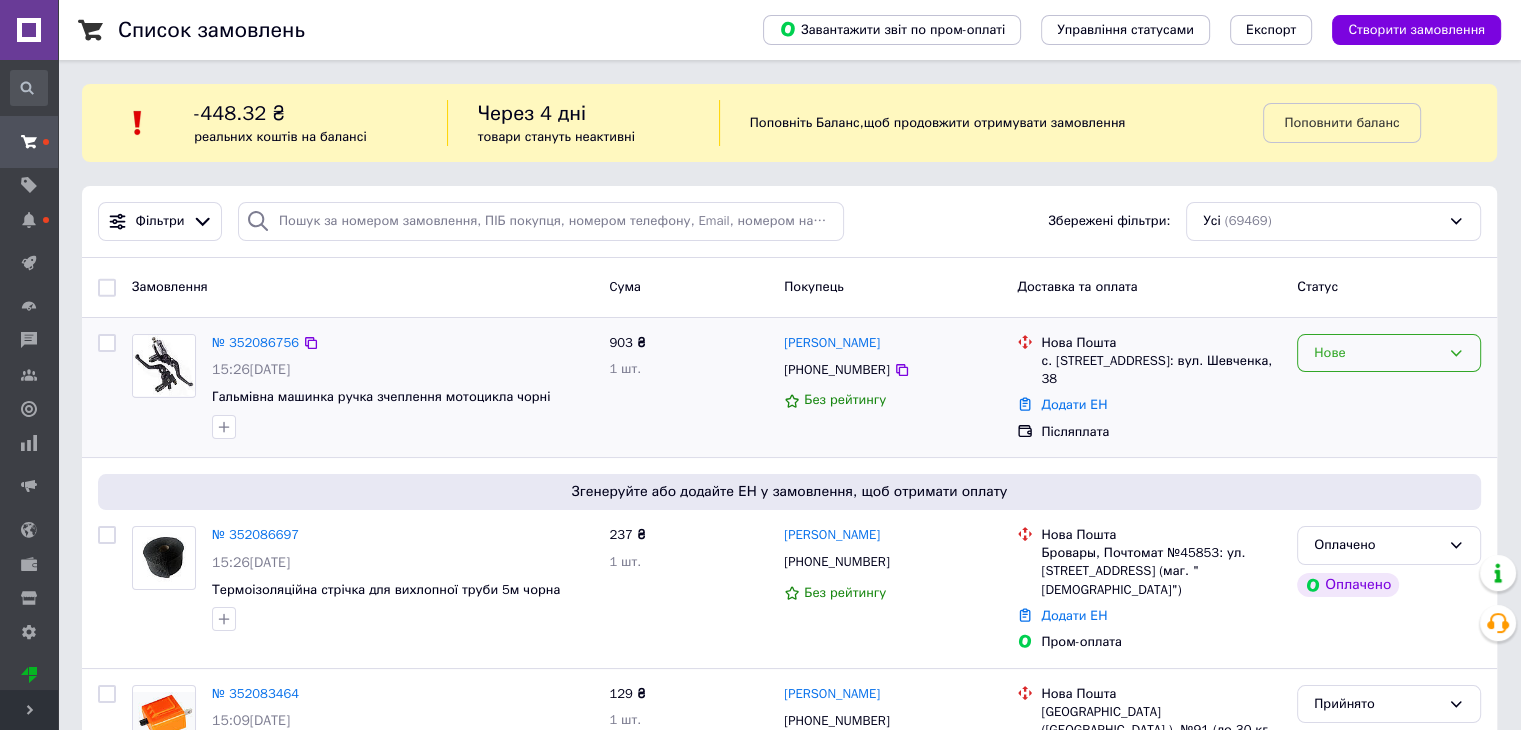 click on "Нове" at bounding box center (1389, 353) 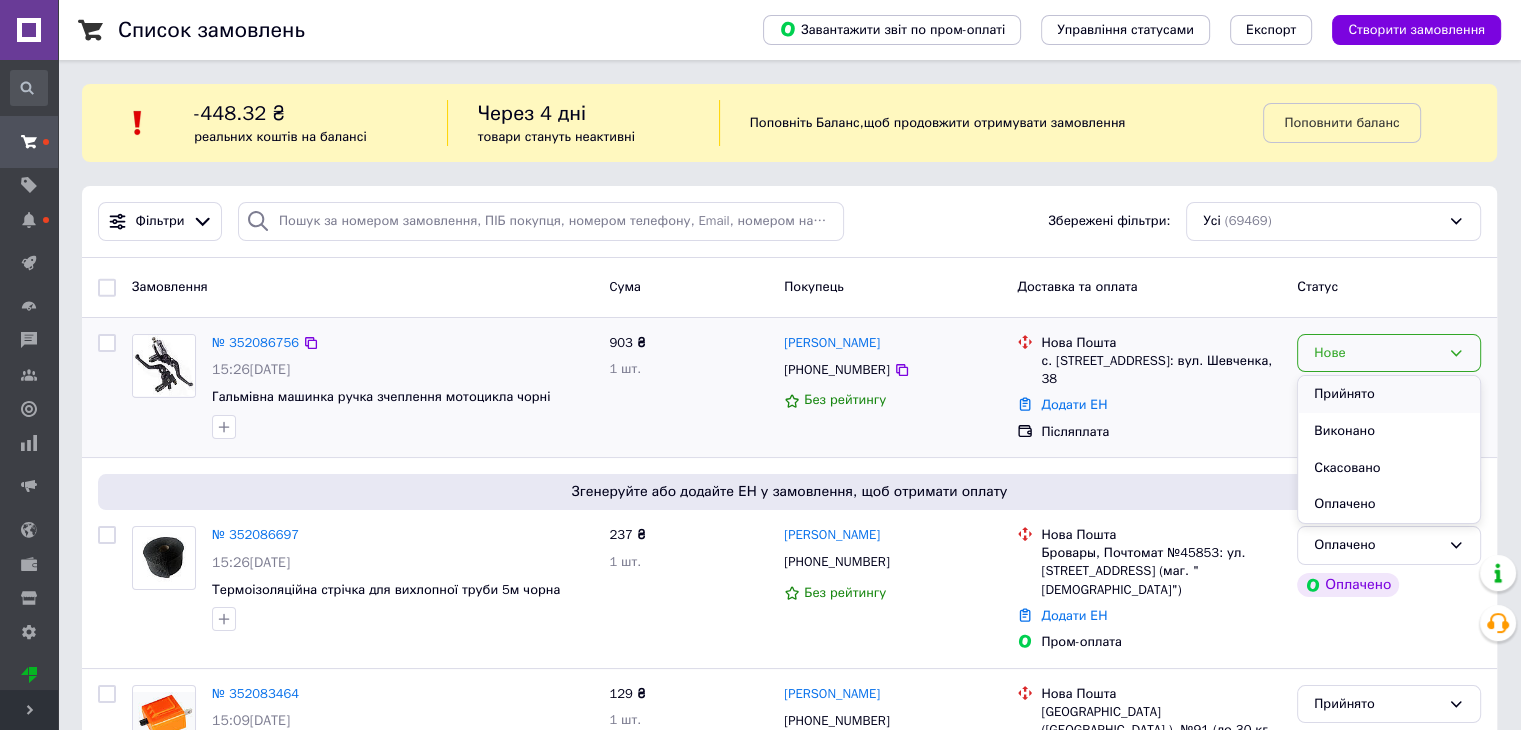 click on "Прийнято" at bounding box center (1389, 394) 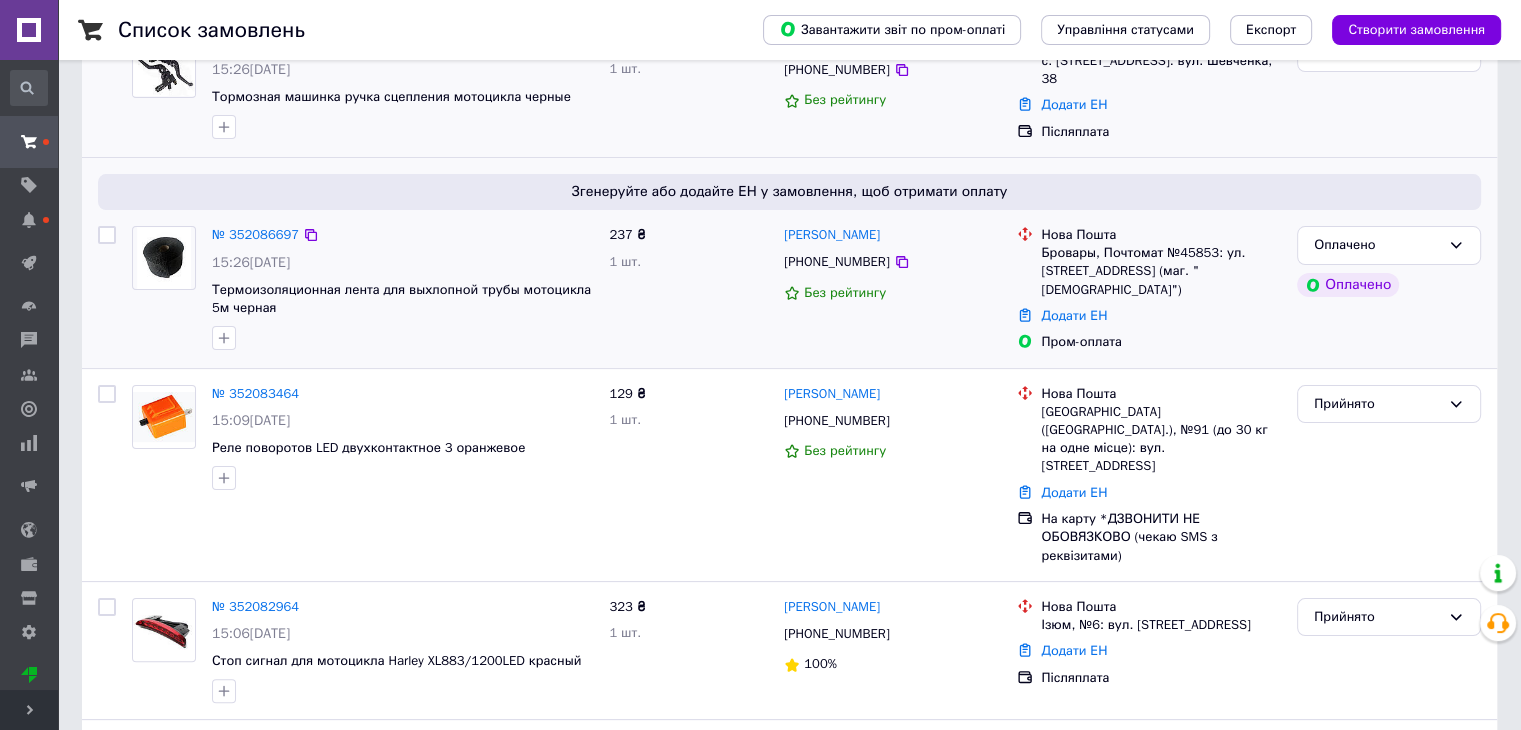 scroll, scrollTop: 200, scrollLeft: 0, axis: vertical 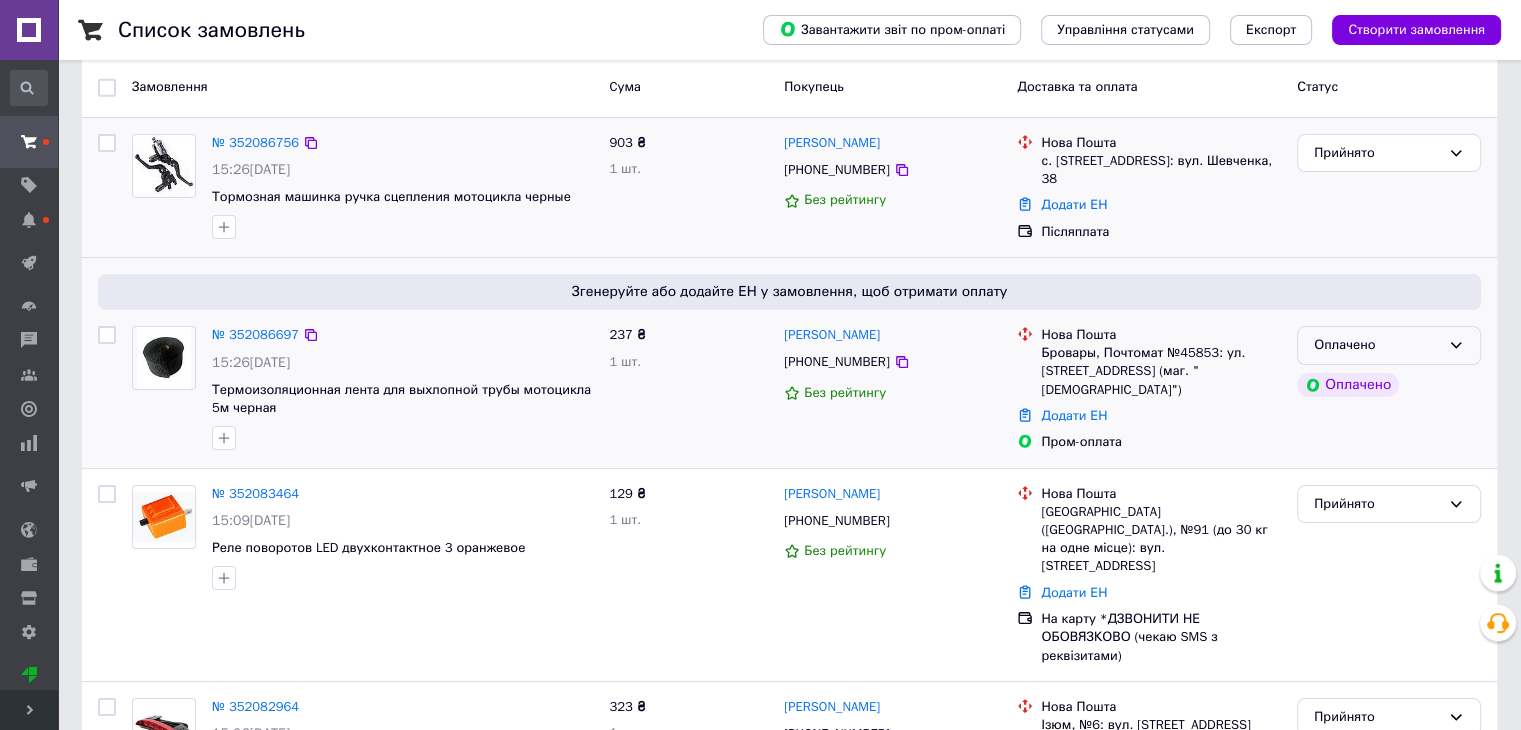 click on "Оплачено" at bounding box center (1389, 345) 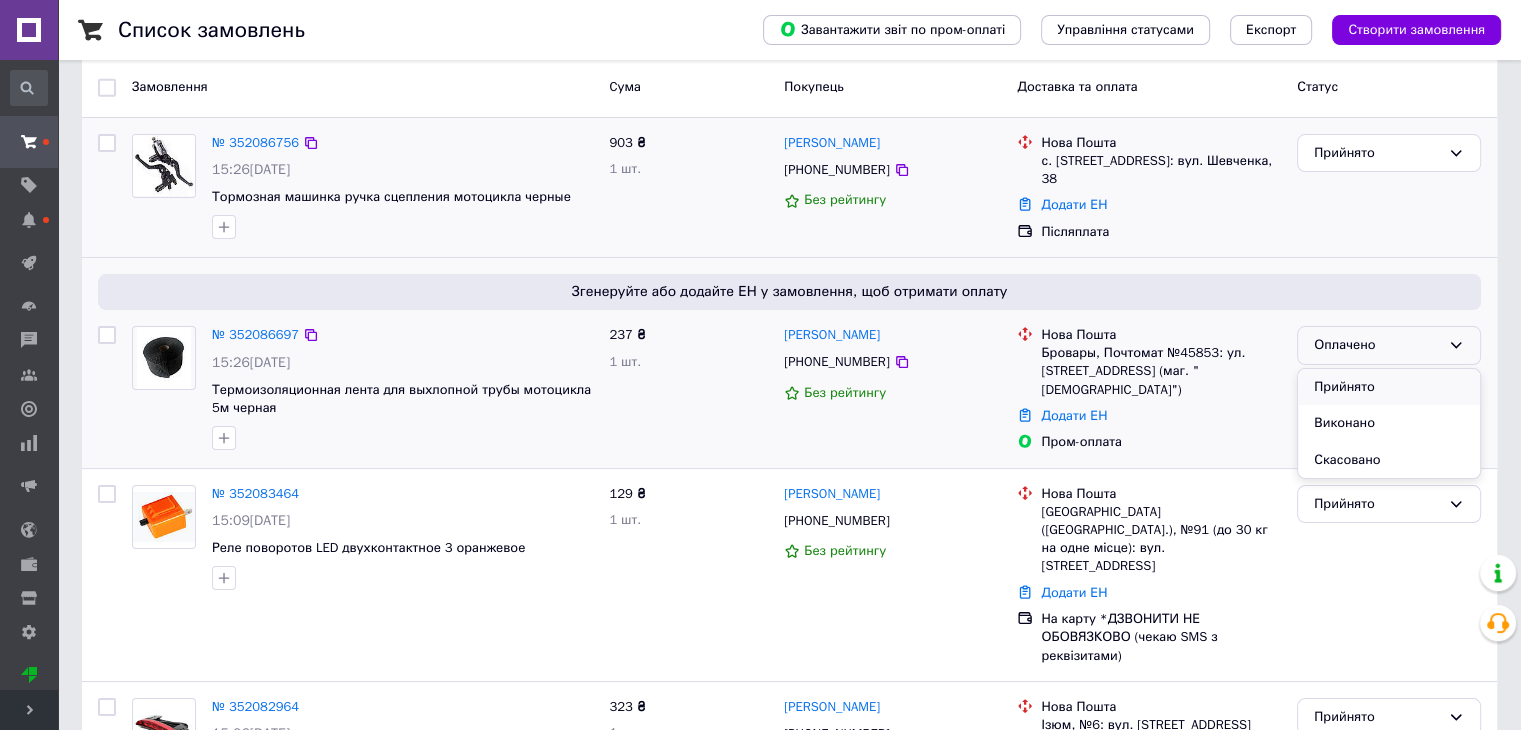 click on "Прийнято" at bounding box center [1389, 387] 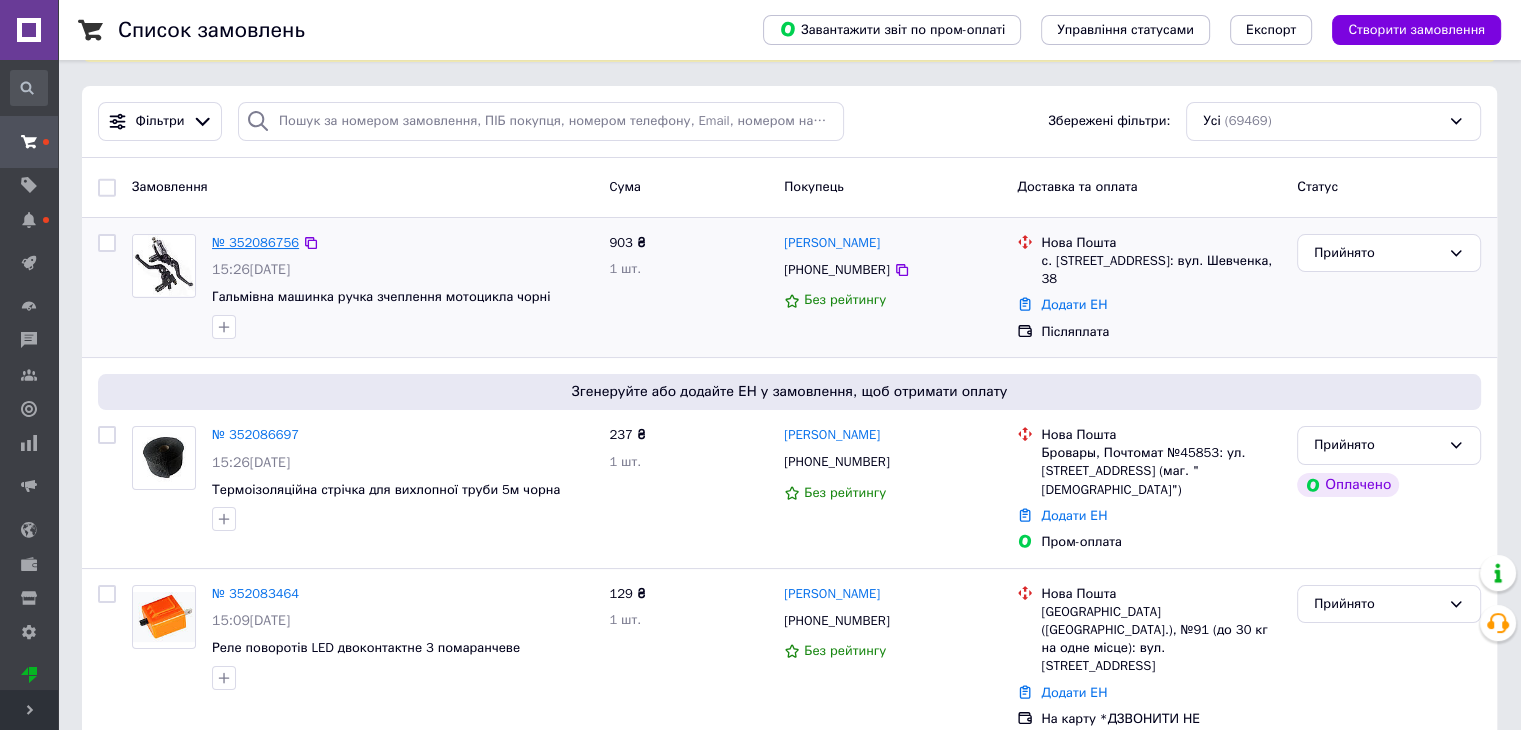 scroll, scrollTop: 300, scrollLeft: 0, axis: vertical 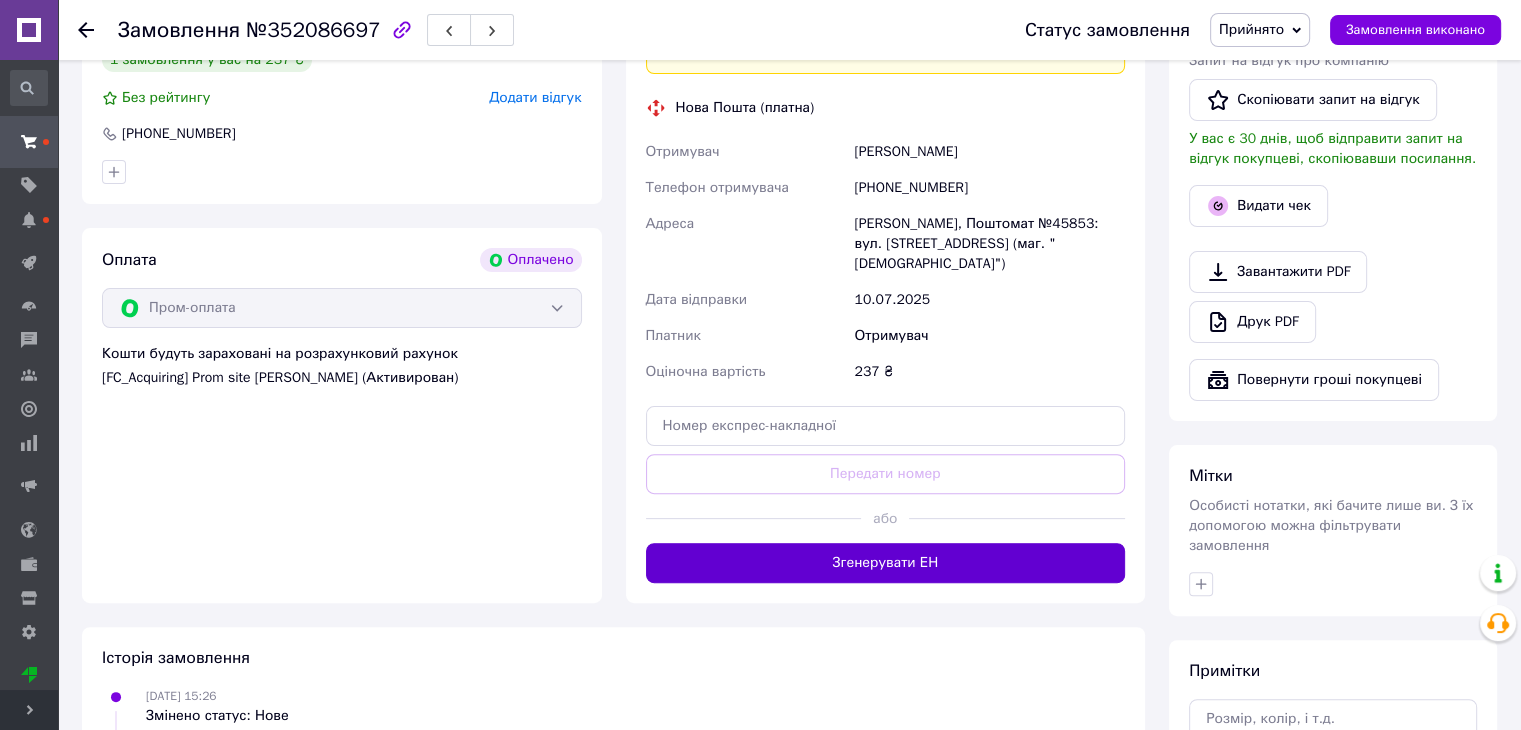 click on "Згенерувати ЕН" at bounding box center [886, 563] 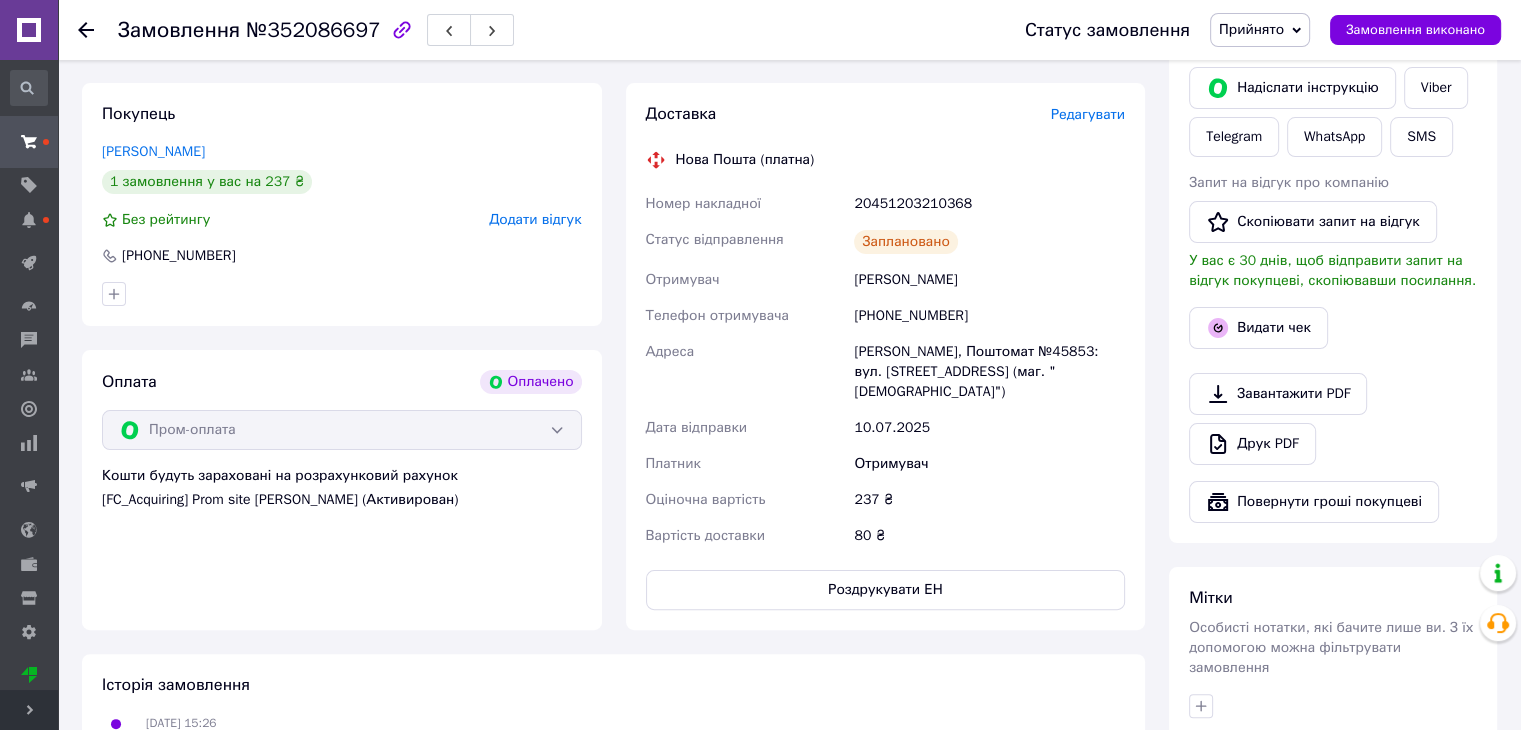 scroll, scrollTop: 78, scrollLeft: 0, axis: vertical 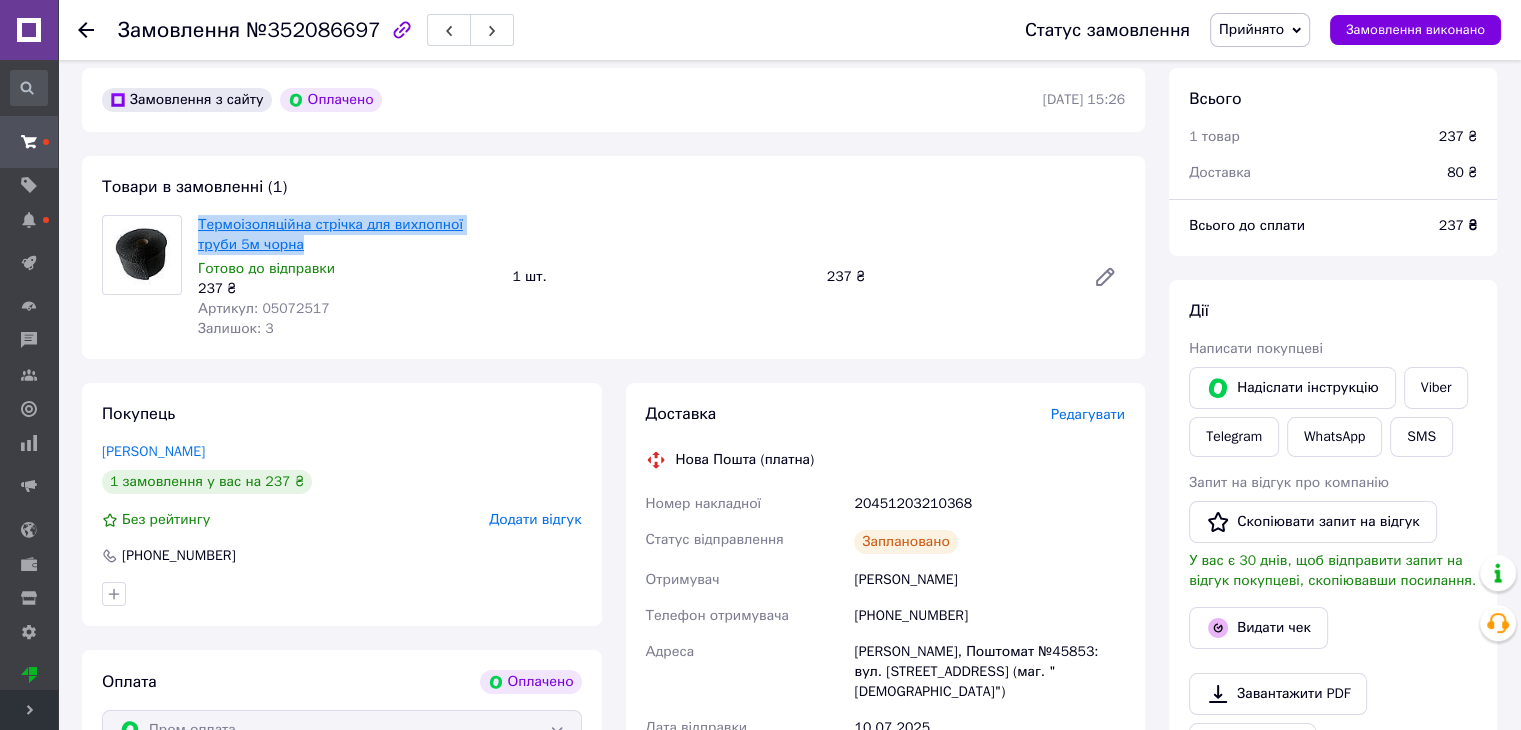 drag, startPoint x: 262, startPoint y: 250, endPoint x: 197, endPoint y: 229, distance: 68.30813 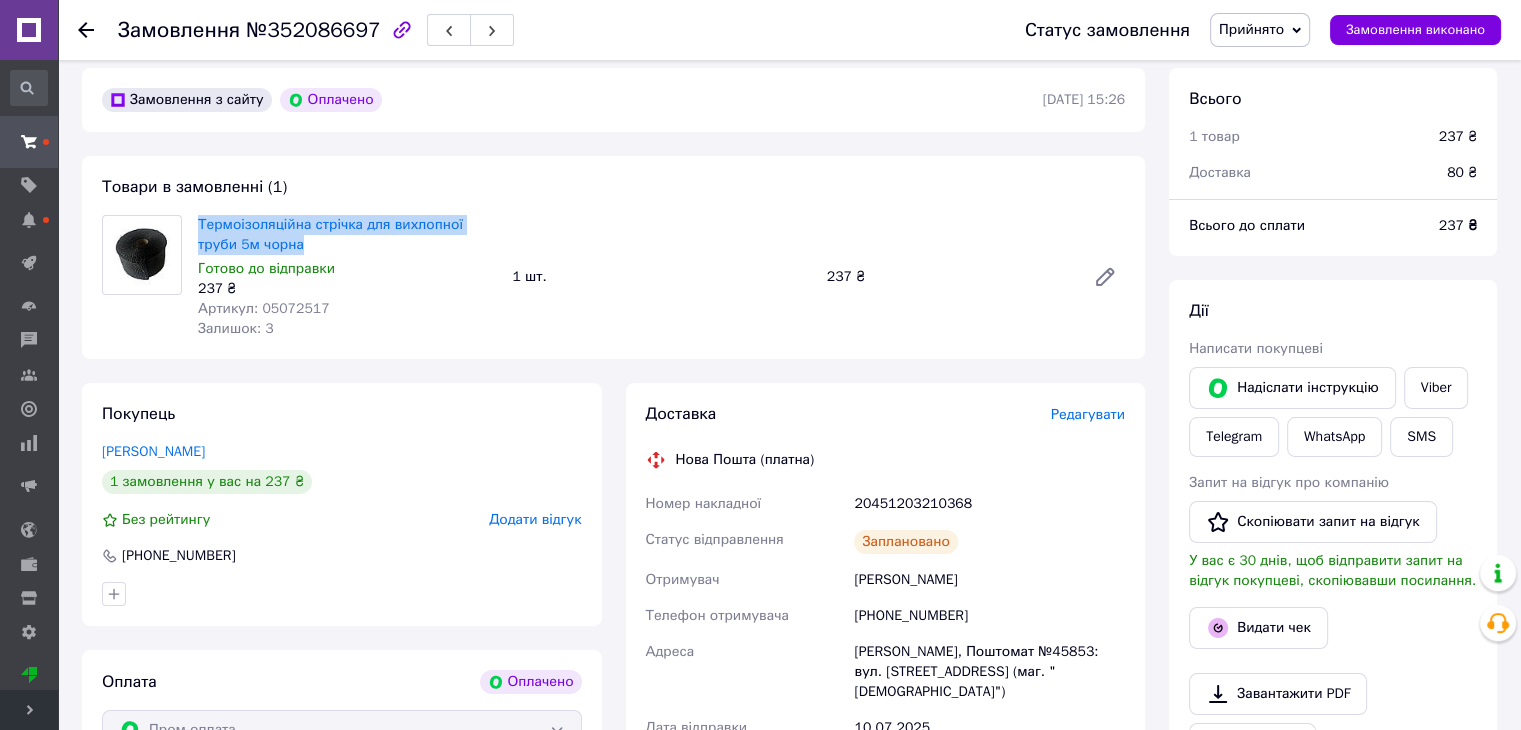 scroll, scrollTop: 178, scrollLeft: 0, axis: vertical 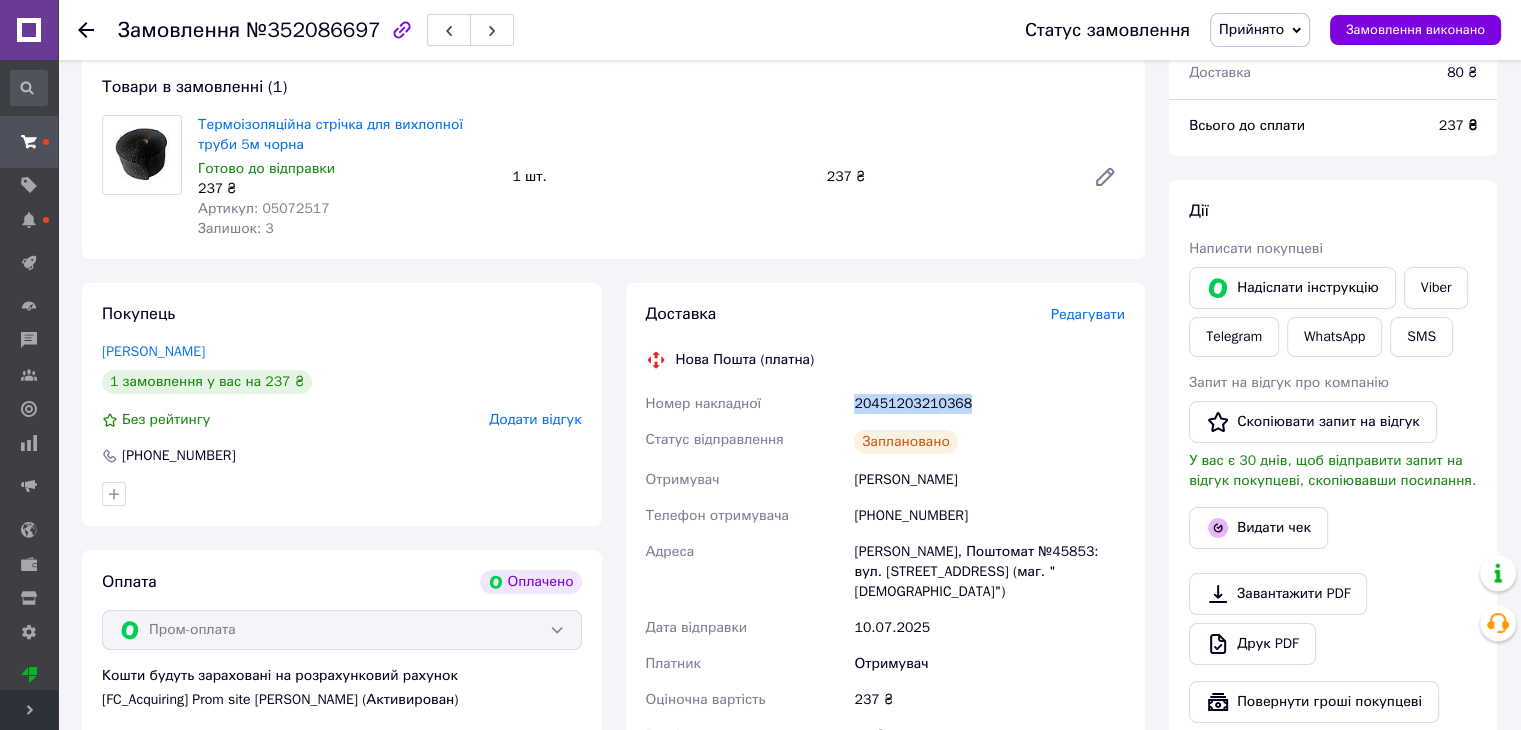 drag, startPoint x: 843, startPoint y: 391, endPoint x: 974, endPoint y: 393, distance: 131.01526 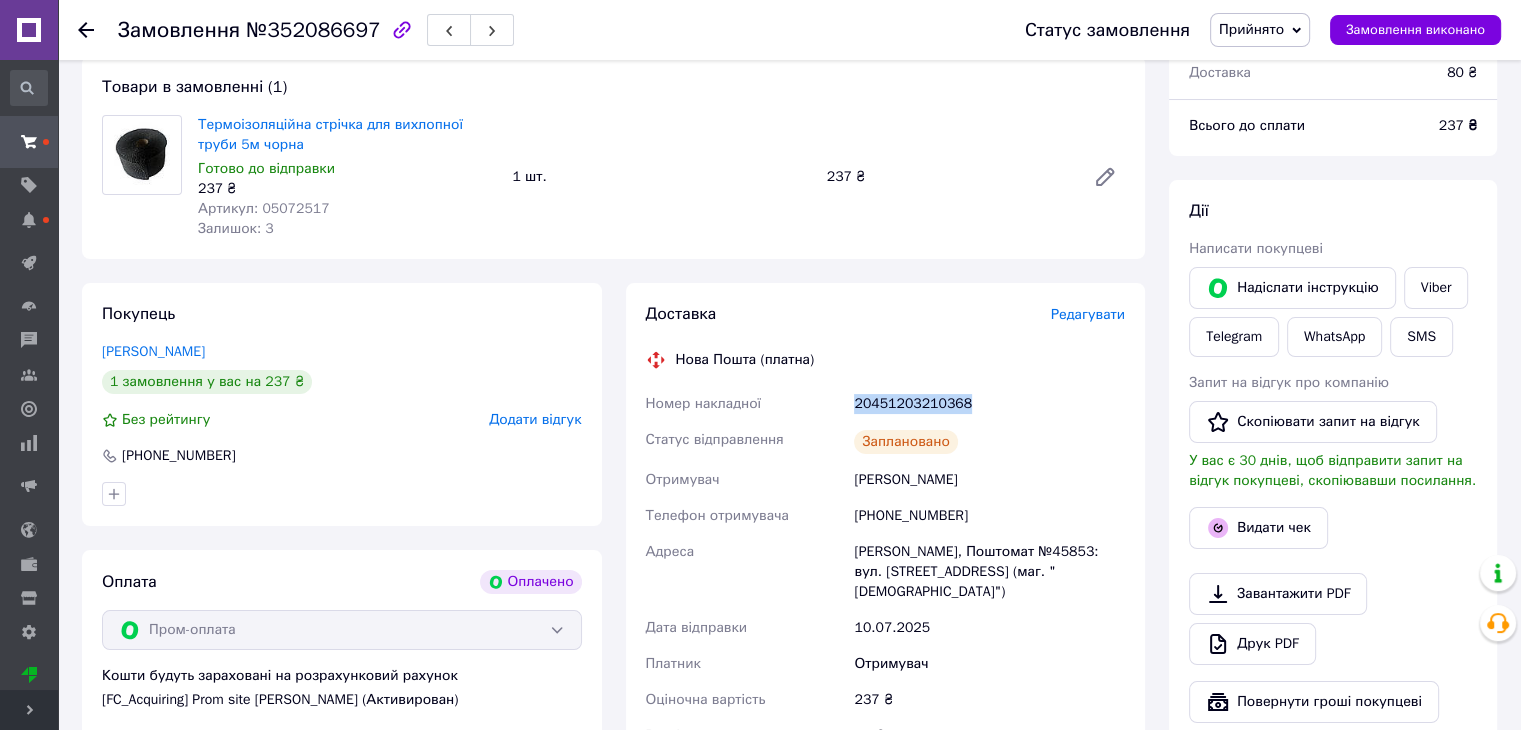 scroll, scrollTop: 78, scrollLeft: 0, axis: vertical 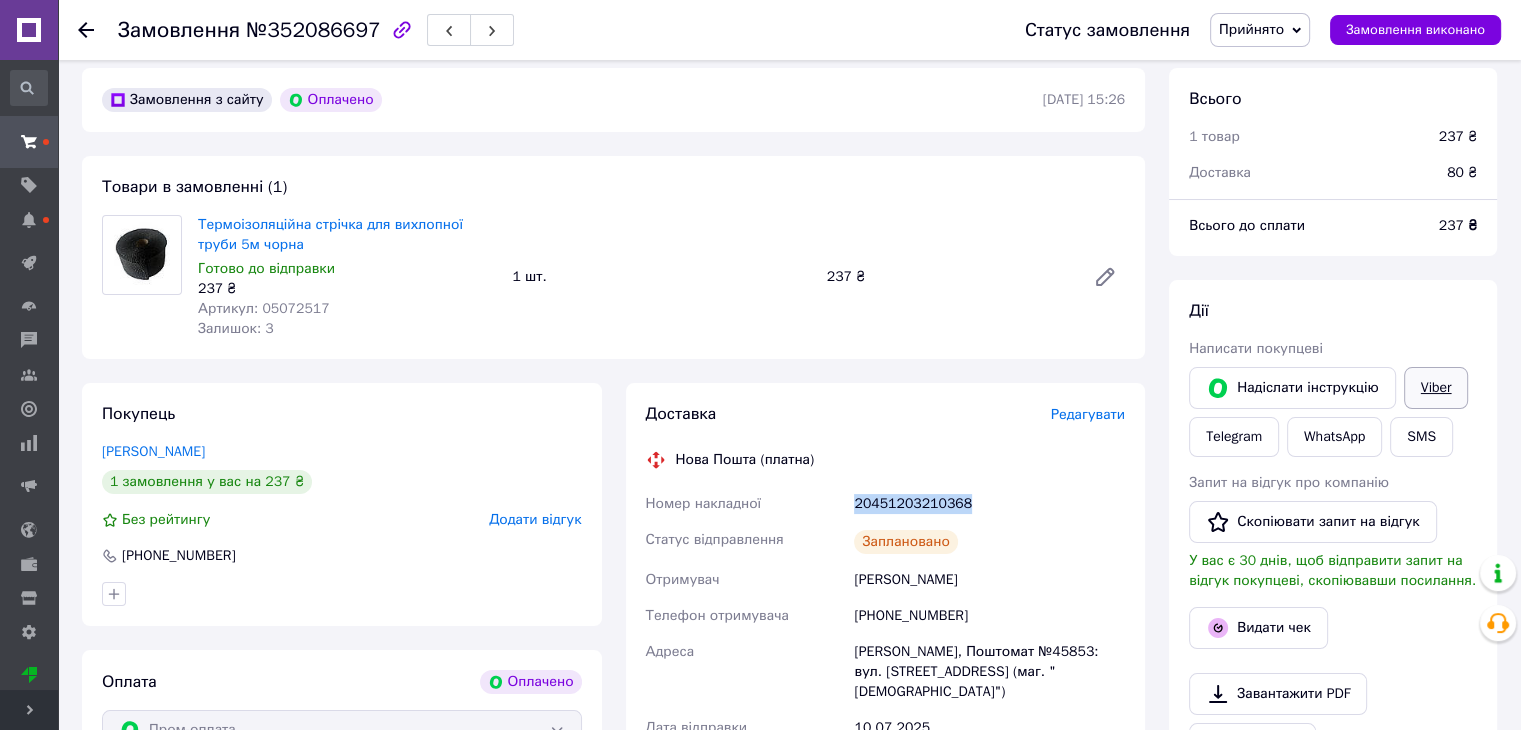click on "Viber" at bounding box center [1436, 388] 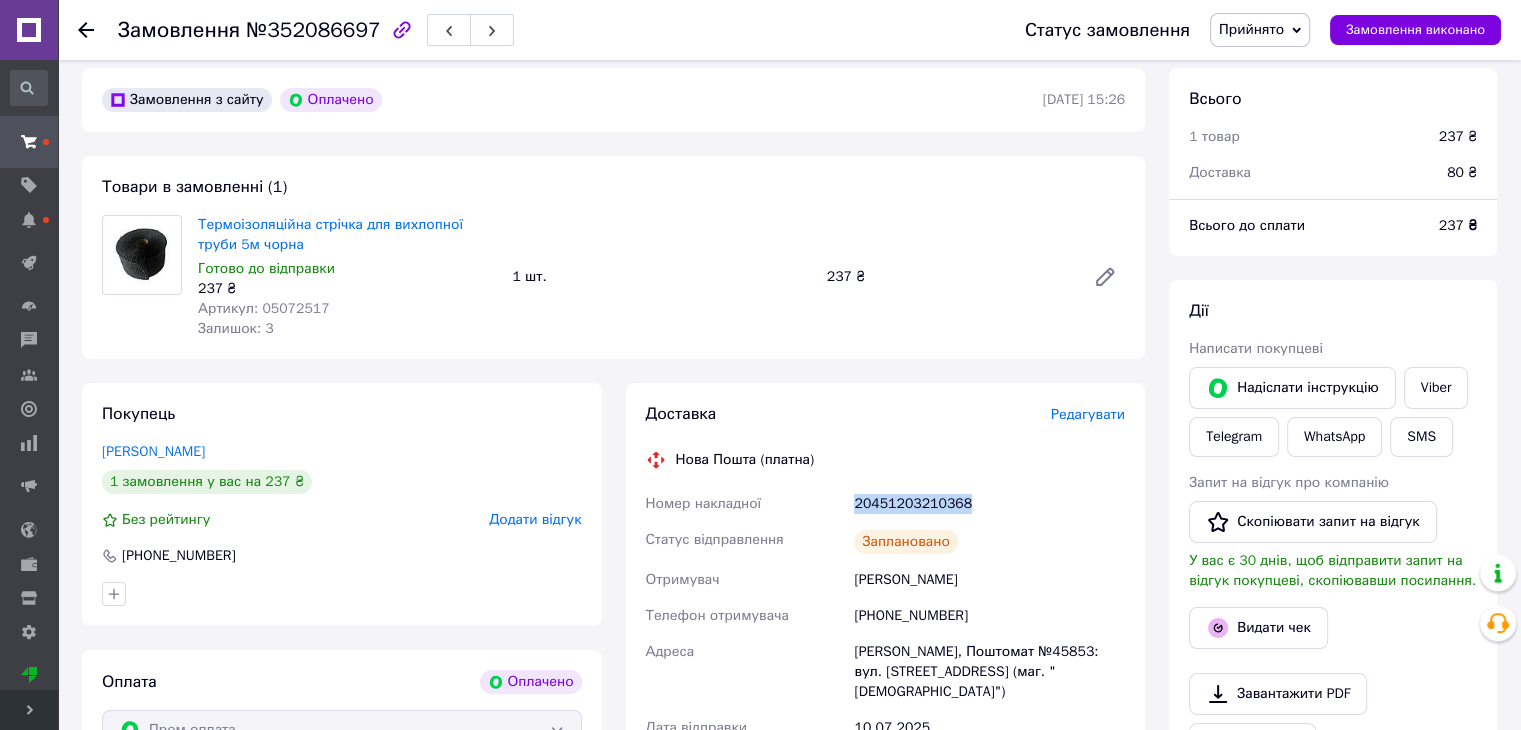 copy on "Номер накладної 20451203210368" 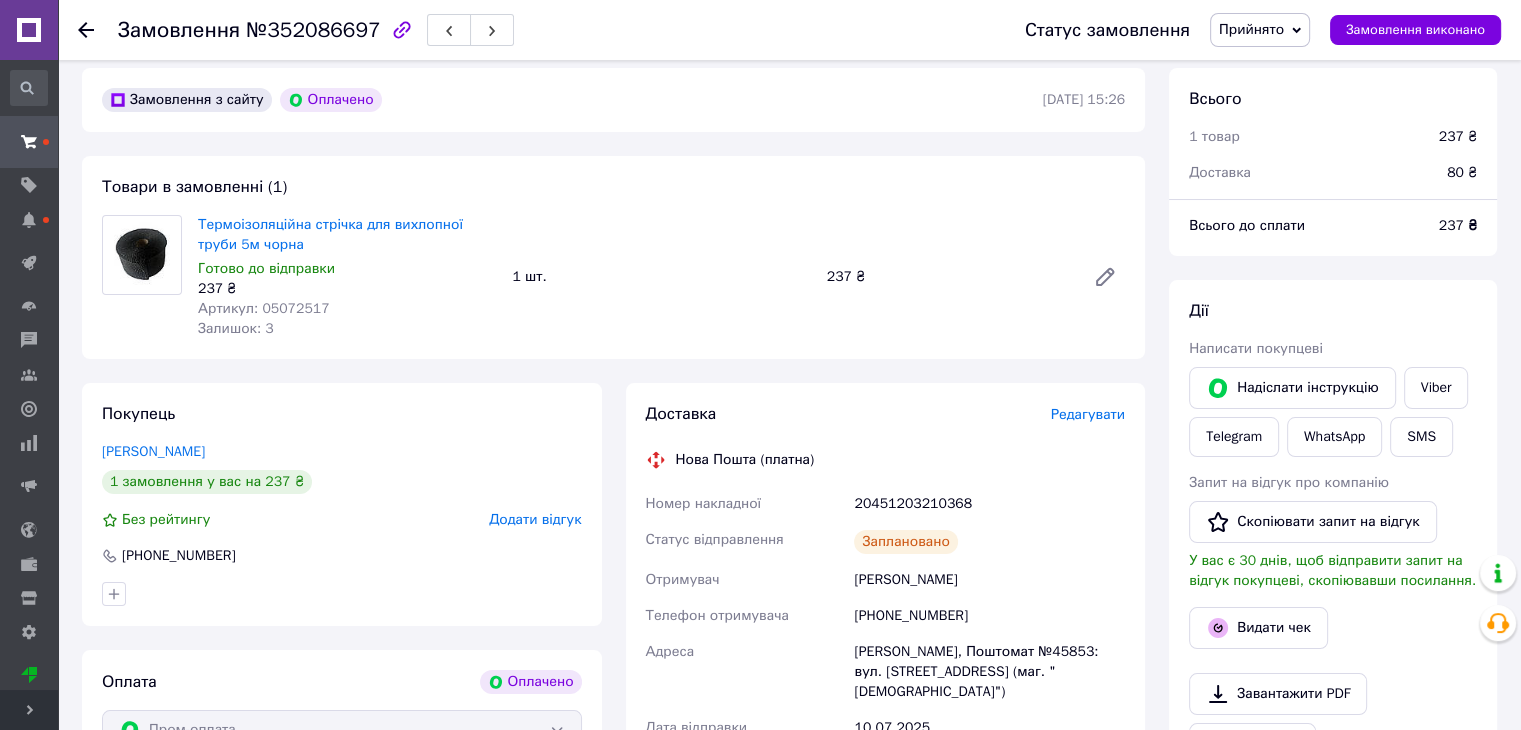 click on "10.07.2025" at bounding box center (989, 728) 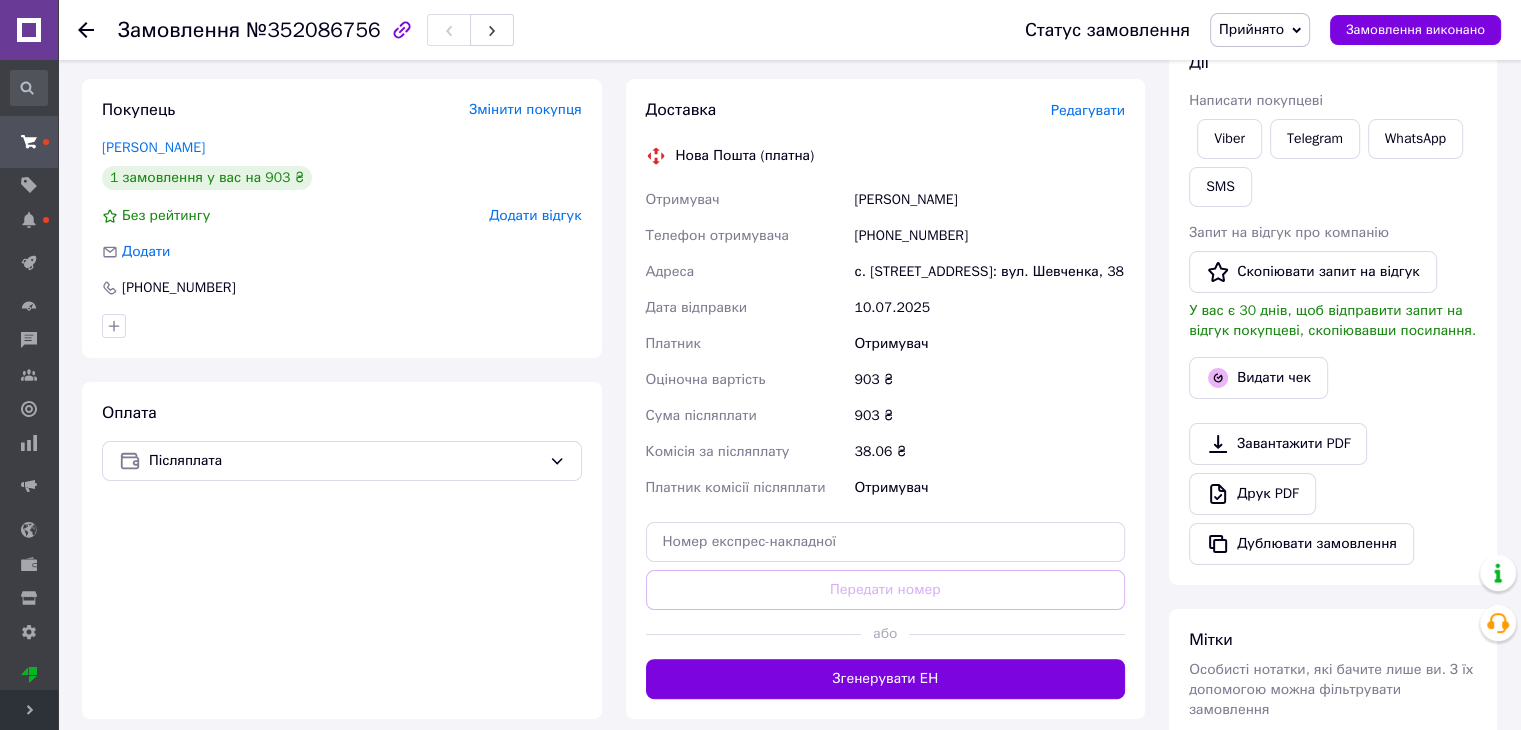 scroll, scrollTop: 600, scrollLeft: 0, axis: vertical 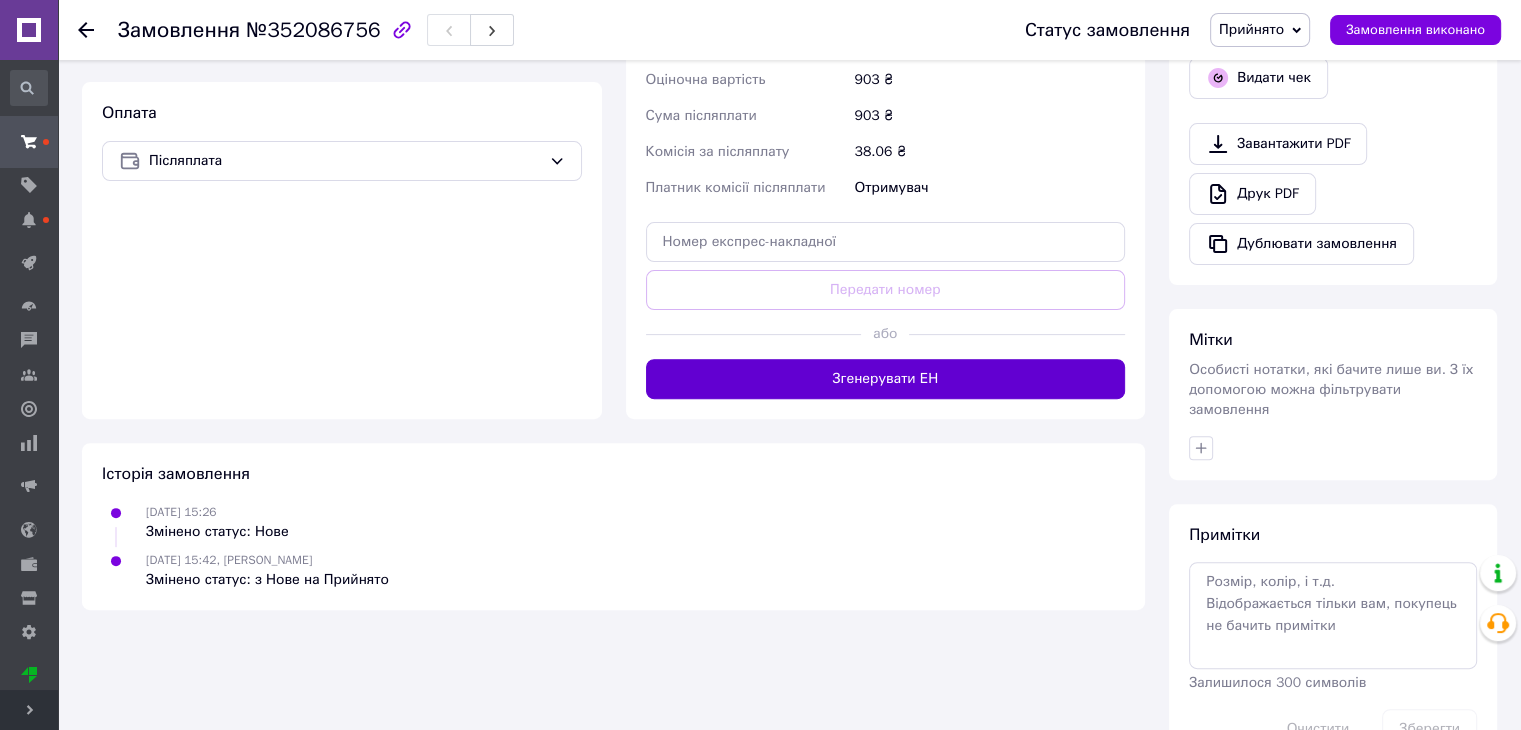 click on "Згенерувати ЕН" at bounding box center (886, 379) 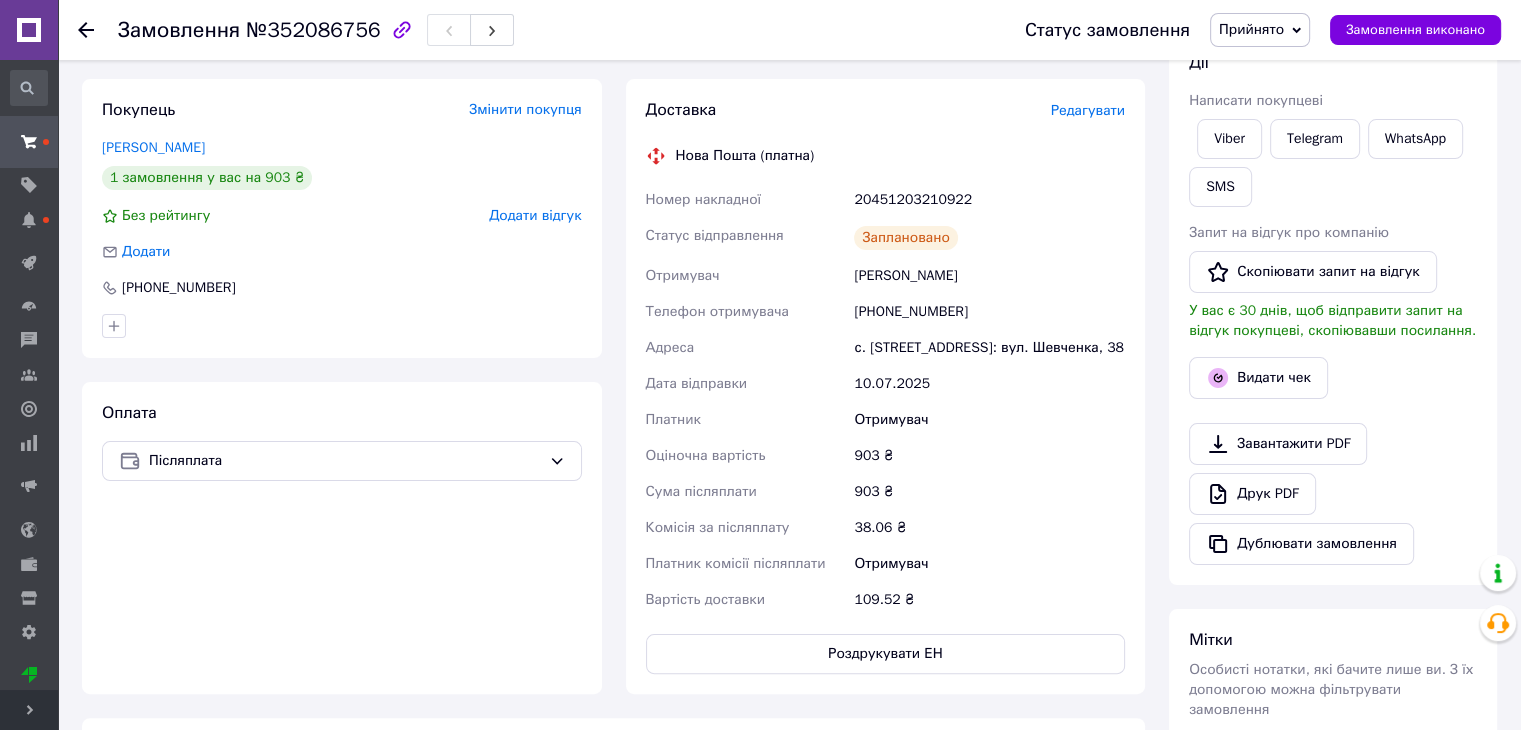 scroll, scrollTop: 0, scrollLeft: 0, axis: both 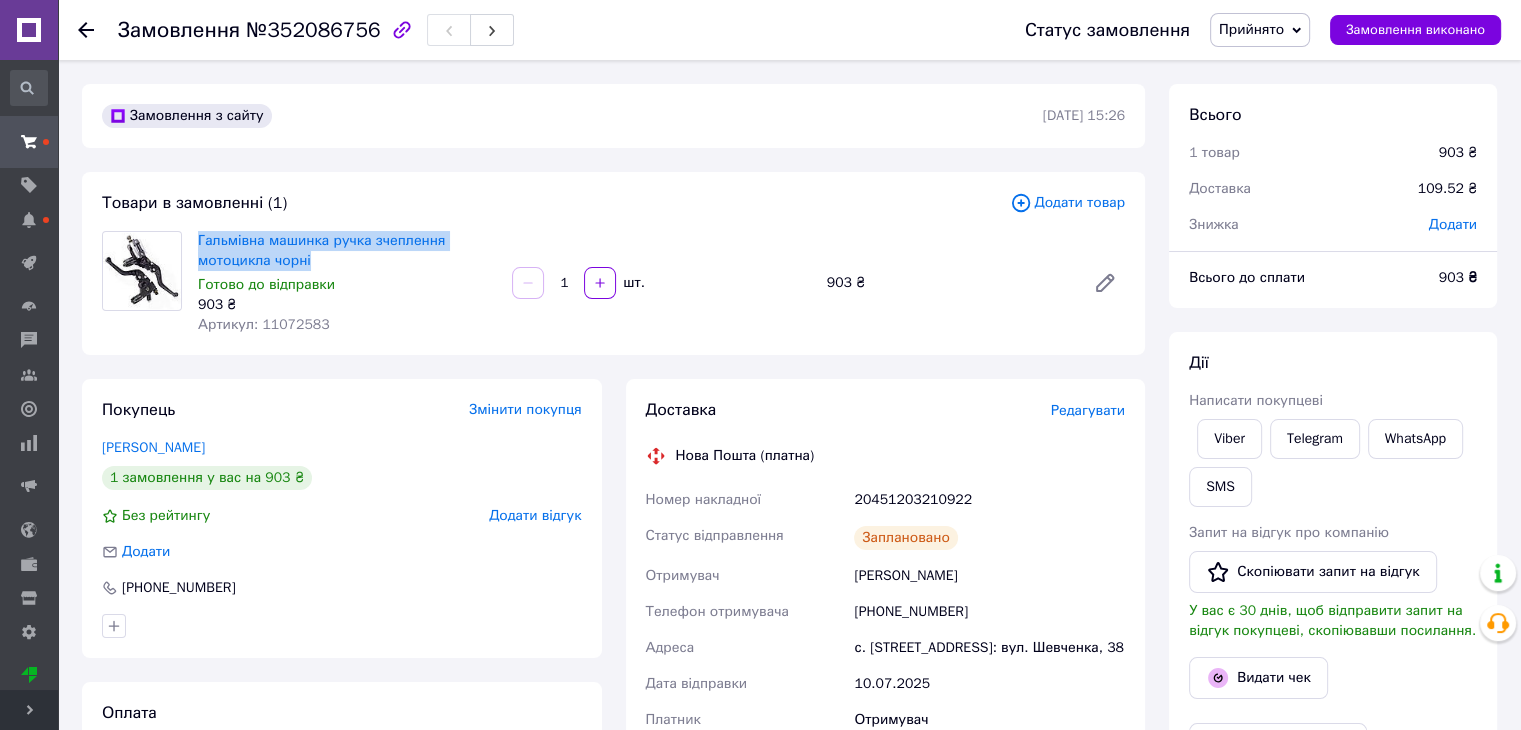 drag, startPoint x: 339, startPoint y: 257, endPoint x: 192, endPoint y: 235, distance: 148.63715 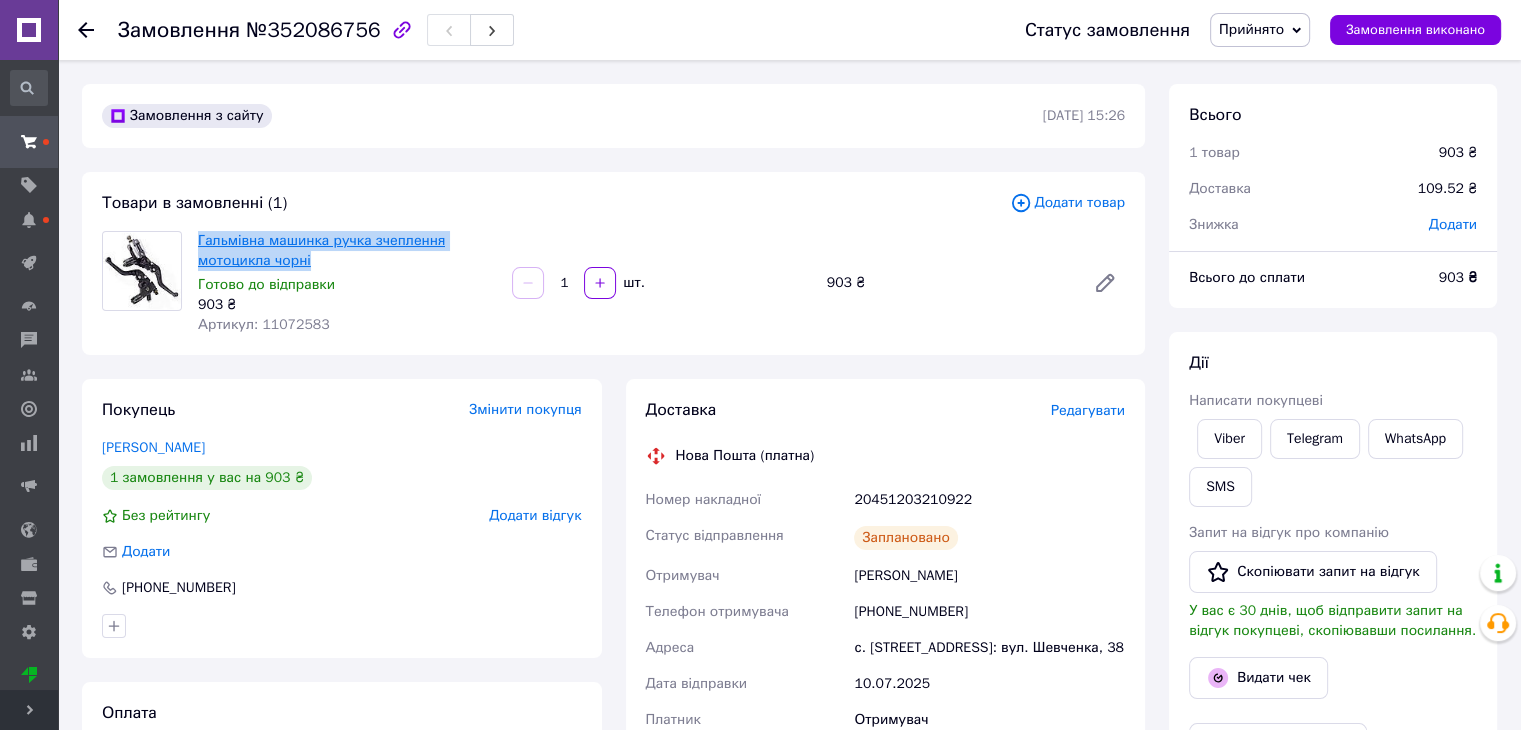 drag, startPoint x: 218, startPoint y: 250, endPoint x: 284, endPoint y: 240, distance: 66.75328 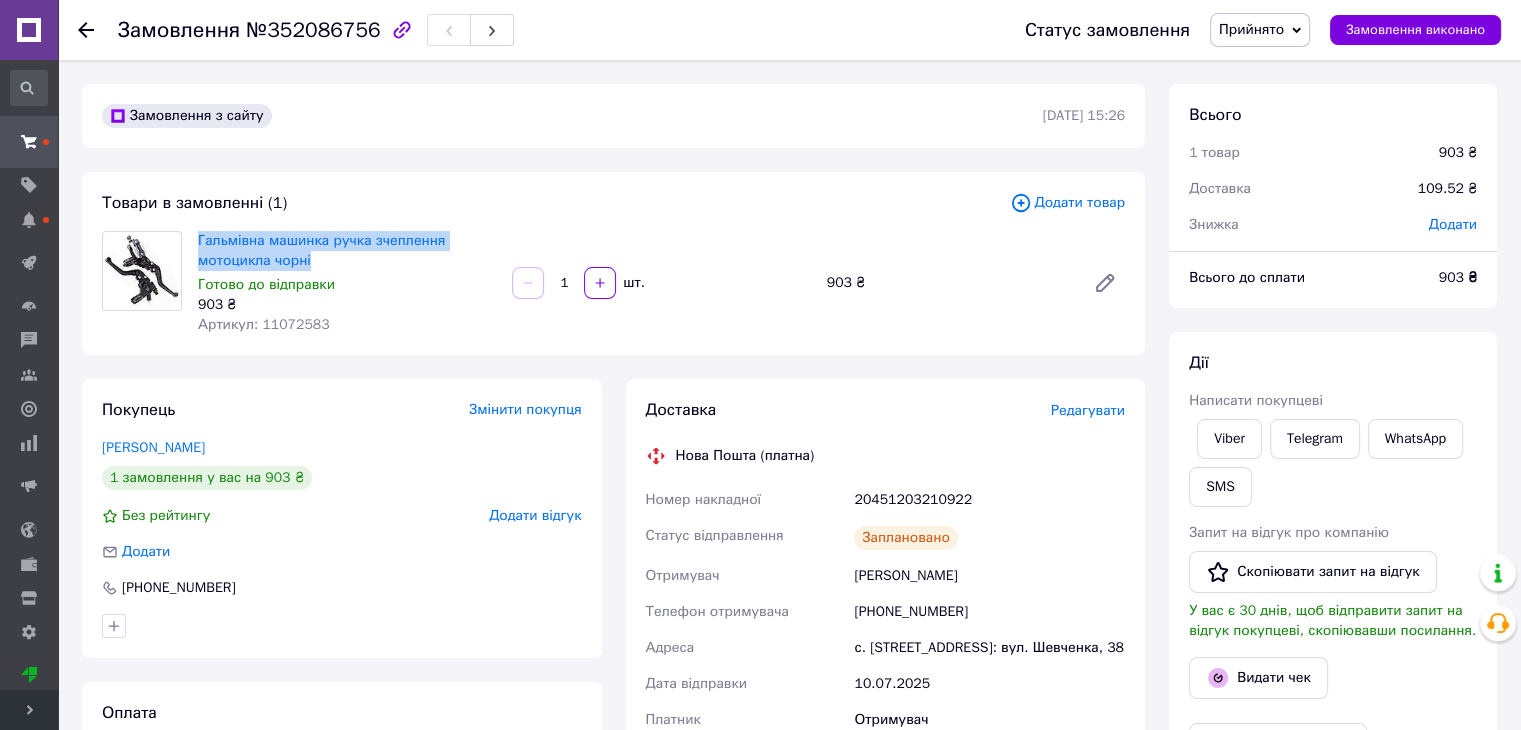 scroll, scrollTop: 200, scrollLeft: 0, axis: vertical 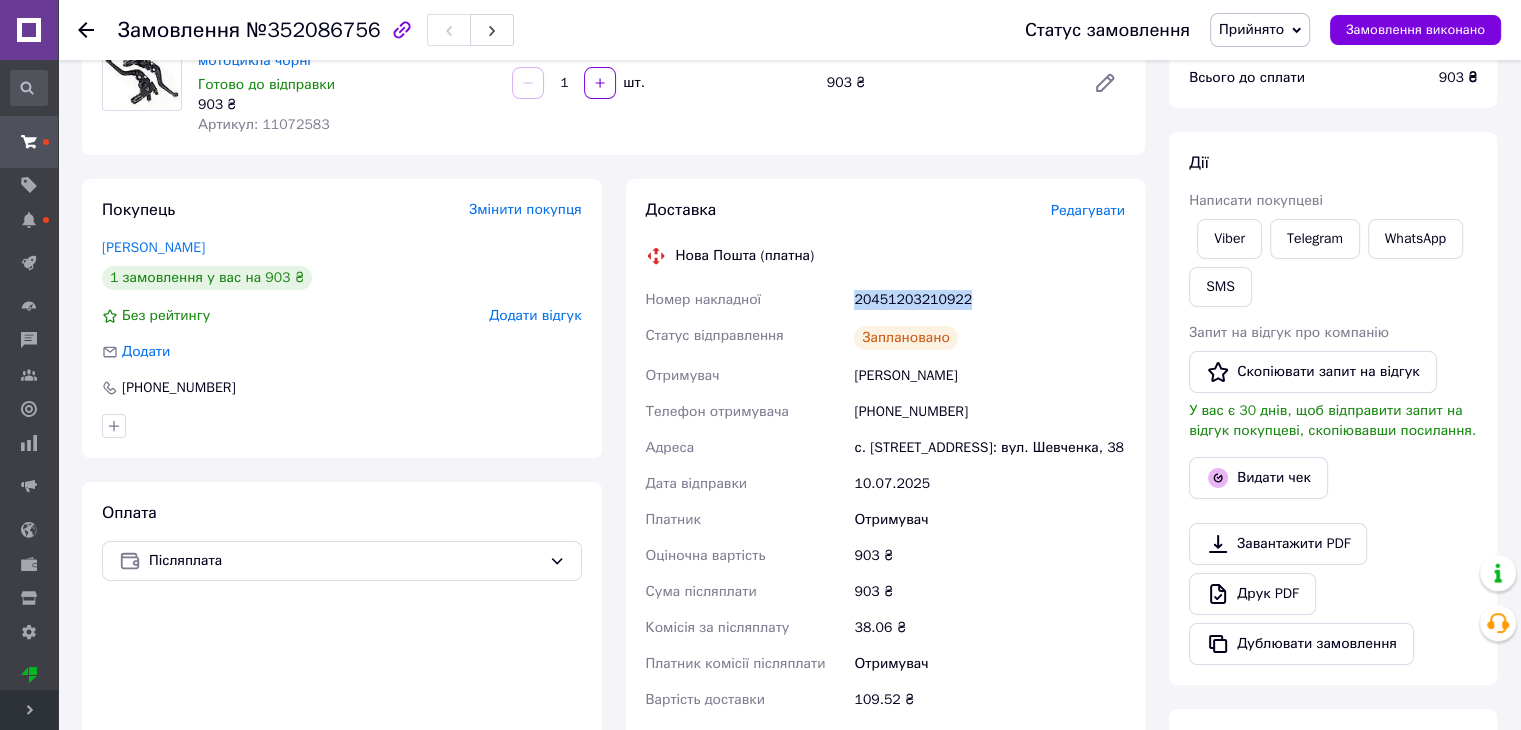 drag, startPoint x: 829, startPoint y: 297, endPoint x: 942, endPoint y: 298, distance: 113.004425 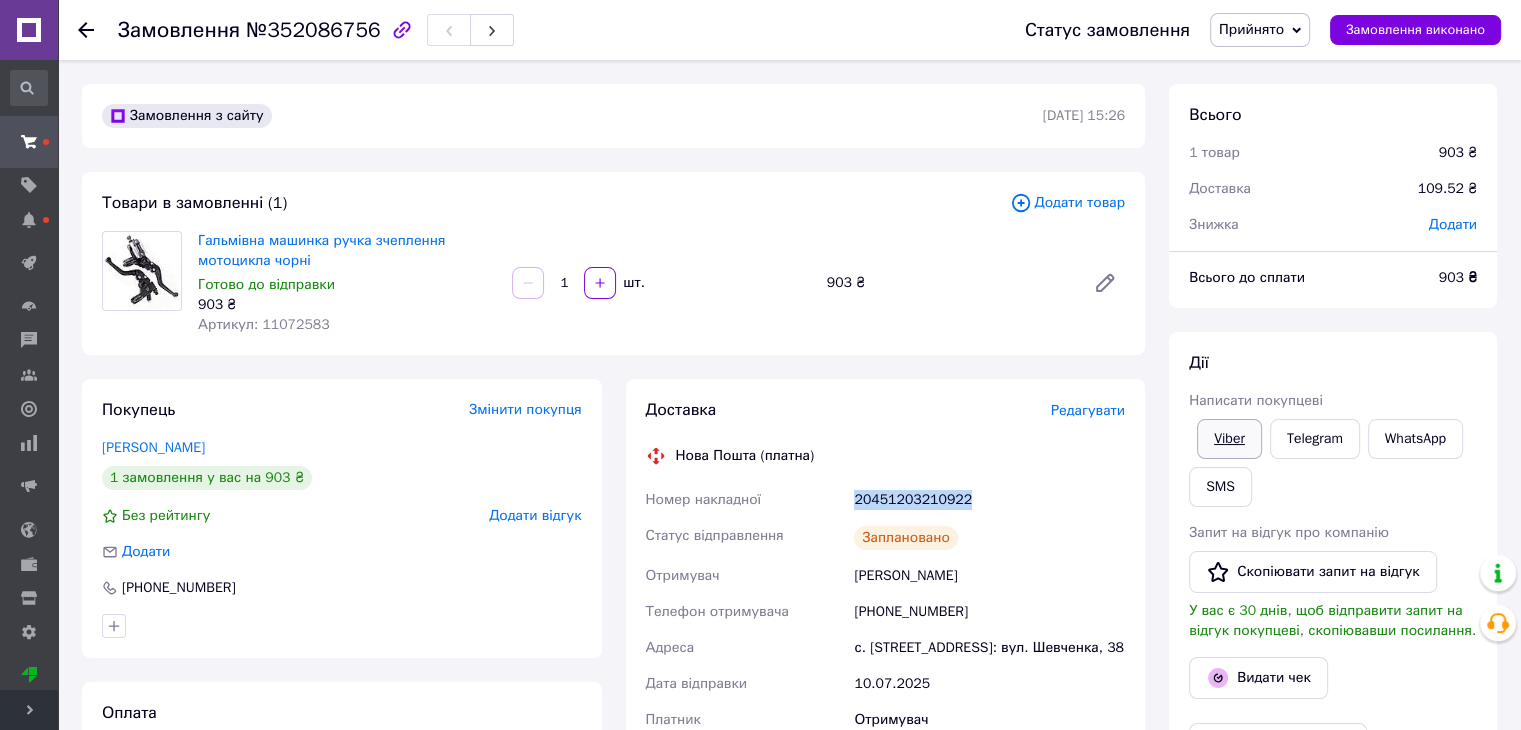 click on "Viber" at bounding box center [1229, 439] 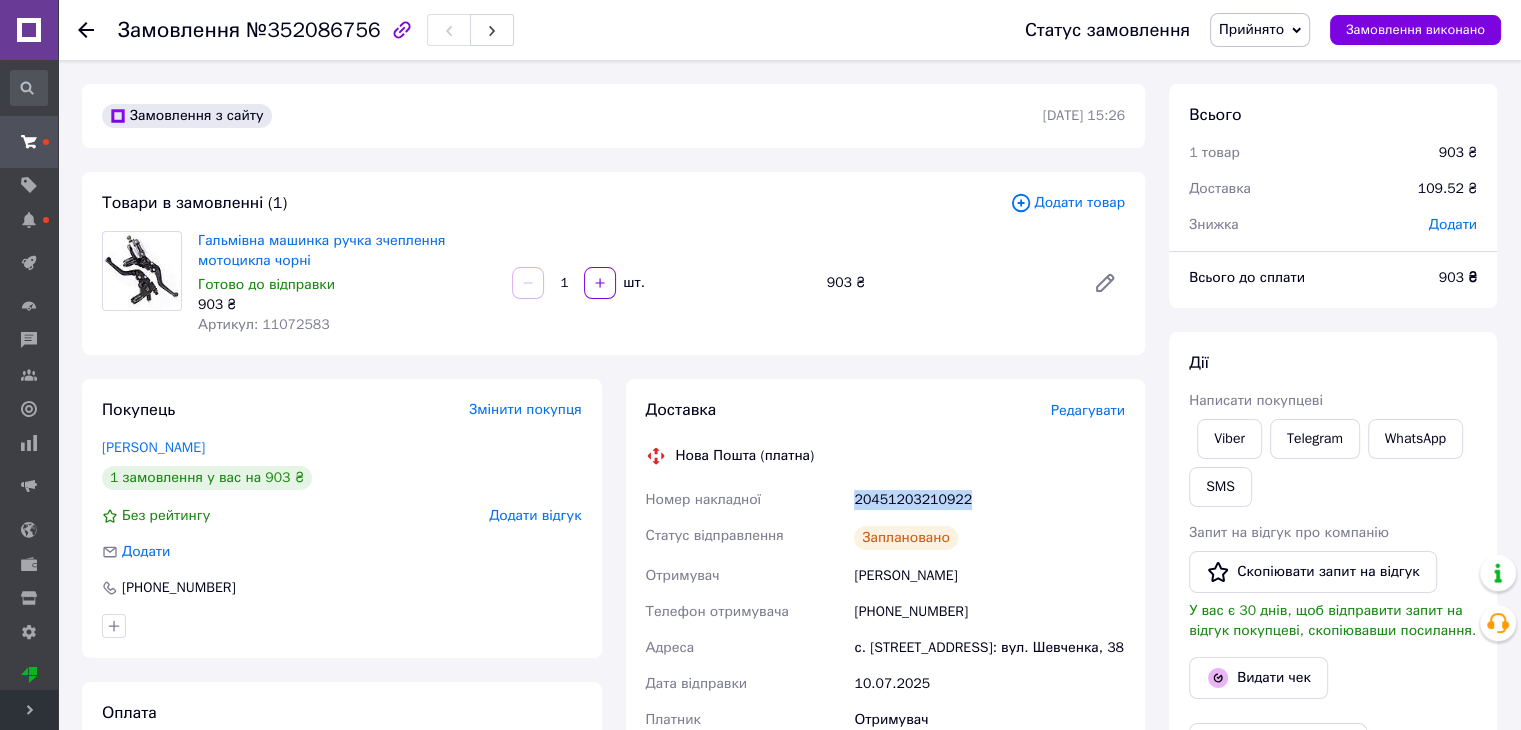 copy on "Номер накладної 20451203210922" 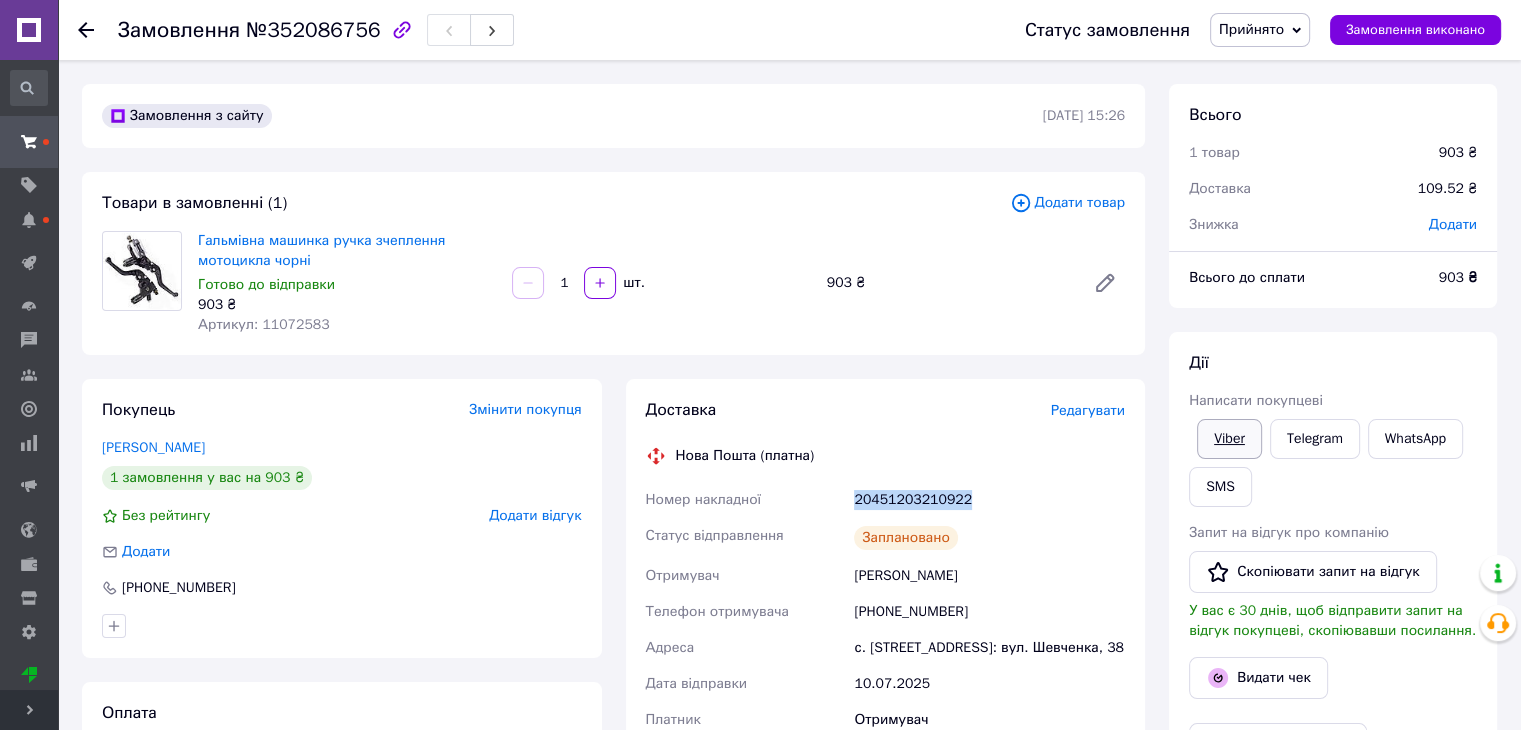 click on "Viber" at bounding box center (1229, 439) 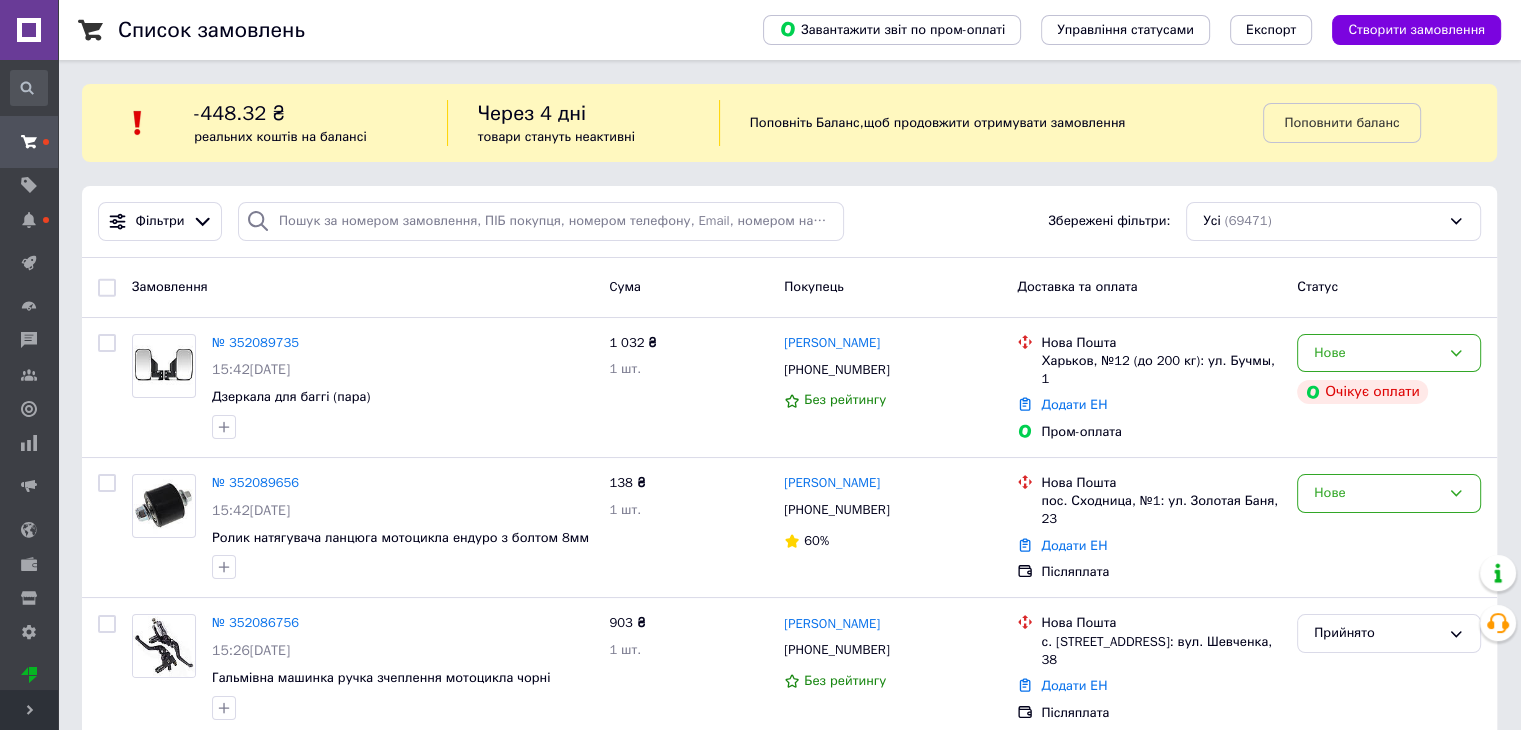 scroll, scrollTop: 200, scrollLeft: 0, axis: vertical 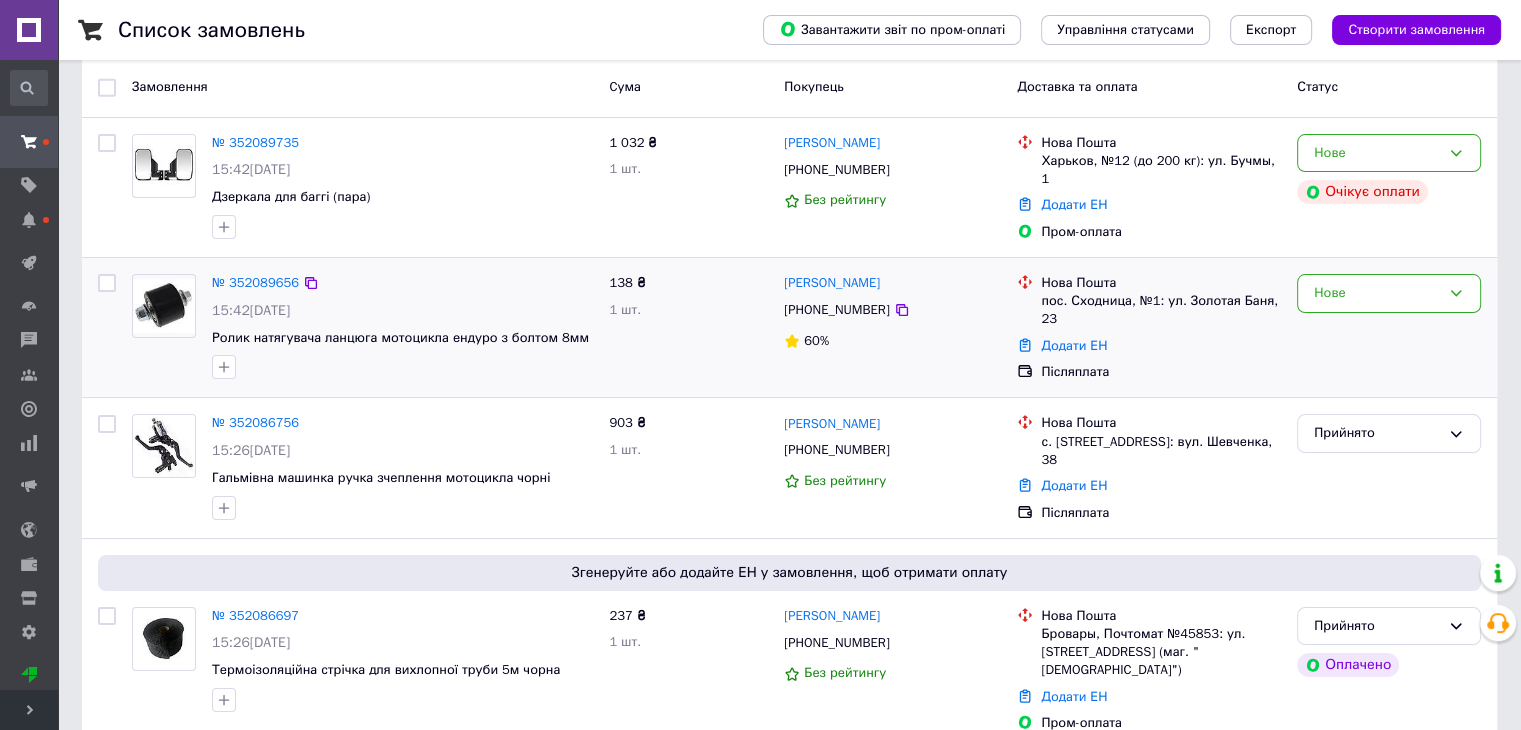 click on "+380666065540" at bounding box center (892, 310) 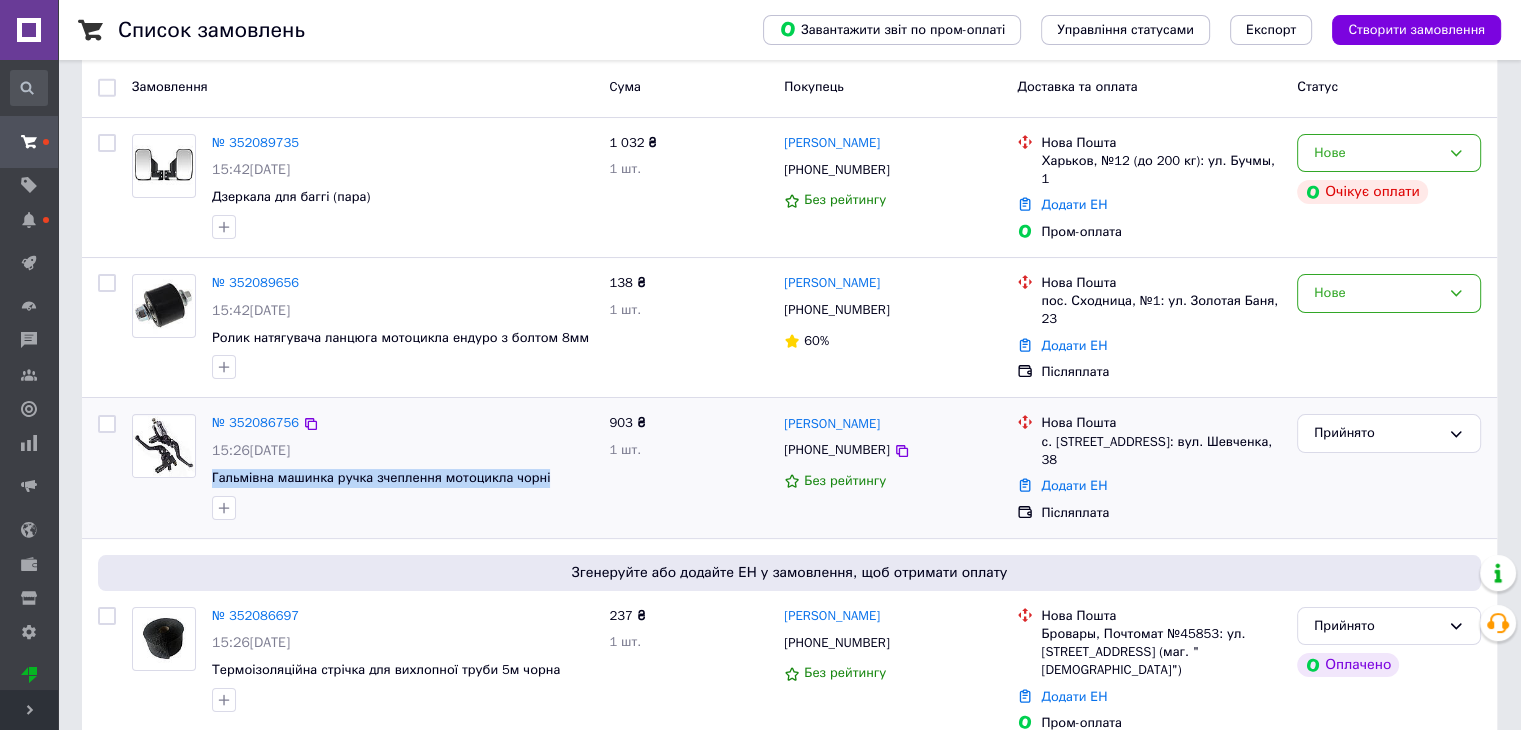 drag, startPoint x: 206, startPoint y: 470, endPoint x: 531, endPoint y: 470, distance: 325 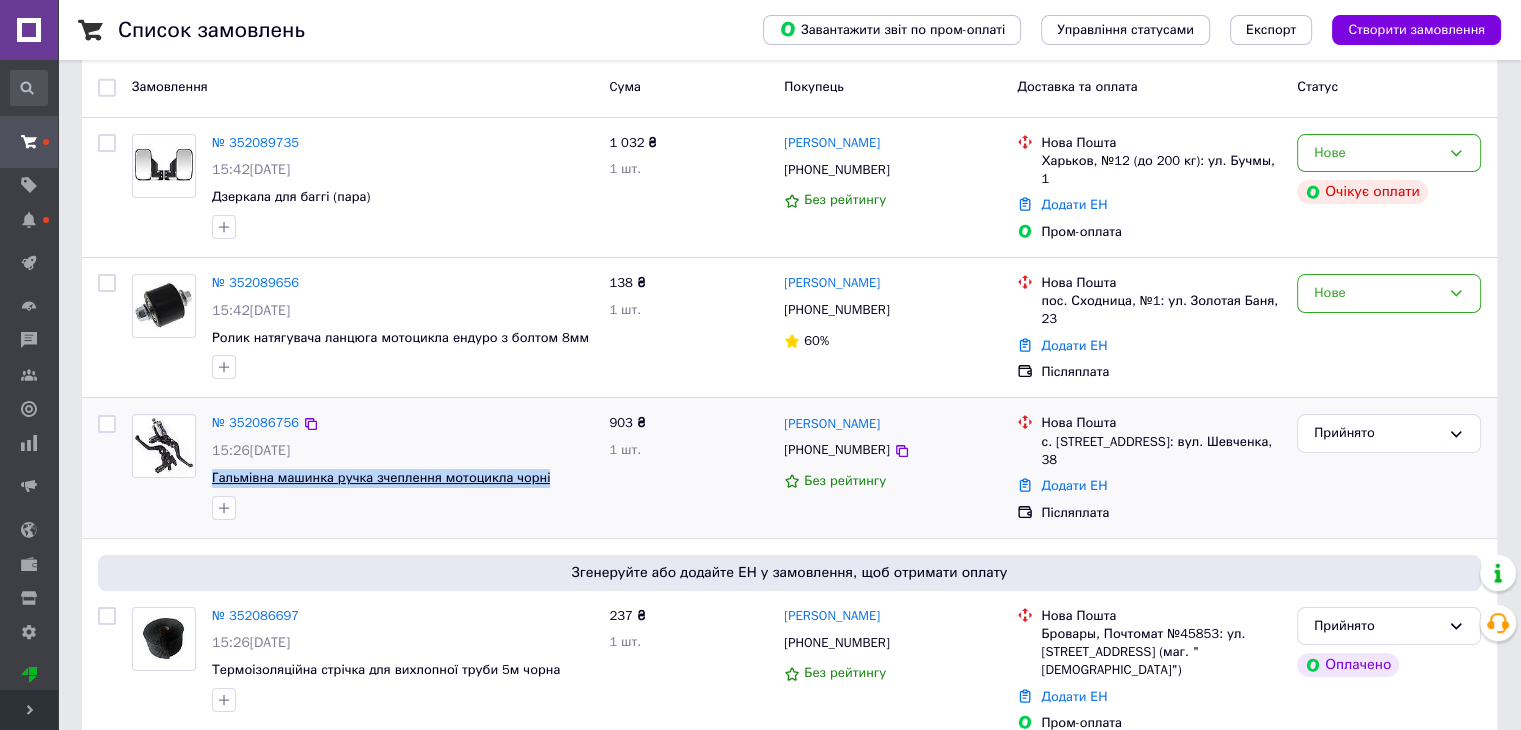 click on "№ 352086756 15:26, 10.07.2025 Гальмівна машинка ручка зчеплення мотоцикла чорні" at bounding box center [402, 466] 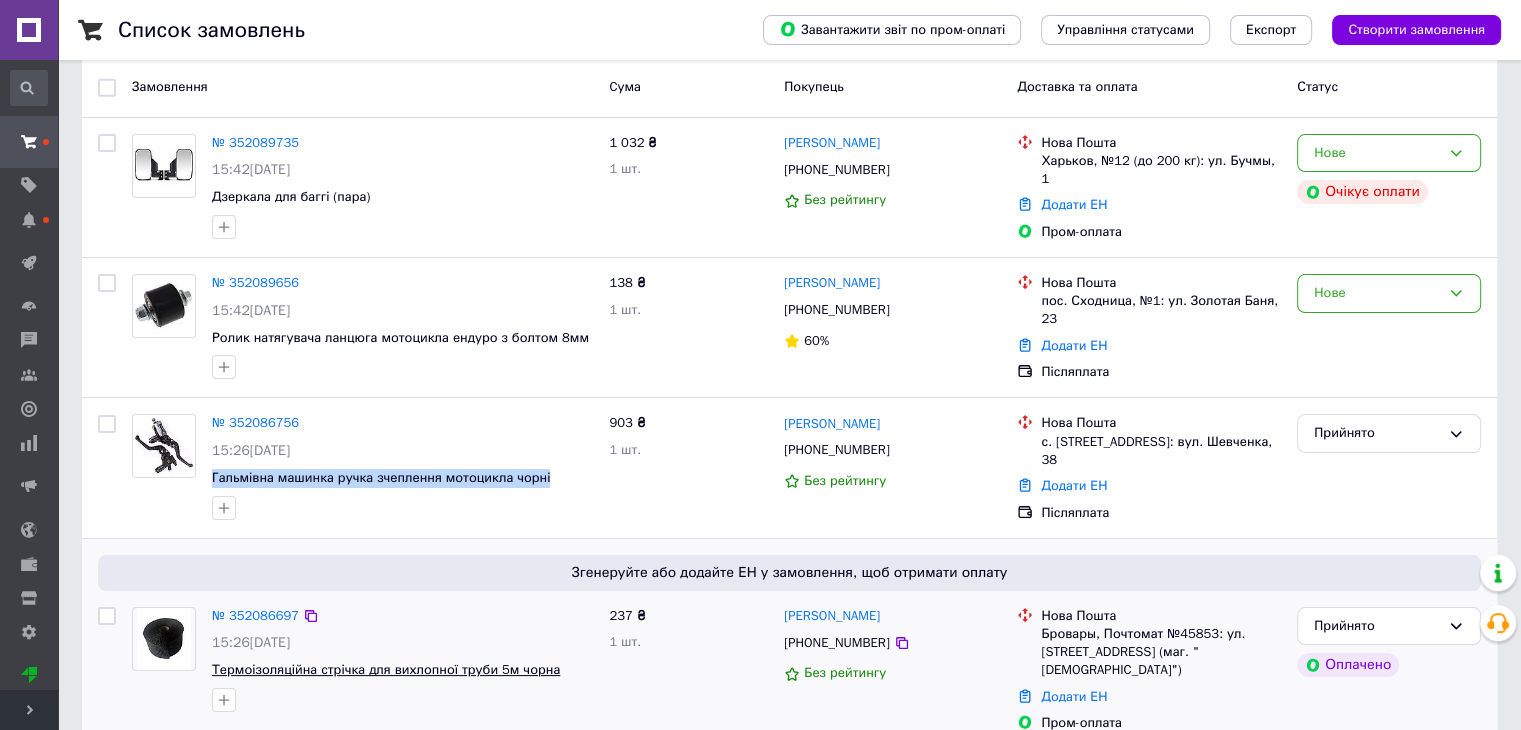 scroll, scrollTop: 400, scrollLeft: 0, axis: vertical 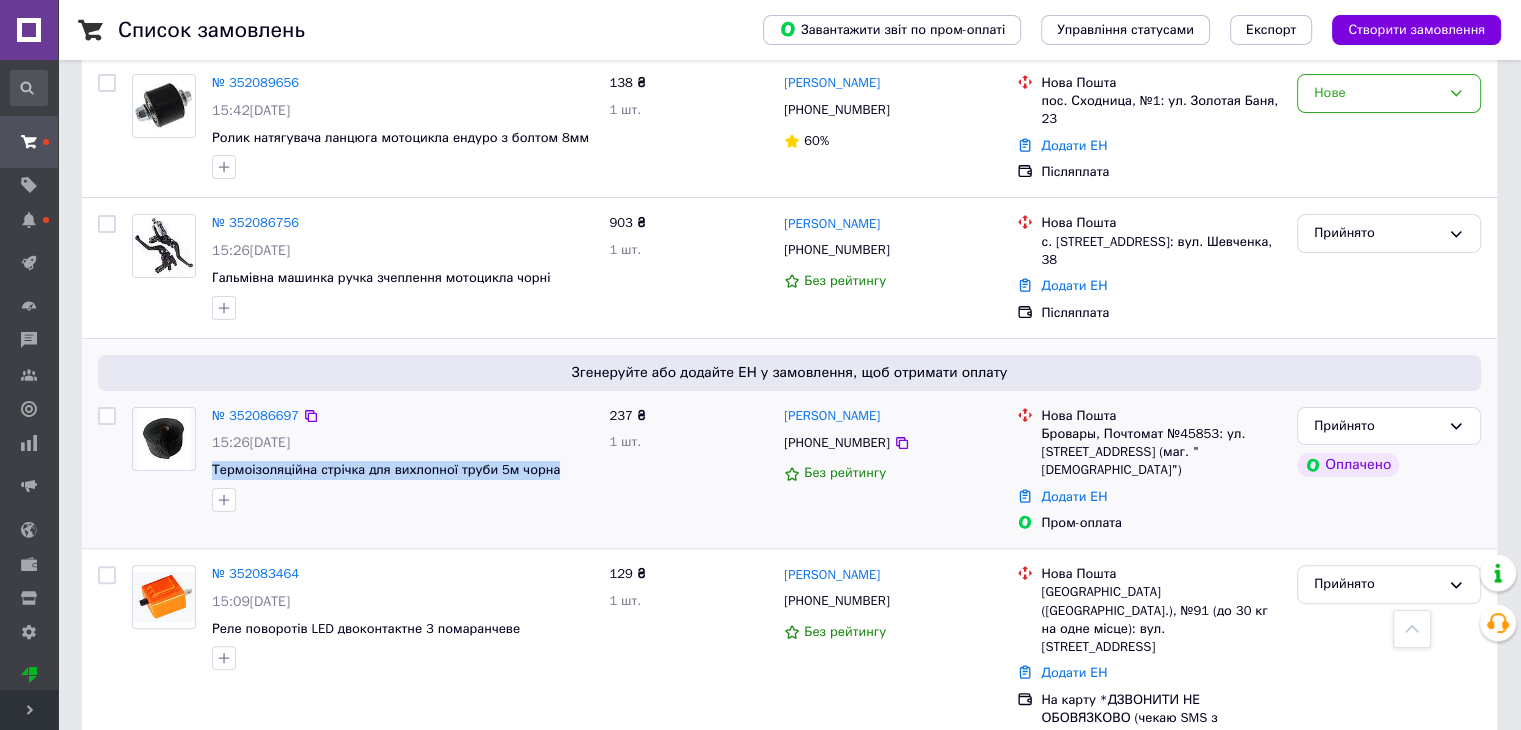 drag, startPoint x: 562, startPoint y: 460, endPoint x: 227, endPoint y: 469, distance: 335.12088 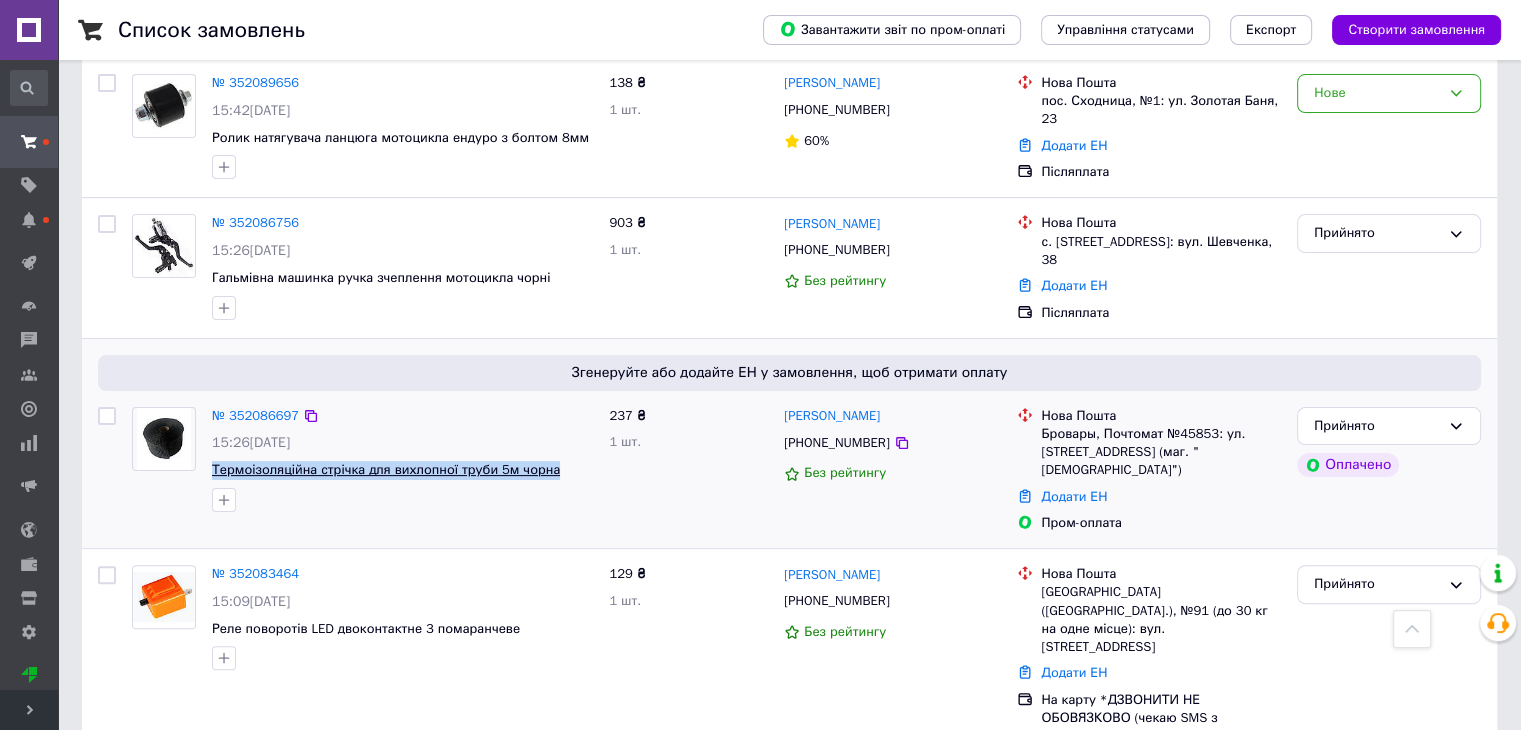 click on "№ 352086697 15:26, 10.07.2025 Термоізоляційна стрічка для вихлопної труби 5м чорна" at bounding box center (402, 459) 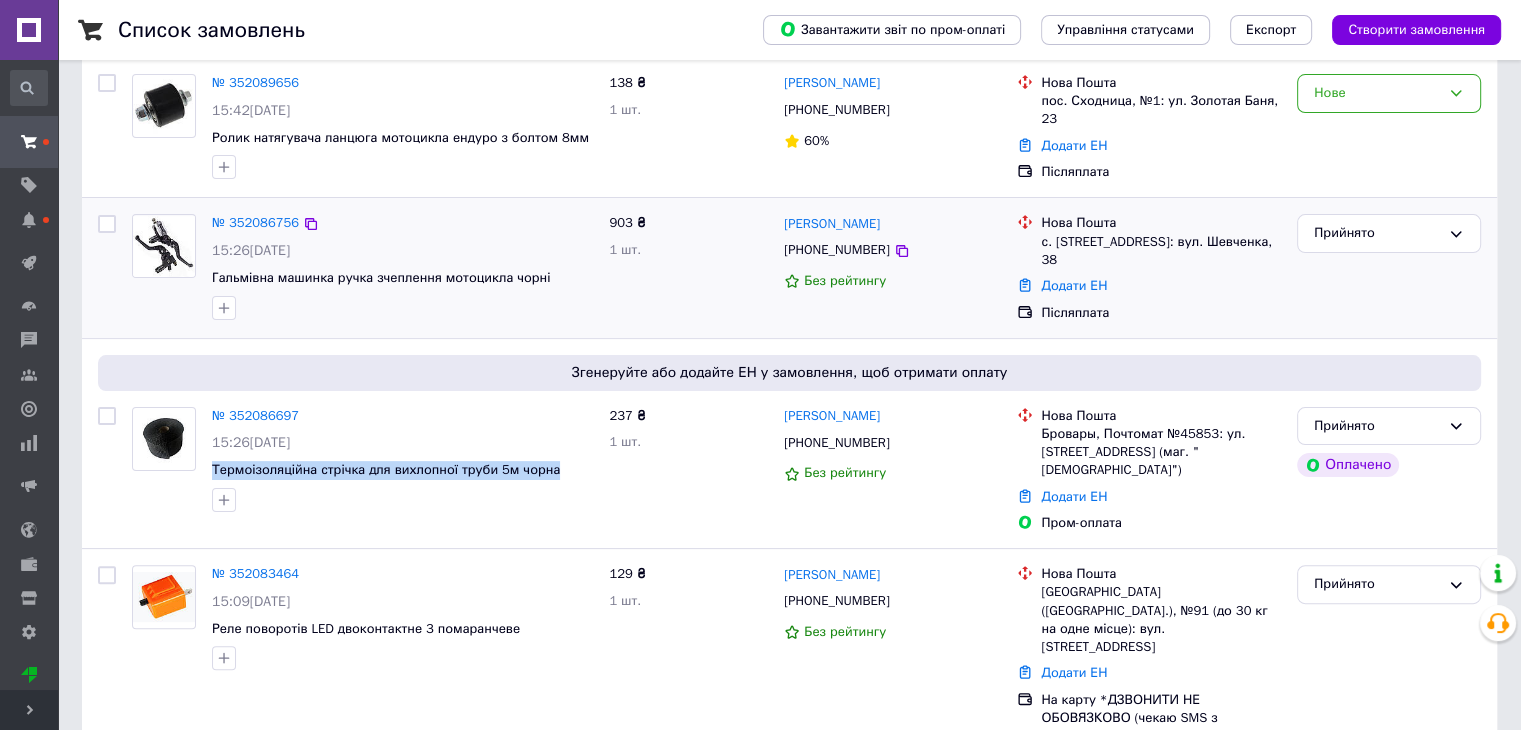 scroll, scrollTop: 0, scrollLeft: 0, axis: both 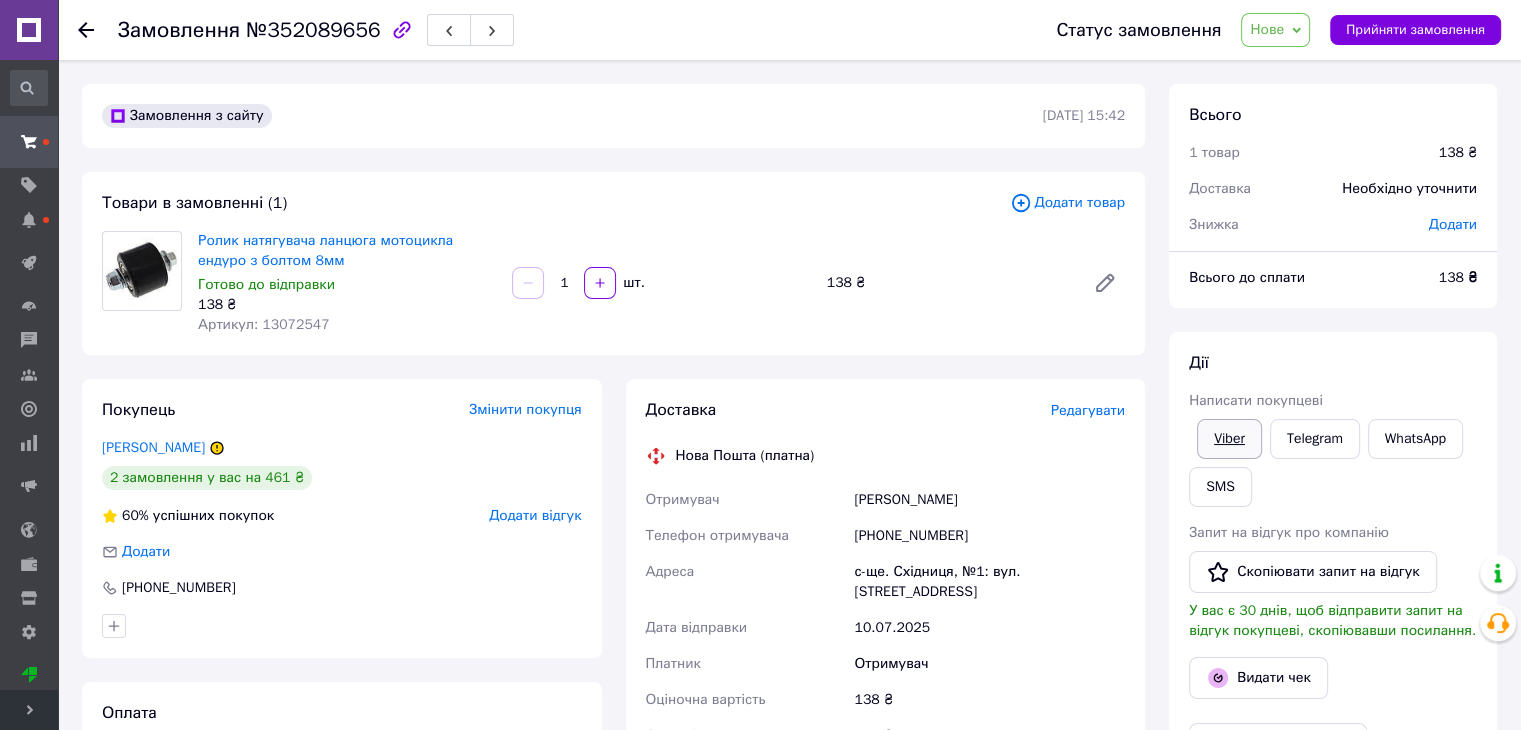 click on "Viber" at bounding box center [1229, 439] 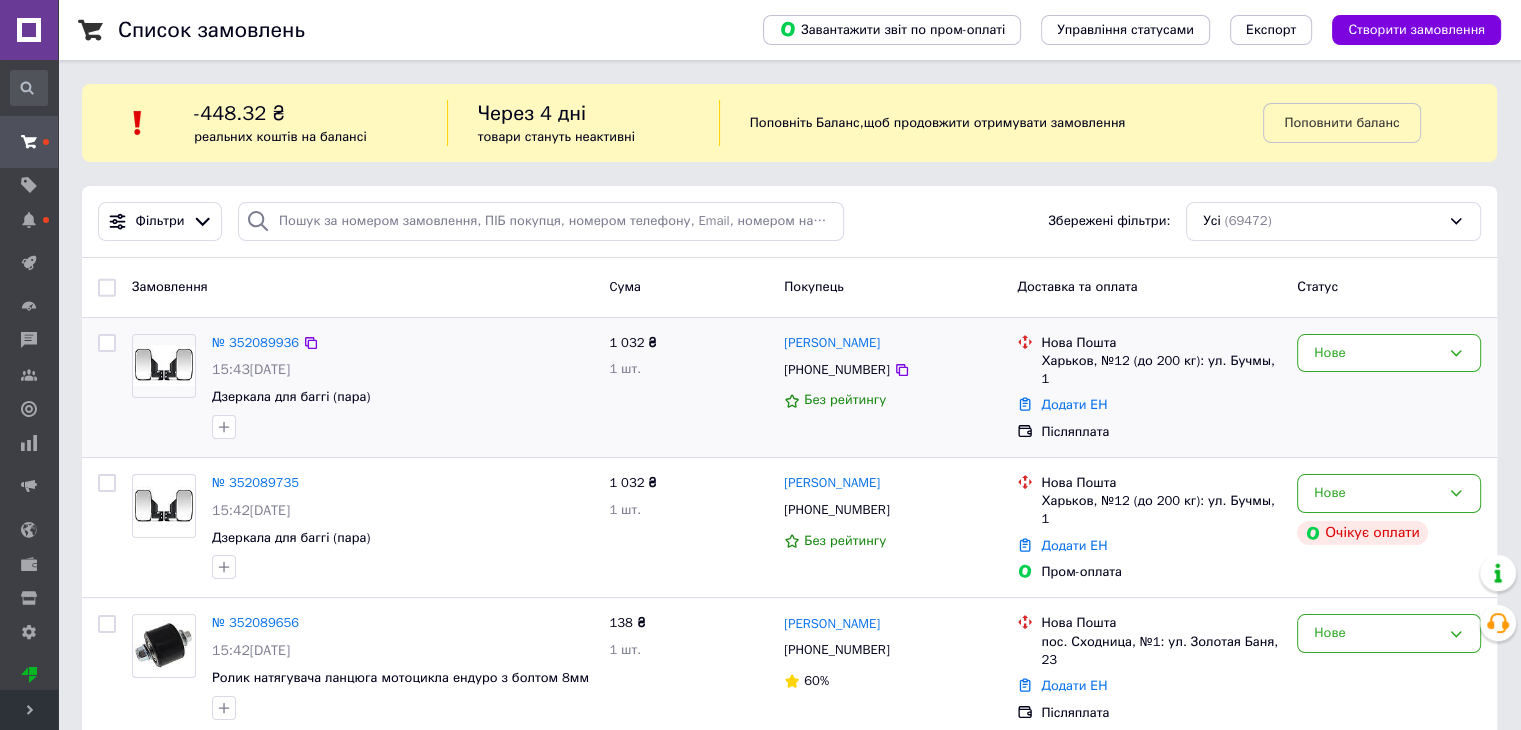 scroll, scrollTop: 100, scrollLeft: 0, axis: vertical 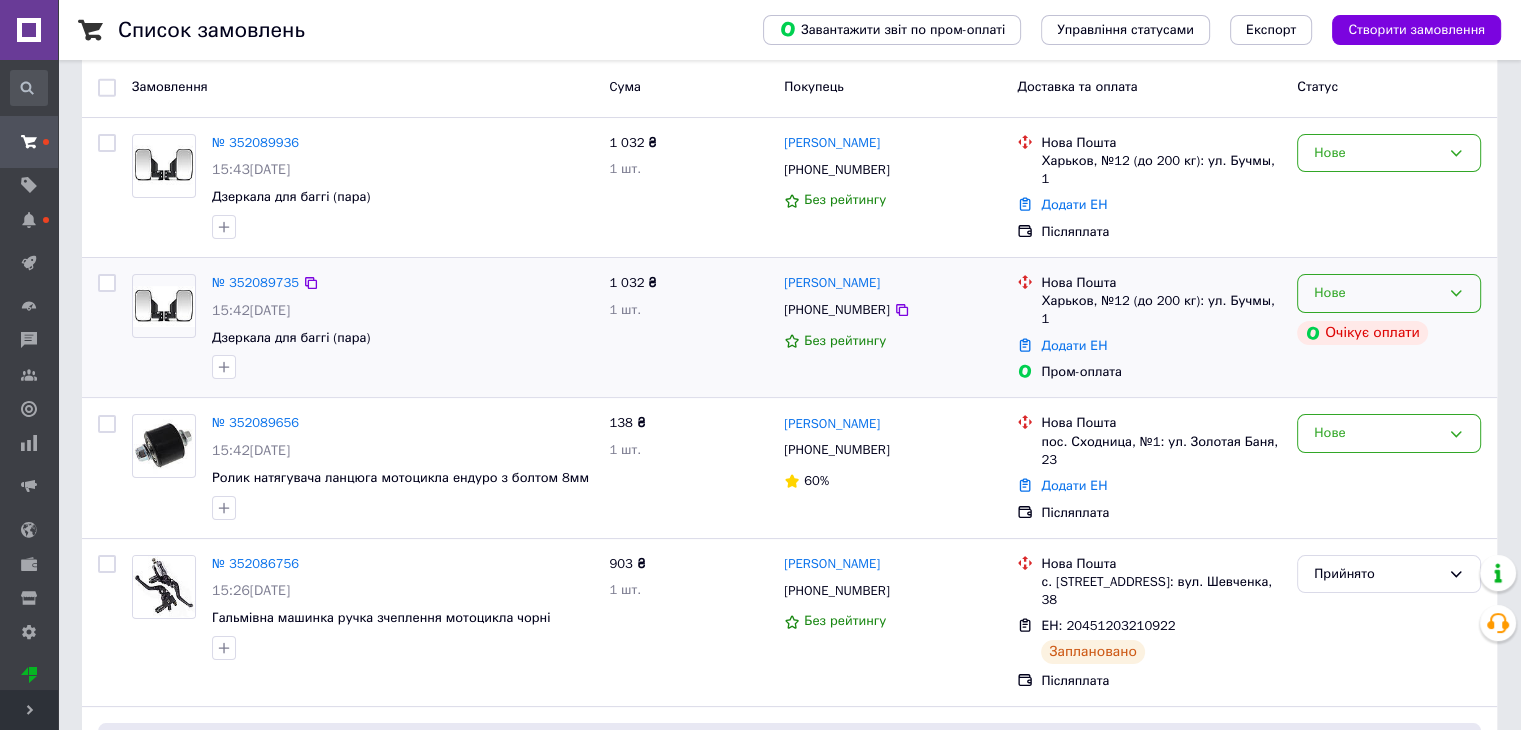 click 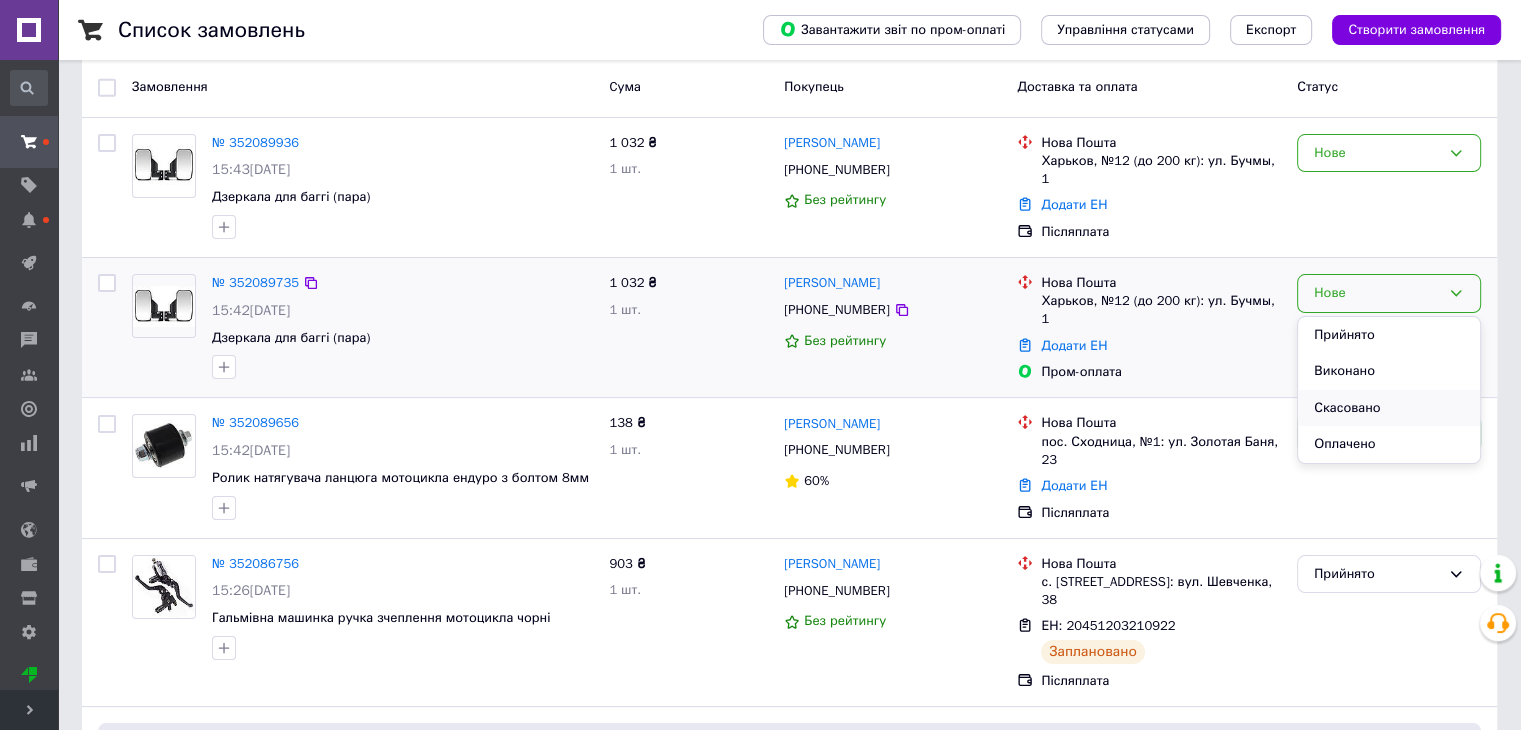 click on "Скасовано" at bounding box center (1389, 408) 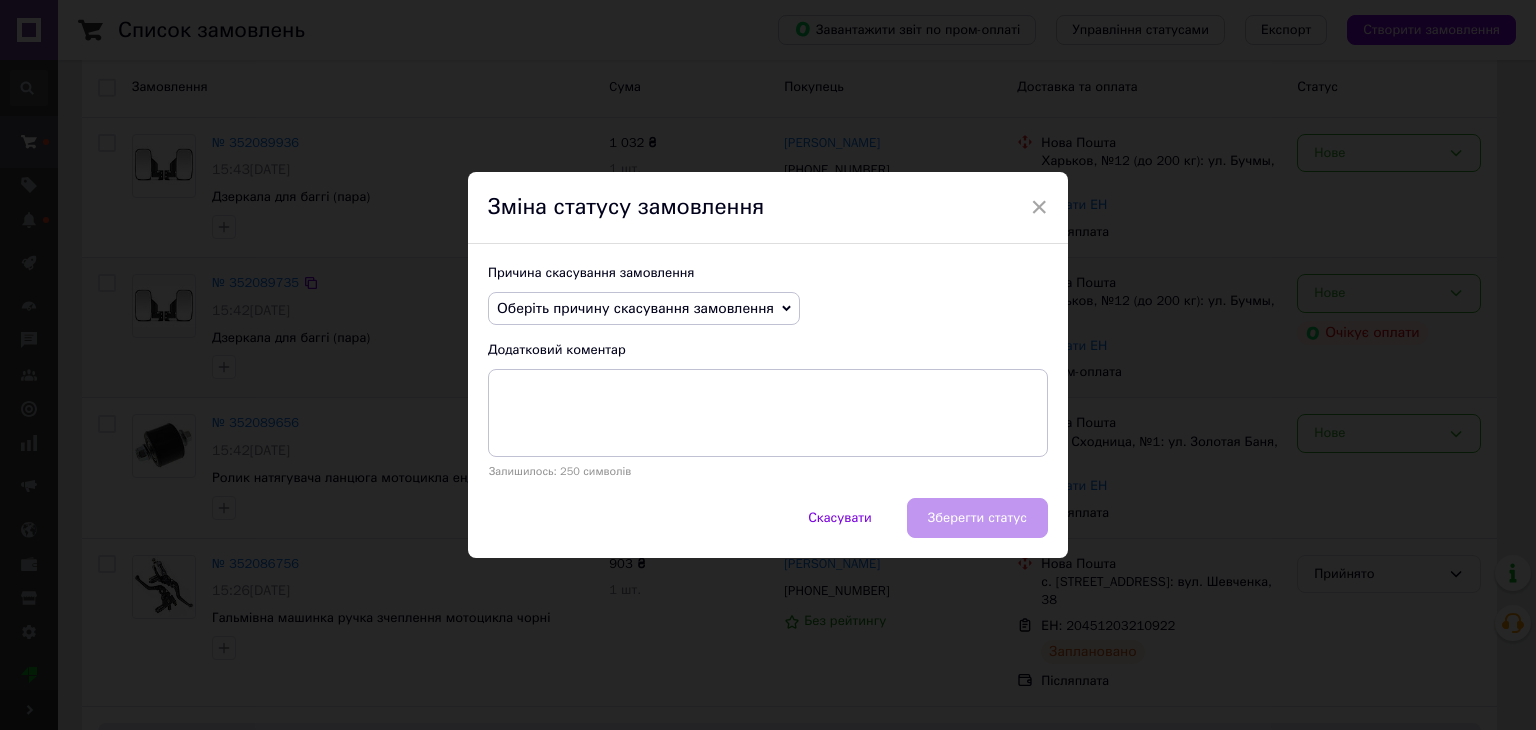 click on "Оберіть причину скасування замовлення" at bounding box center (644, 309) 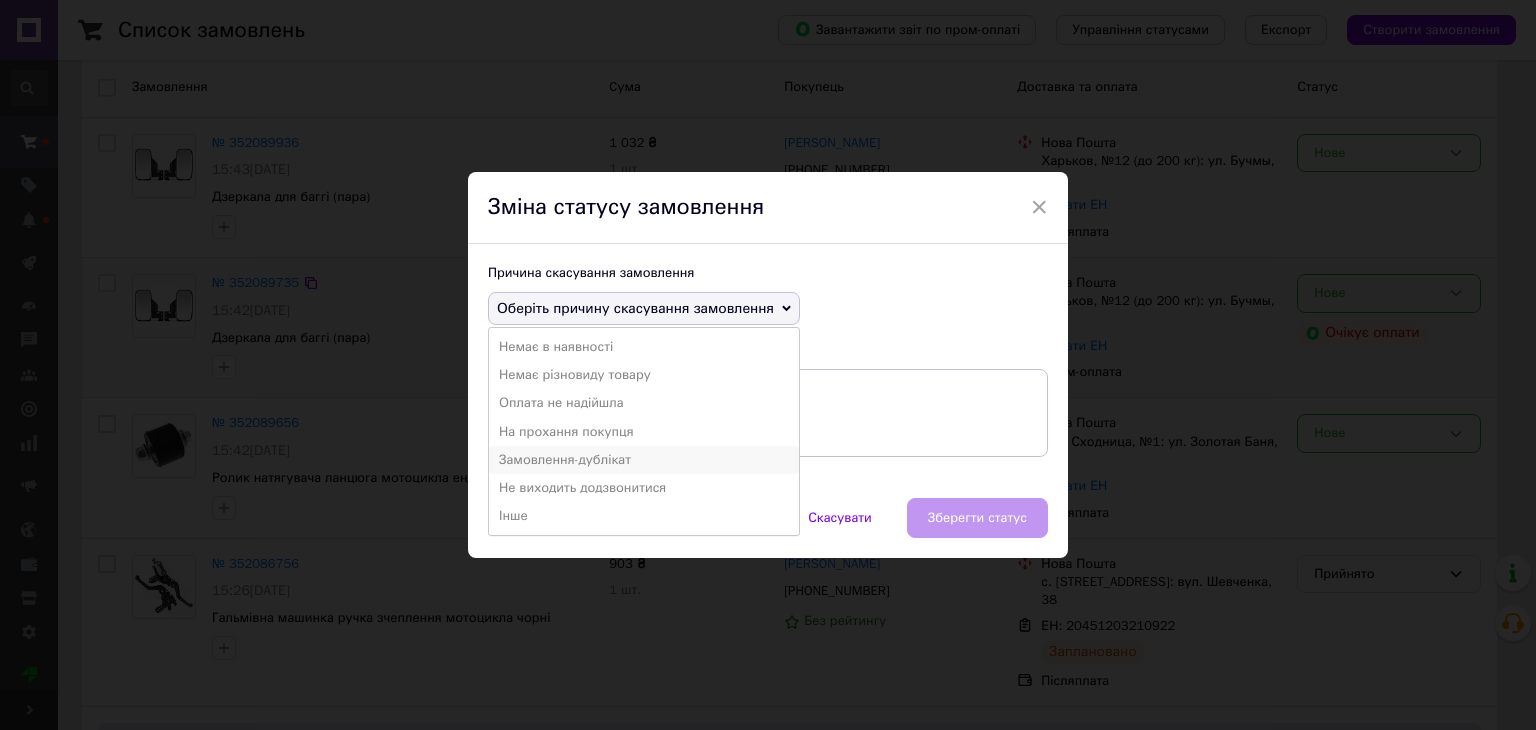 click on "Замовлення-дублікат" at bounding box center (644, 460) 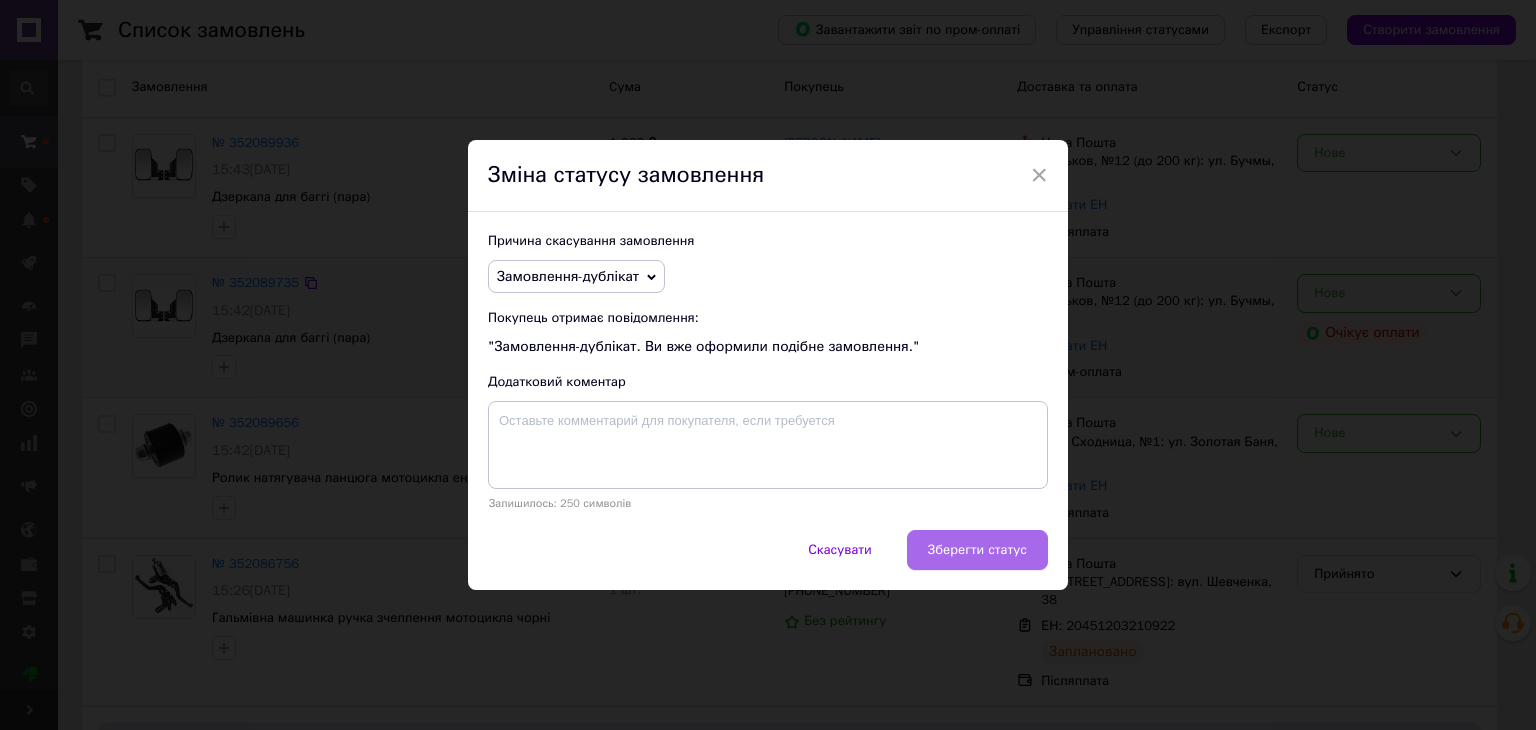 click on "Зберегти статус" at bounding box center [977, 550] 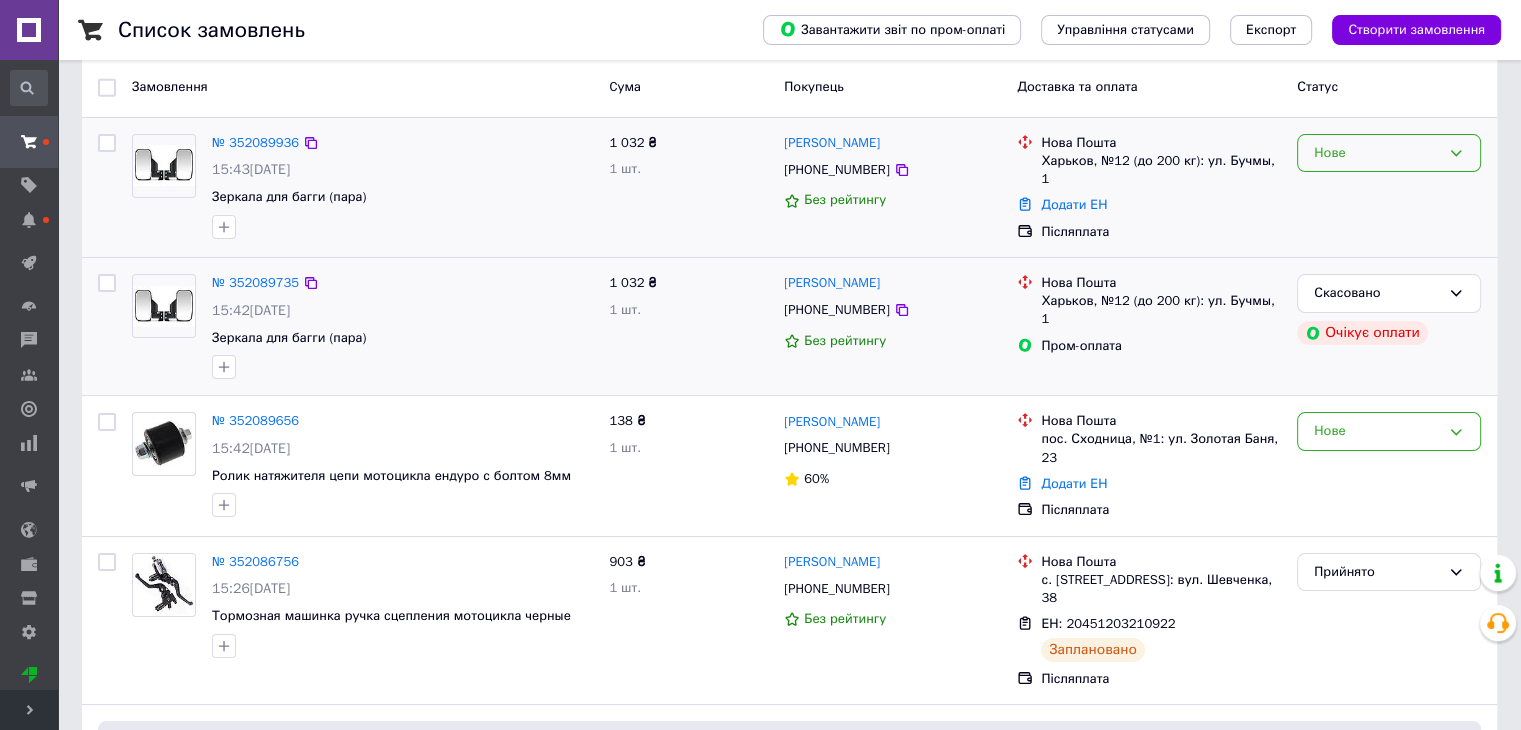 click on "Нове" at bounding box center (1377, 153) 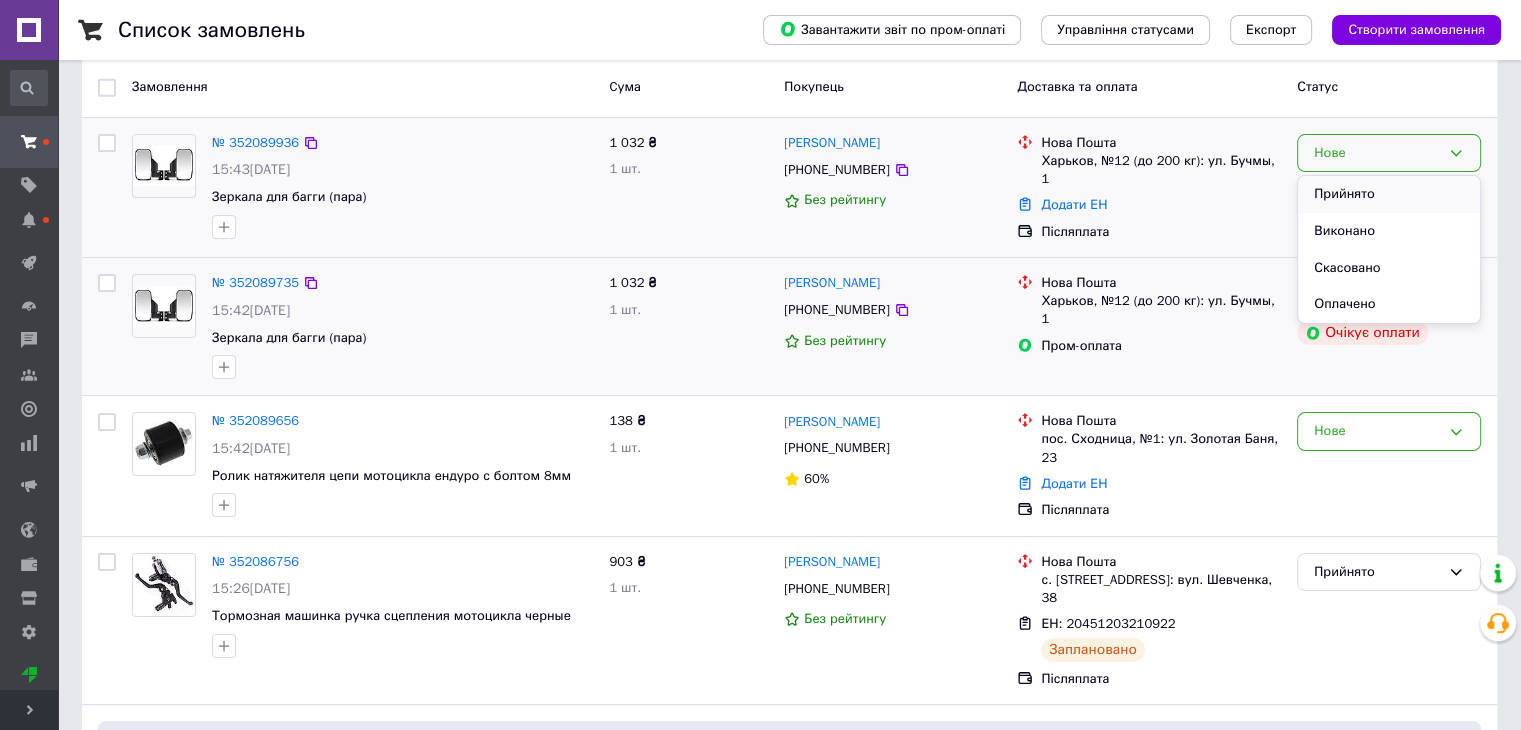 click on "Прийнято" at bounding box center (1389, 194) 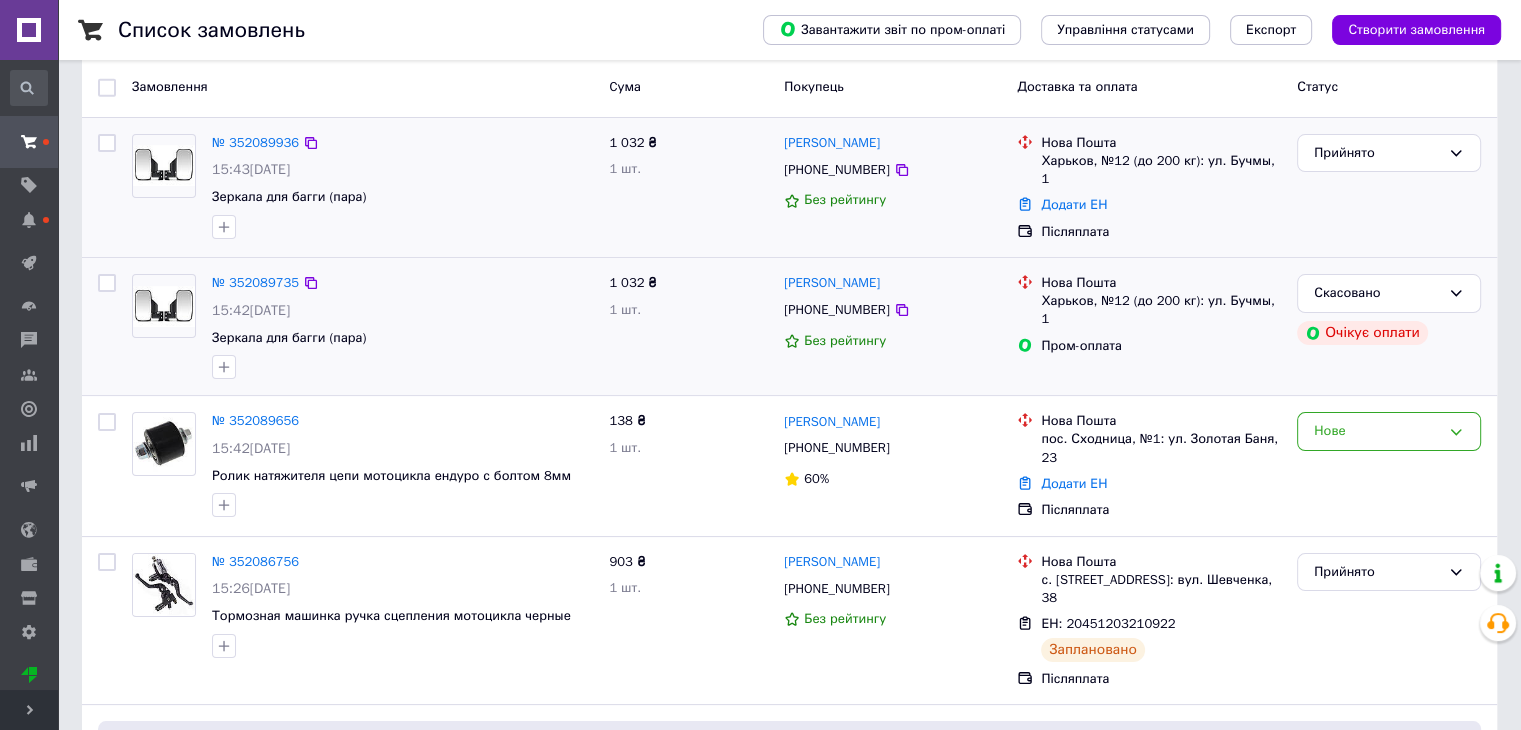 scroll, scrollTop: 100, scrollLeft: 0, axis: vertical 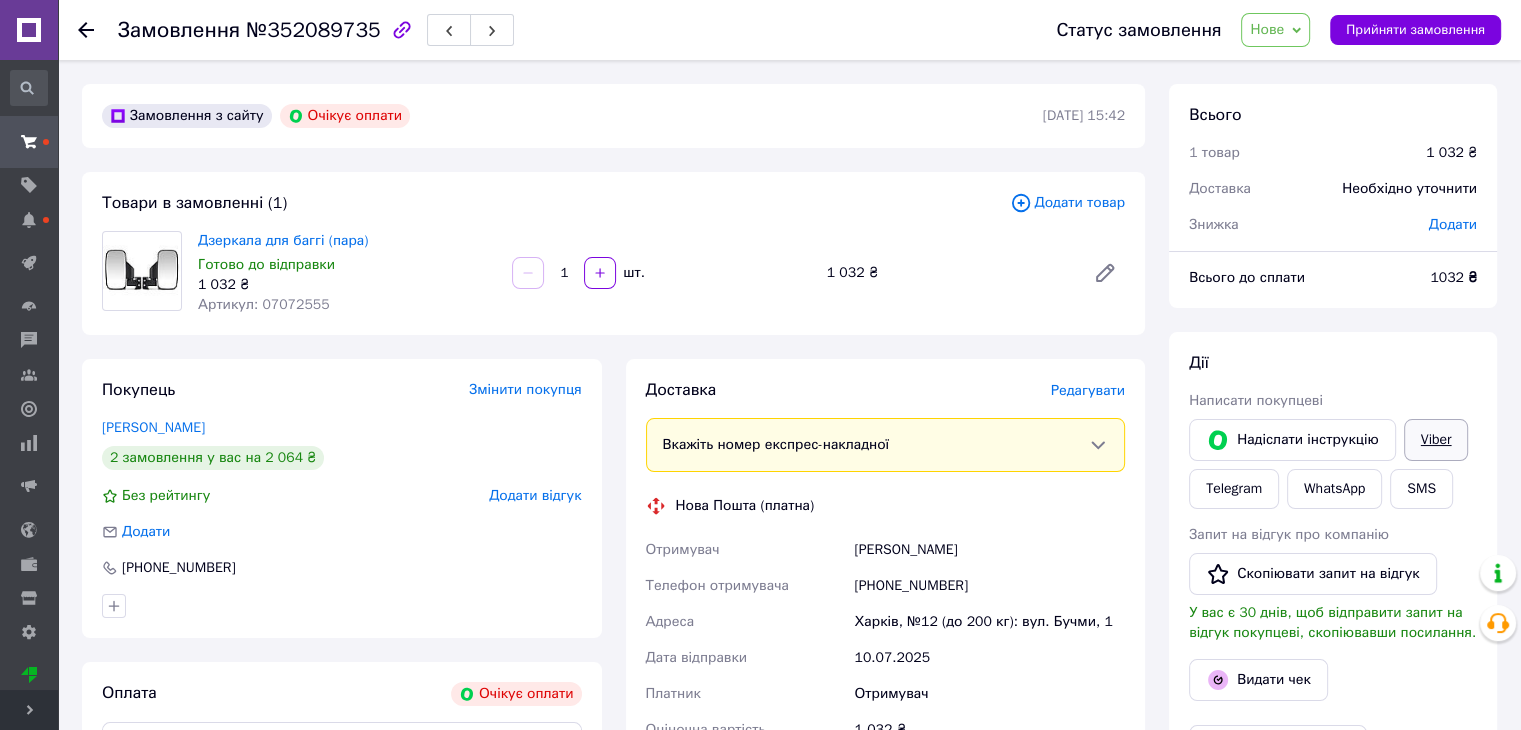 click on "Viber" at bounding box center [1436, 440] 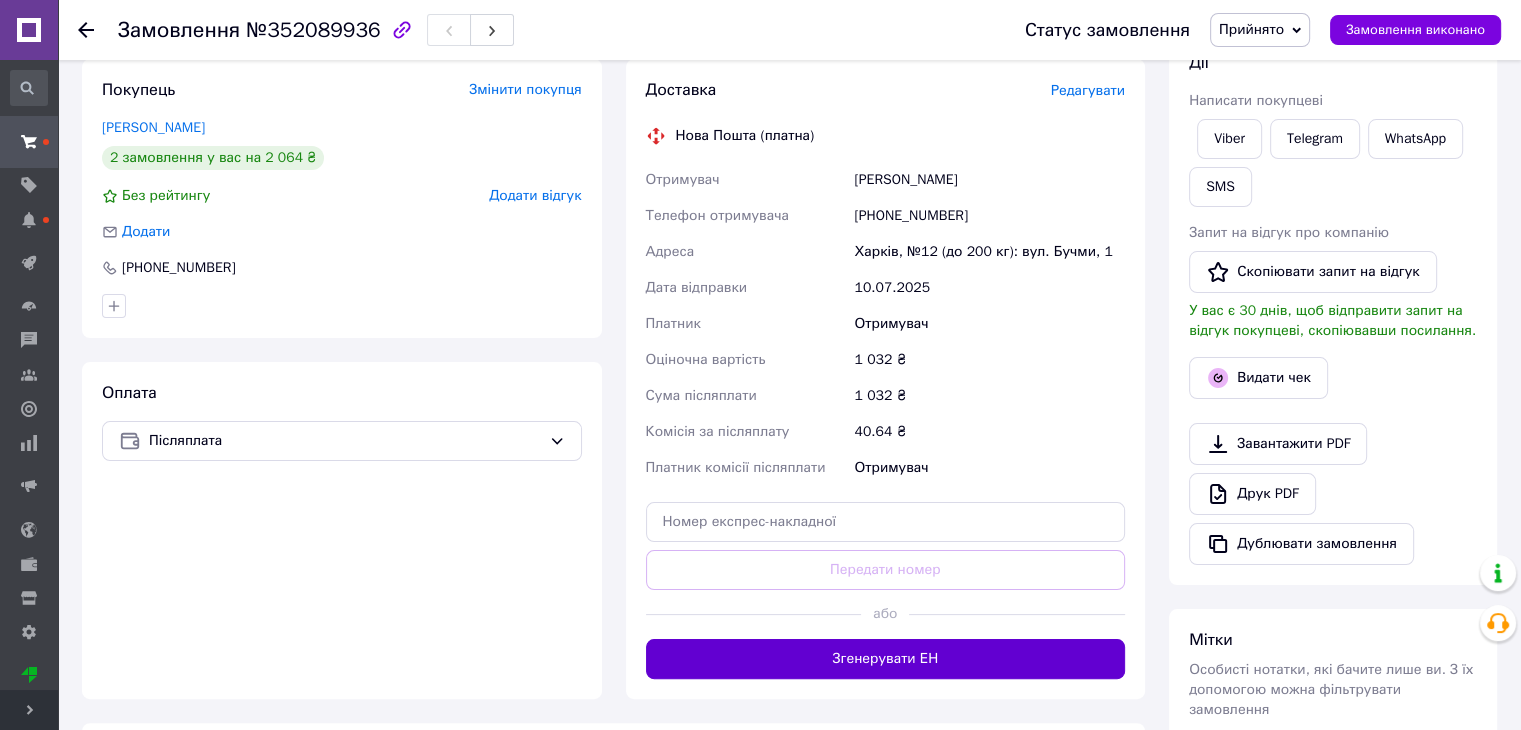 scroll, scrollTop: 400, scrollLeft: 0, axis: vertical 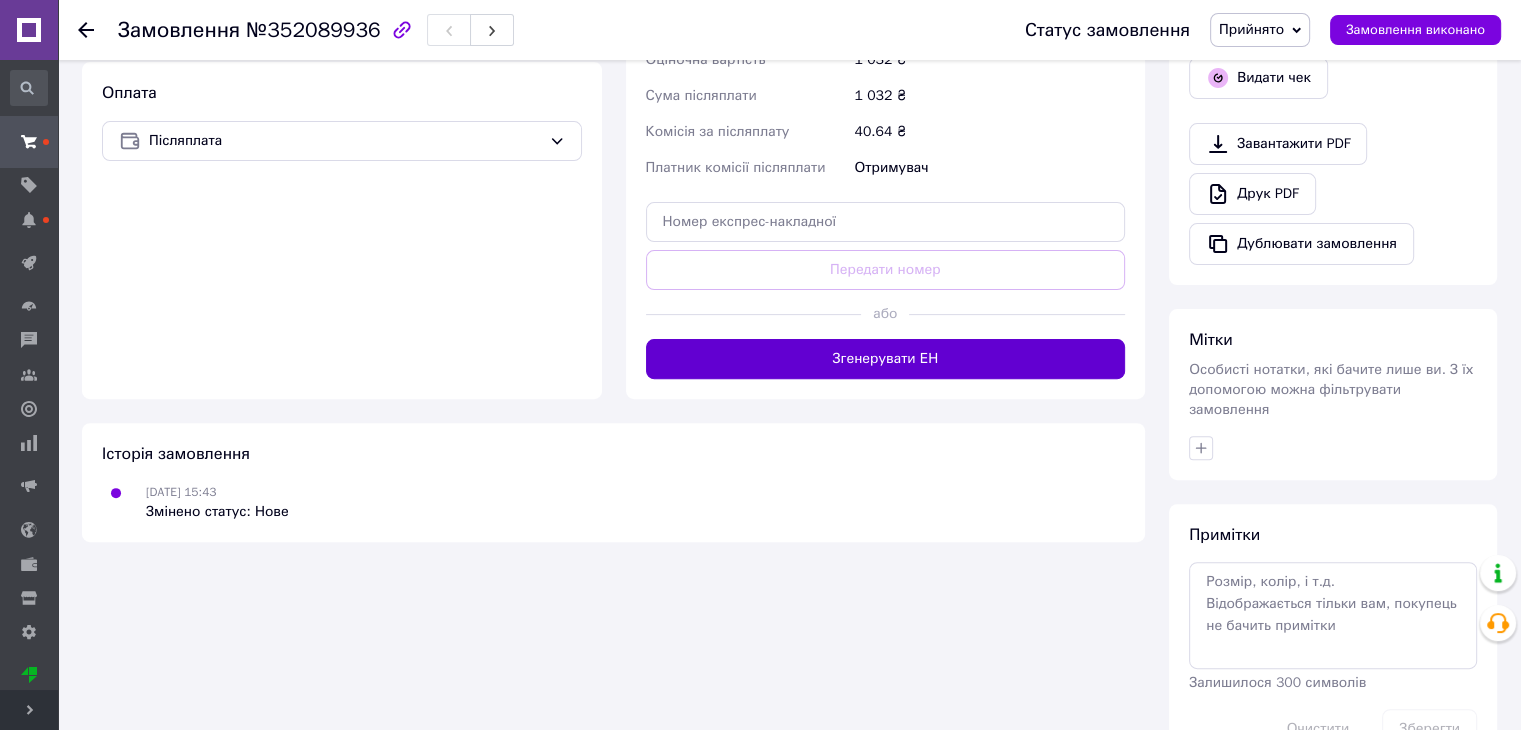click on "Згенерувати ЕН" at bounding box center (886, 359) 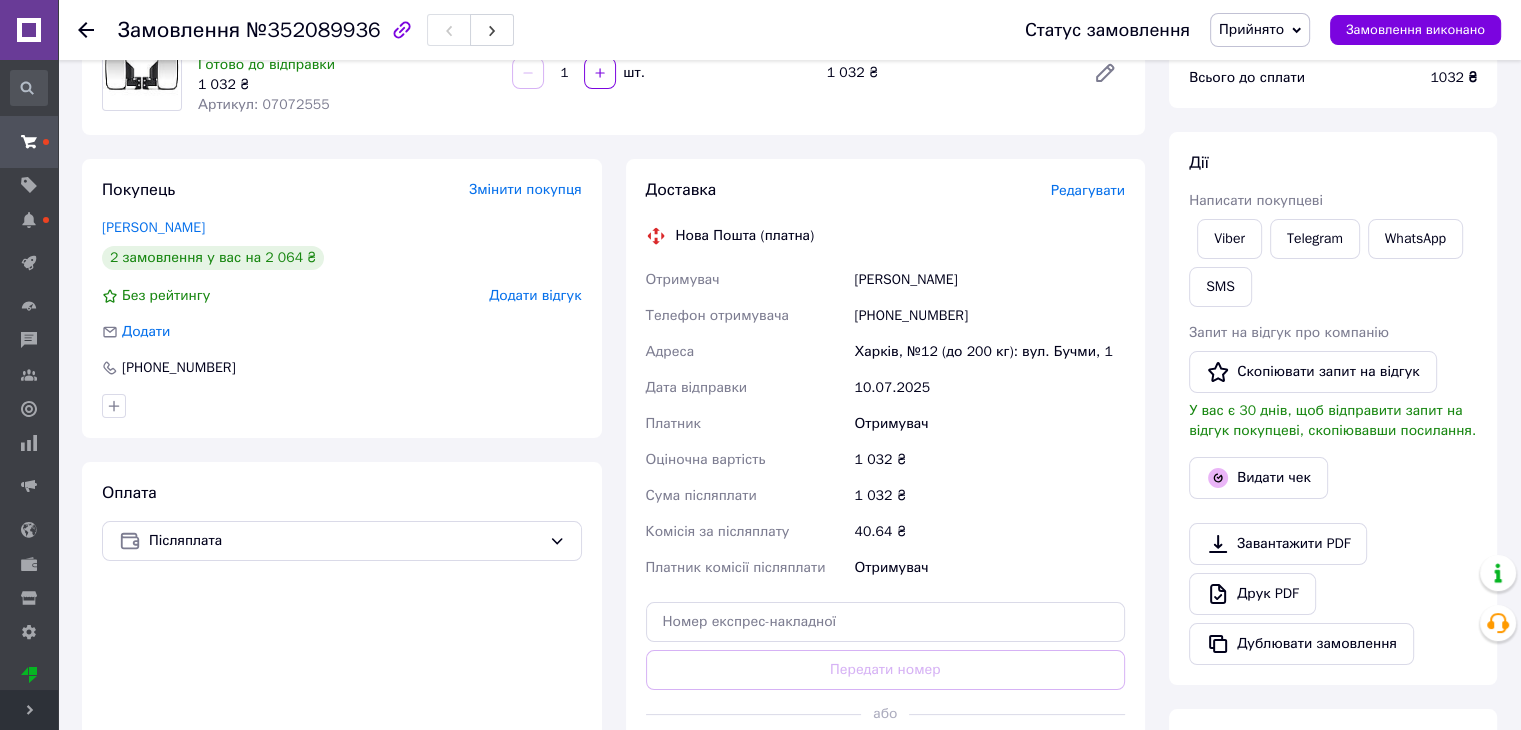scroll, scrollTop: 100, scrollLeft: 0, axis: vertical 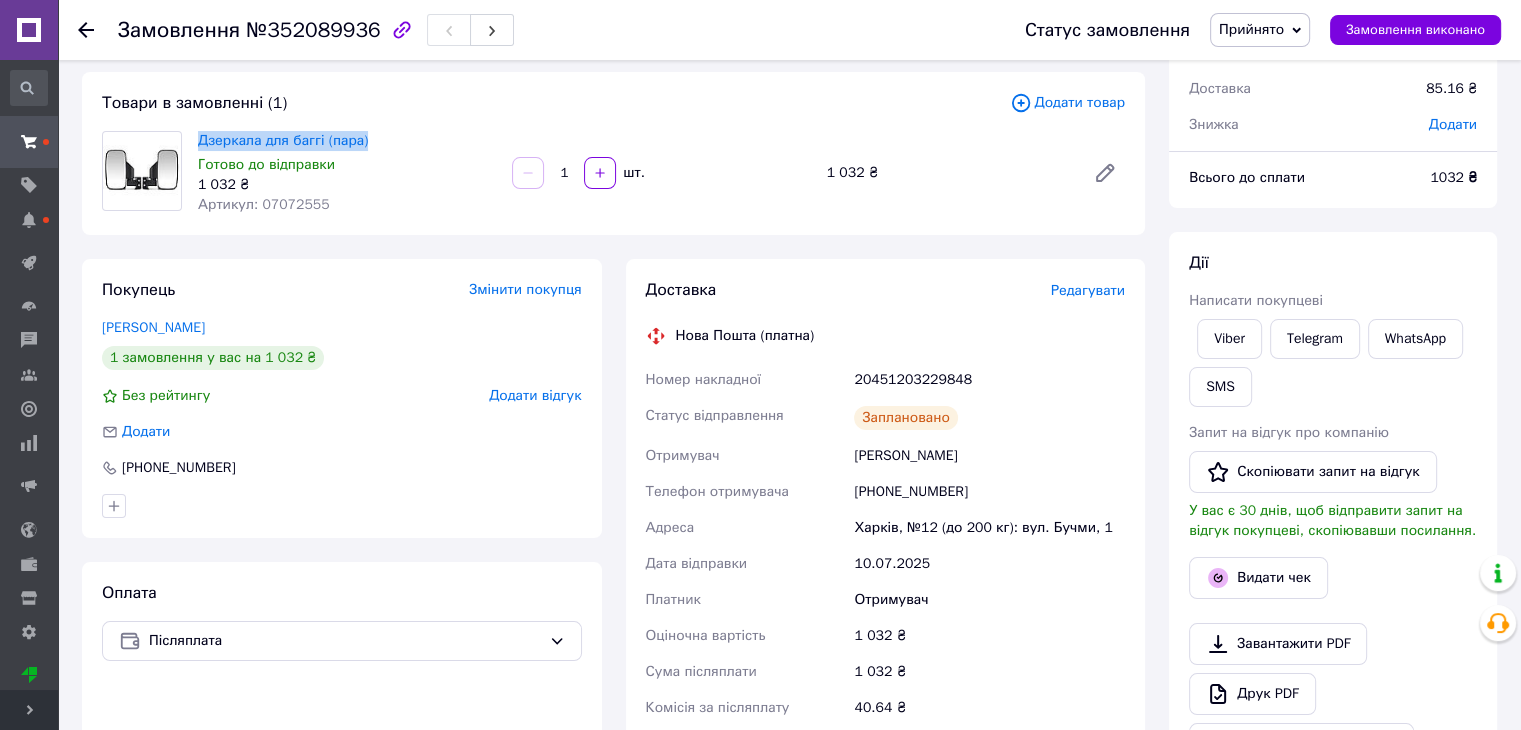 drag, startPoint x: 371, startPoint y: 132, endPoint x: 193, endPoint y: 137, distance: 178.0702 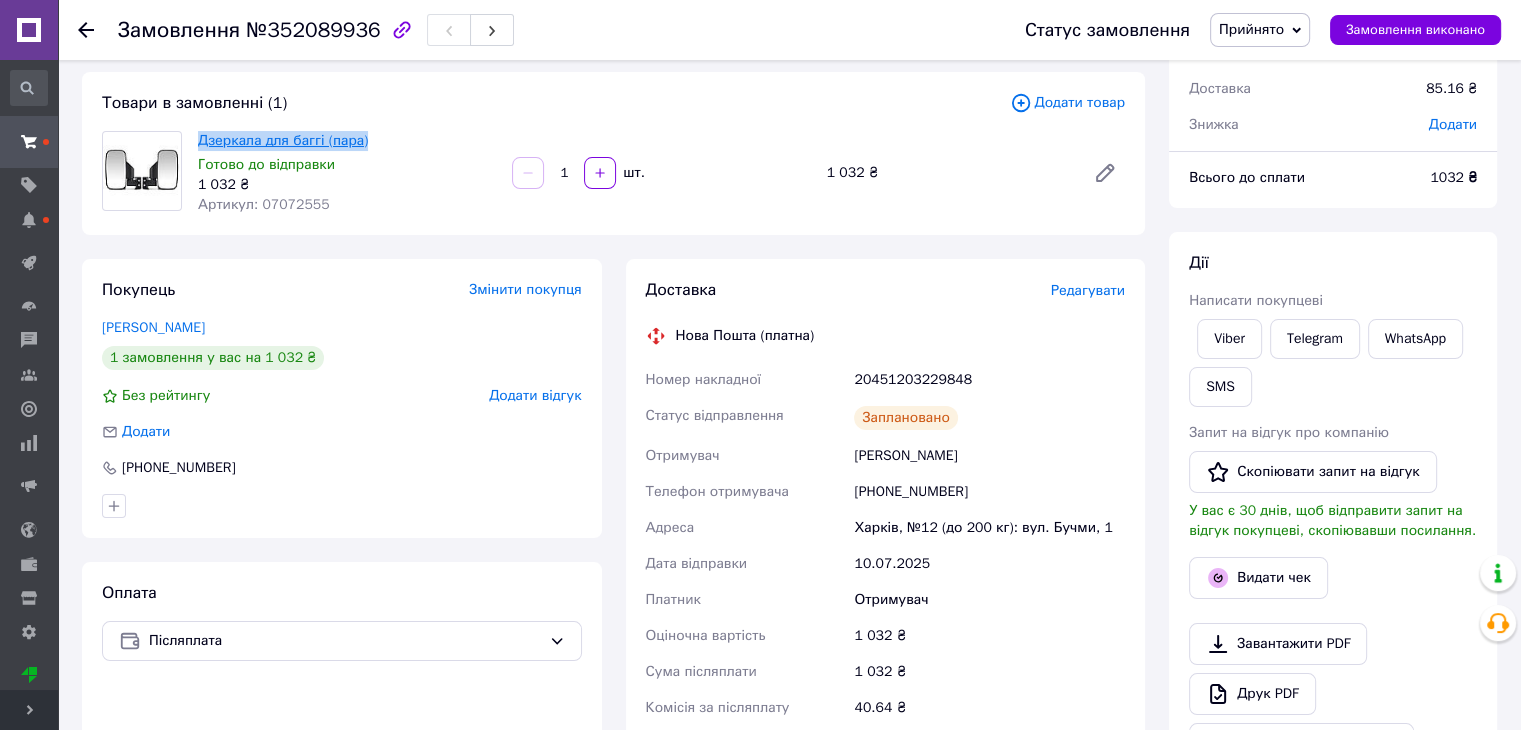 copy on "Дзеркала для баггі (пара)" 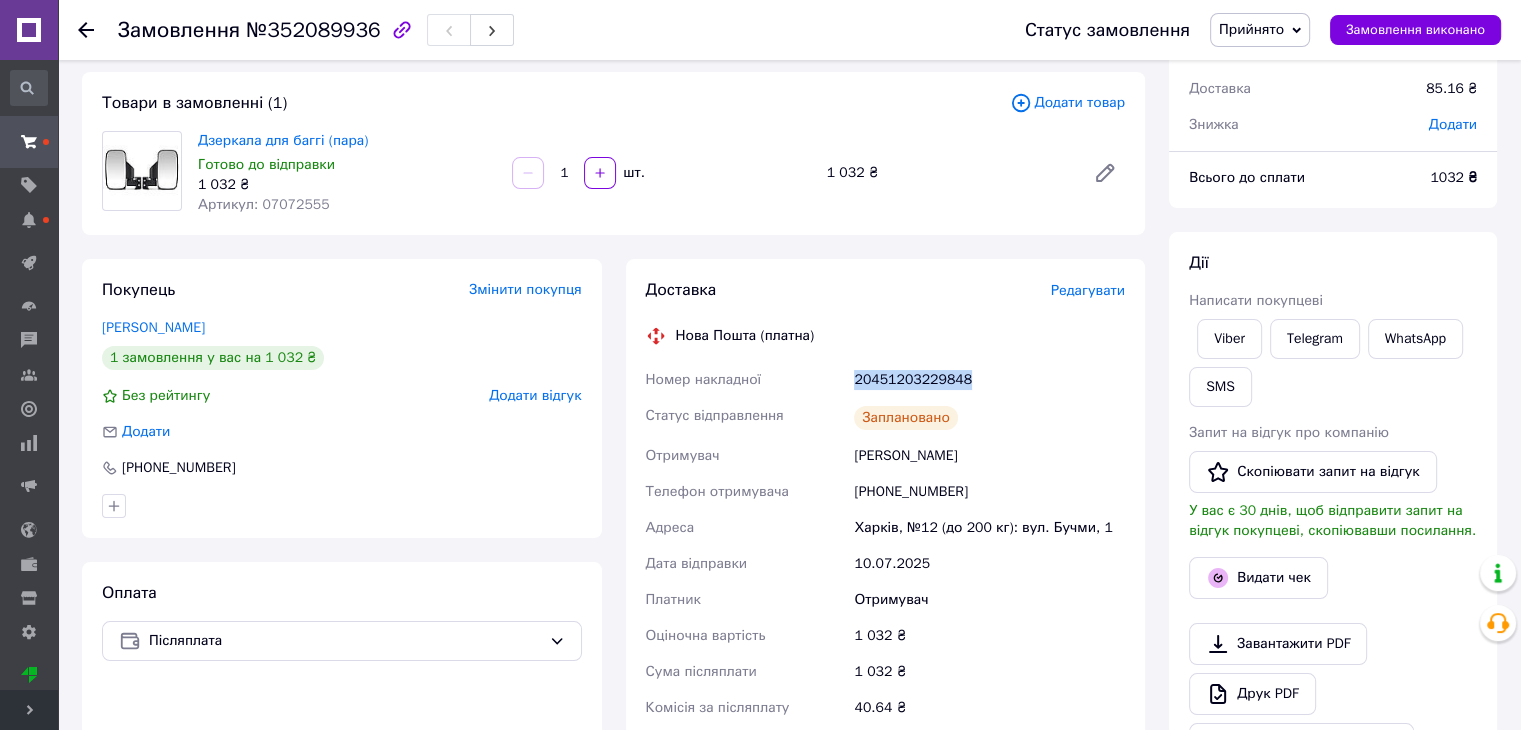 drag, startPoint x: 836, startPoint y: 365, endPoint x: 984, endPoint y: 365, distance: 148 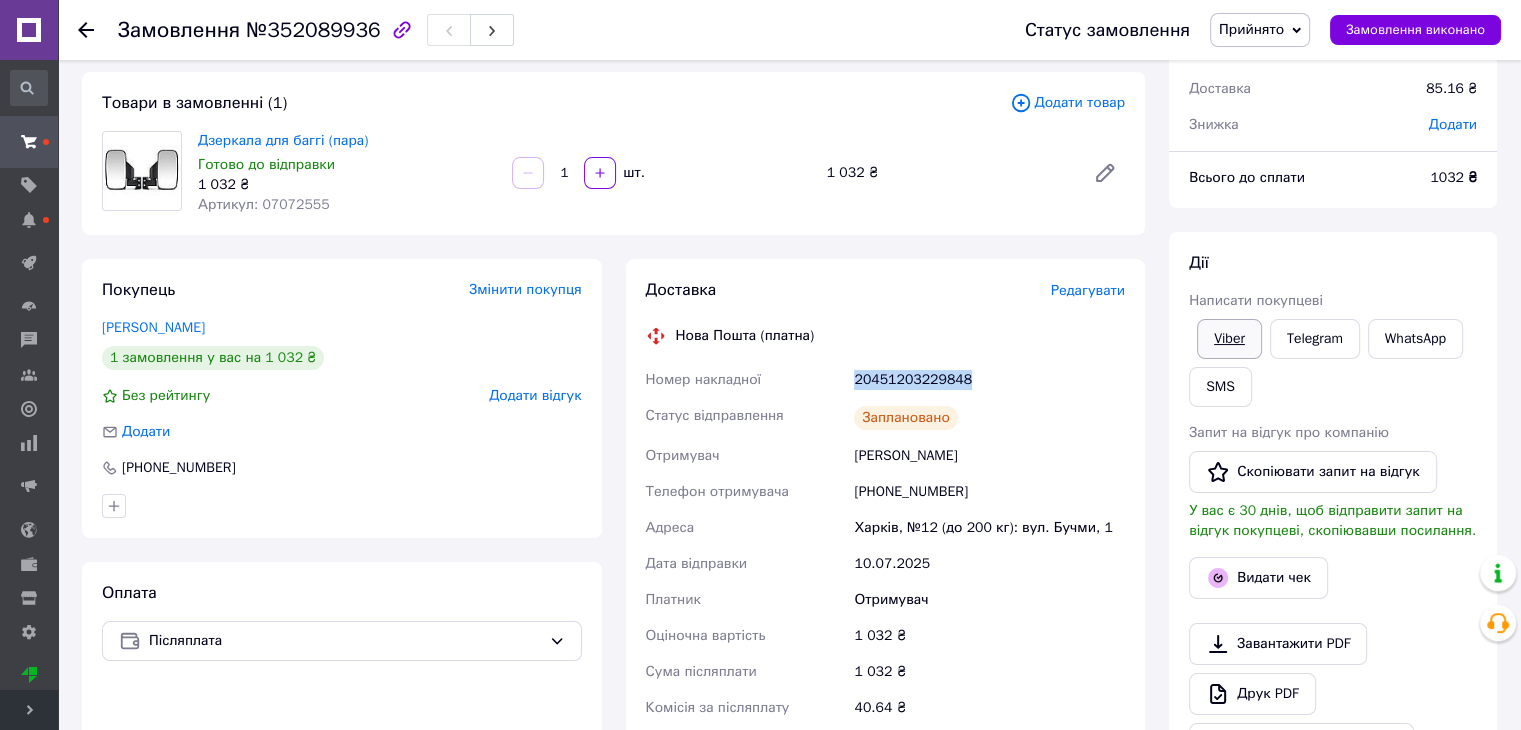 click on "Viber" at bounding box center (1229, 339) 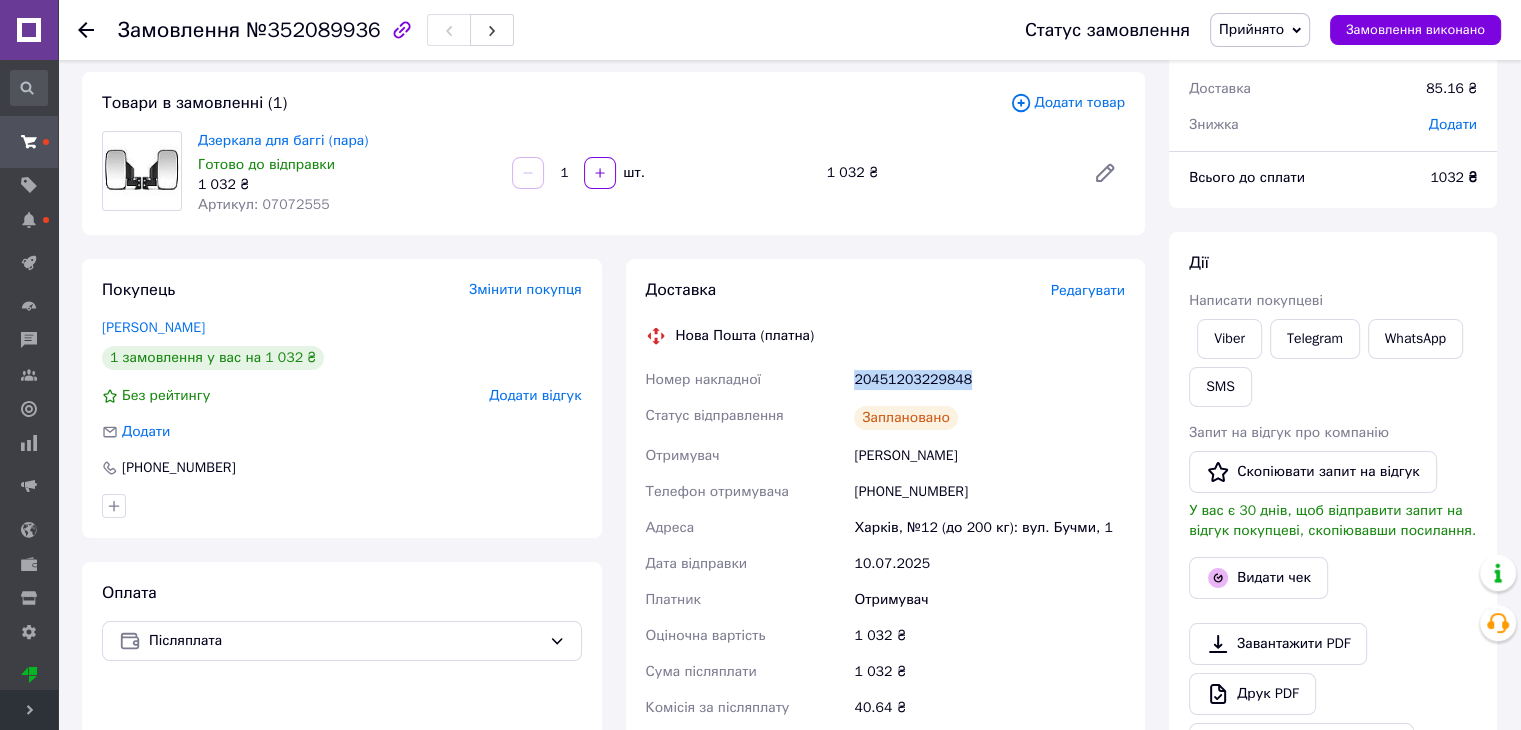 copy on "Номер накладної 20451203229848" 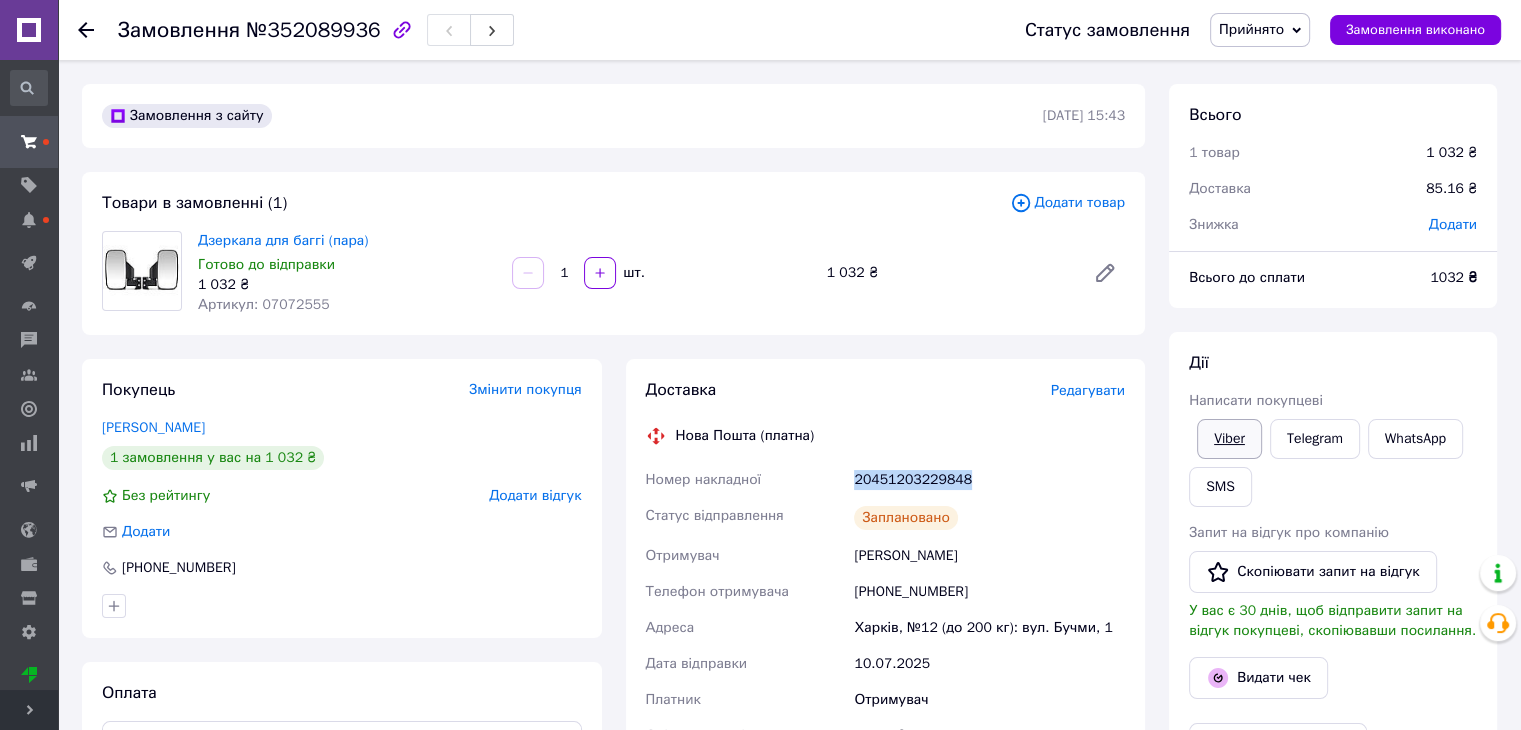 click on "Viber" at bounding box center (1229, 439) 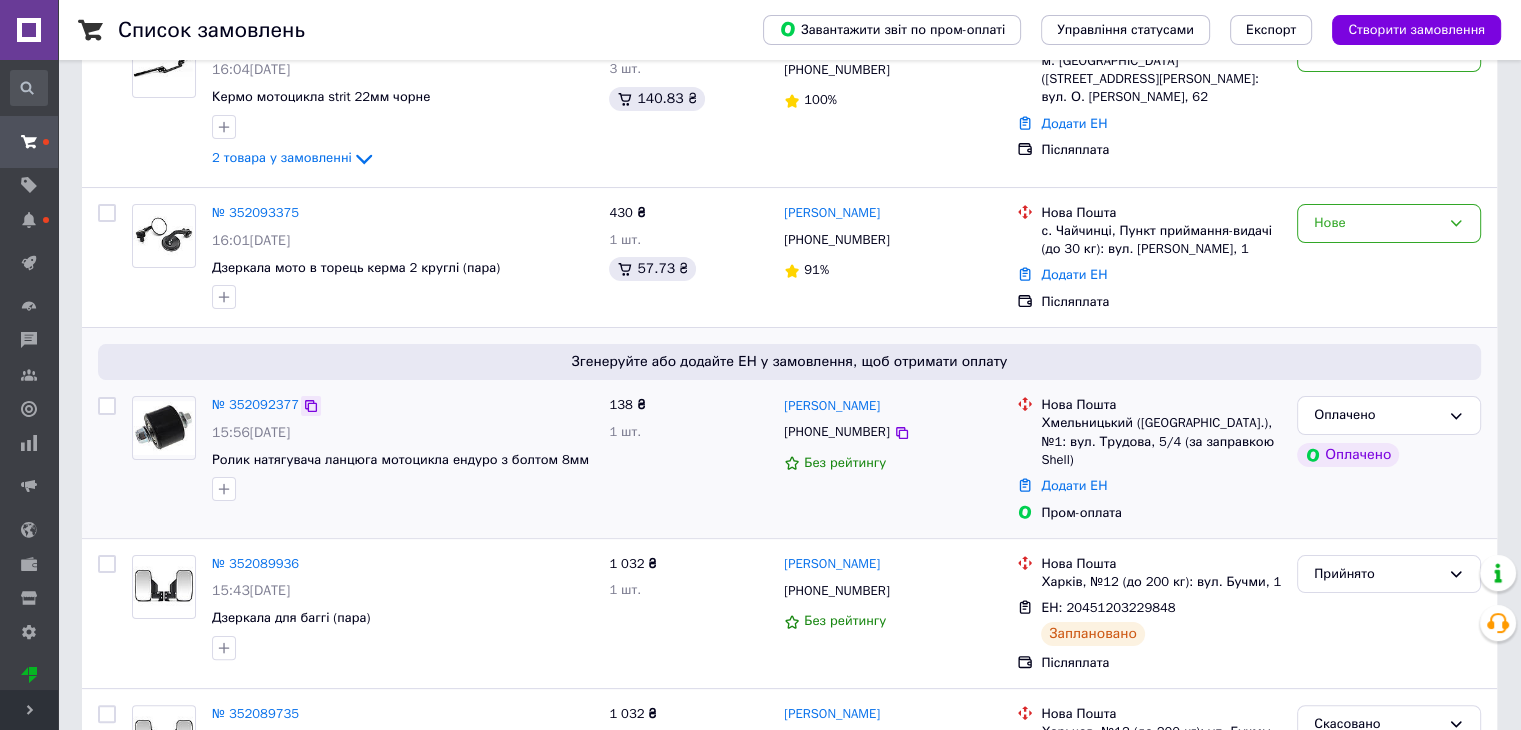 scroll, scrollTop: 200, scrollLeft: 0, axis: vertical 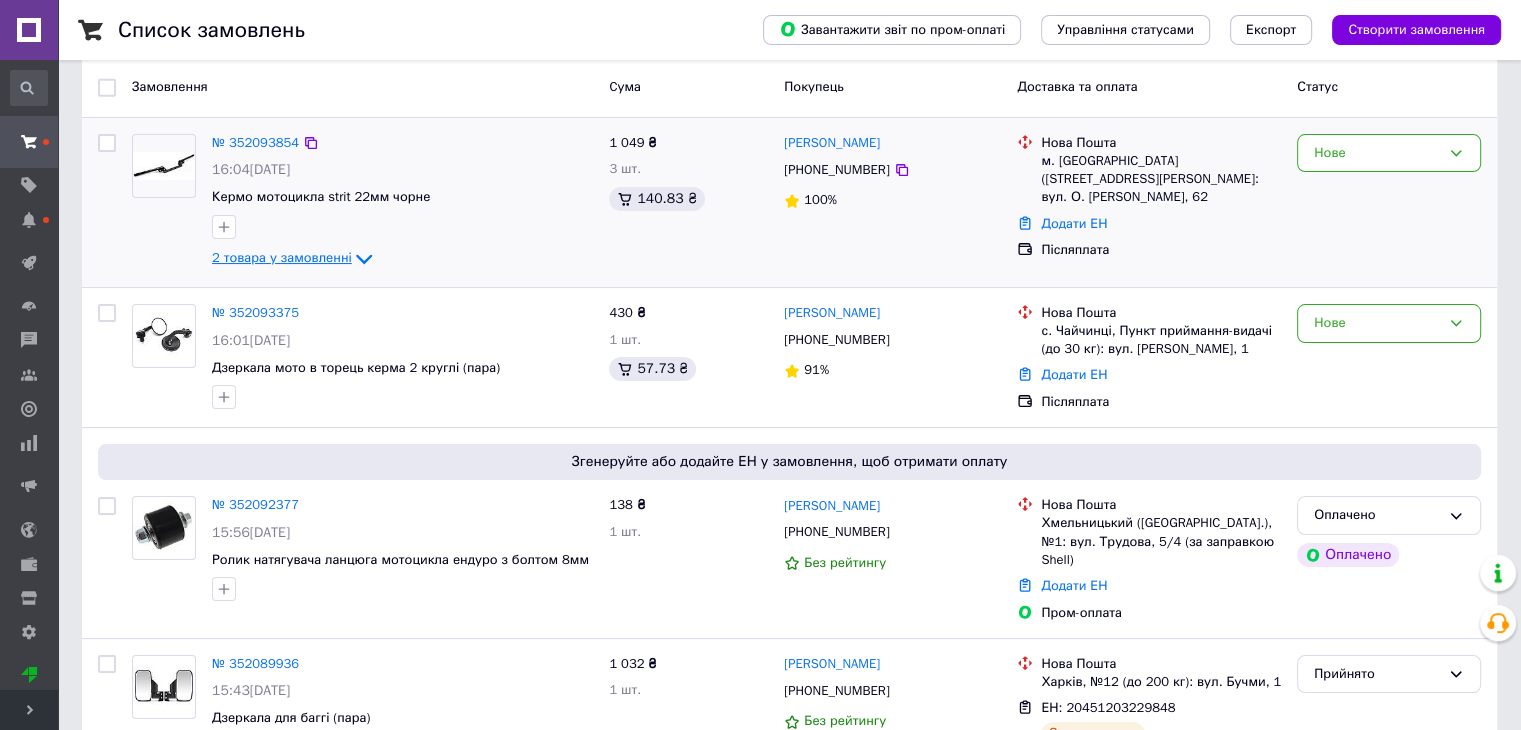 click 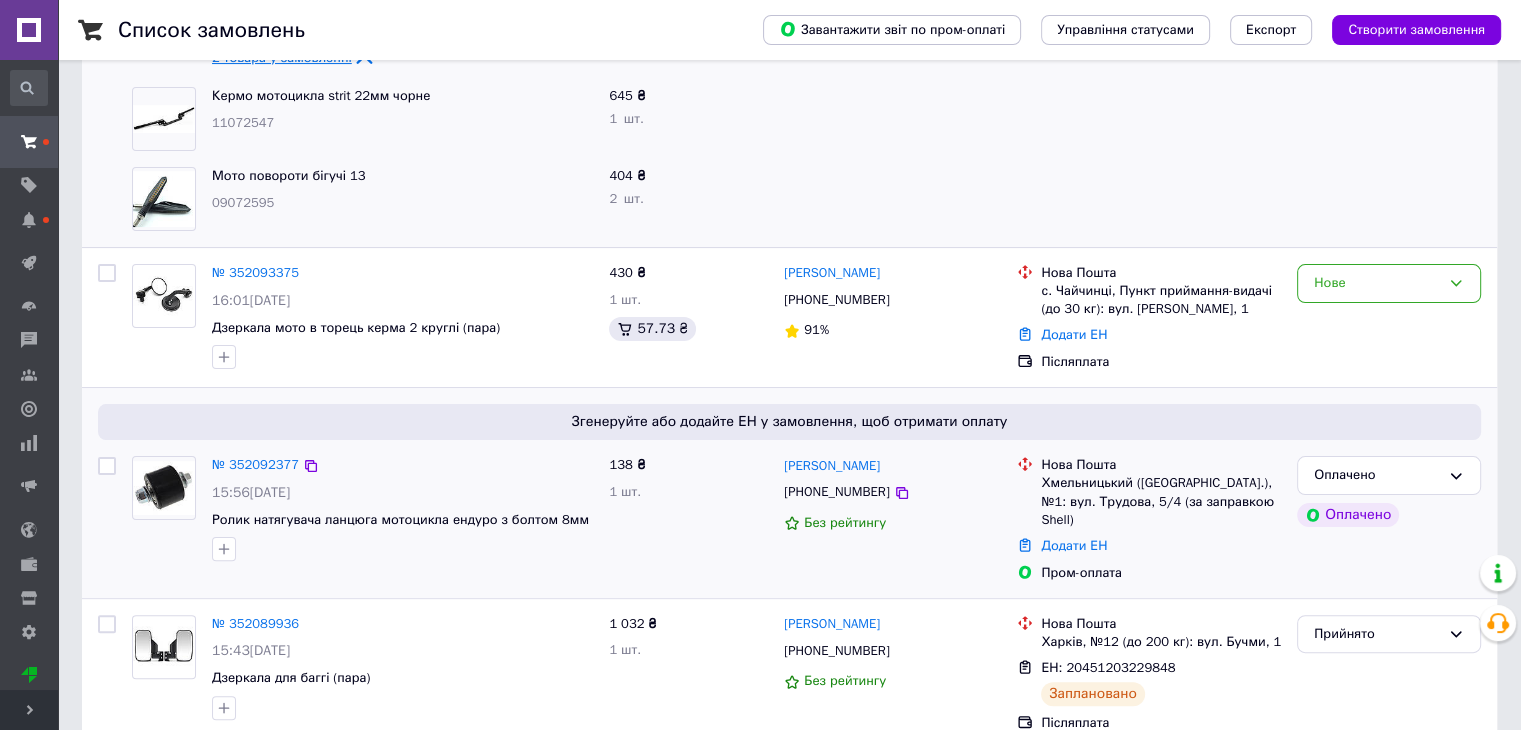 scroll, scrollTop: 500, scrollLeft: 0, axis: vertical 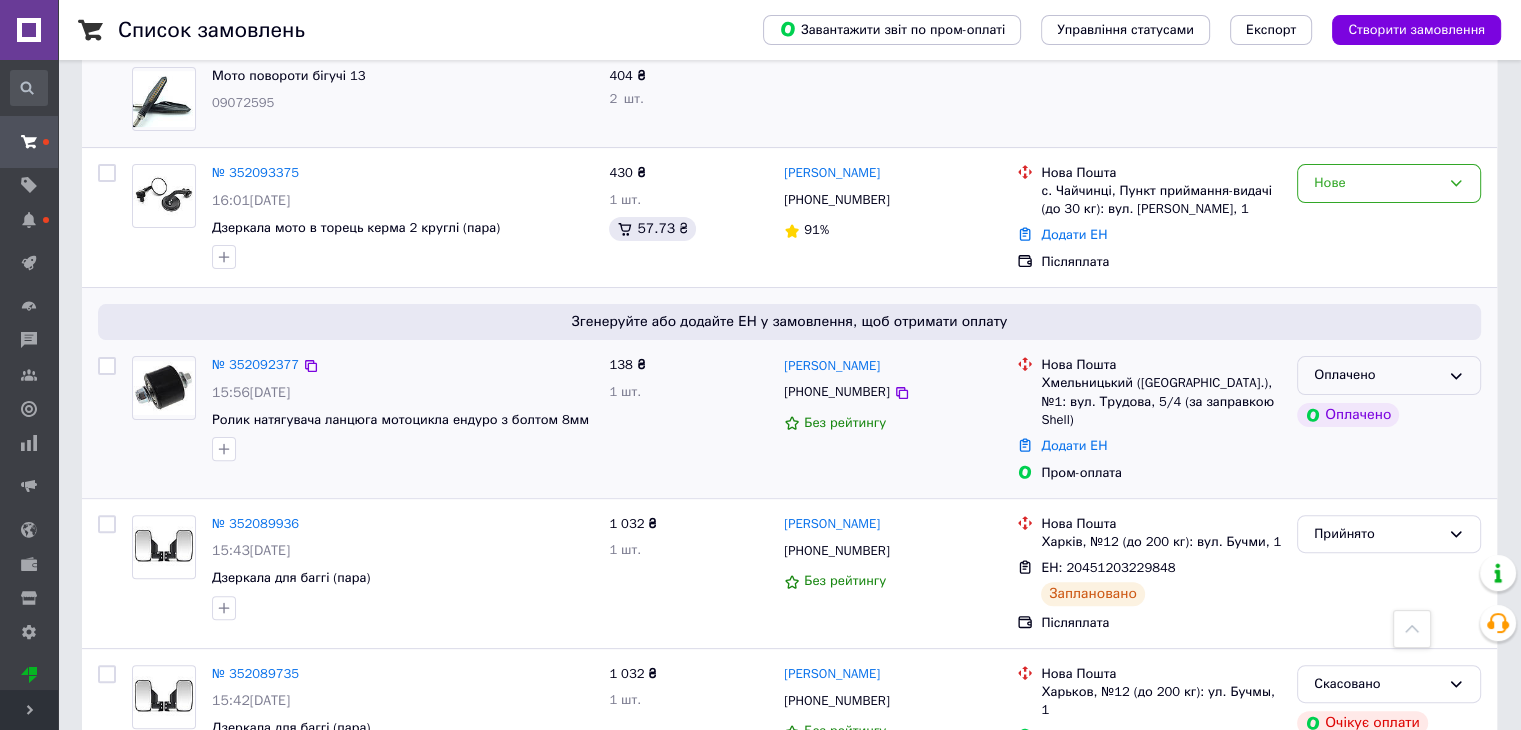 click 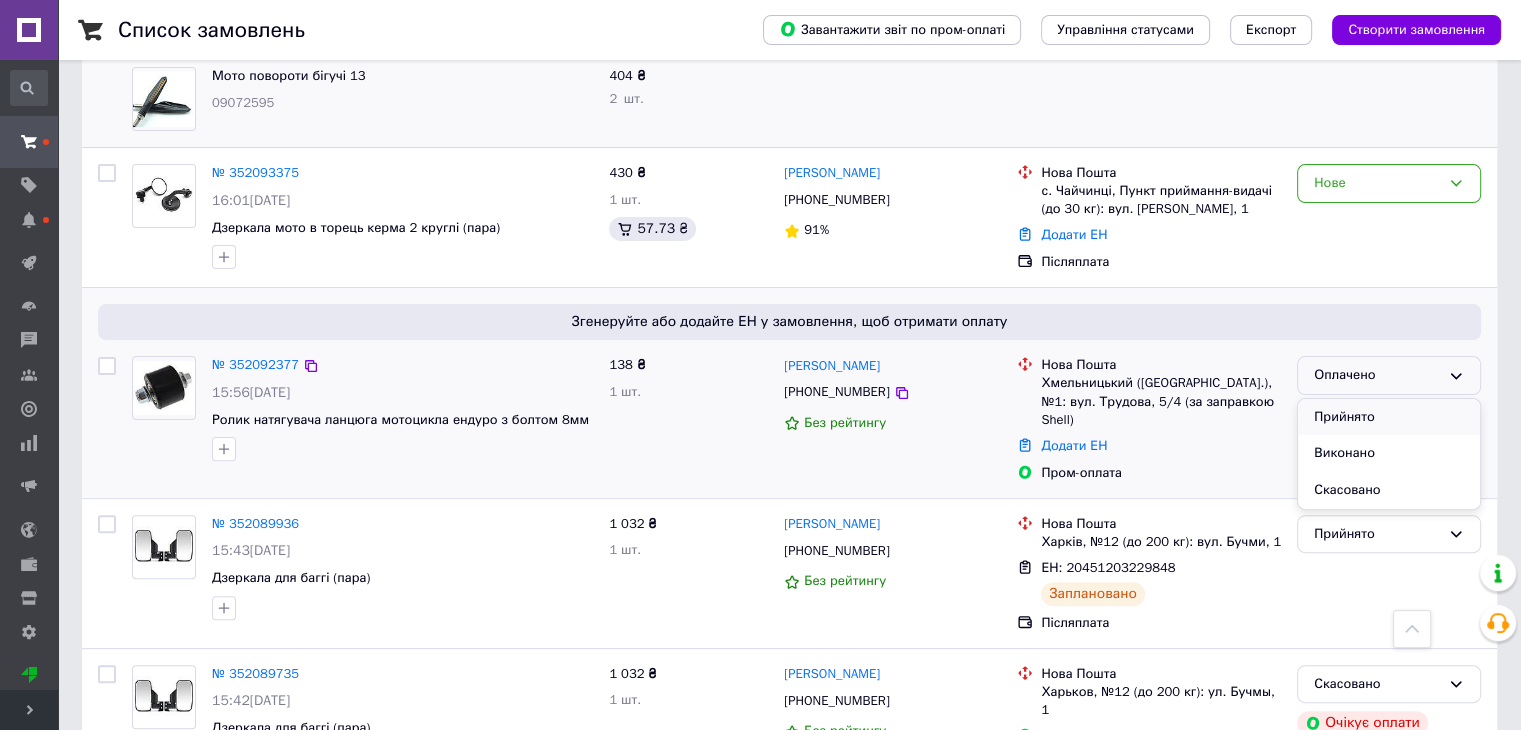click on "Прийнято" at bounding box center (1389, 417) 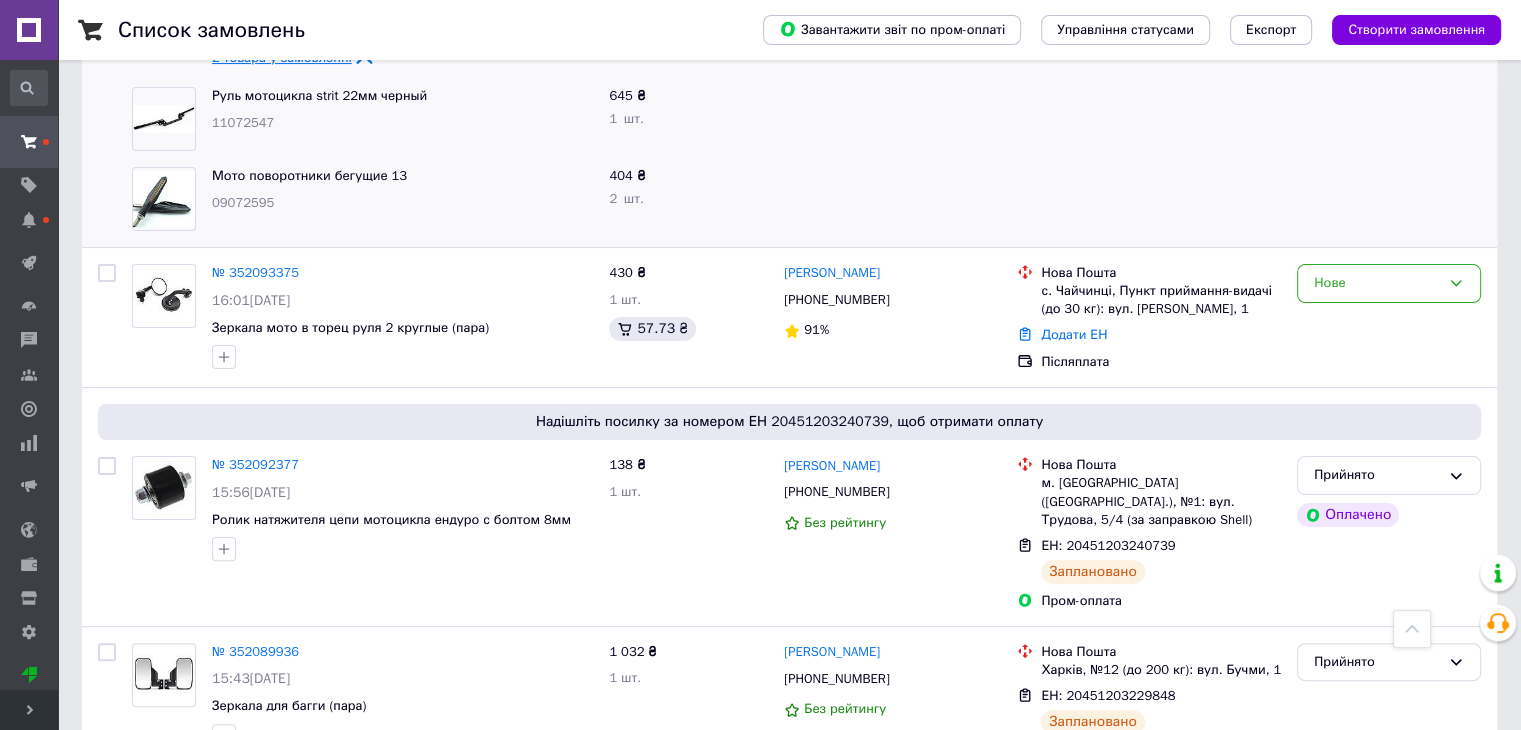 scroll, scrollTop: 200, scrollLeft: 0, axis: vertical 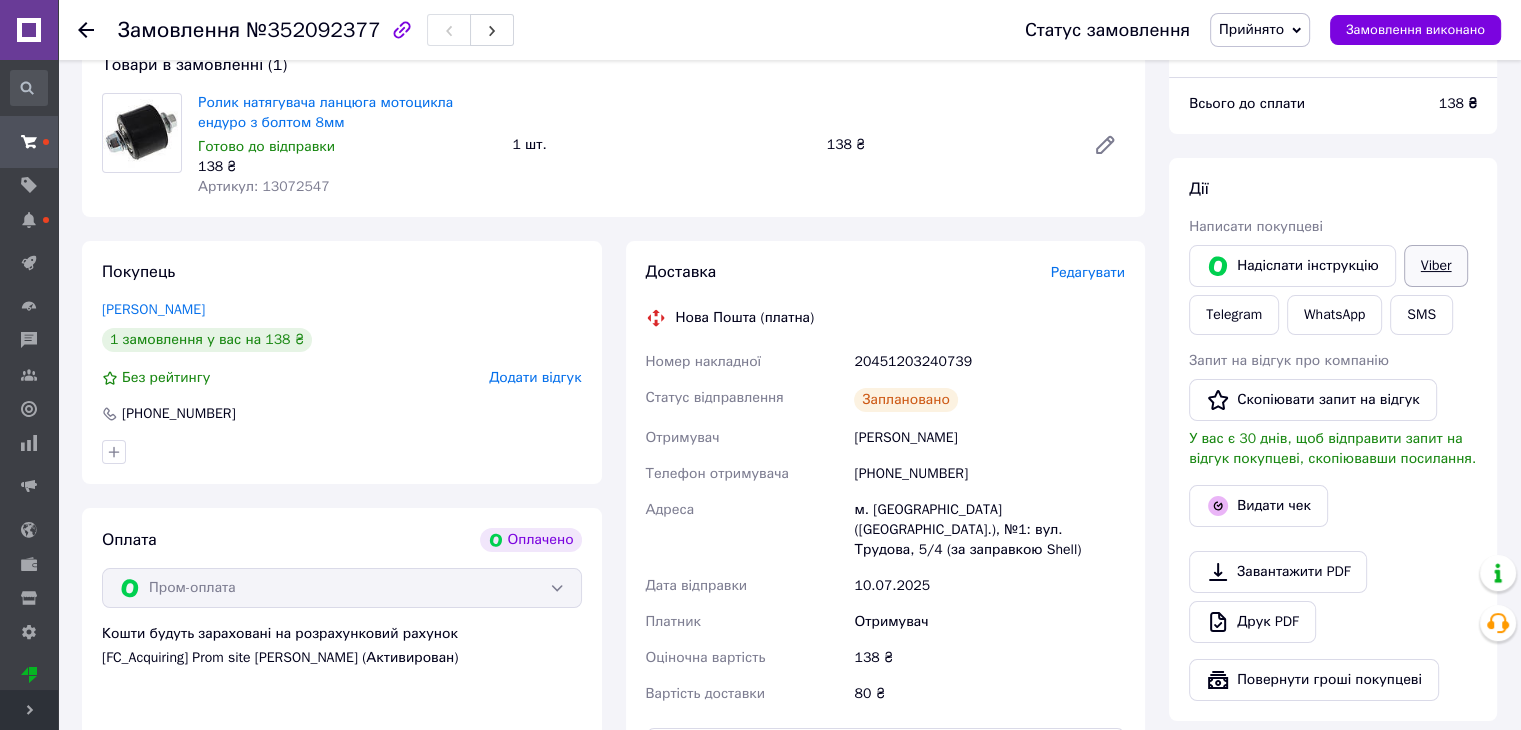 click on "Viber" at bounding box center (1436, 266) 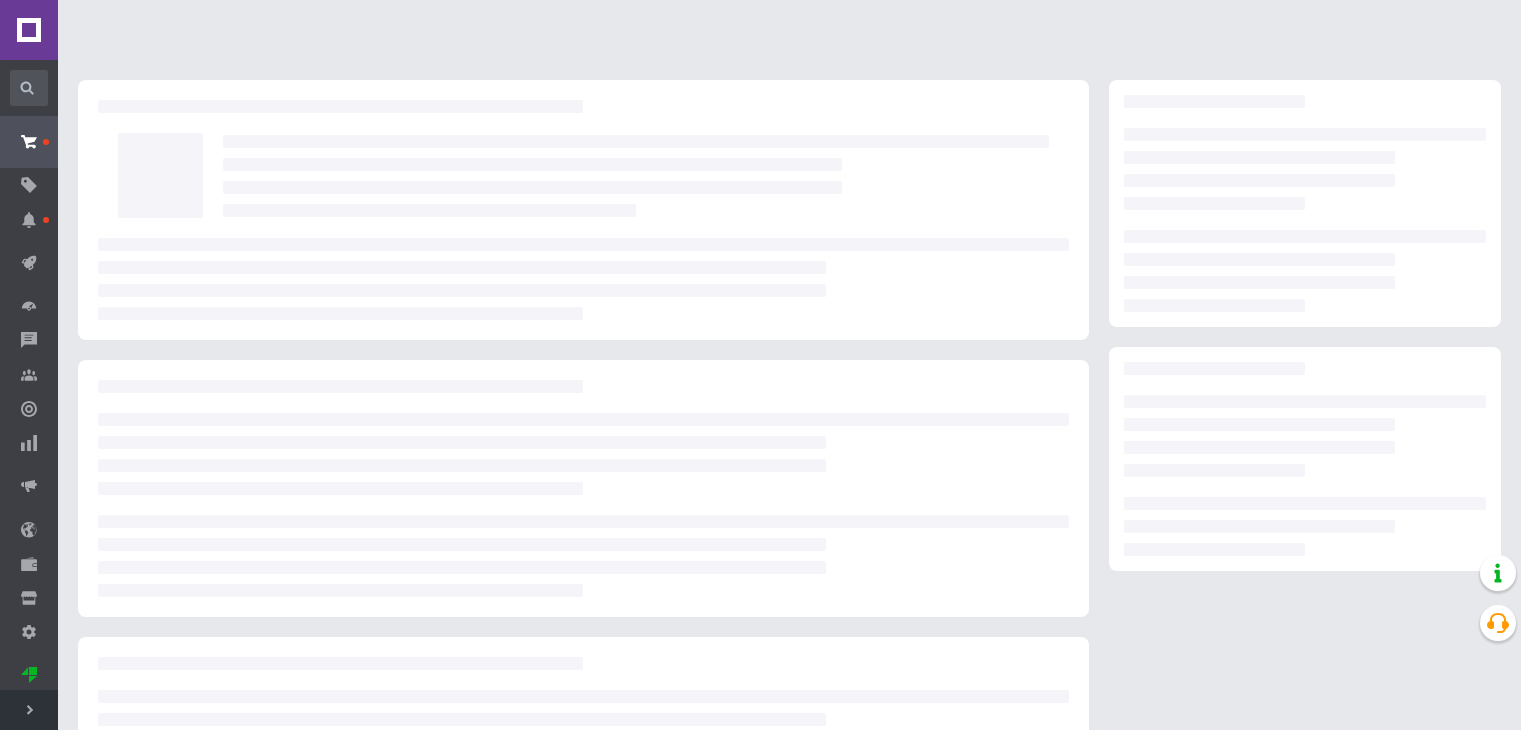scroll, scrollTop: 0, scrollLeft: 0, axis: both 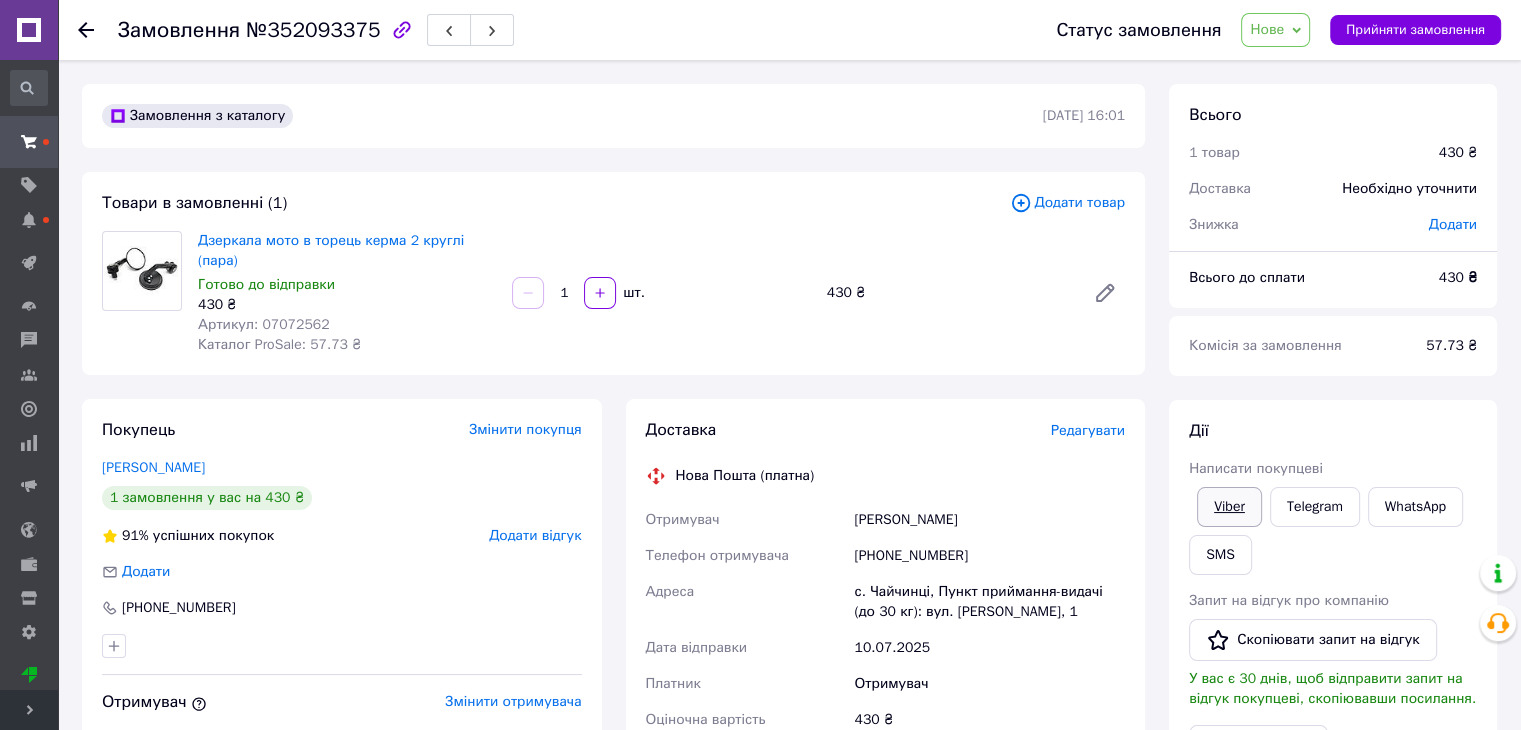 click on "Viber" at bounding box center (1229, 507) 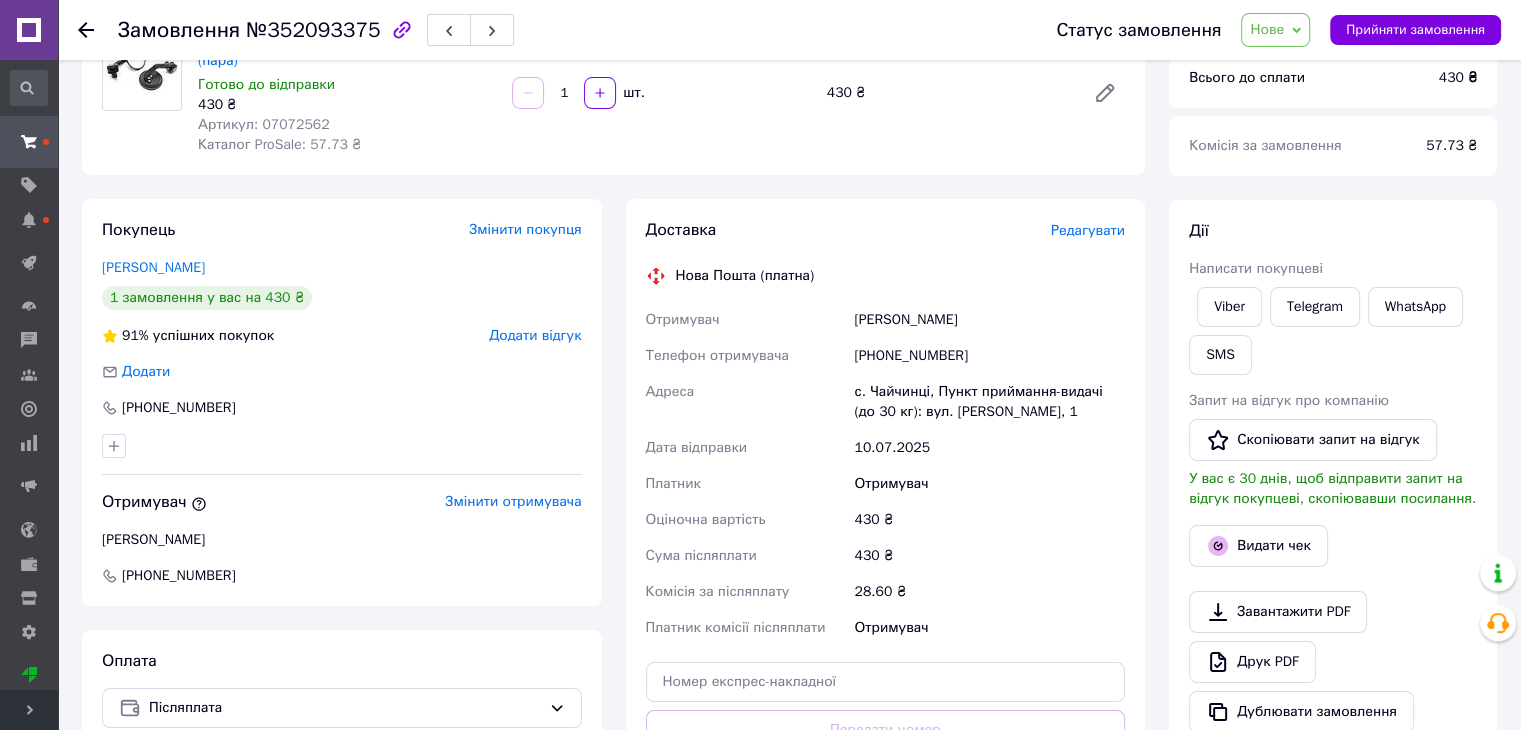 scroll, scrollTop: 0, scrollLeft: 0, axis: both 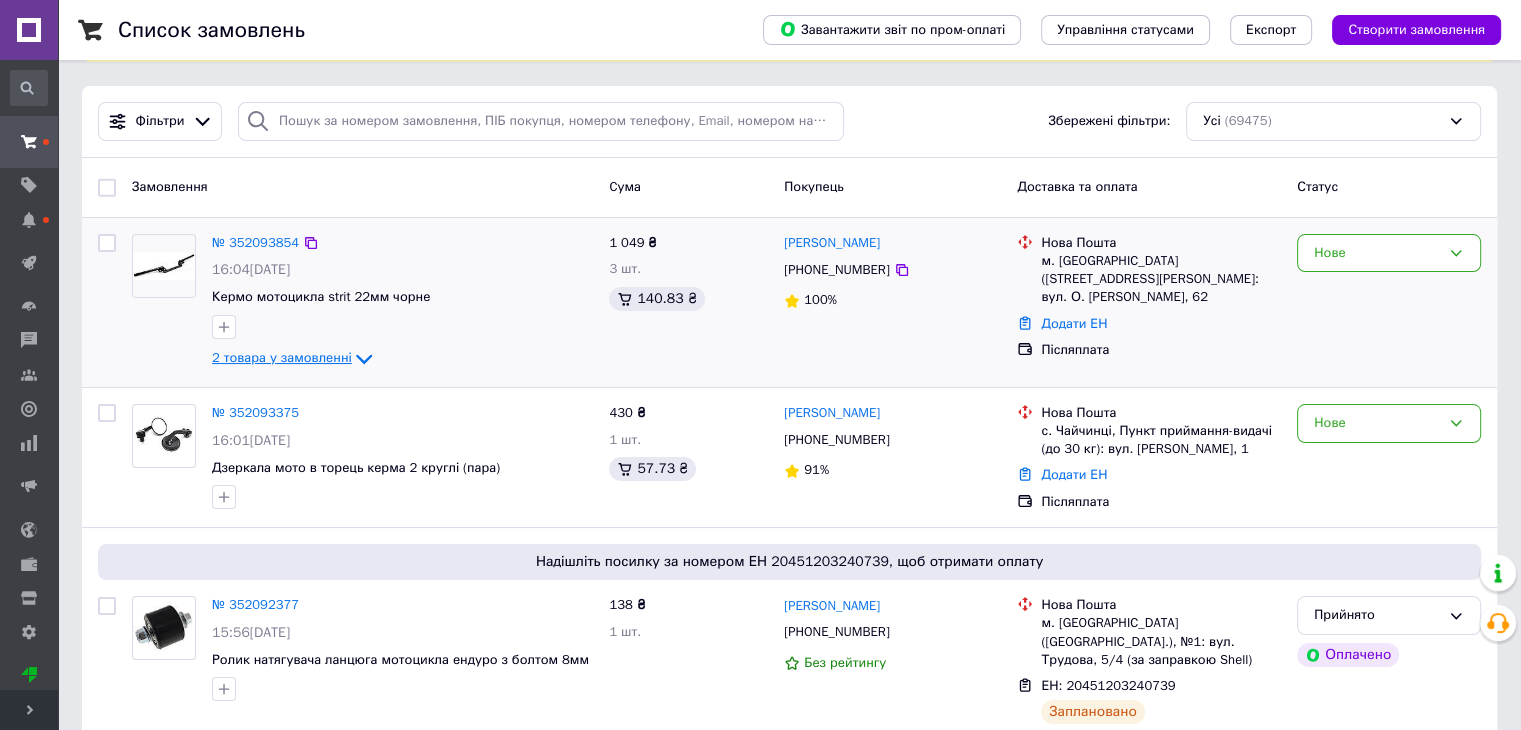 click 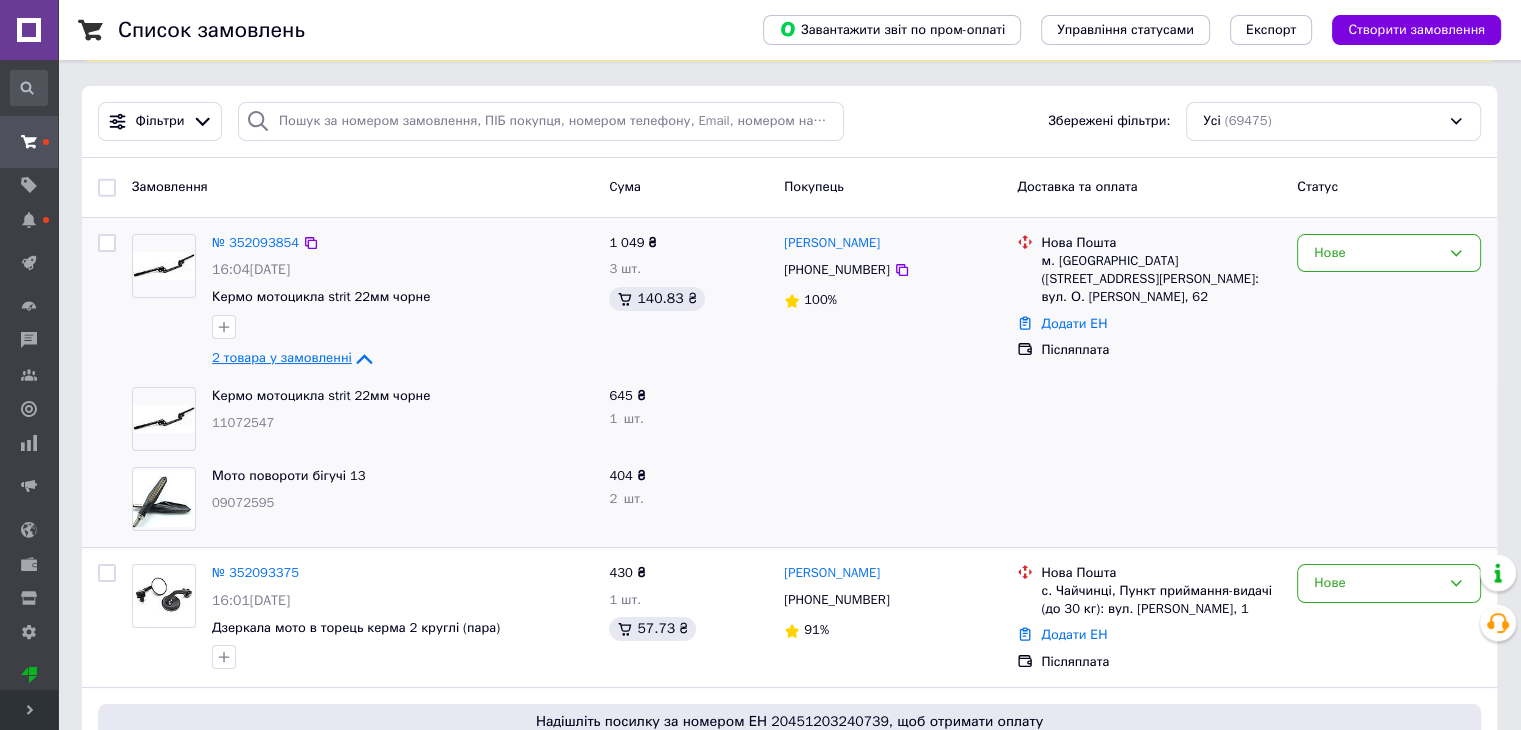 scroll, scrollTop: 200, scrollLeft: 0, axis: vertical 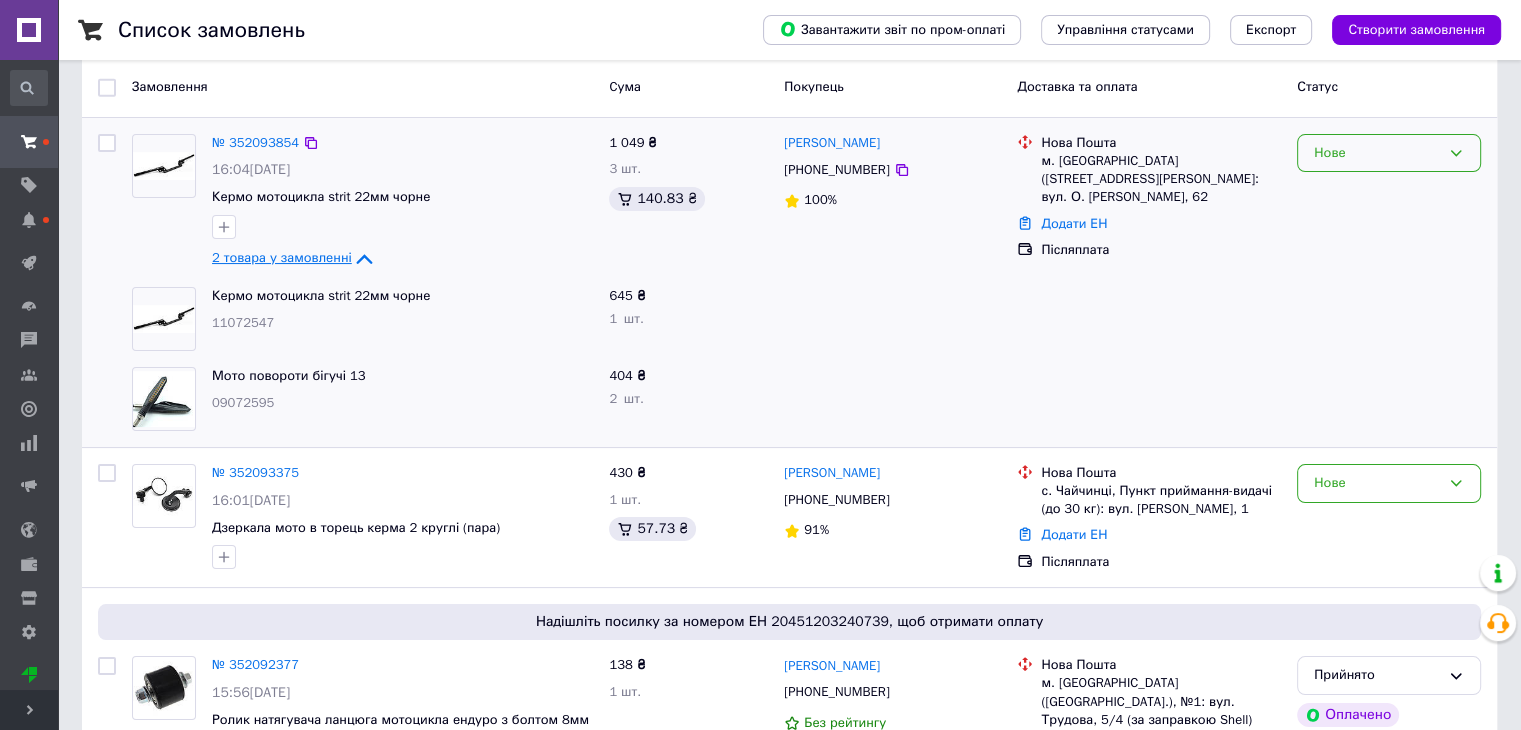 click on "Нове" at bounding box center (1377, 153) 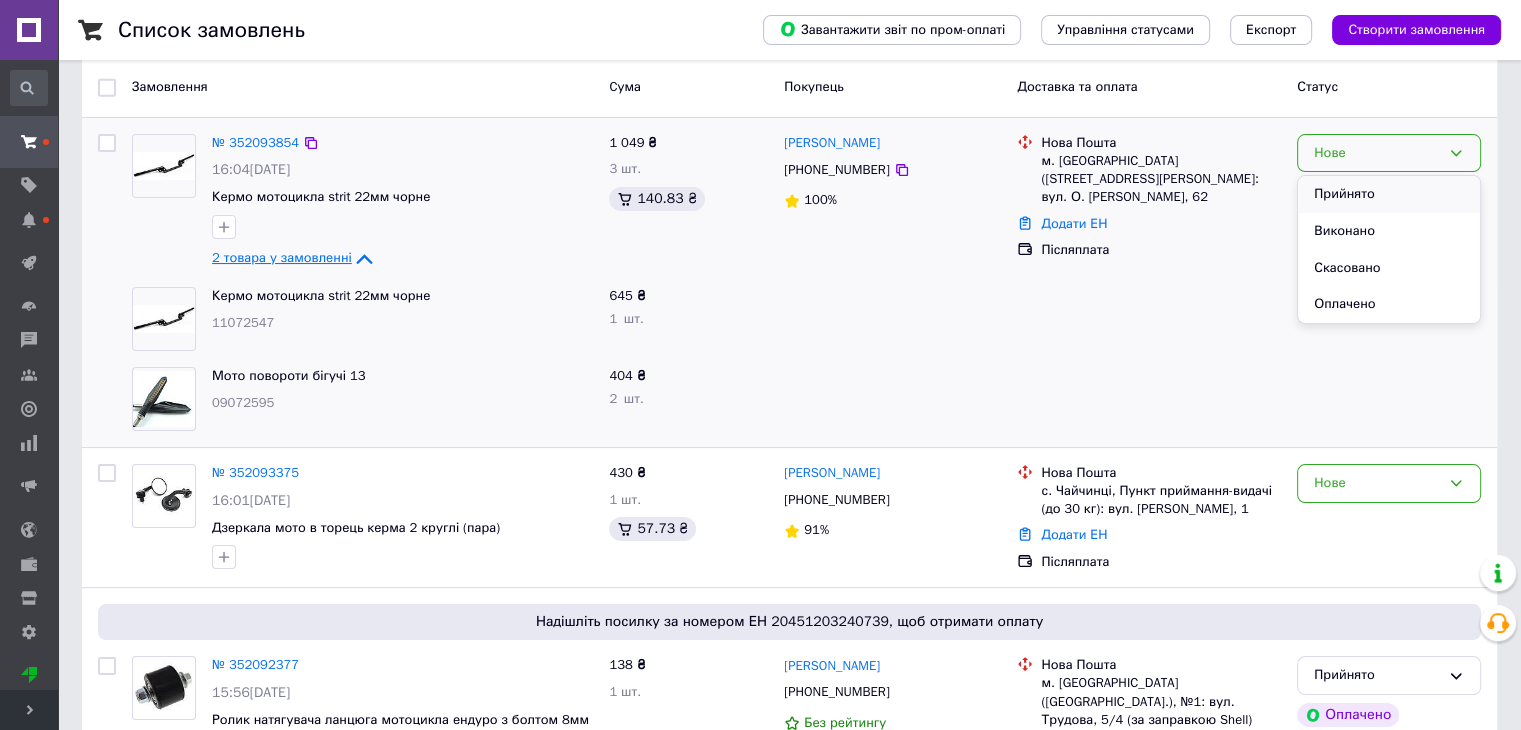 click on "Прийнято" at bounding box center (1389, 194) 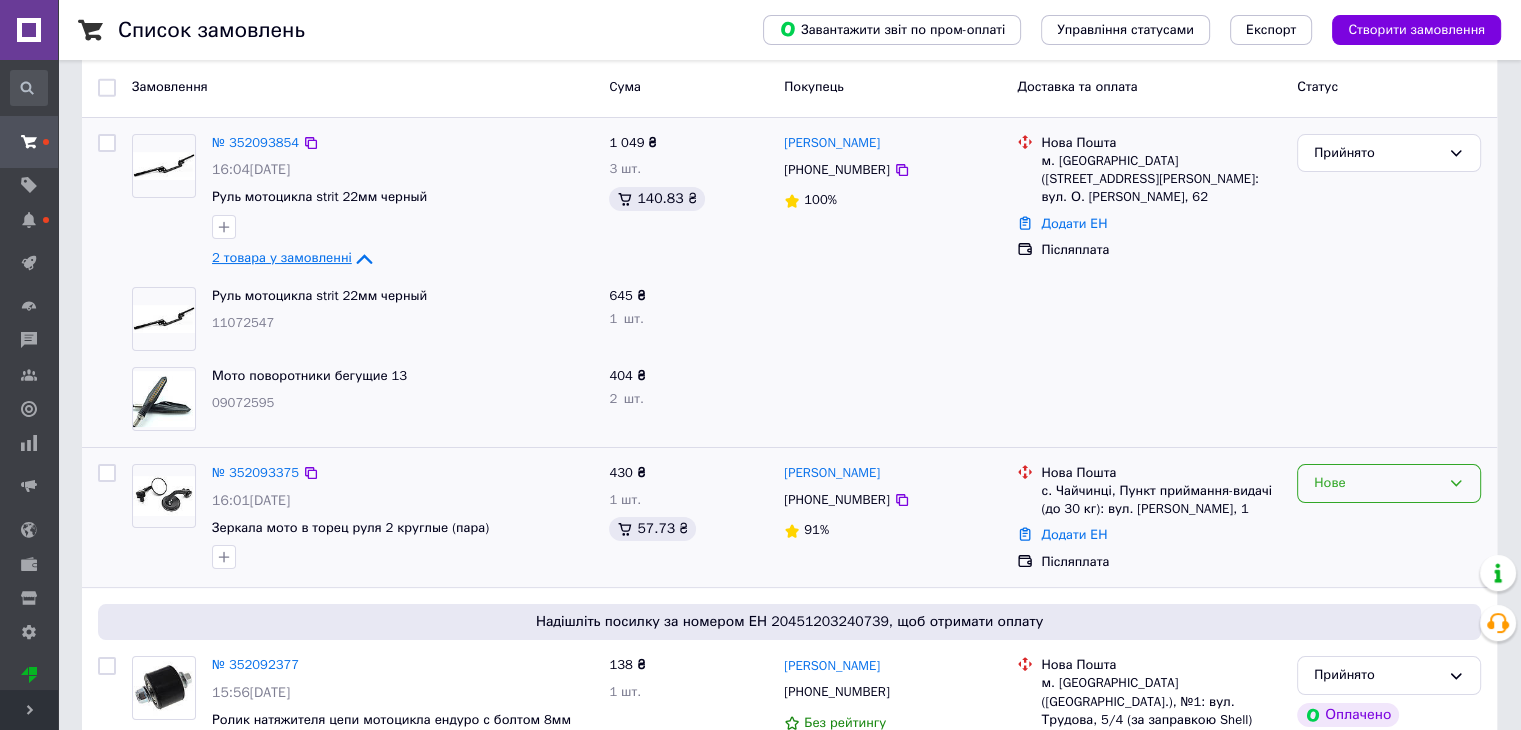 click on "Нове" at bounding box center (1377, 483) 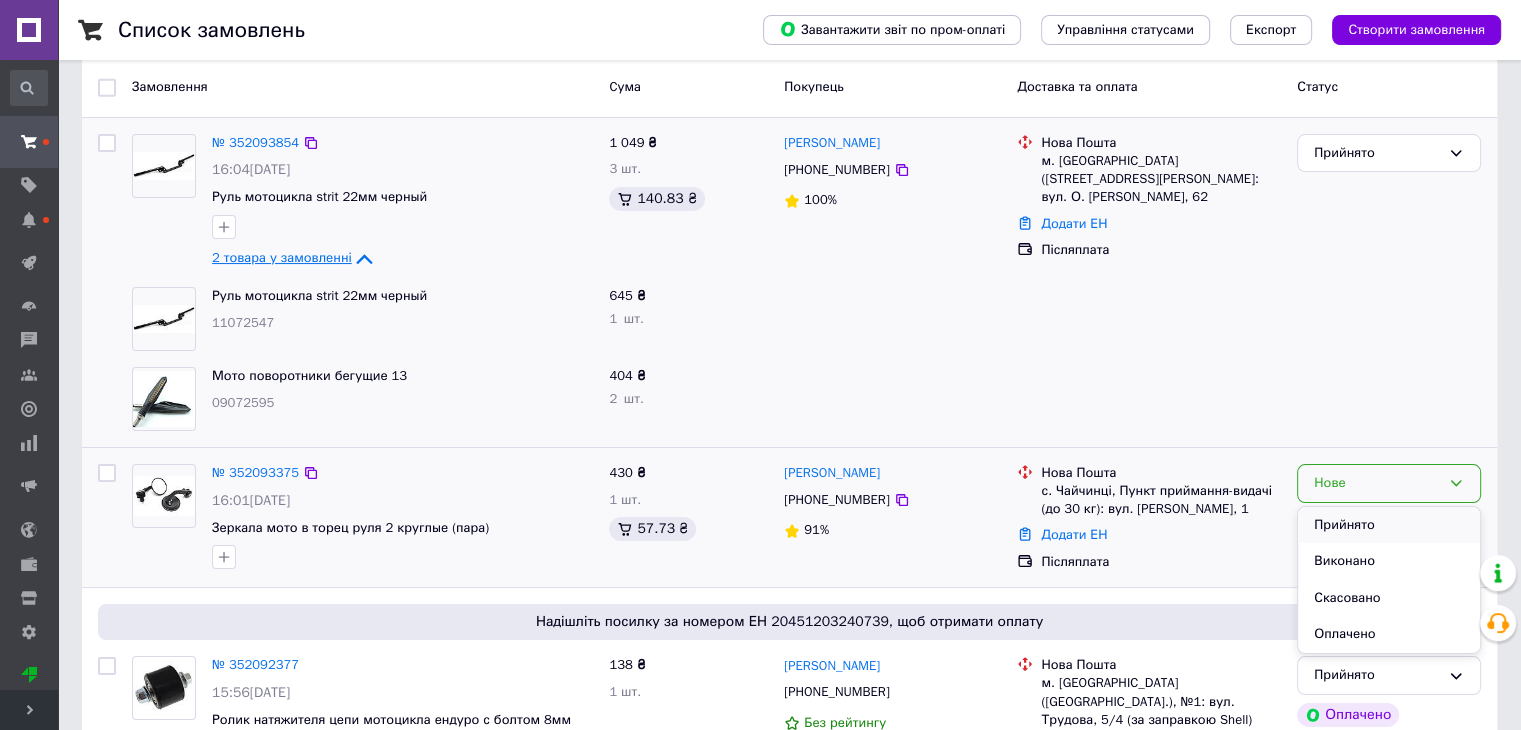 click on "Прийнято" at bounding box center [1389, 525] 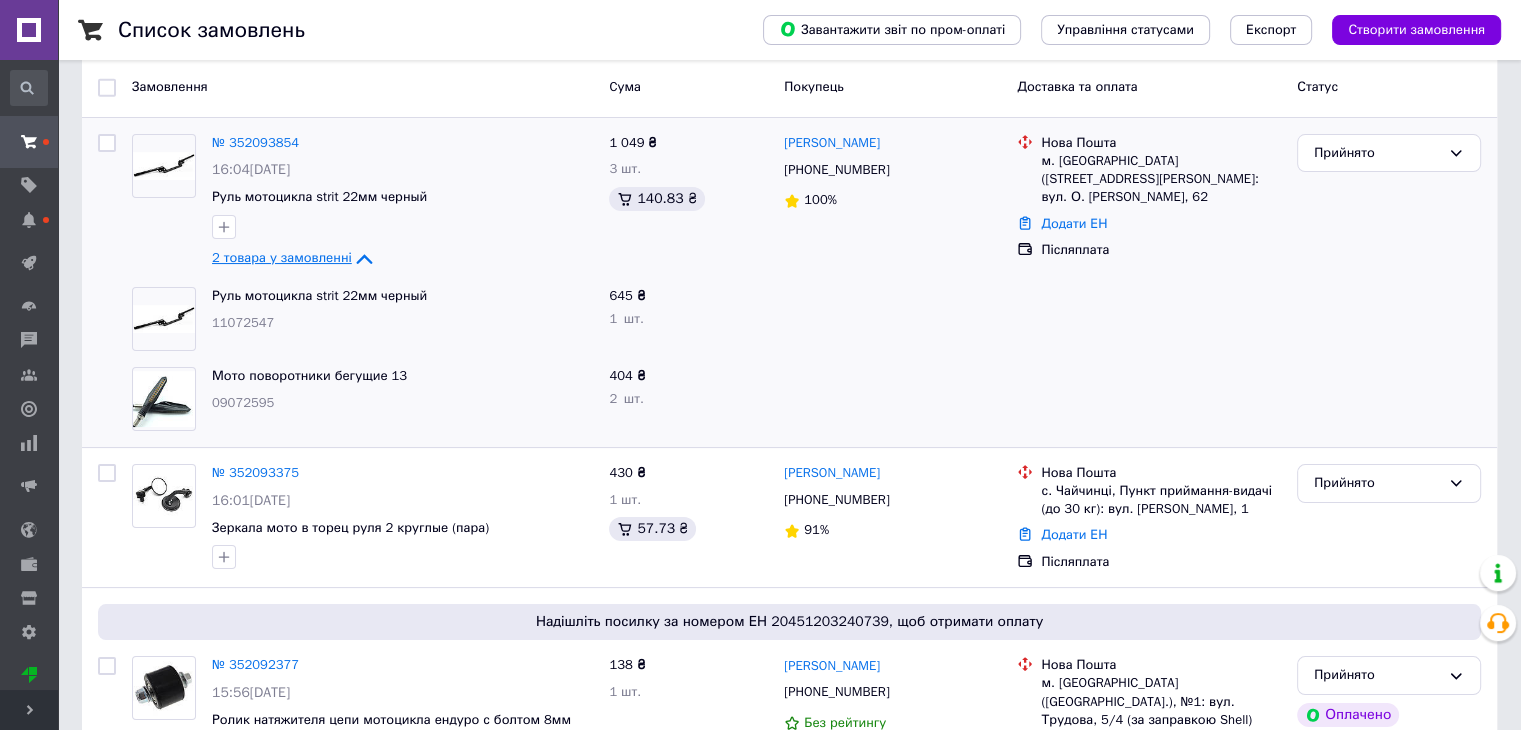 scroll, scrollTop: 0, scrollLeft: 0, axis: both 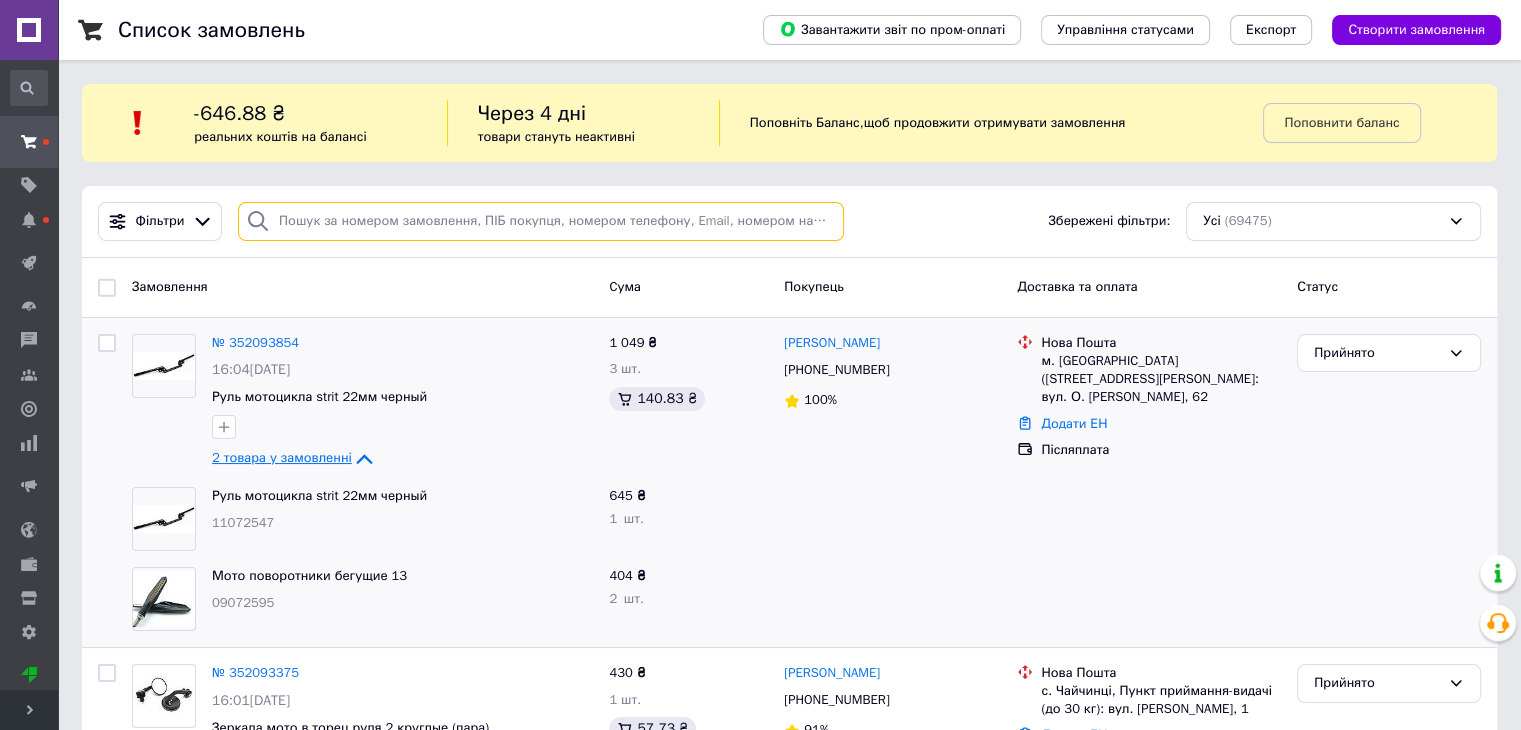click at bounding box center (541, 221) 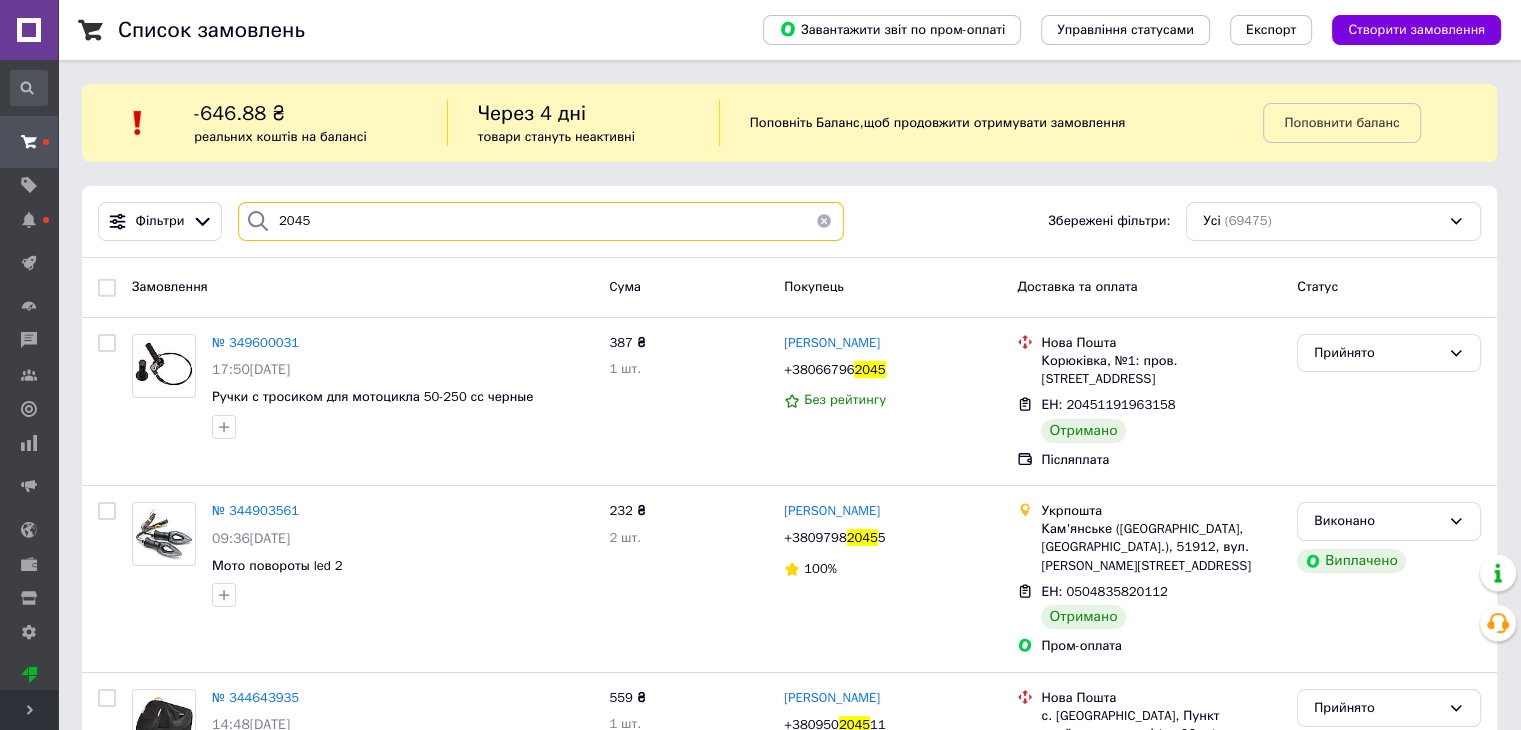 drag, startPoint x: 328, startPoint y: 222, endPoint x: 254, endPoint y: 225, distance: 74.06078 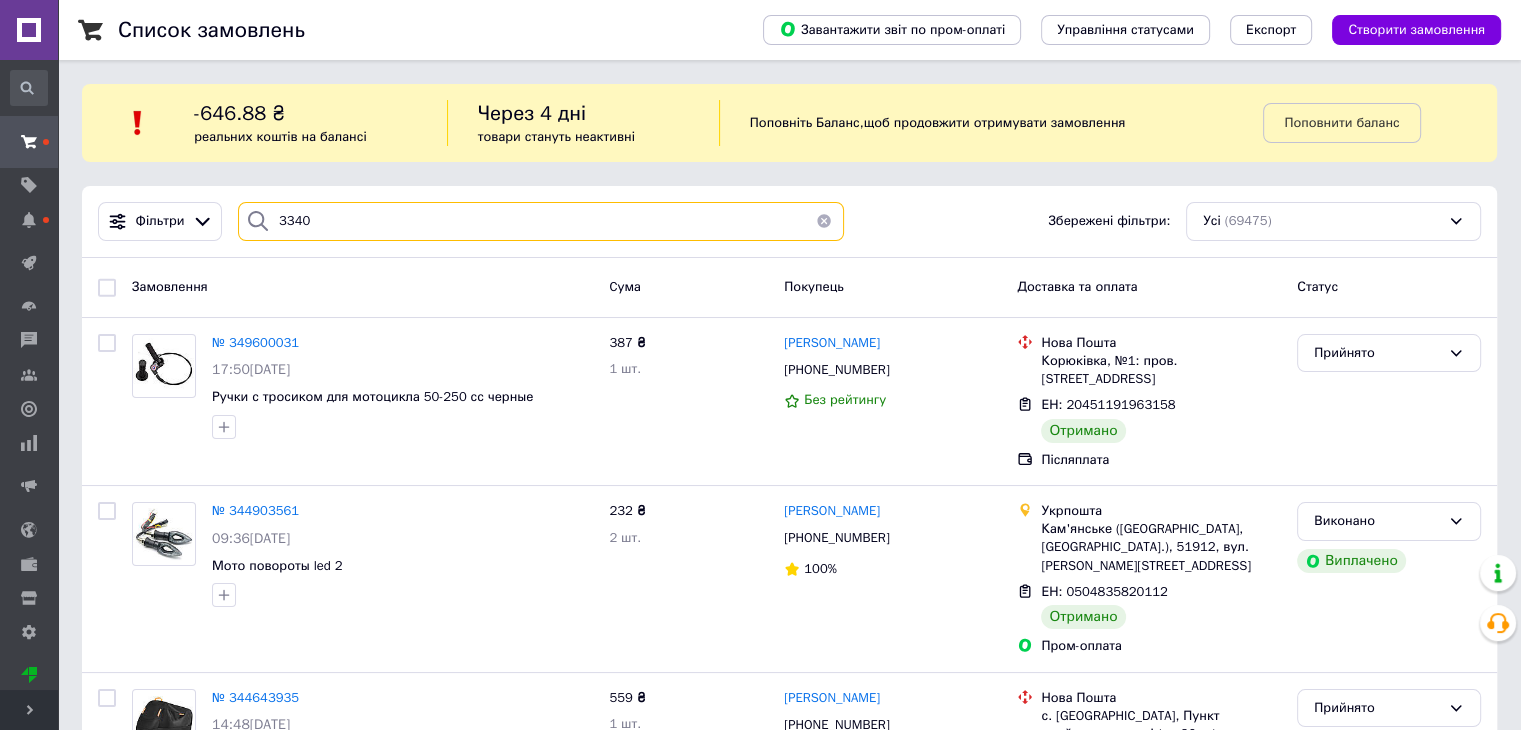 type on "3340" 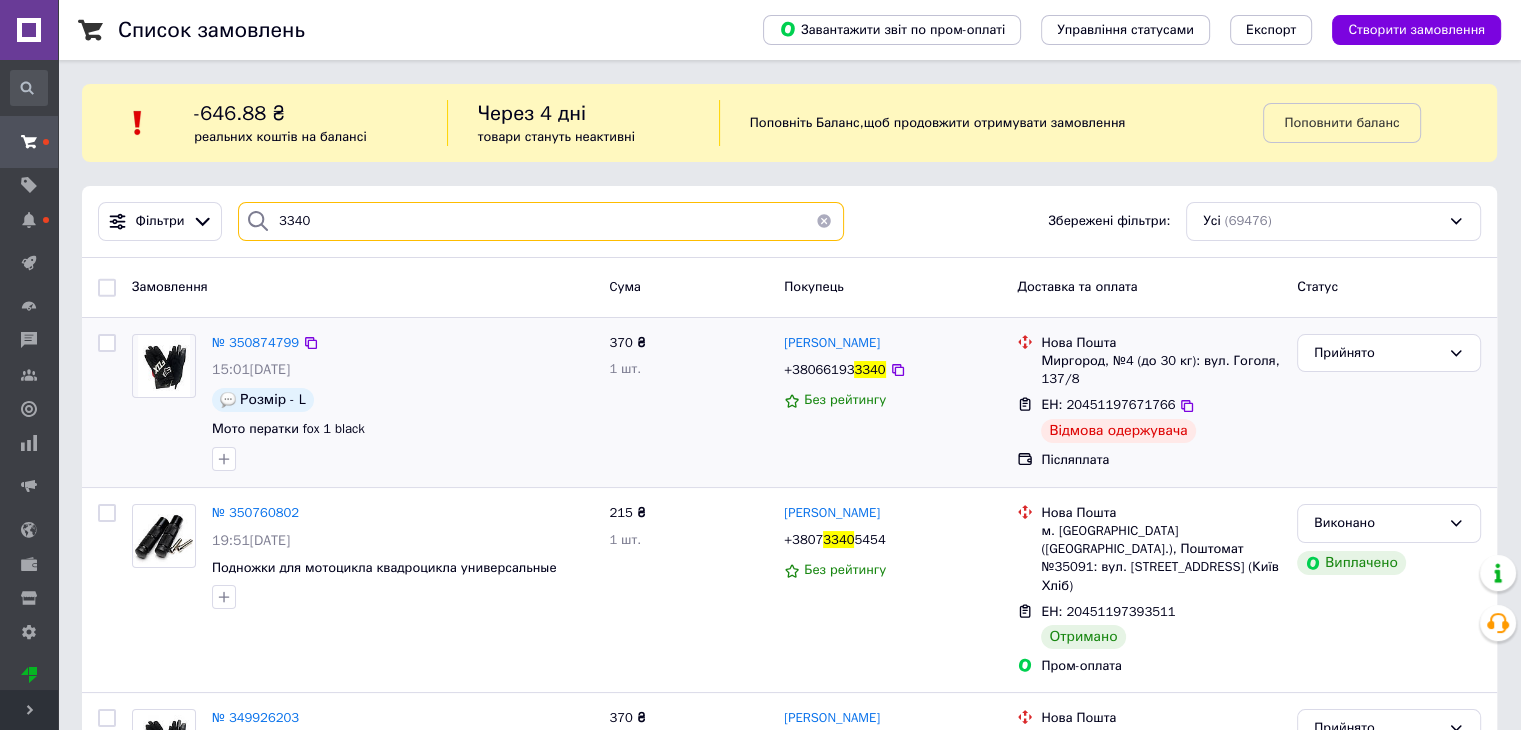scroll, scrollTop: 100, scrollLeft: 0, axis: vertical 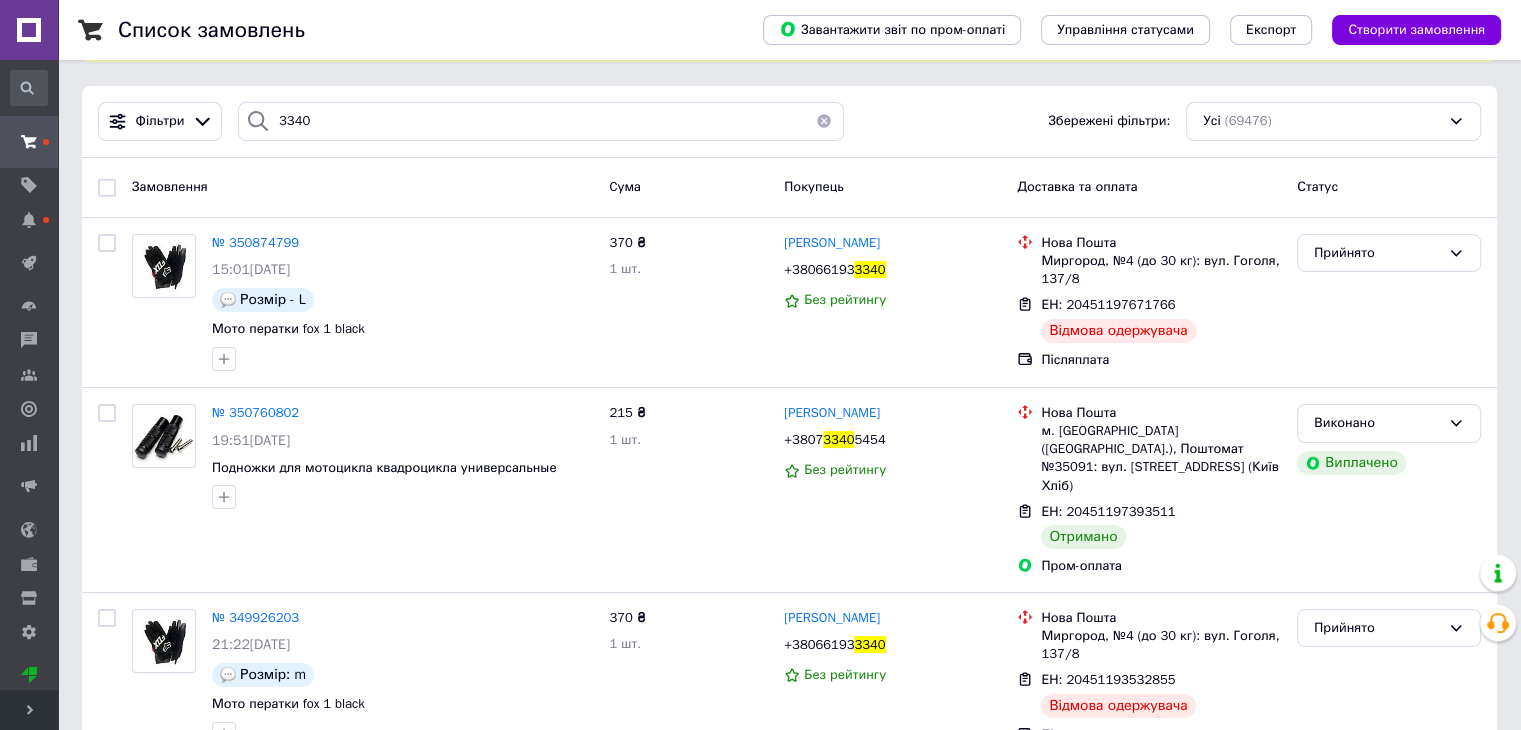 drag, startPoint x: 318, startPoint y: 147, endPoint x: 251, endPoint y: 130, distance: 69.12308 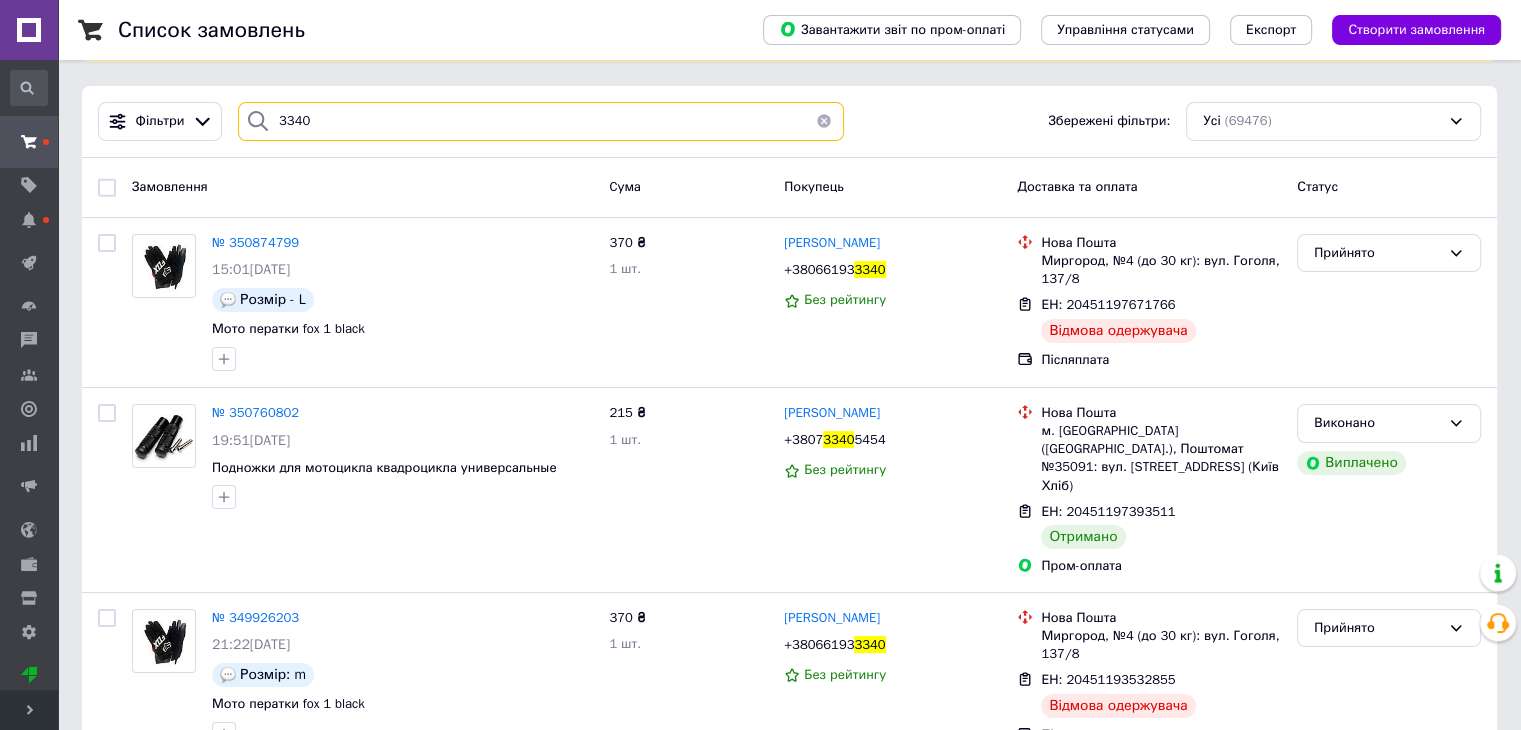 drag, startPoint x: 277, startPoint y: 116, endPoint x: 228, endPoint y: 102, distance: 50.96077 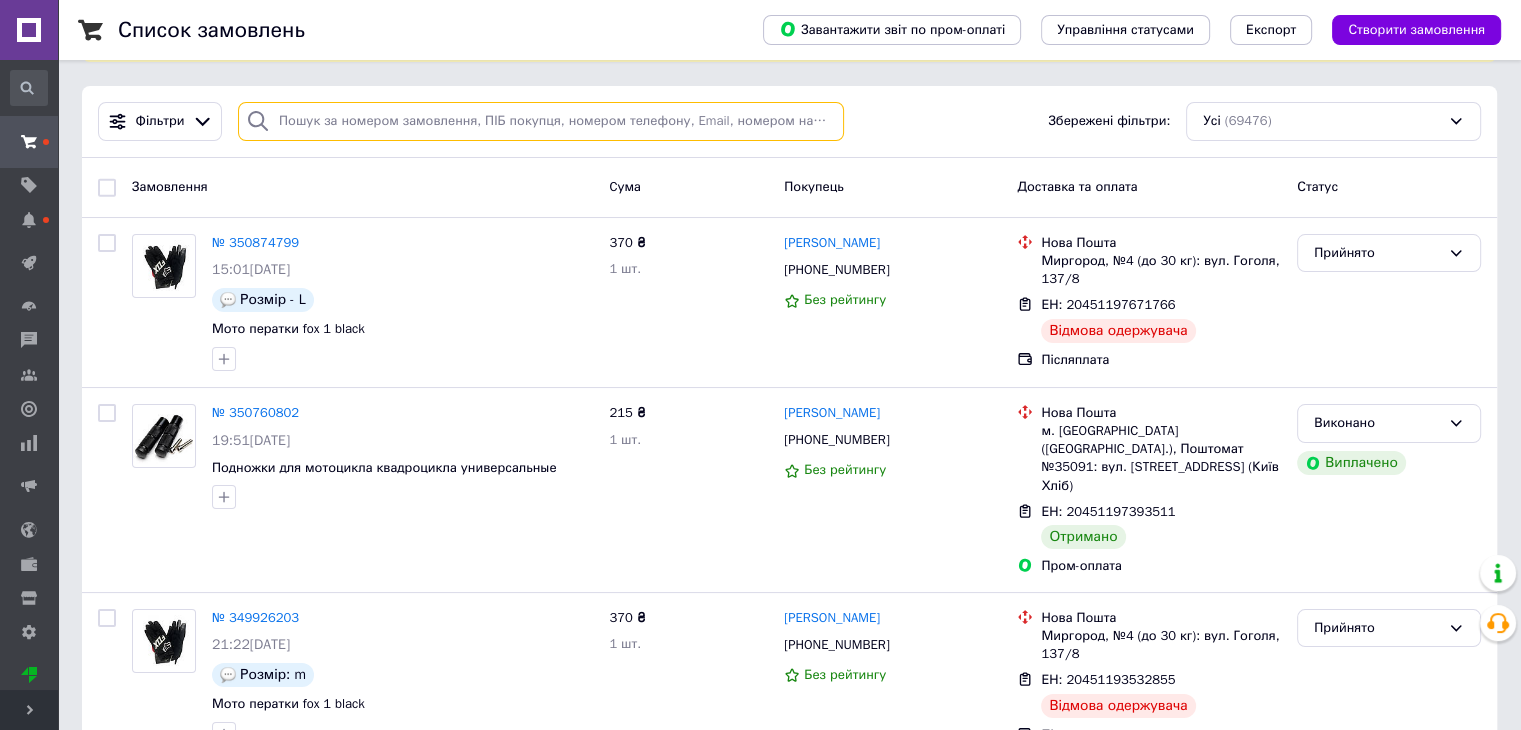 type 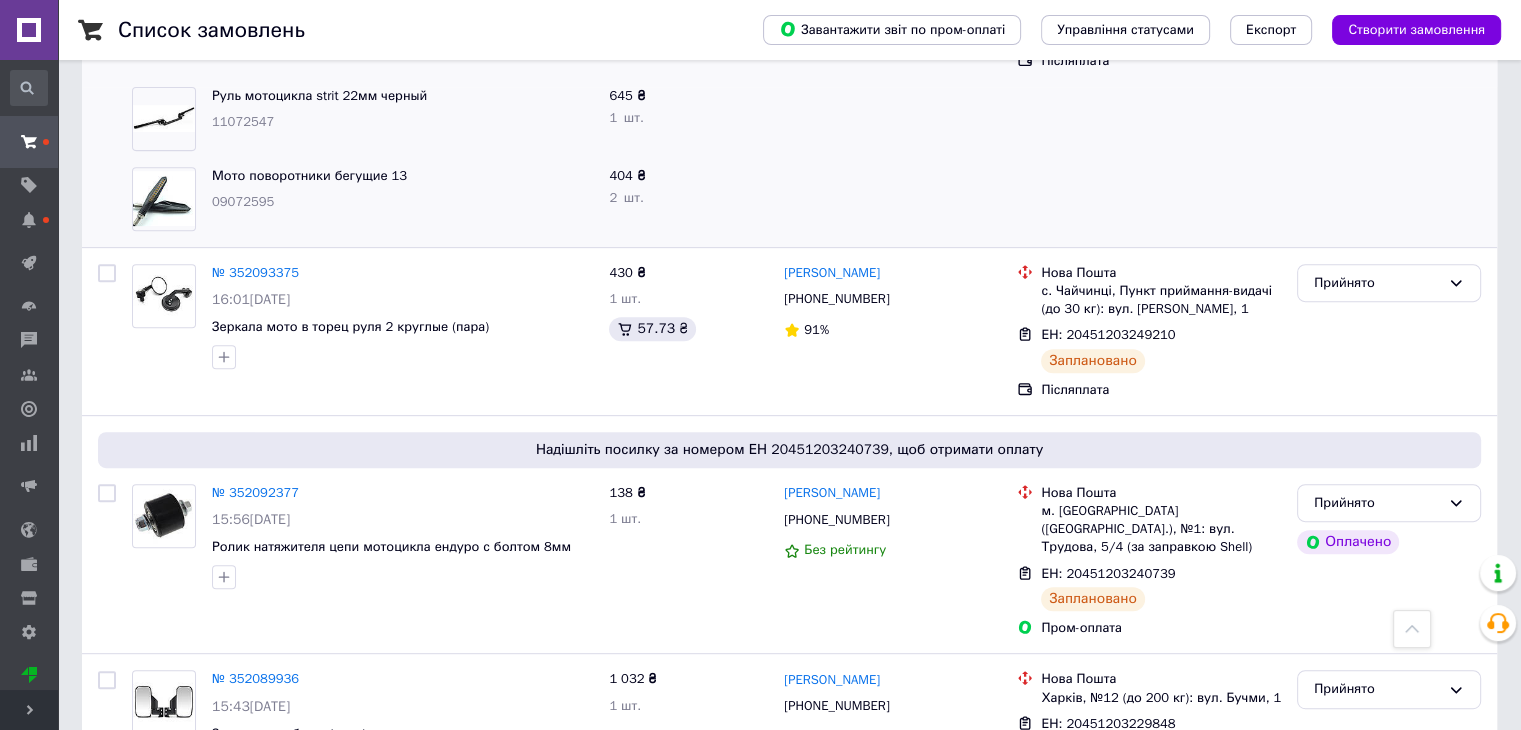 scroll, scrollTop: 600, scrollLeft: 0, axis: vertical 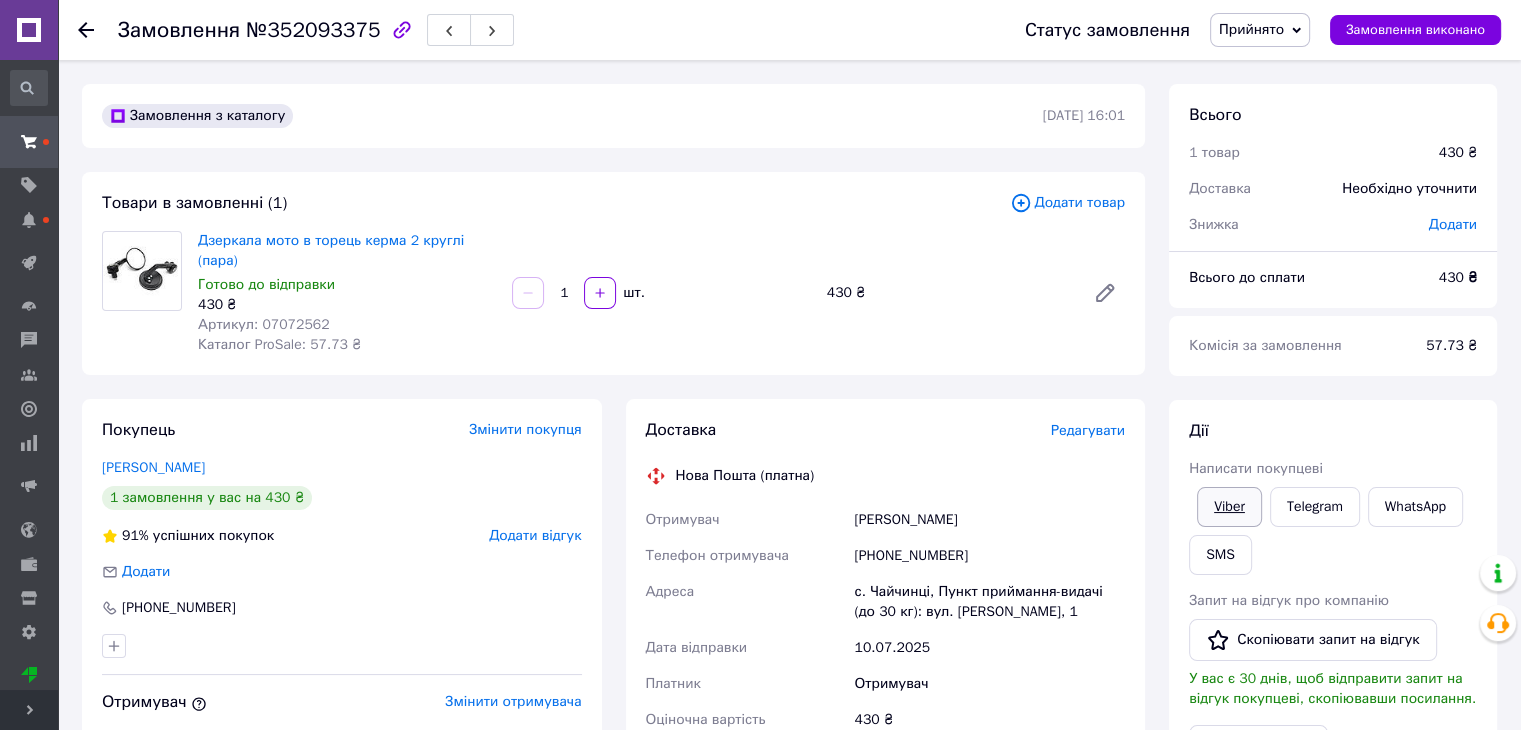 click on "Viber" at bounding box center (1229, 507) 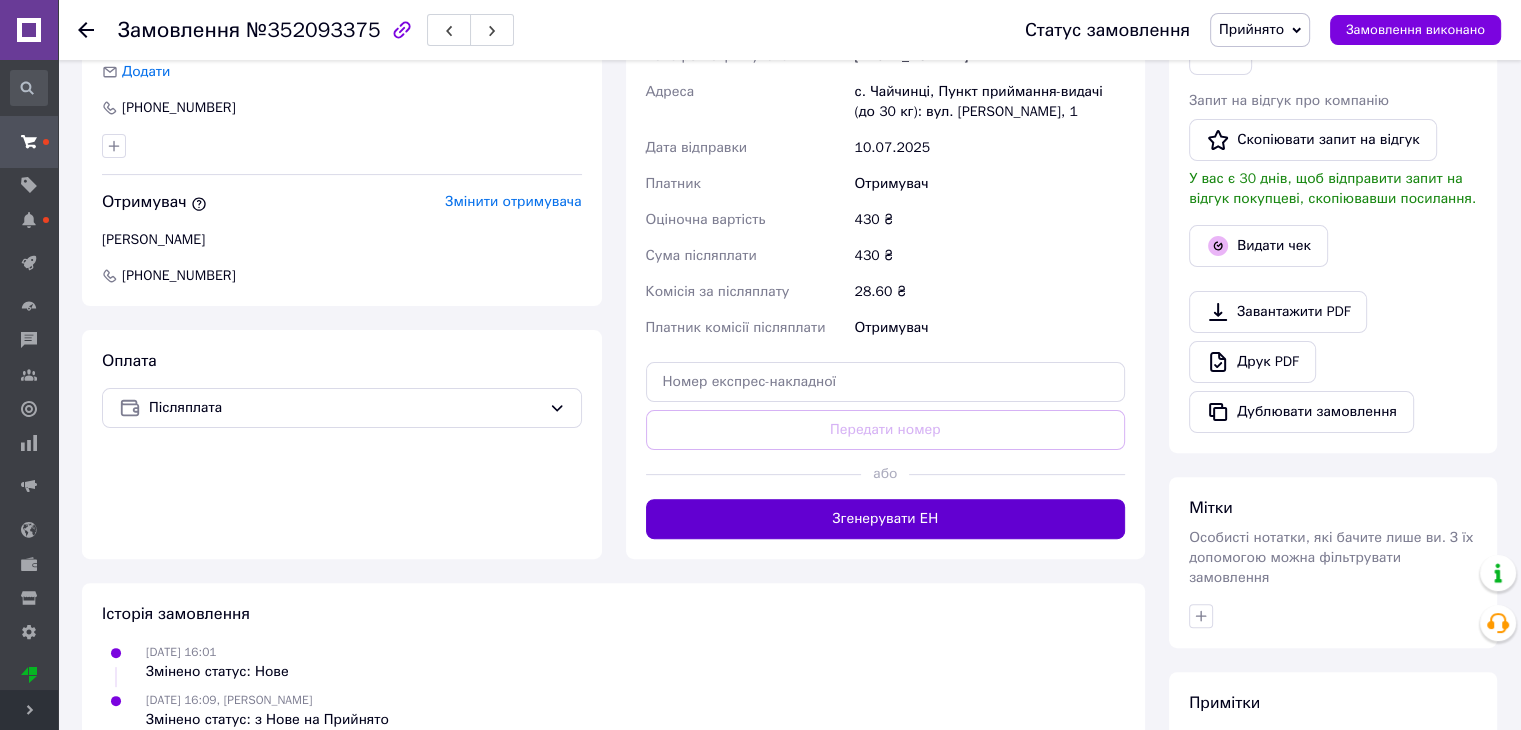 click on "Згенерувати ЕН" at bounding box center (886, 519) 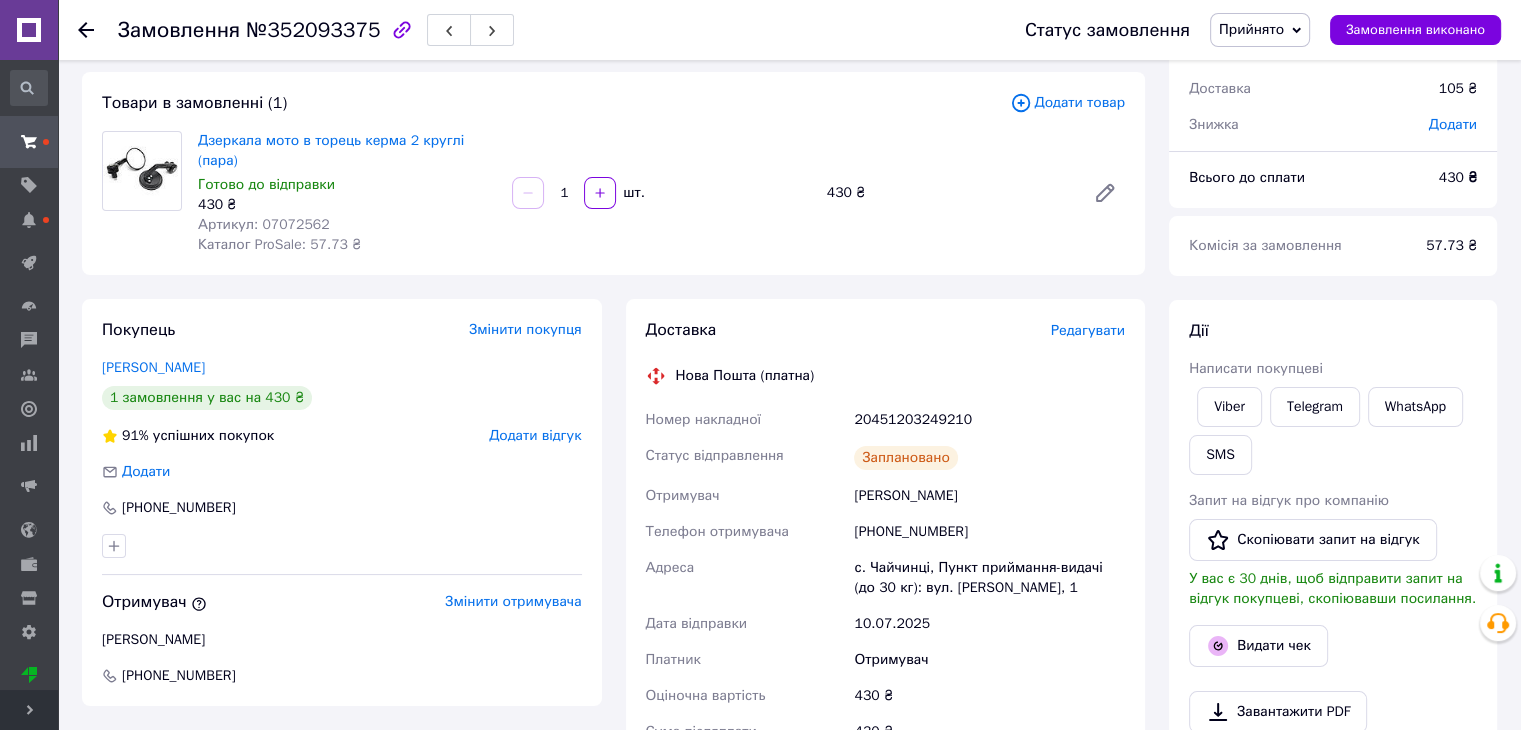 scroll, scrollTop: 300, scrollLeft: 0, axis: vertical 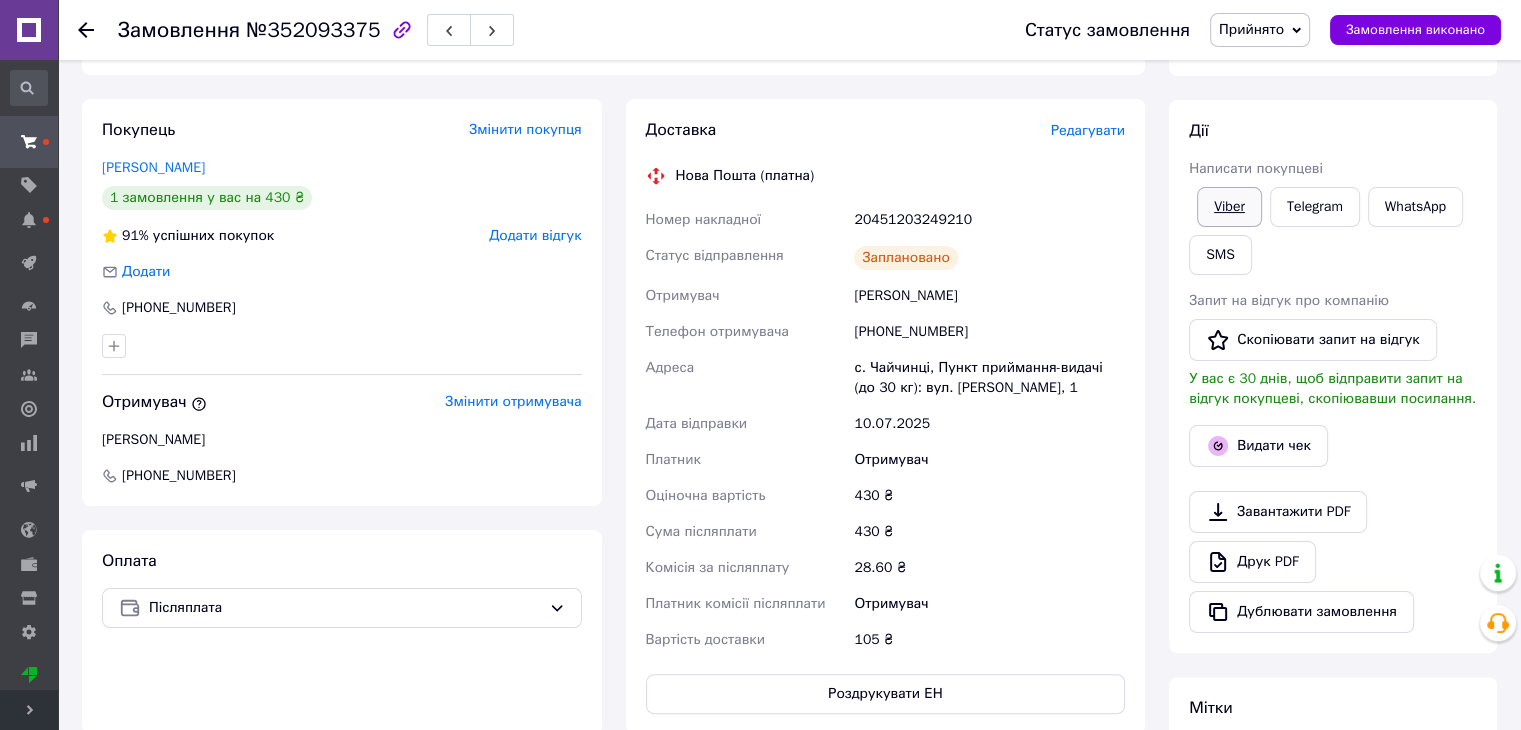 click on "Viber" at bounding box center [1229, 207] 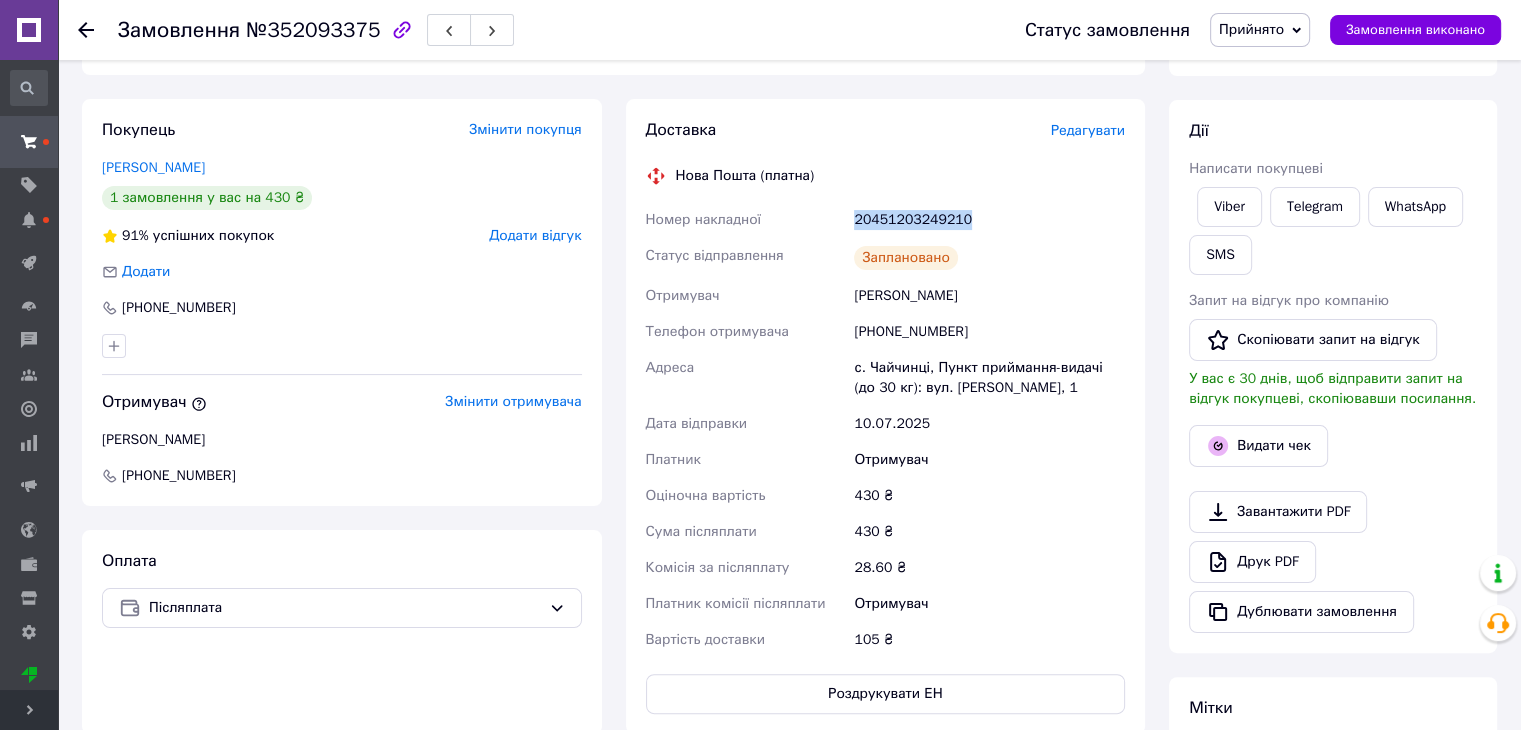 drag, startPoint x: 848, startPoint y: 194, endPoint x: 991, endPoint y: 200, distance: 143.12582 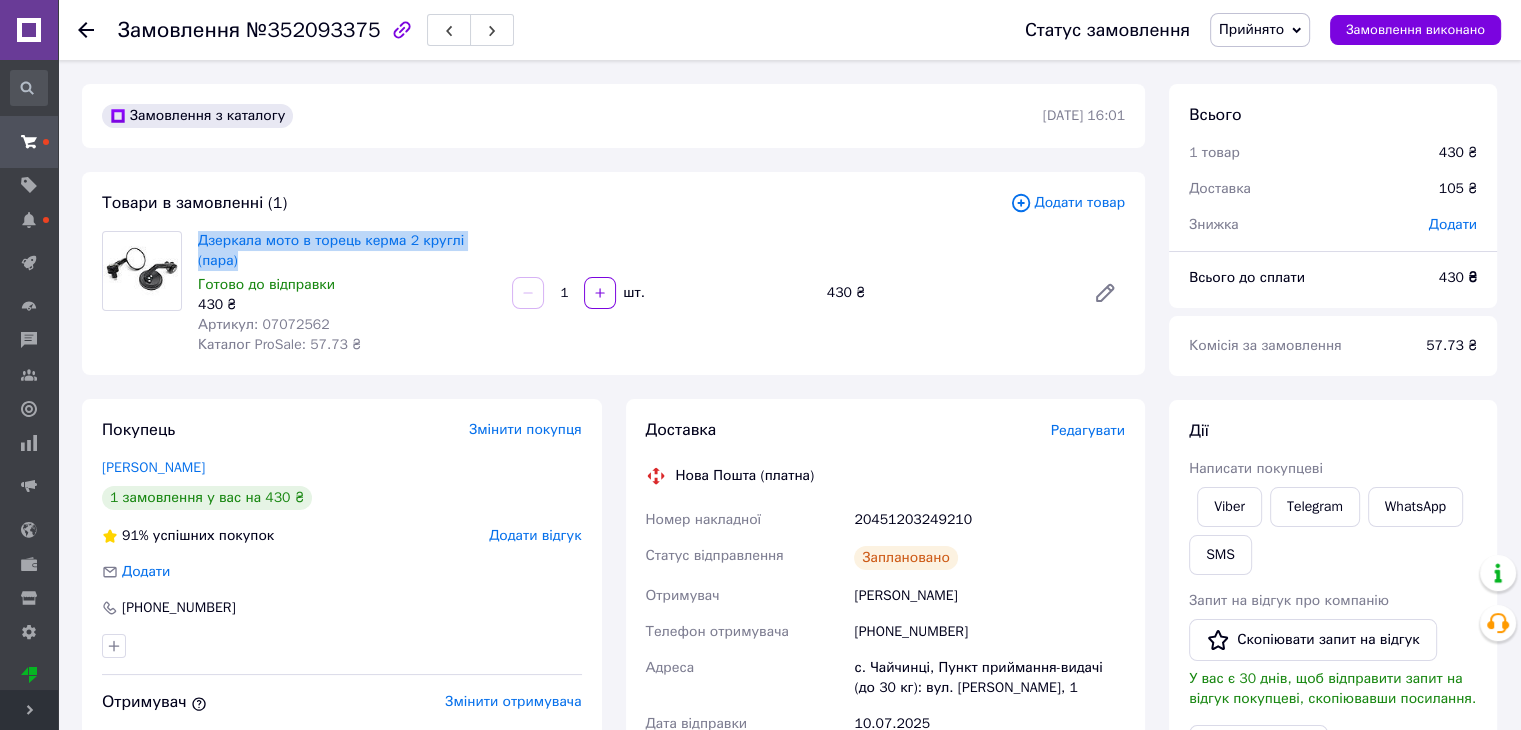 drag, startPoint x: 423, startPoint y: 240, endPoint x: 195, endPoint y: 230, distance: 228.2192 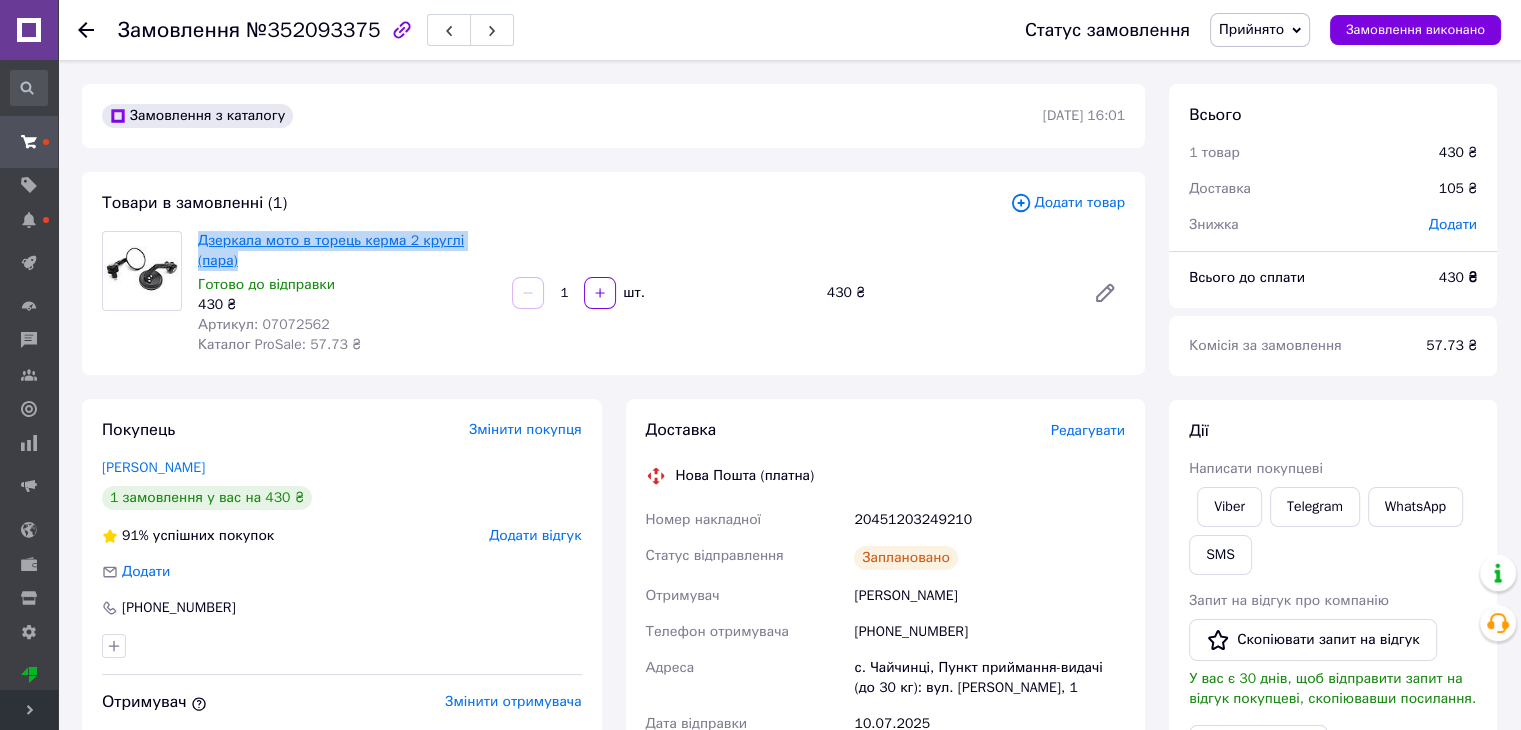copy on "Дзеркала мото в торець керма 2 круглі (пара)" 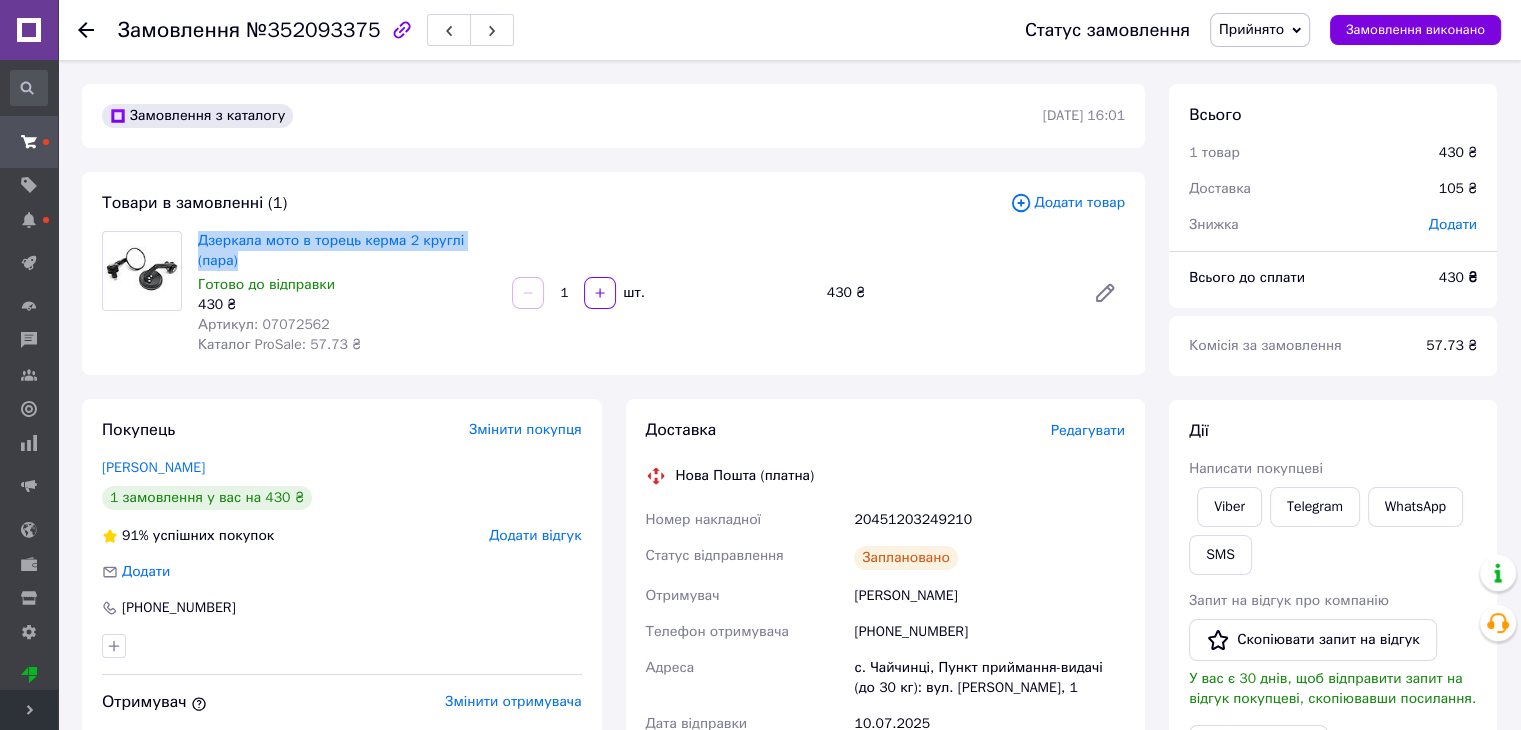 scroll, scrollTop: 100, scrollLeft: 0, axis: vertical 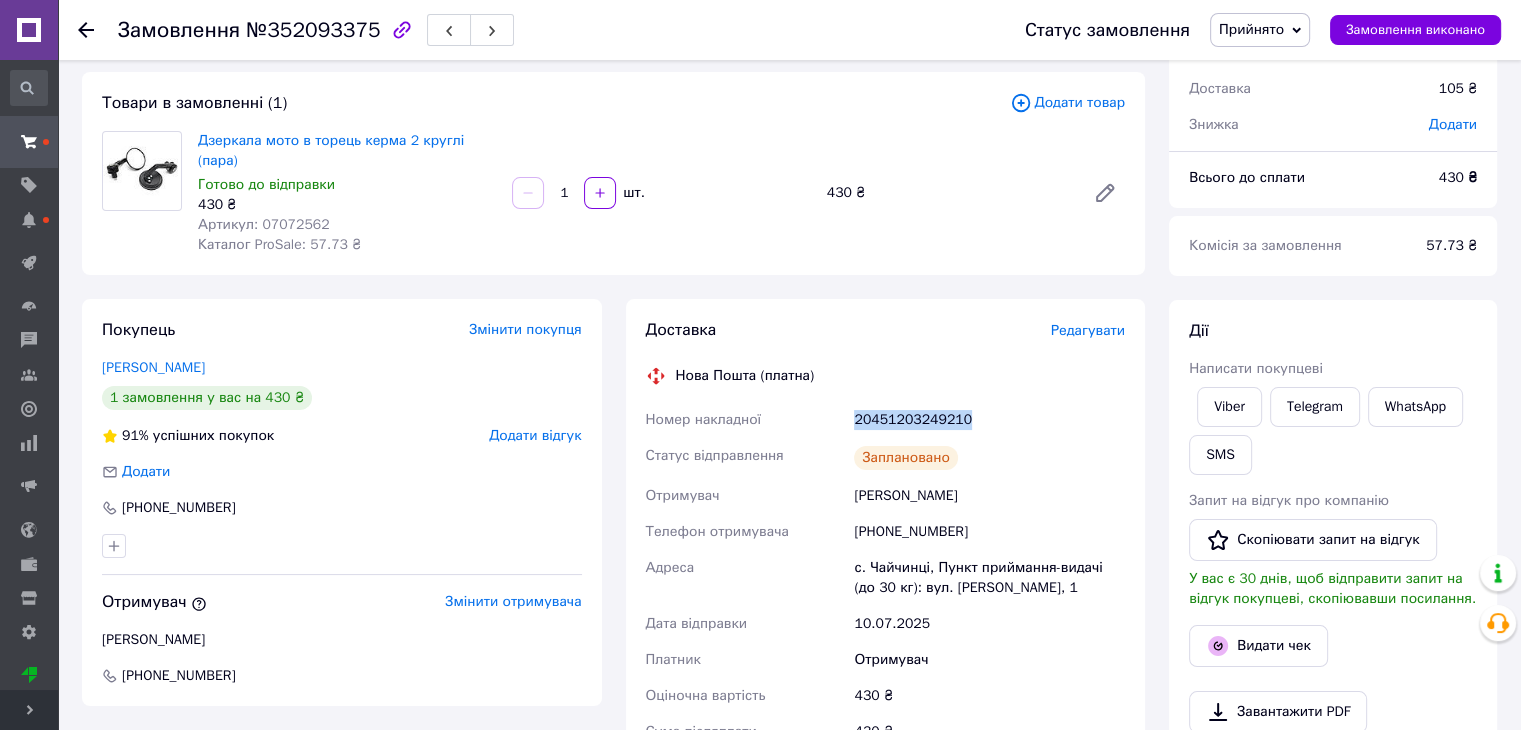 drag, startPoint x: 839, startPoint y: 399, endPoint x: 980, endPoint y: 393, distance: 141.12761 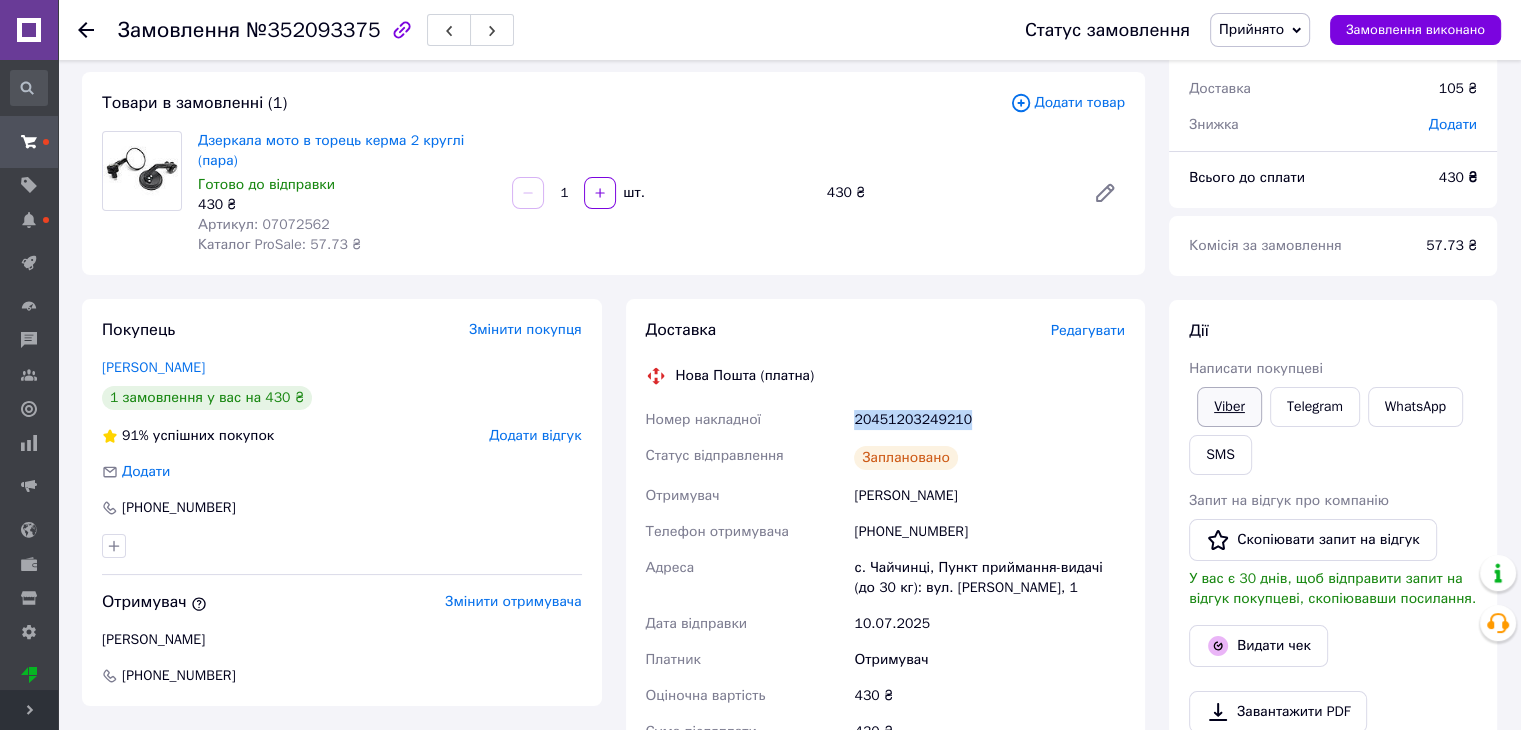 click on "Viber" at bounding box center [1229, 407] 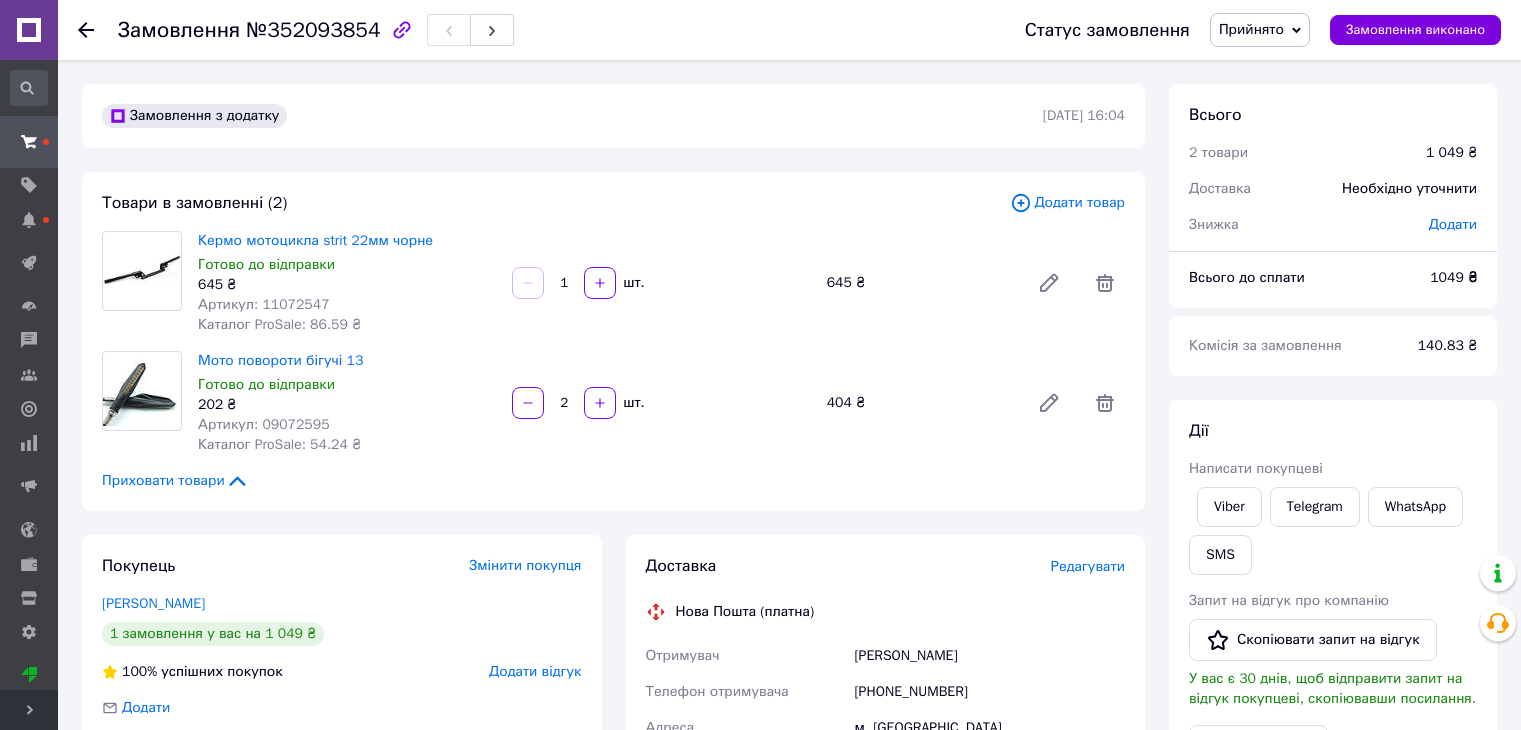 scroll, scrollTop: 0, scrollLeft: 0, axis: both 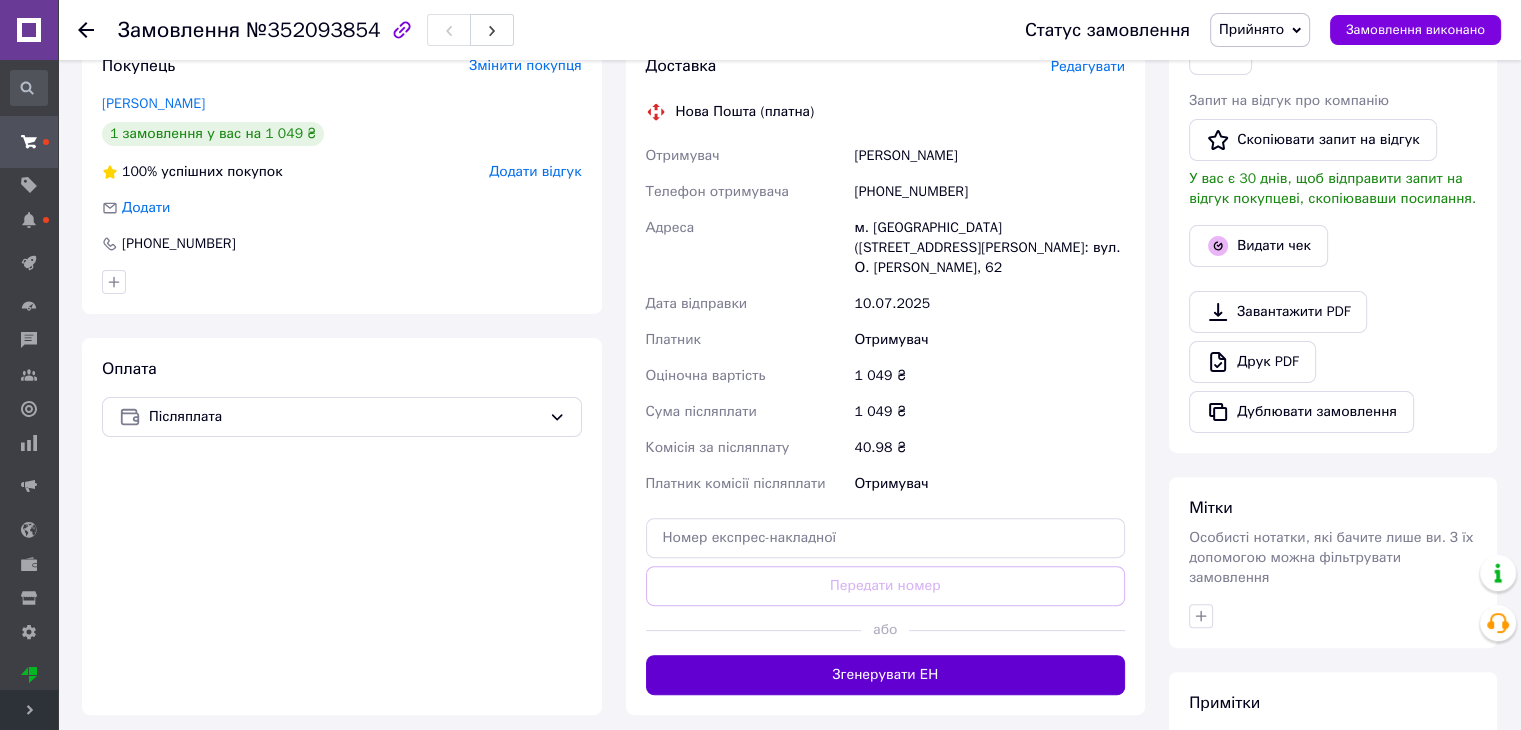 click on "Згенерувати ЕН" at bounding box center [886, 675] 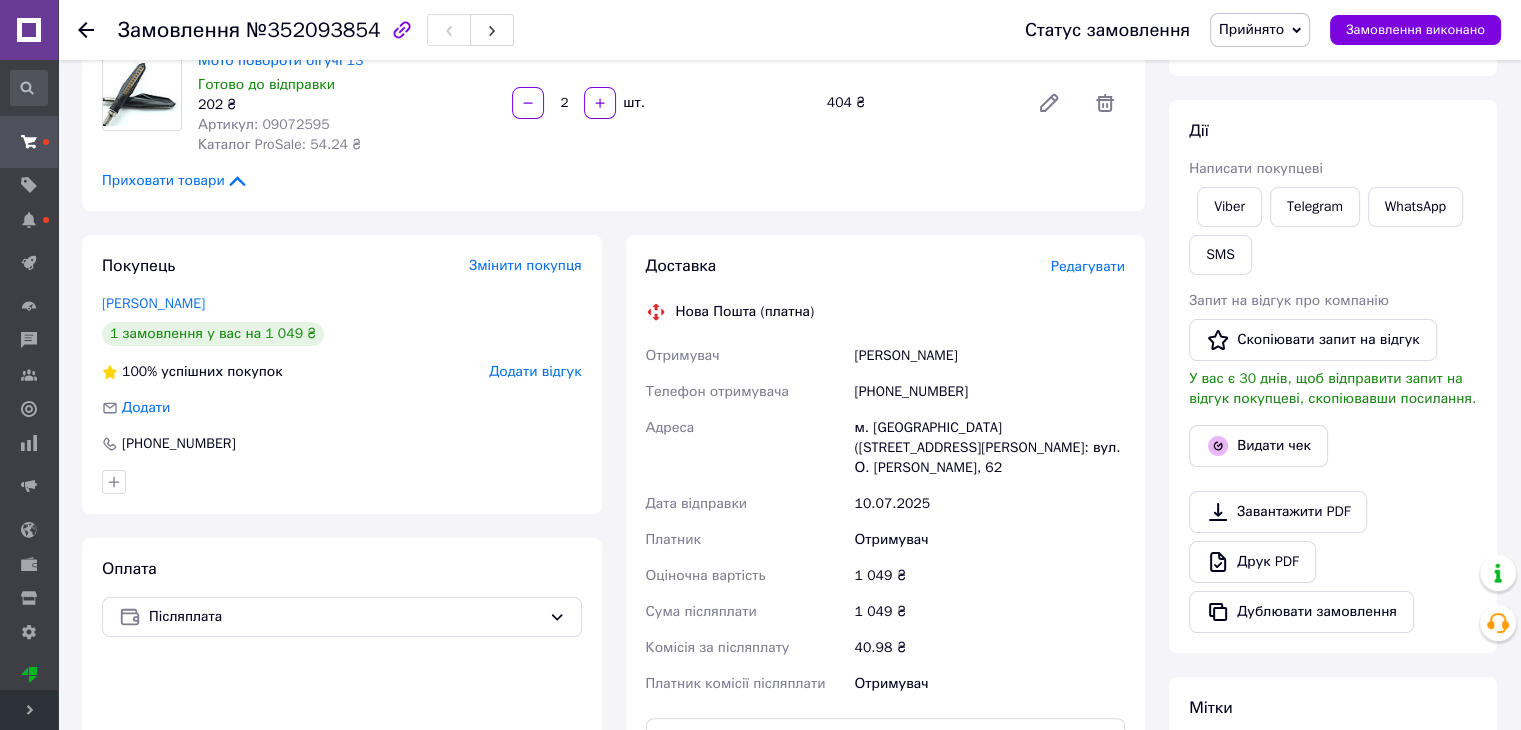 scroll, scrollTop: 0, scrollLeft: 0, axis: both 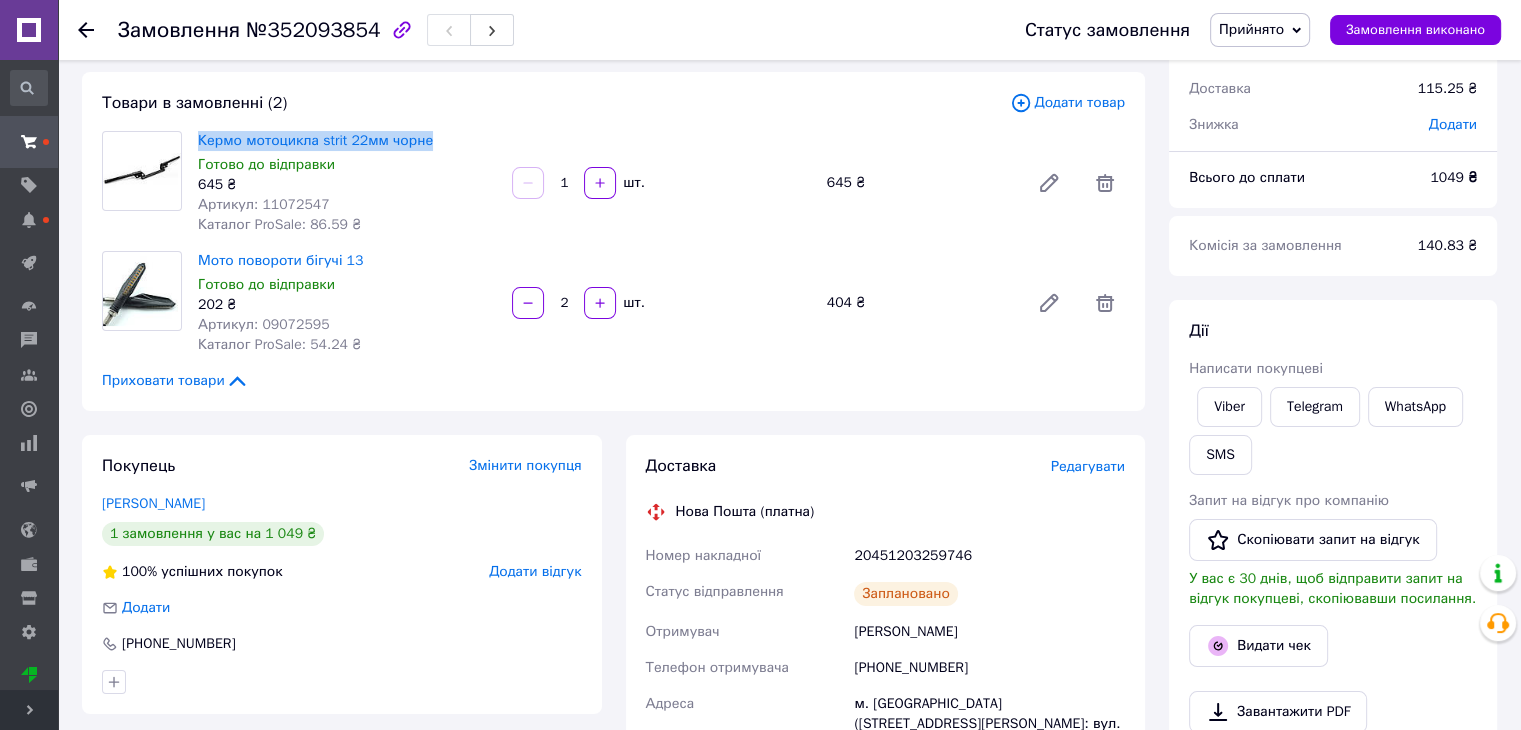 drag, startPoint x: 464, startPoint y: 135, endPoint x: 192, endPoint y: 120, distance: 272.4133 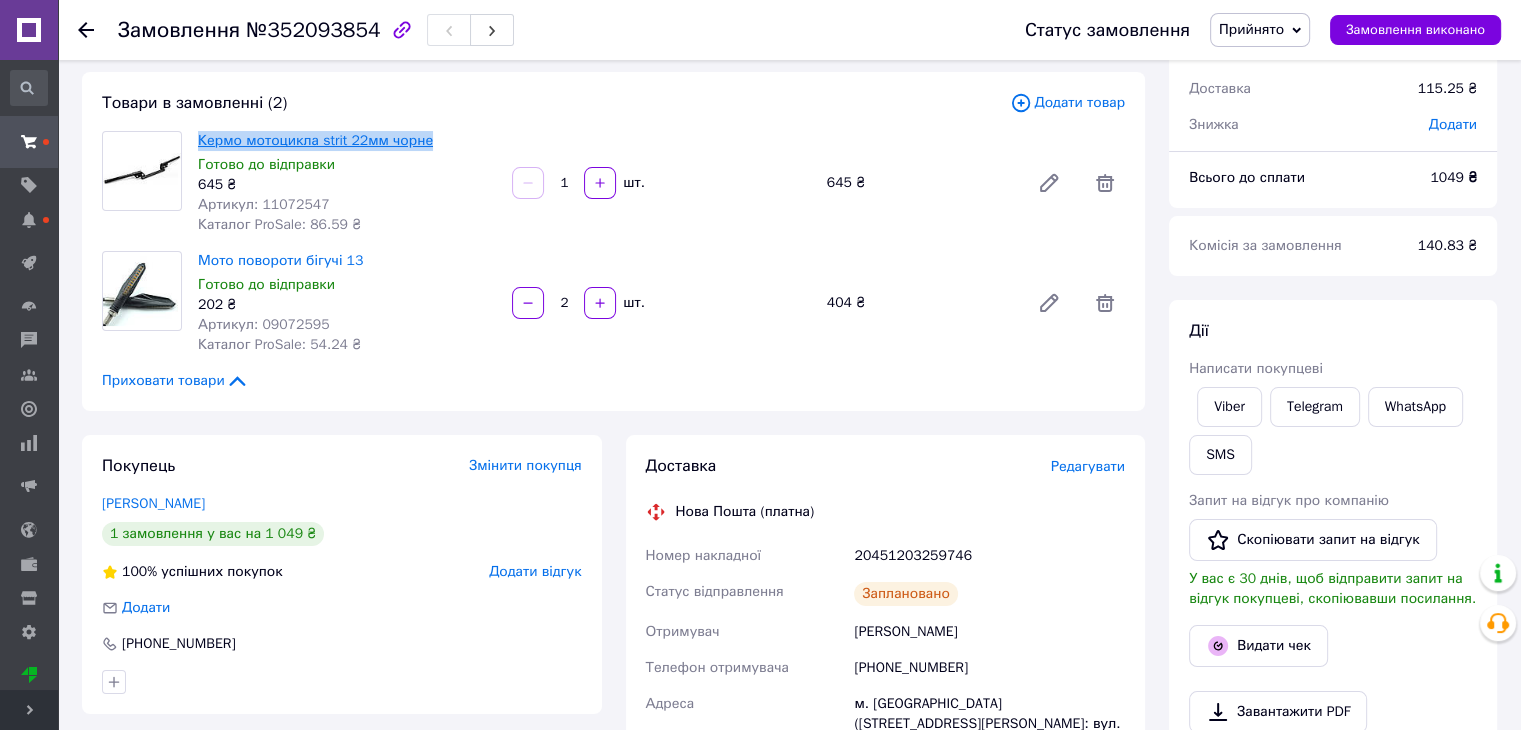 copy on "Кермо мотоцикла strit 22мм чорне" 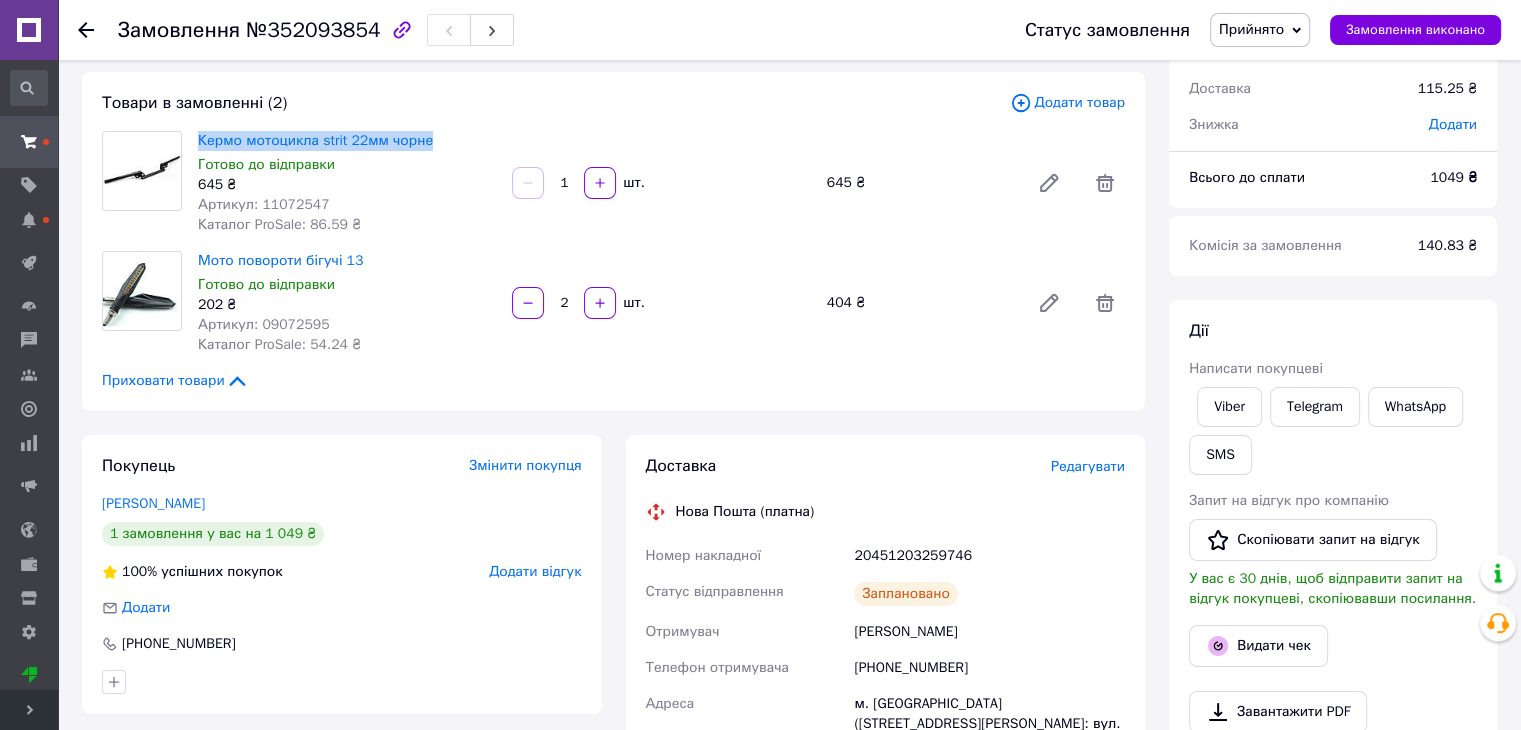 scroll, scrollTop: 200, scrollLeft: 0, axis: vertical 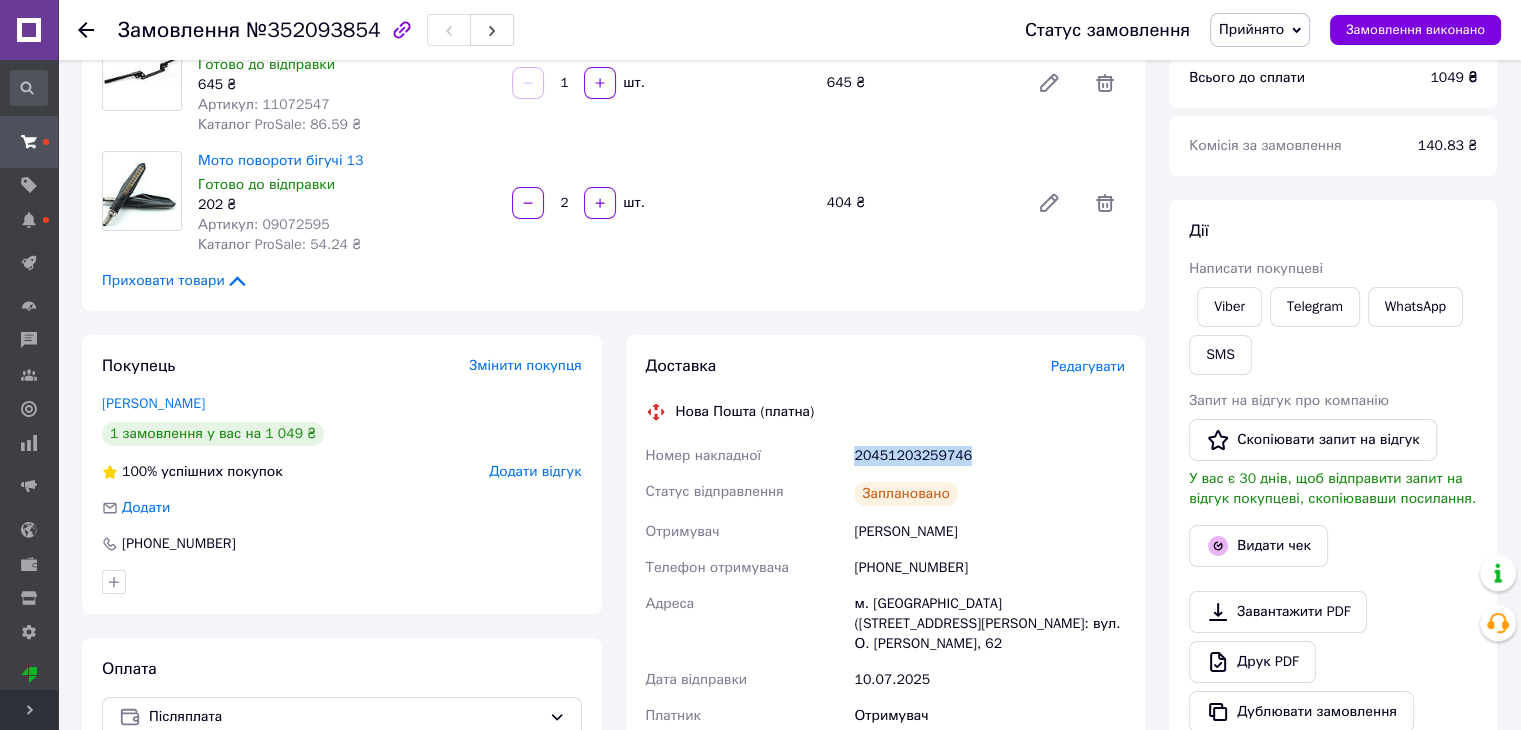 drag, startPoint x: 870, startPoint y: 448, endPoint x: 949, endPoint y: 449, distance: 79.00633 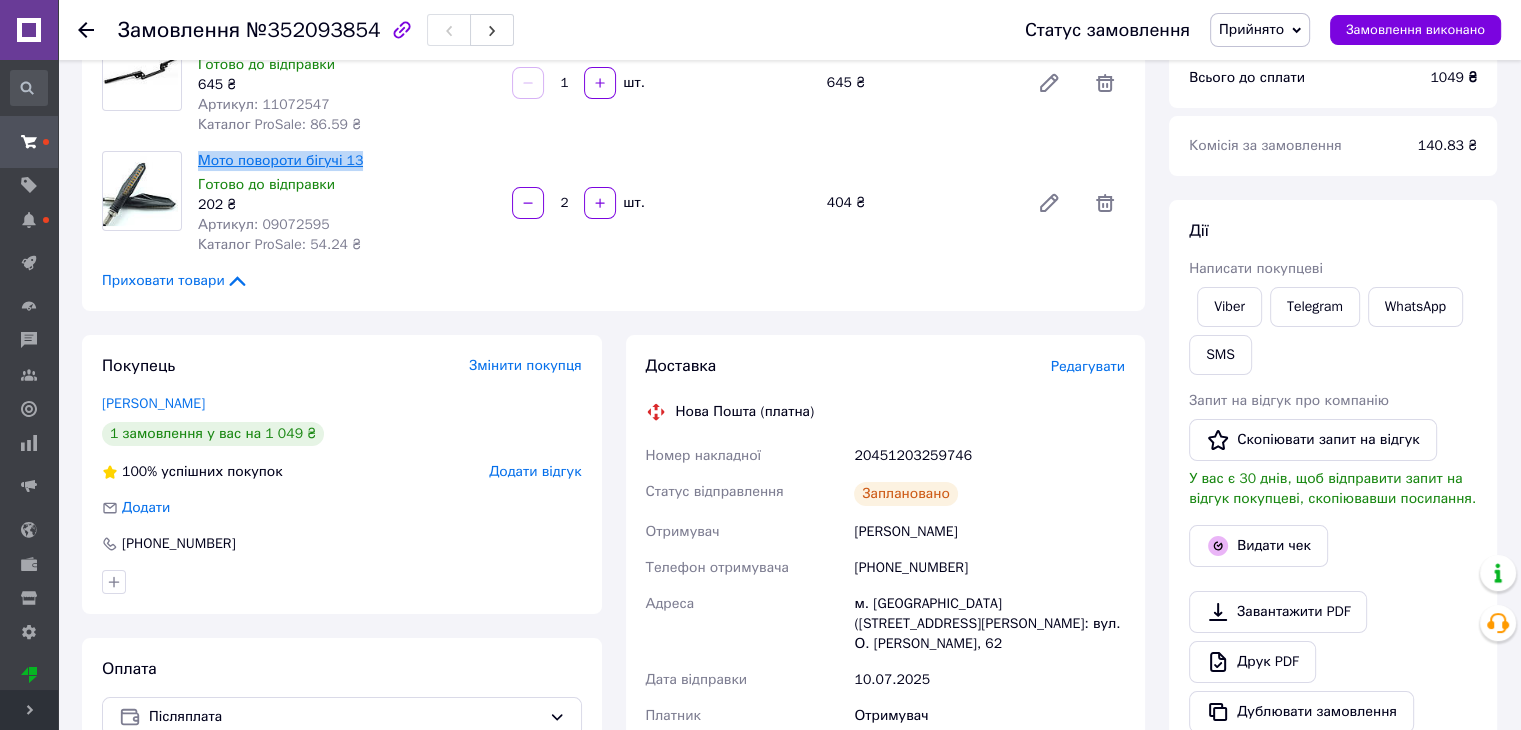 drag, startPoint x: 369, startPoint y: 156, endPoint x: 200, endPoint y: 158, distance: 169.01184 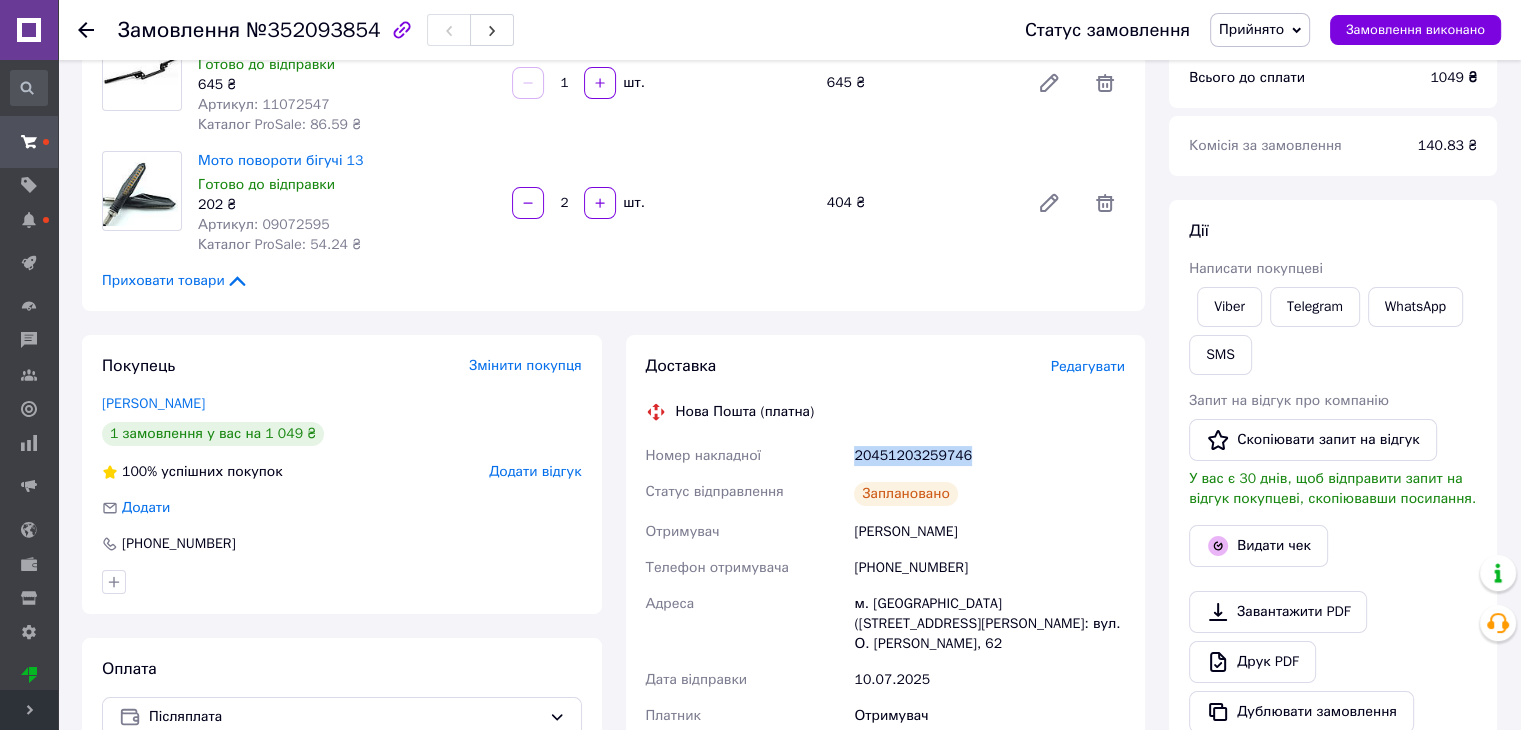 click on "Номер накладної 20451203259746 Статус відправлення Заплановано Отримувач Дудич Владислав Телефон отримувача +380982641165 Адреса м. Яворів (Львівська обл., Яворівський р-н.), №1: вул. О. Маковея, 62 Дата відправки 10.07.2025 Платник Отримувач Оціночна вартість 1 049 ₴ Сума післяплати 1 049 ₴ Комісія за післяплату 40.98 ₴ Платник комісії післяплати Отримувач Вартість доставки 115.25 ₴" at bounding box center [886, 676] 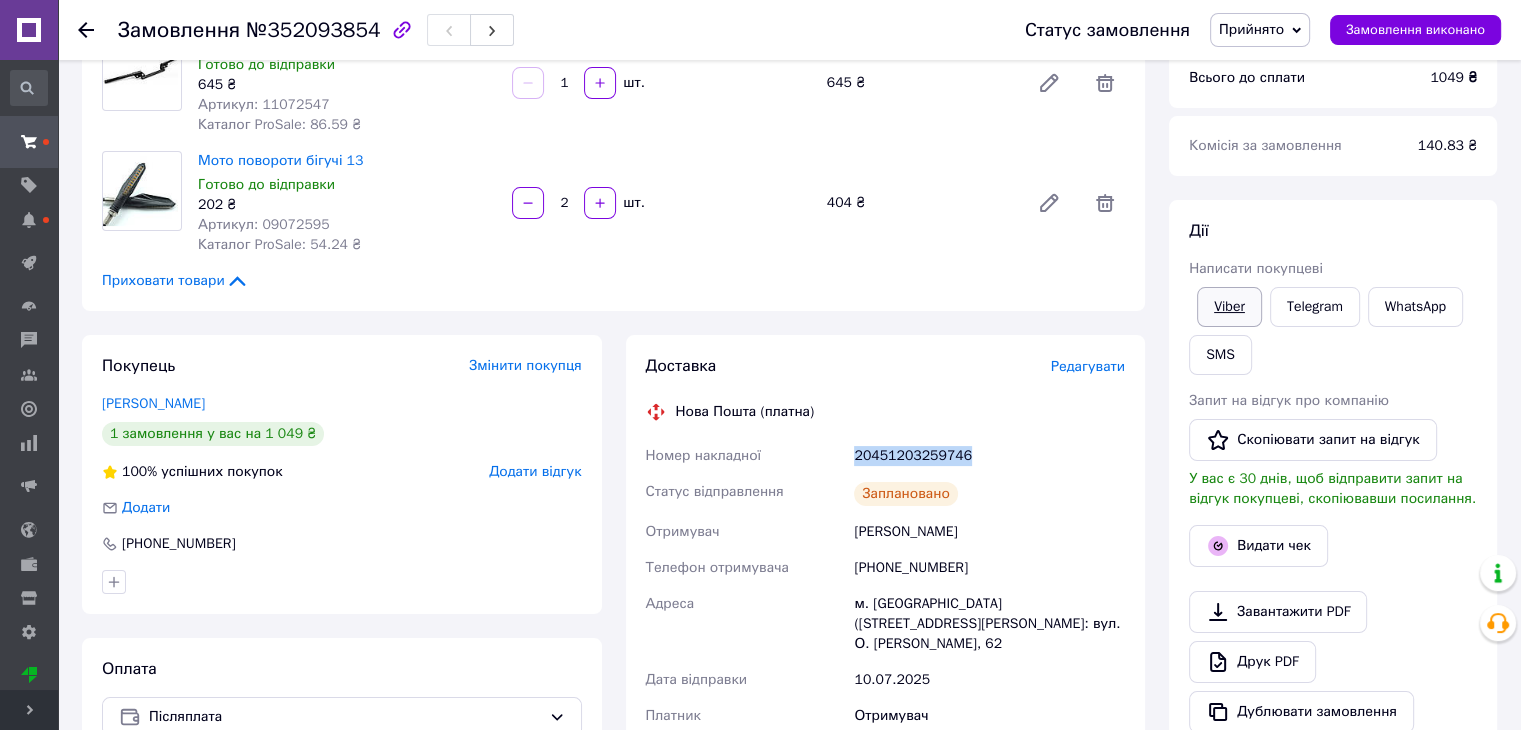 click on "Viber" at bounding box center [1229, 307] 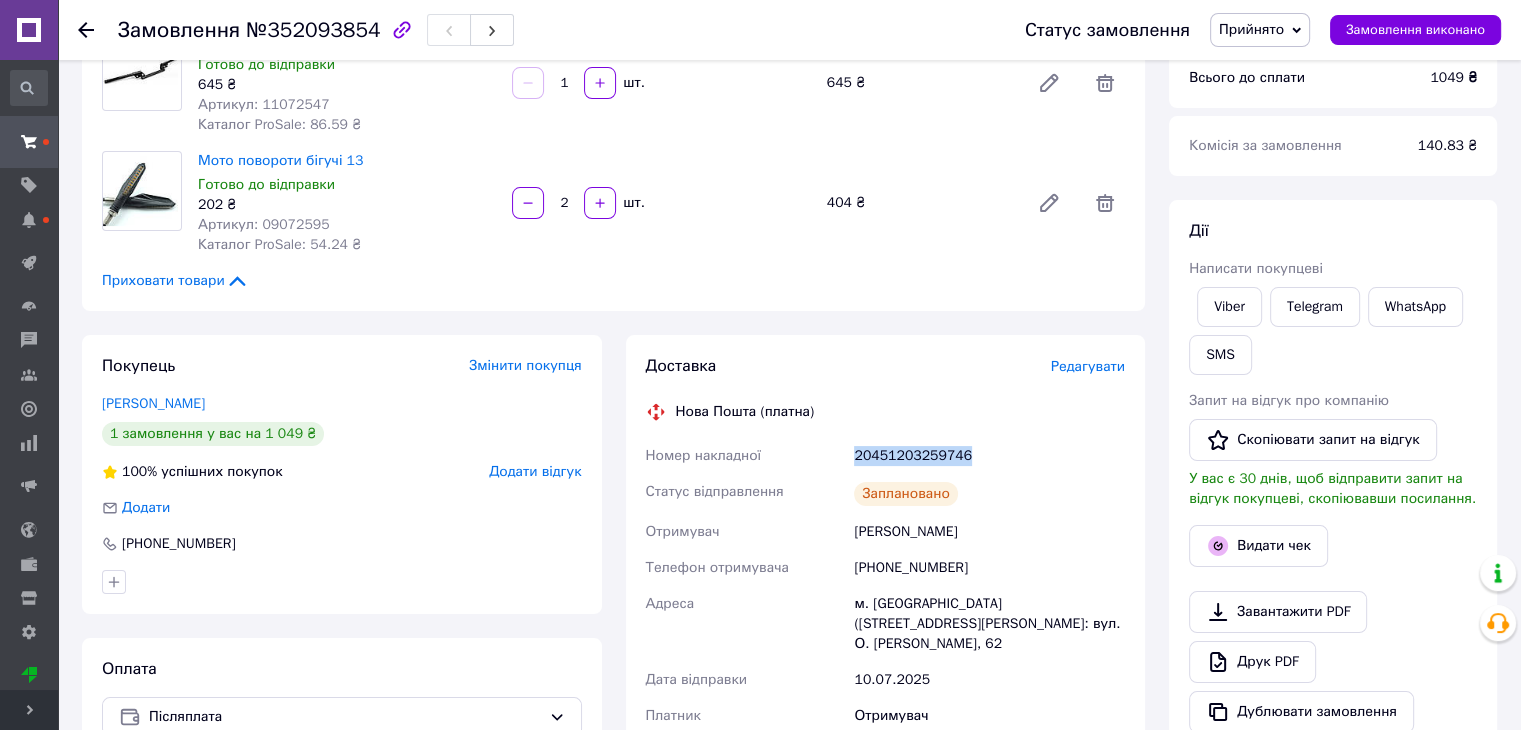 copy on "Номер накладної 20451203259746" 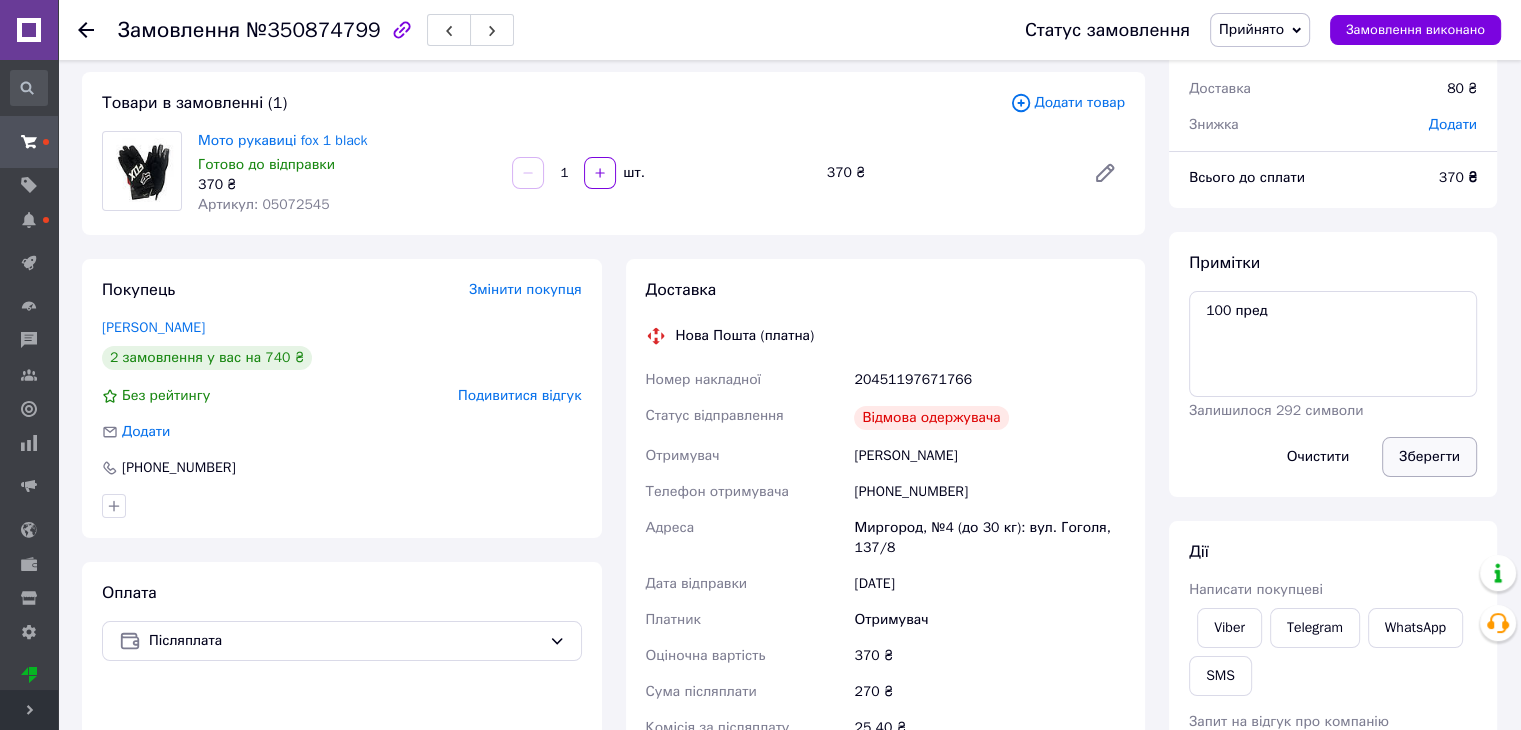 scroll, scrollTop: 200, scrollLeft: 0, axis: vertical 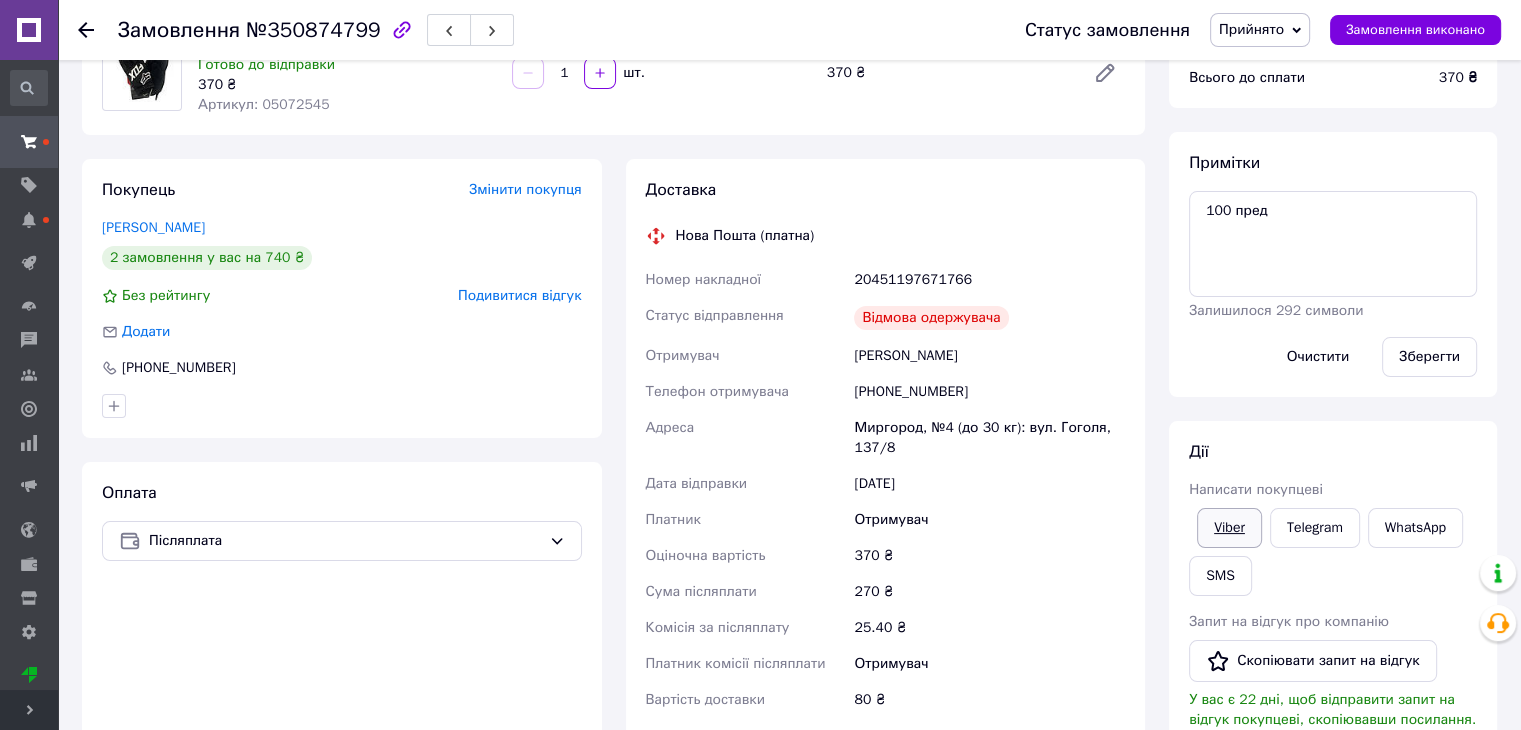 click on "Viber" at bounding box center (1229, 528) 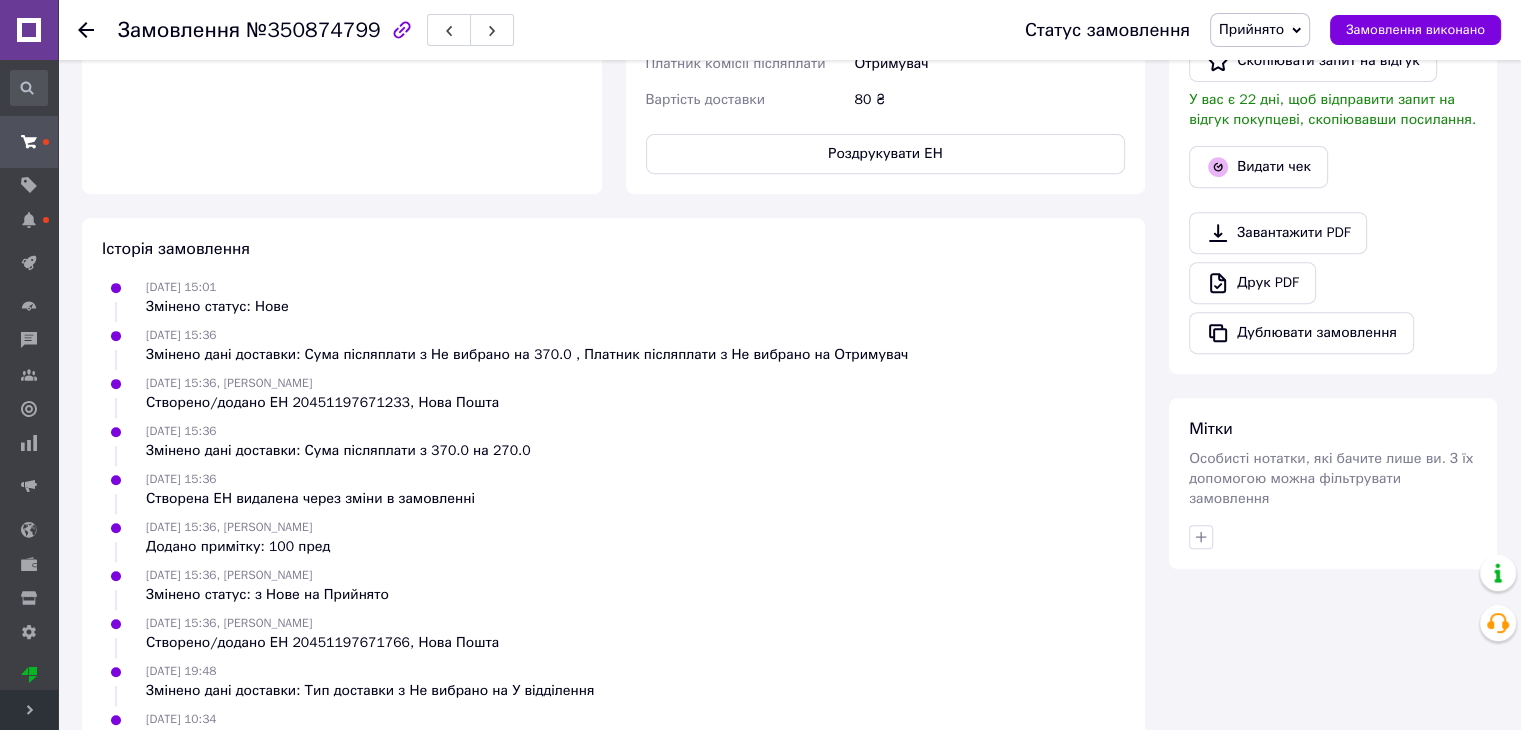 scroll, scrollTop: 867, scrollLeft: 0, axis: vertical 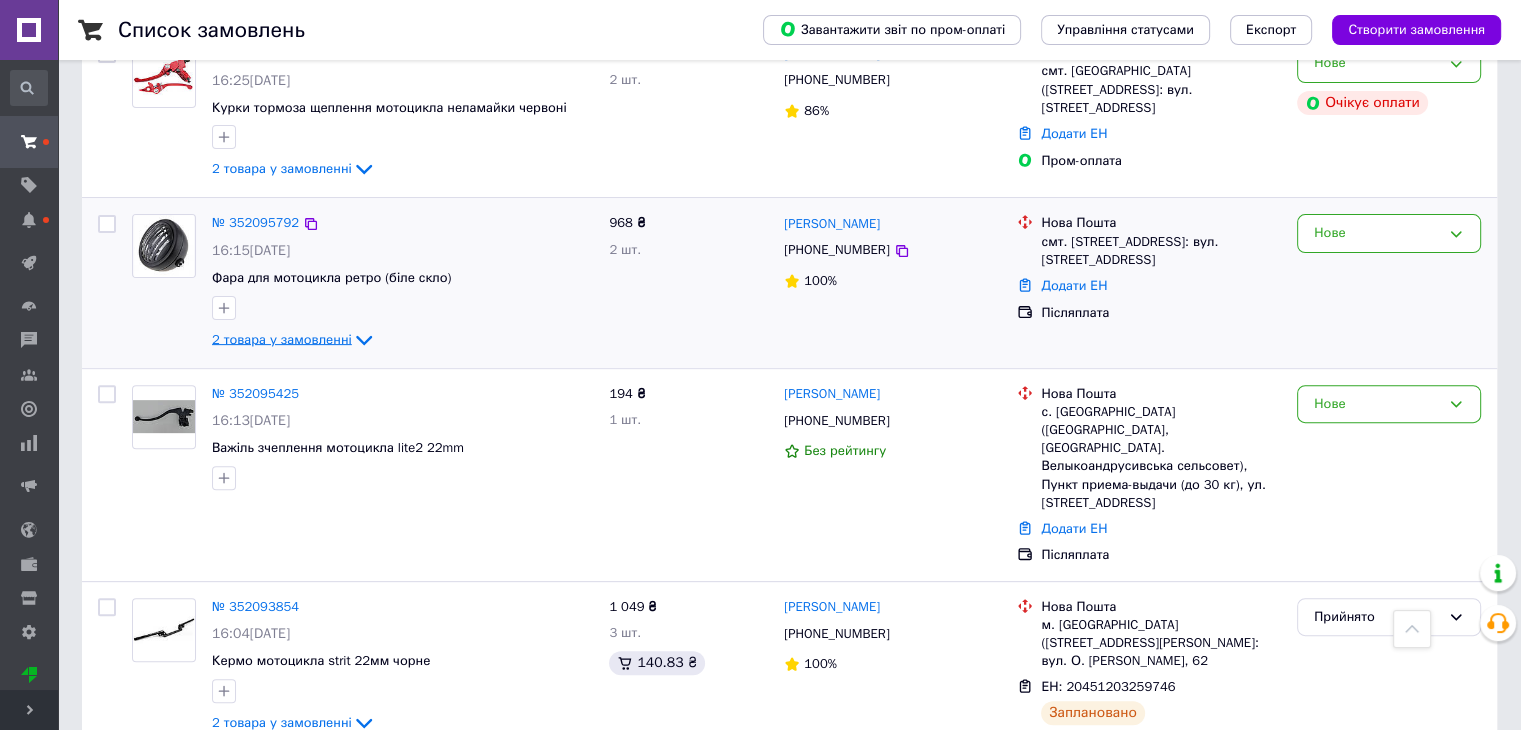click 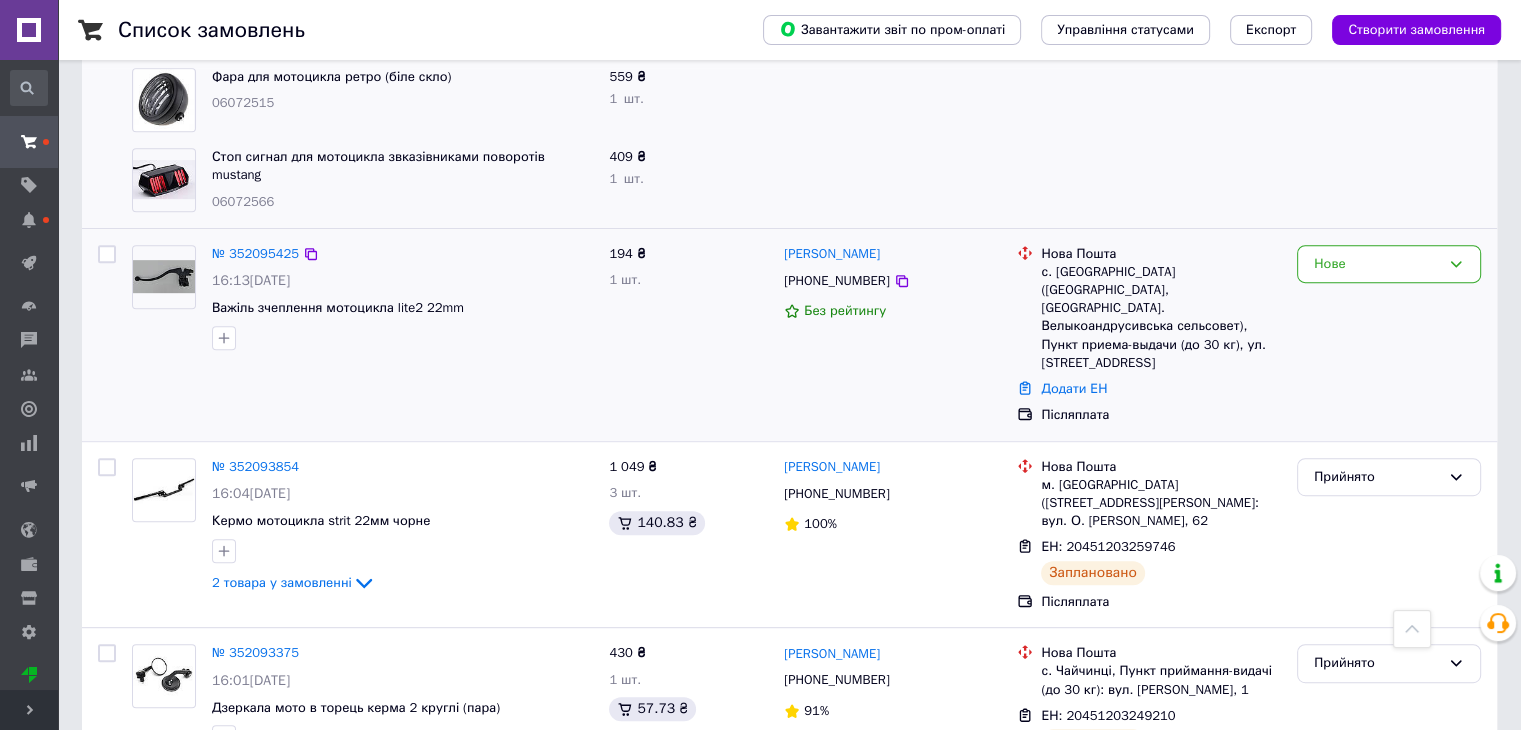 scroll, scrollTop: 800, scrollLeft: 0, axis: vertical 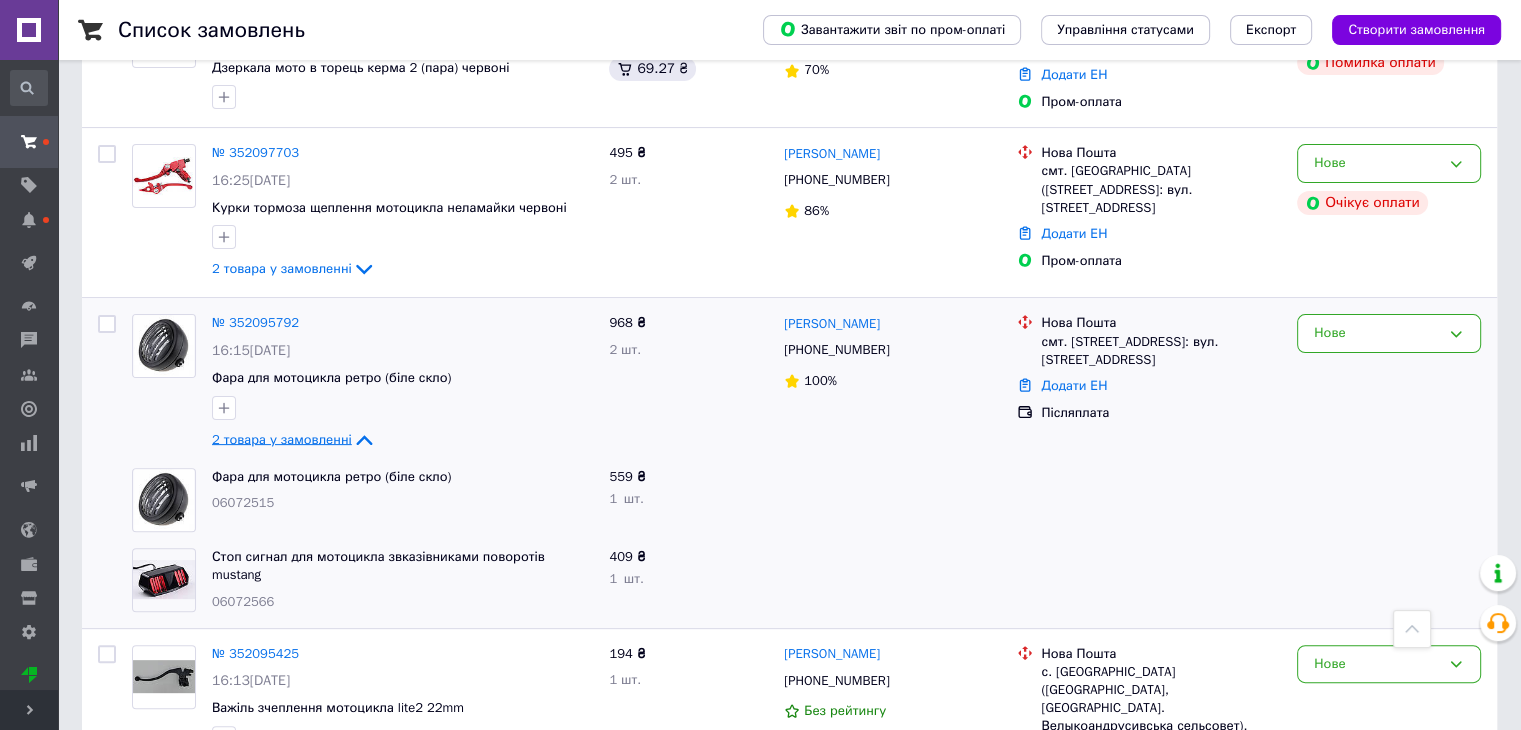 drag, startPoint x: 376, startPoint y: 473, endPoint x: 788, endPoint y: 496, distance: 412.64148 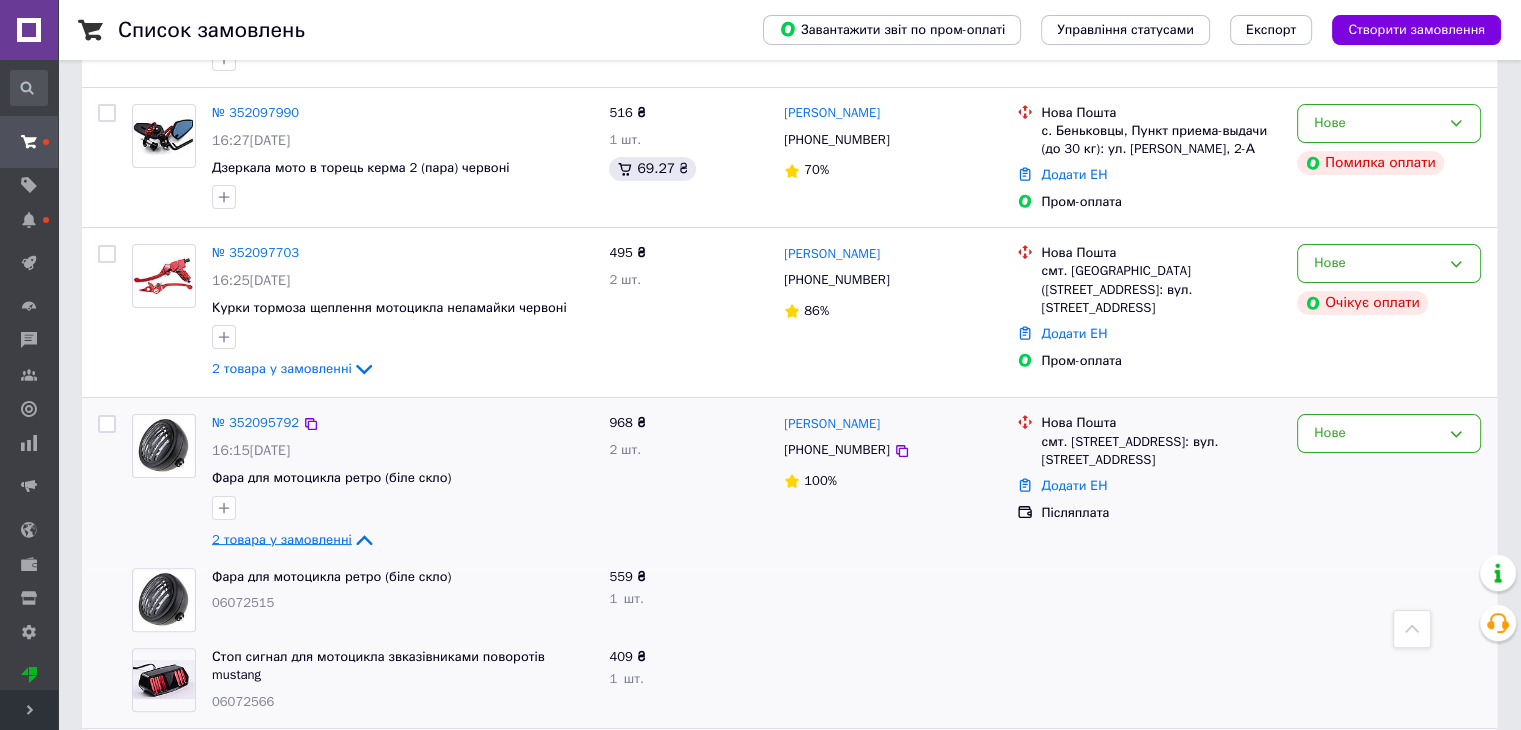 scroll, scrollTop: 300, scrollLeft: 0, axis: vertical 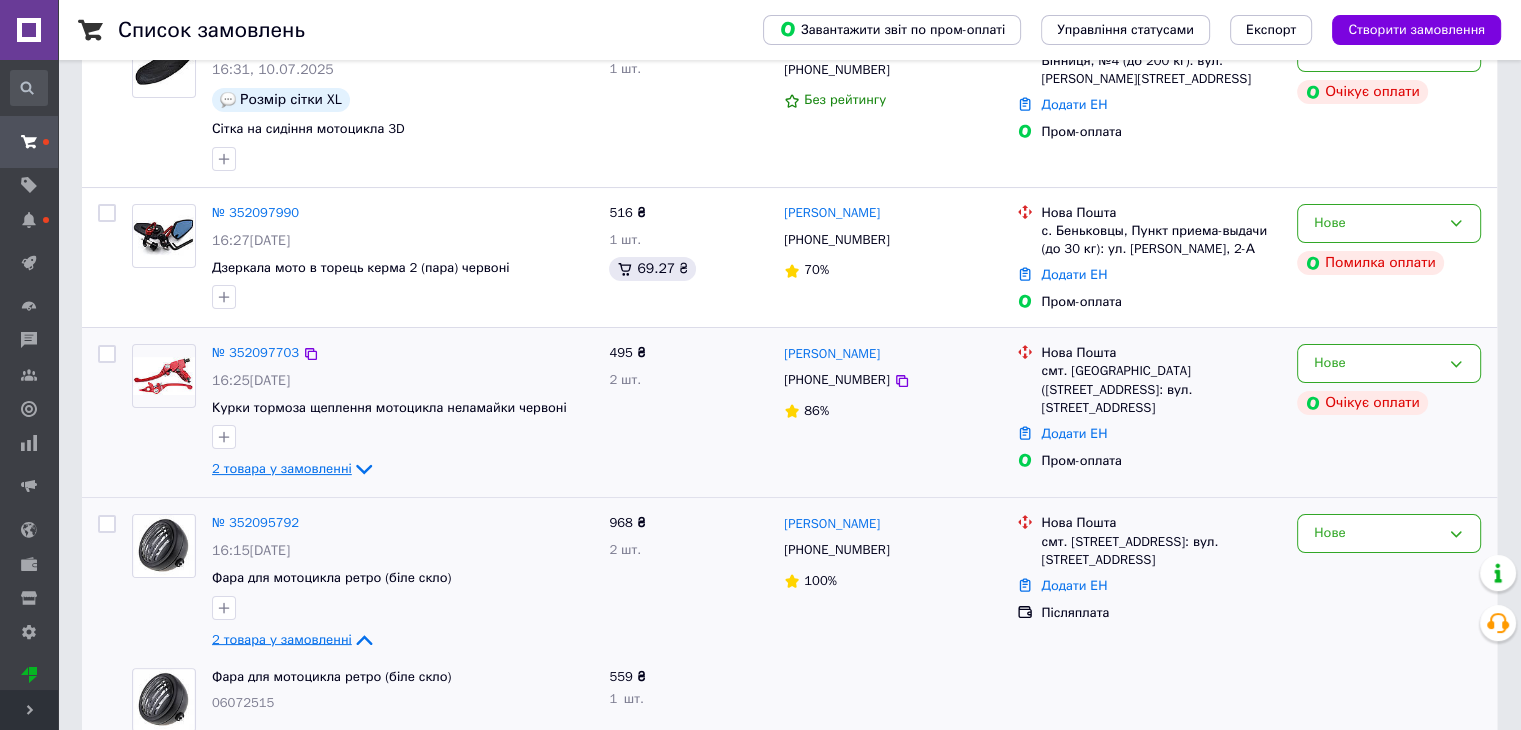 click 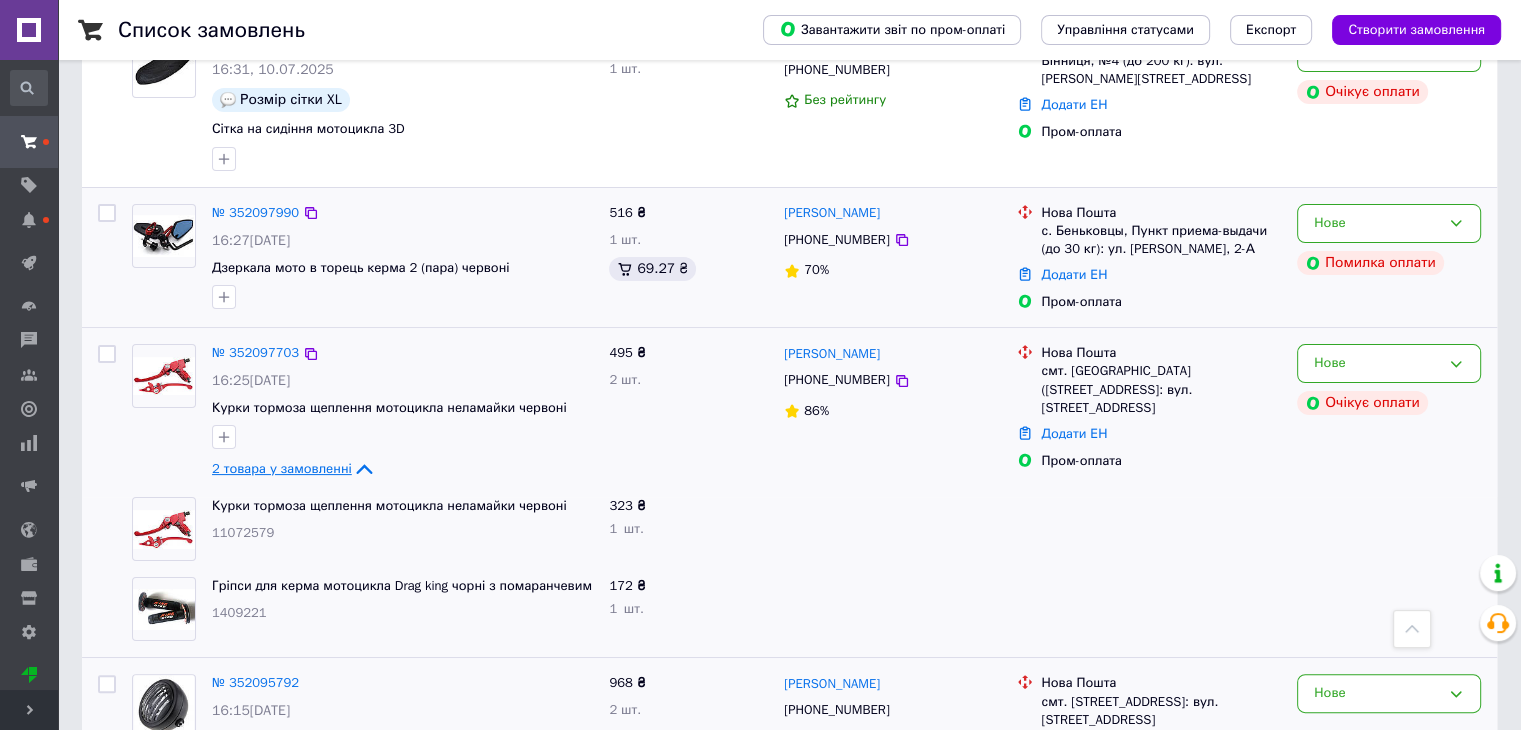 scroll, scrollTop: 400, scrollLeft: 0, axis: vertical 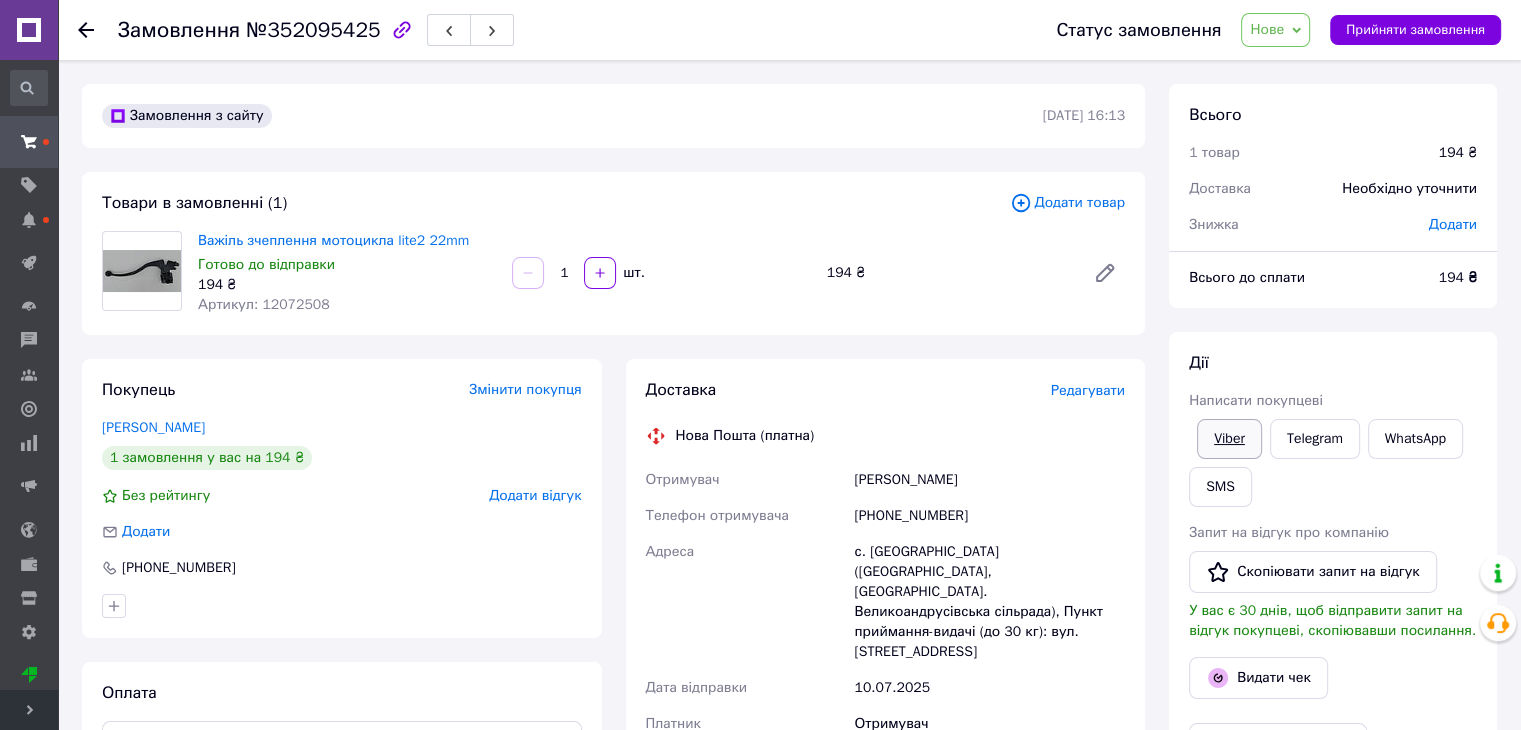click on "Viber" at bounding box center [1229, 439] 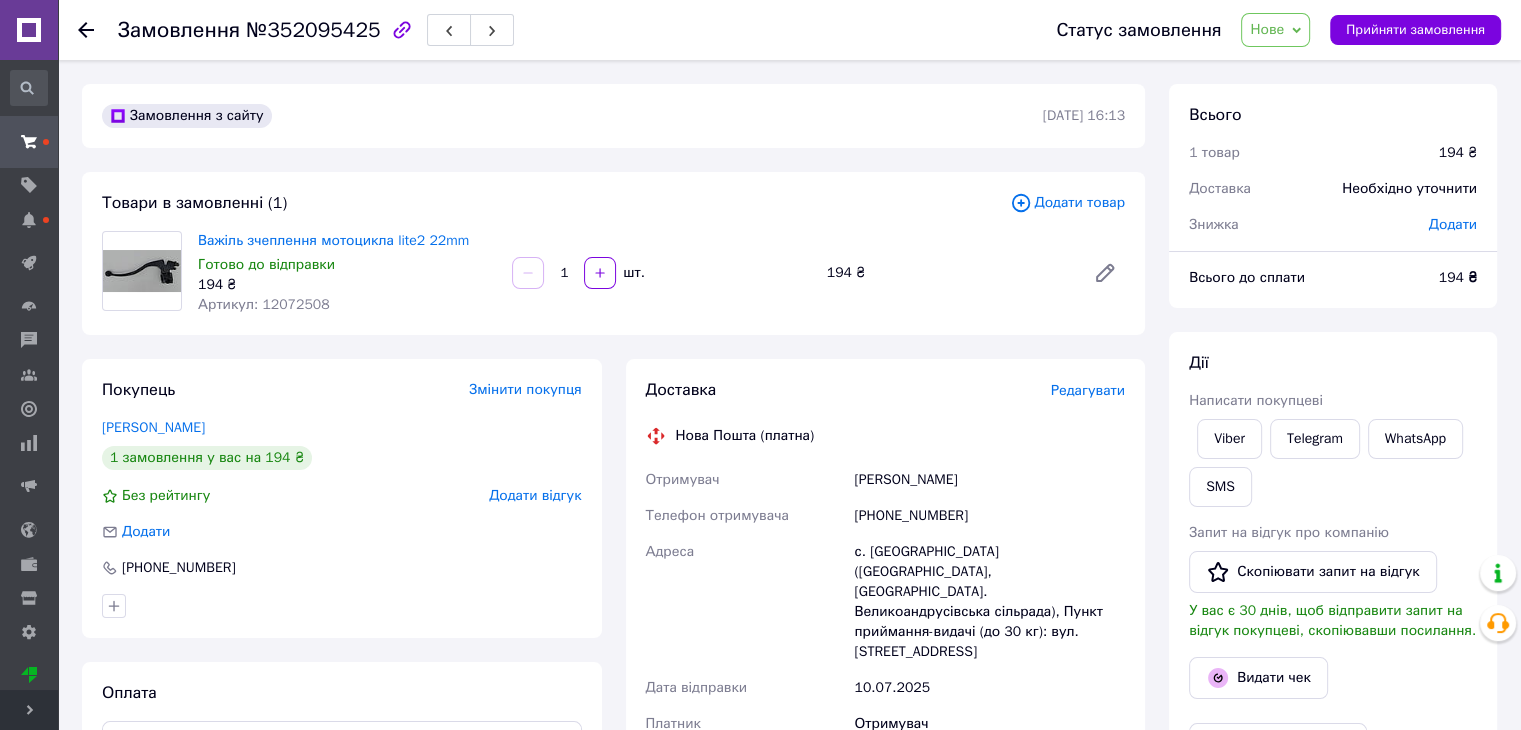 click on "Нове" at bounding box center [1267, 29] 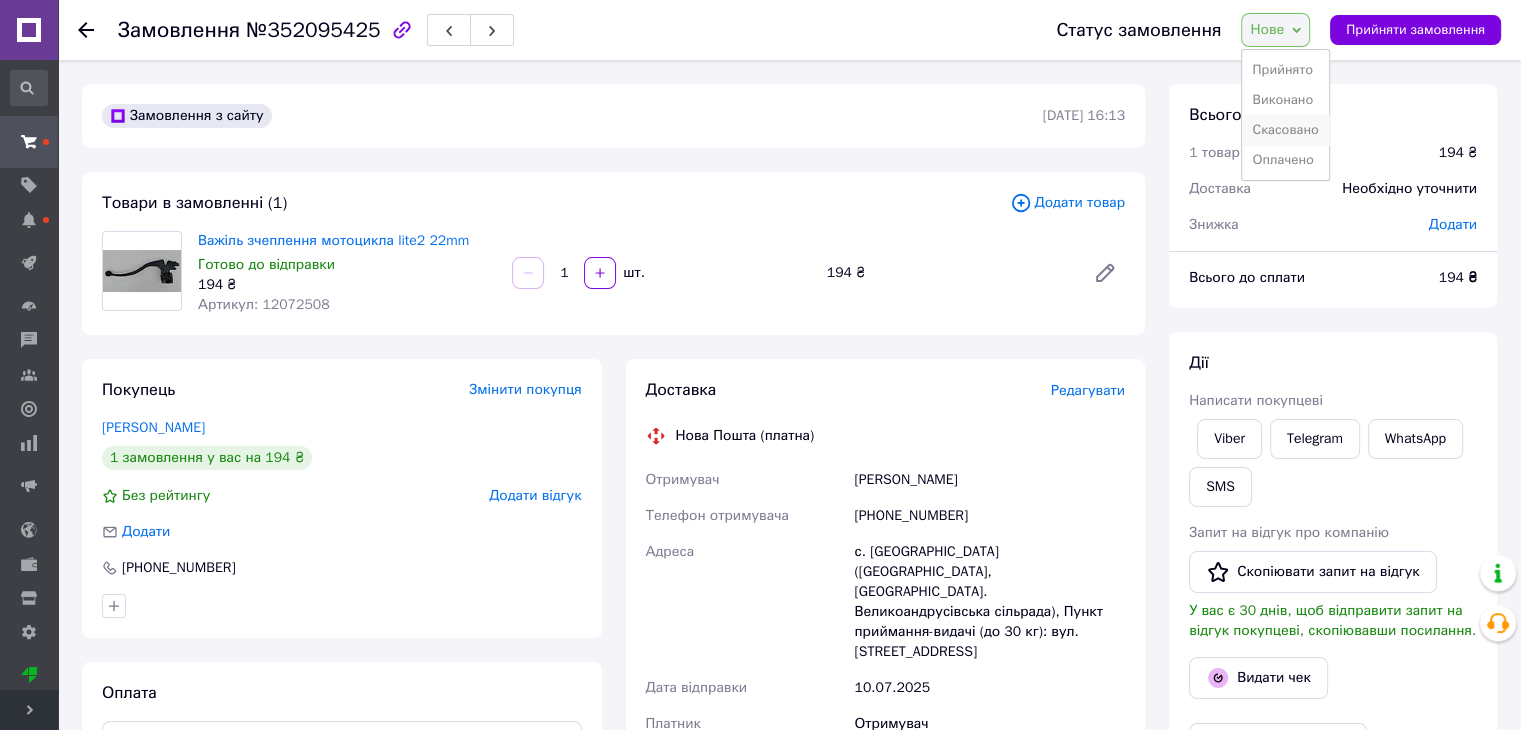 click on "Скасовано" at bounding box center [1285, 130] 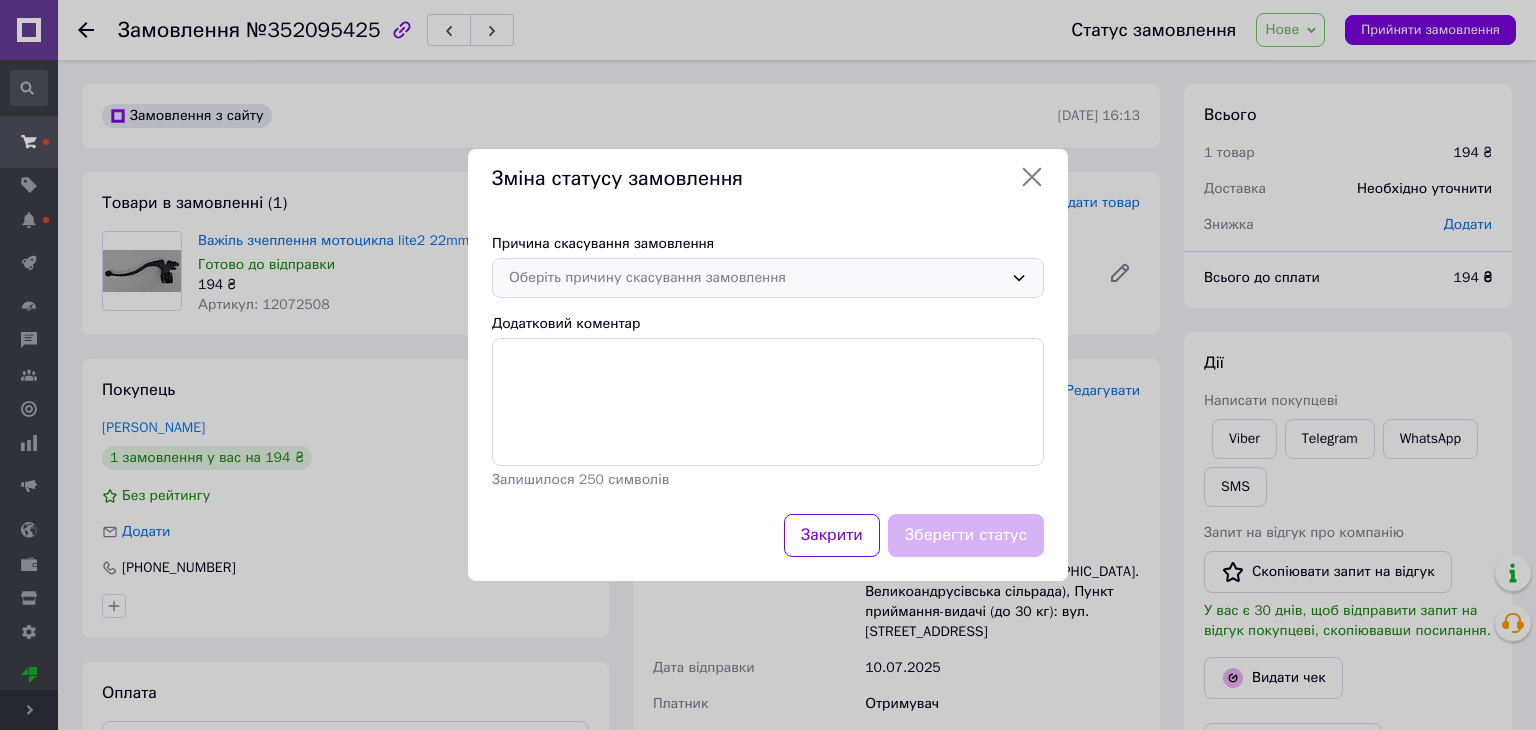 click on "Оберіть причину скасування замовлення" at bounding box center [756, 278] 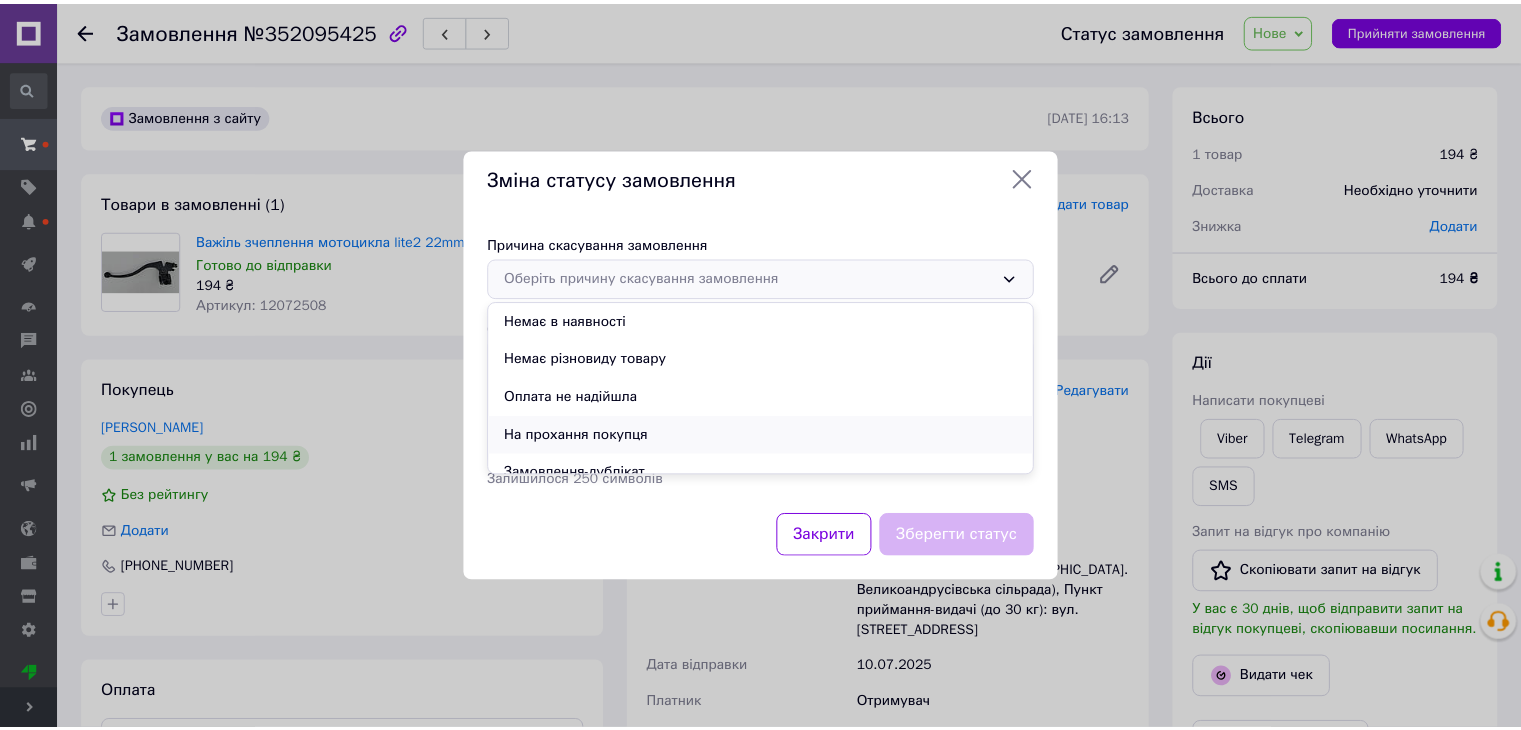 scroll, scrollTop: 93, scrollLeft: 0, axis: vertical 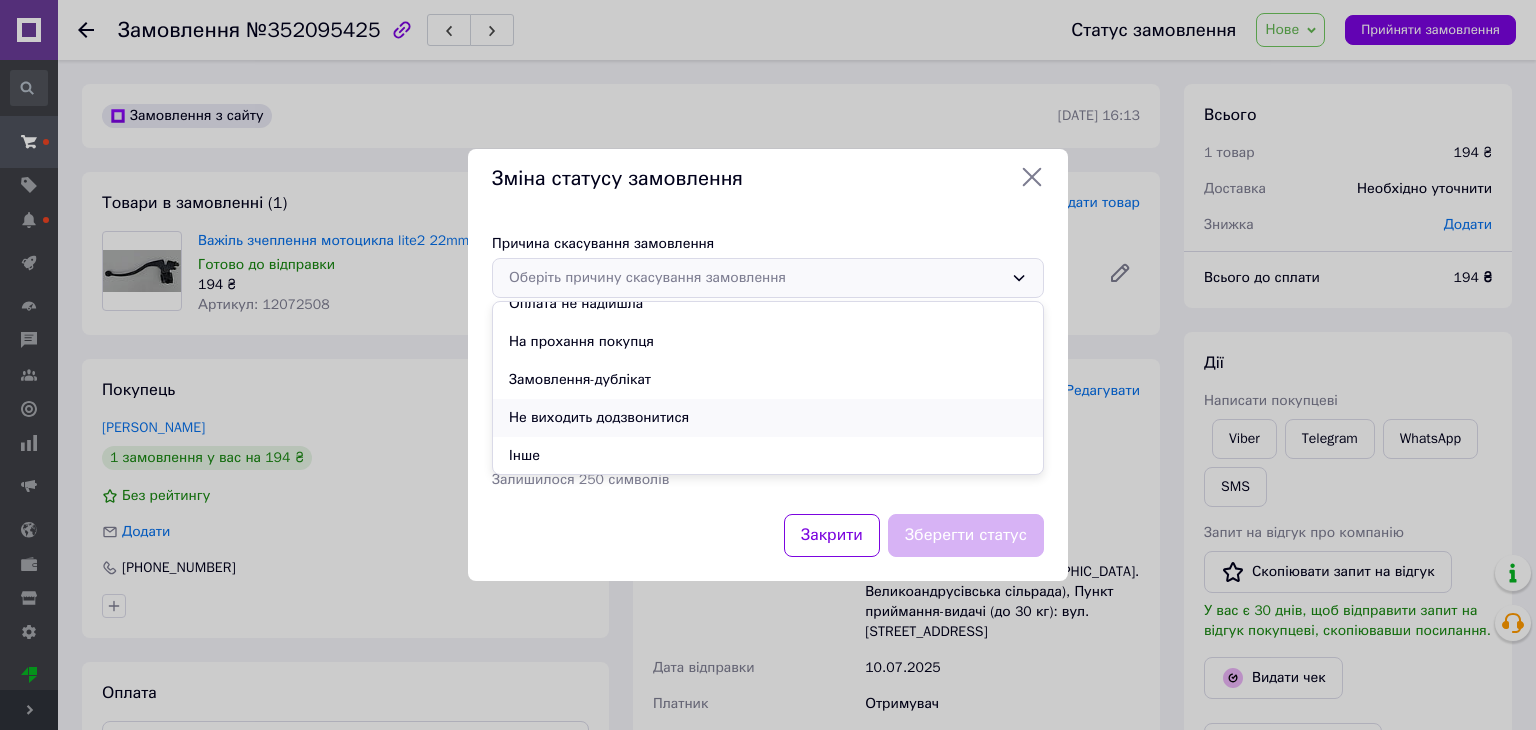 click on "Не виходить додзвонитися" at bounding box center [768, 418] 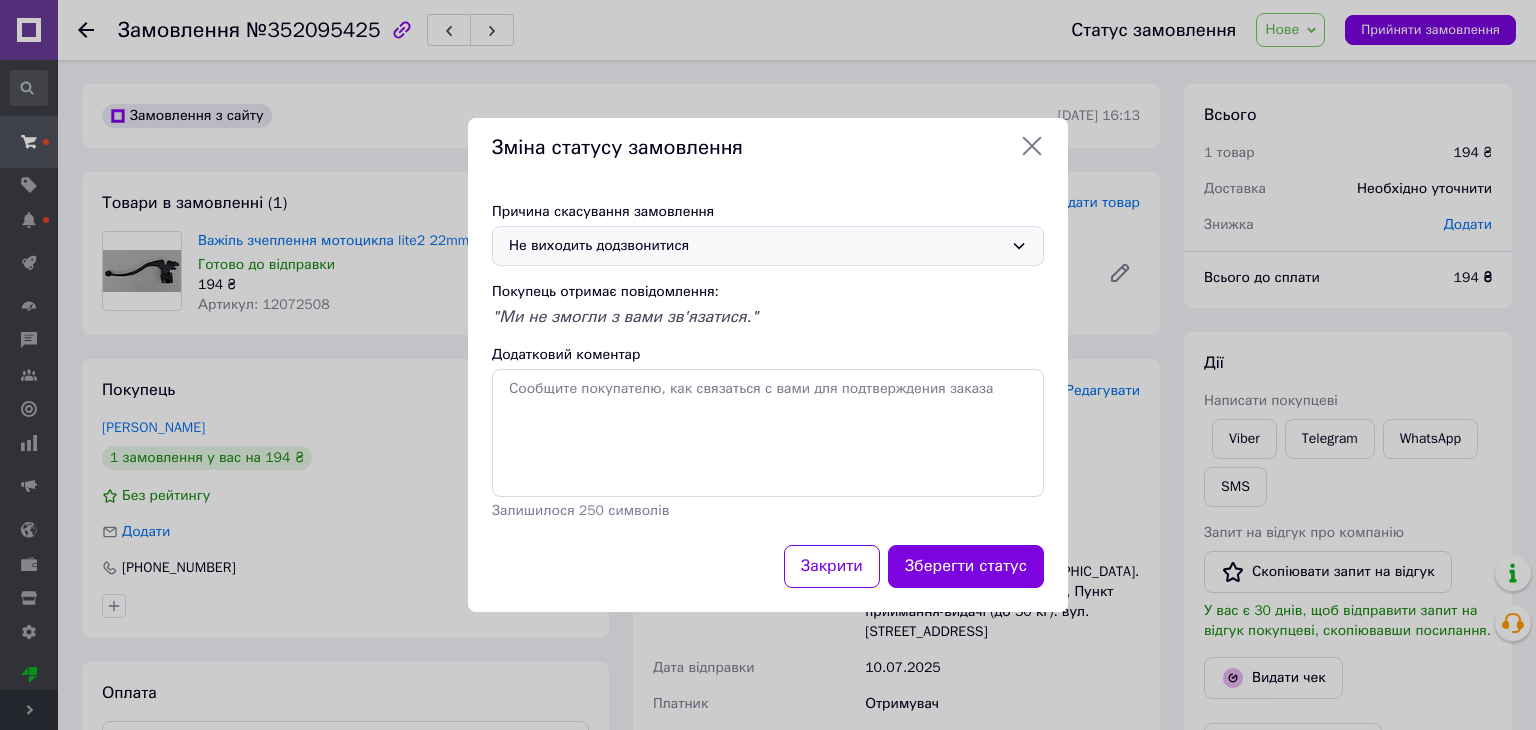 click 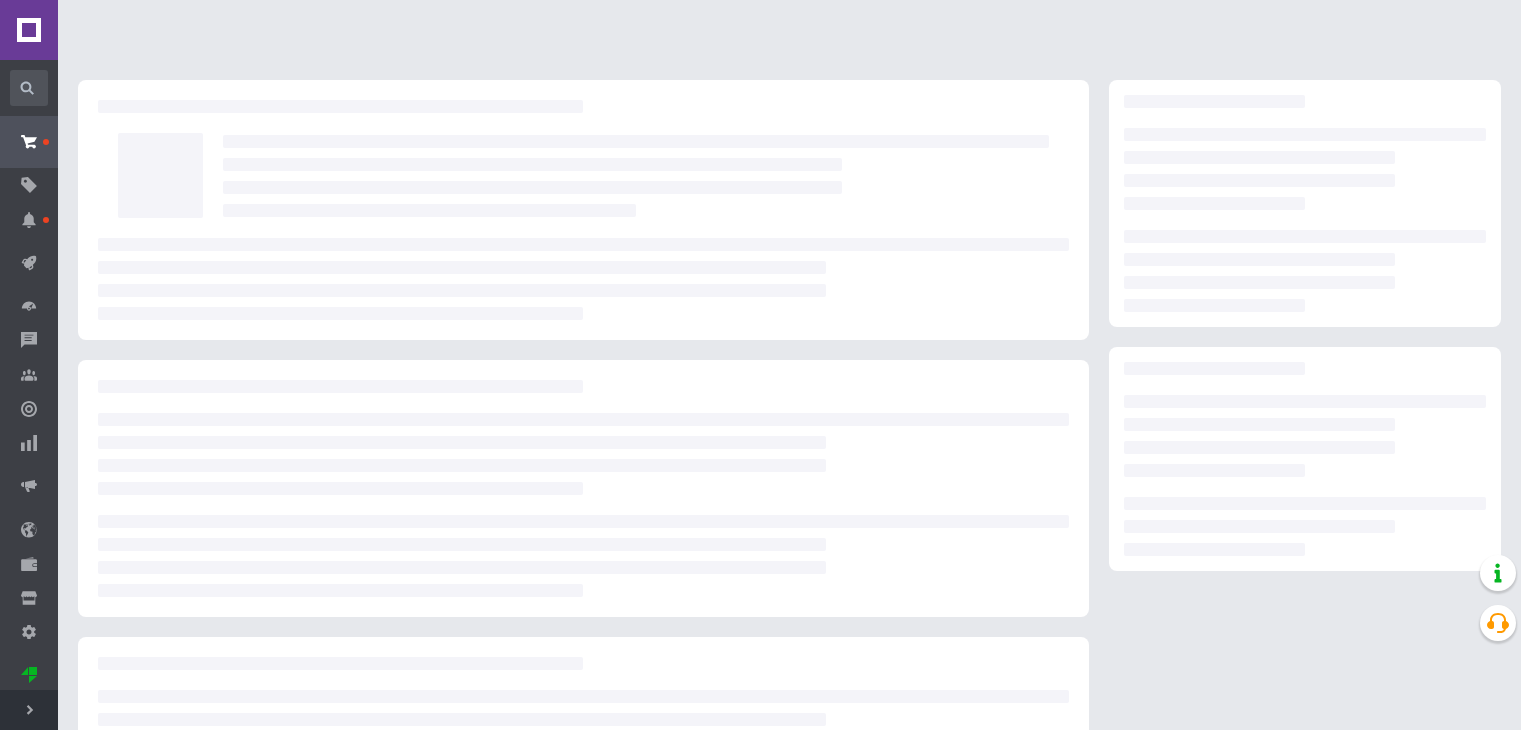 scroll, scrollTop: 0, scrollLeft: 0, axis: both 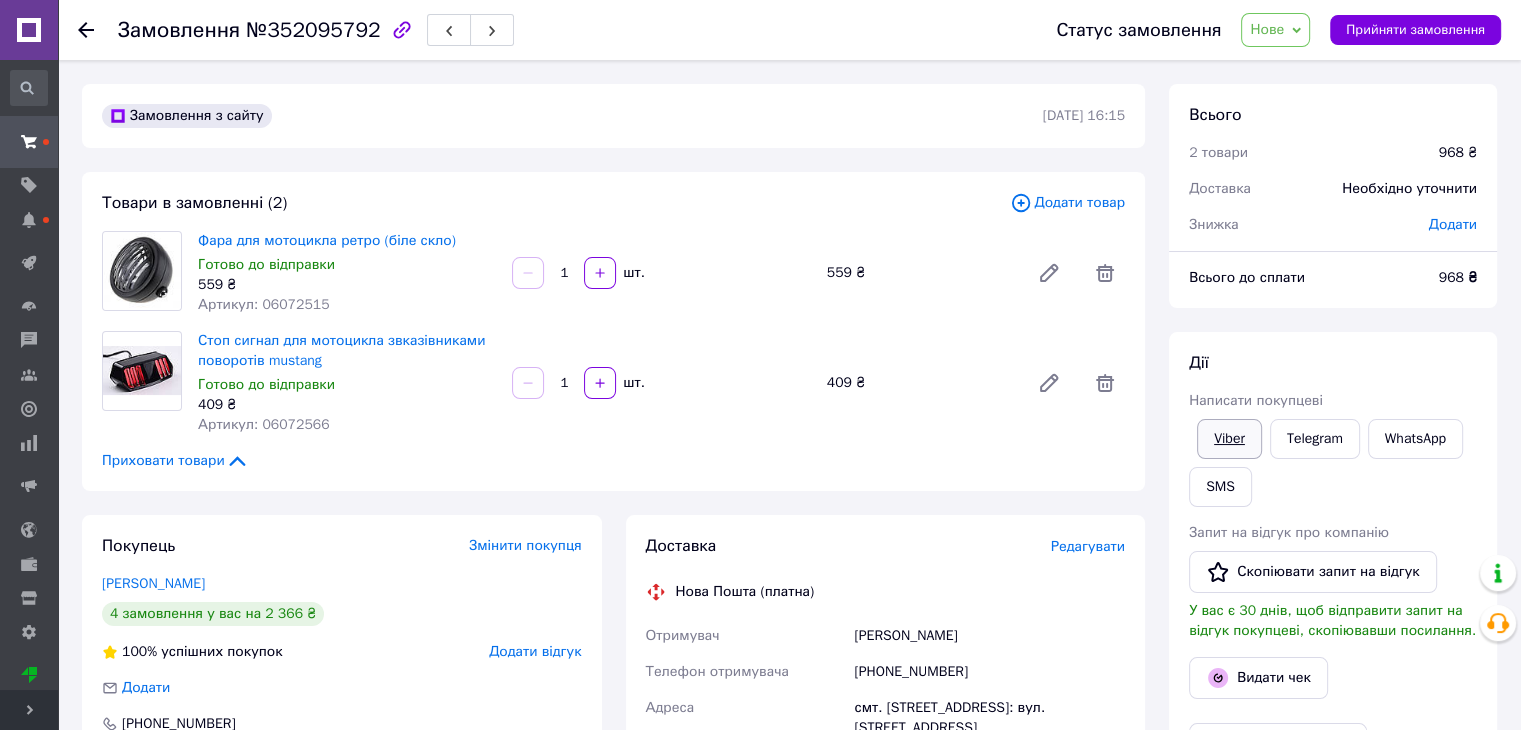 click on "Viber" at bounding box center (1229, 439) 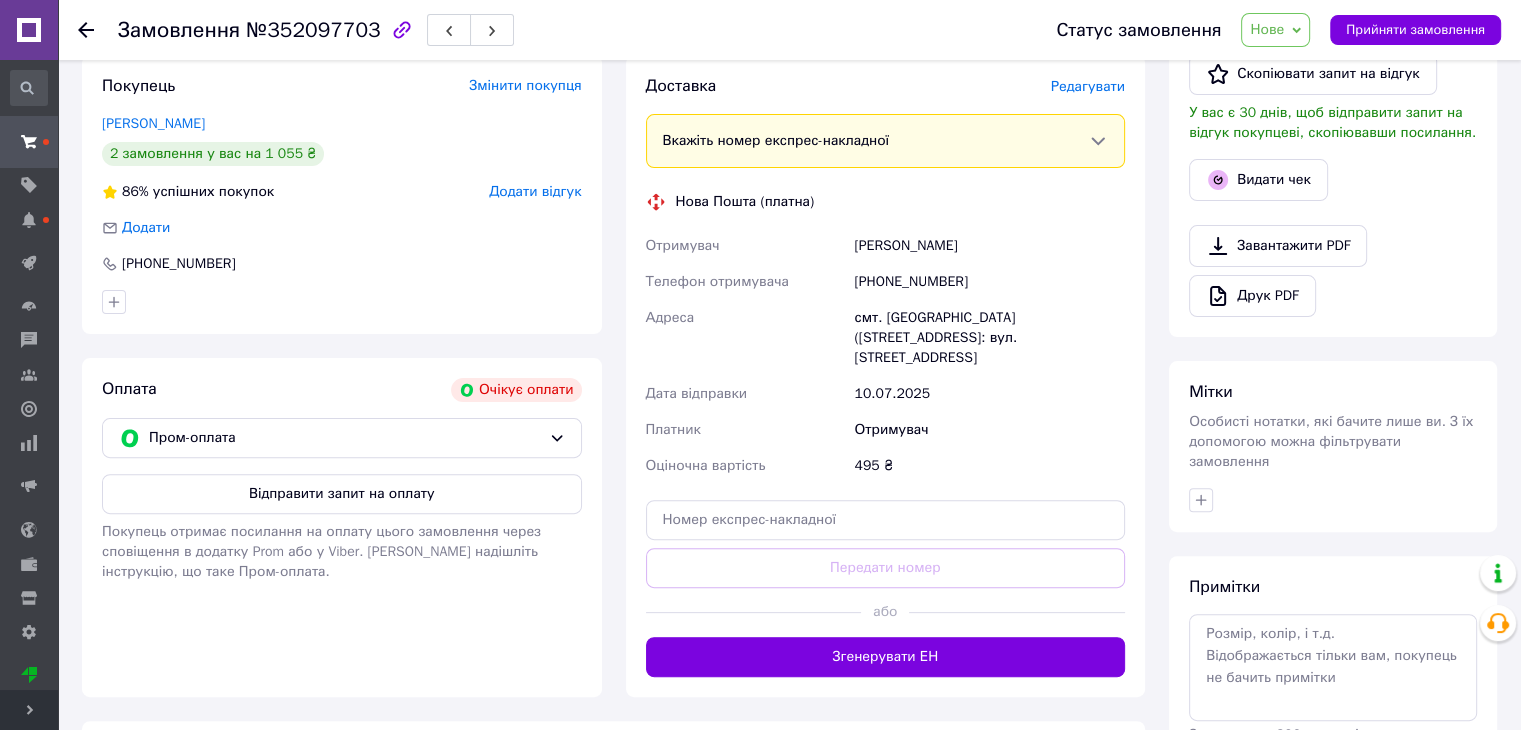 scroll, scrollTop: 632, scrollLeft: 0, axis: vertical 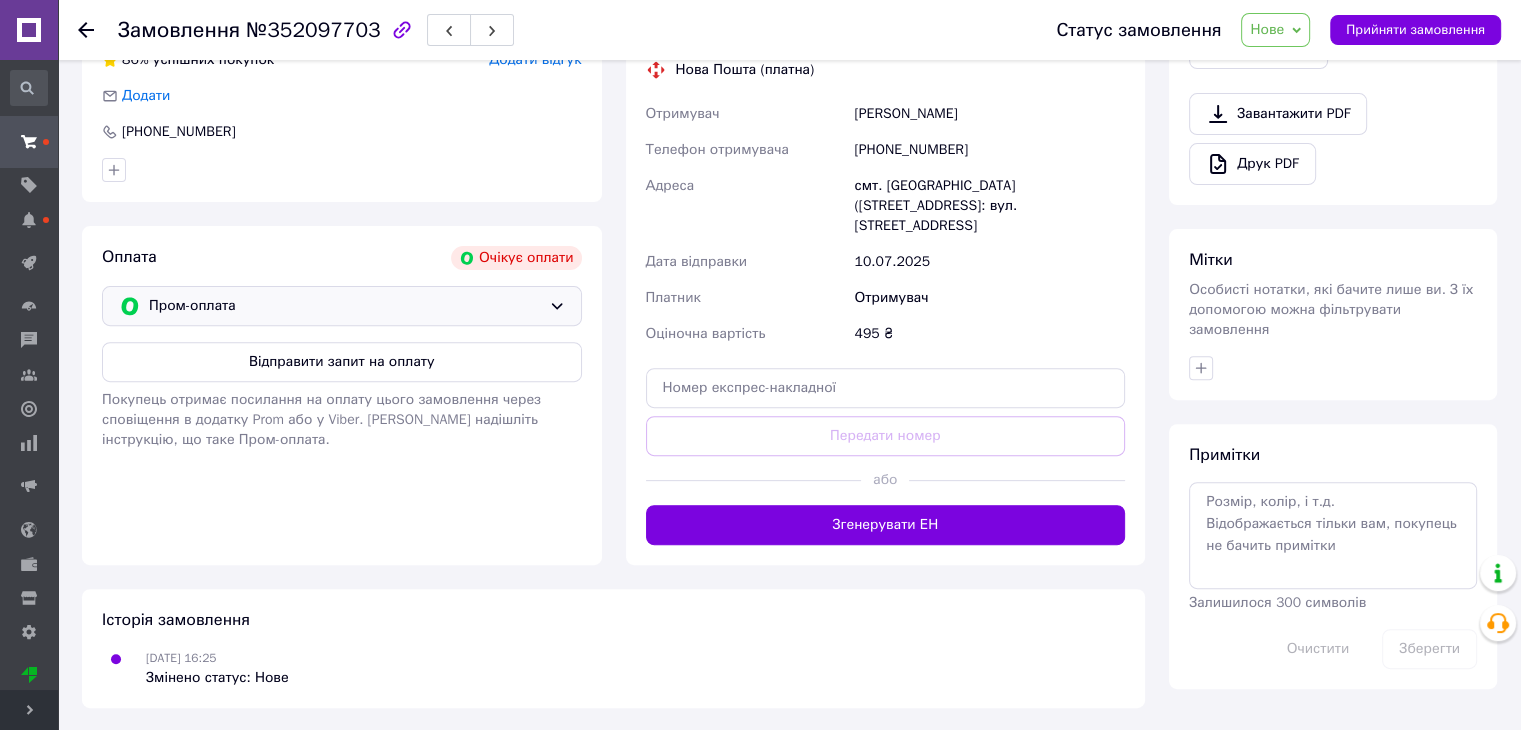 click on "Пром-оплата" at bounding box center [342, 306] 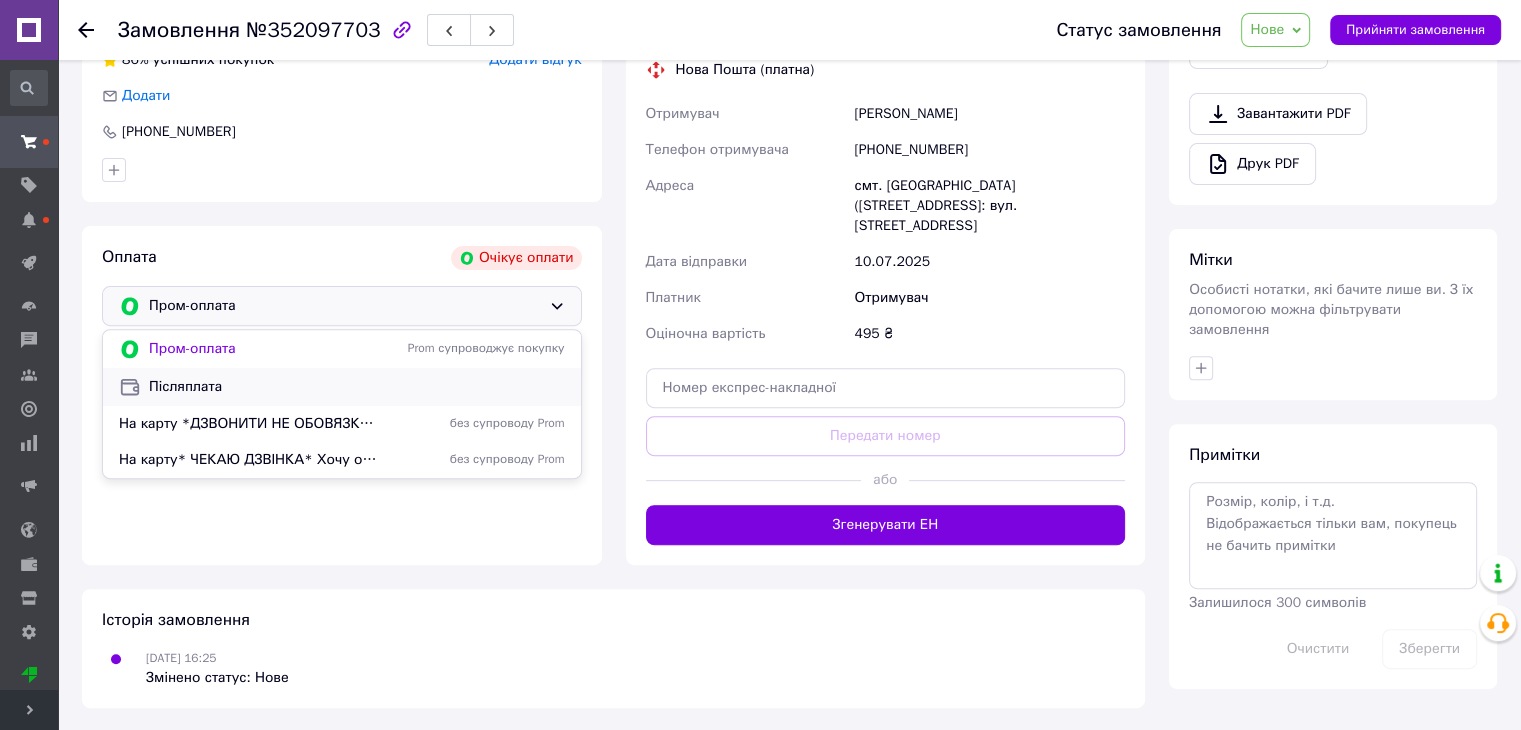 click on "Післяплата" at bounding box center [357, 387] 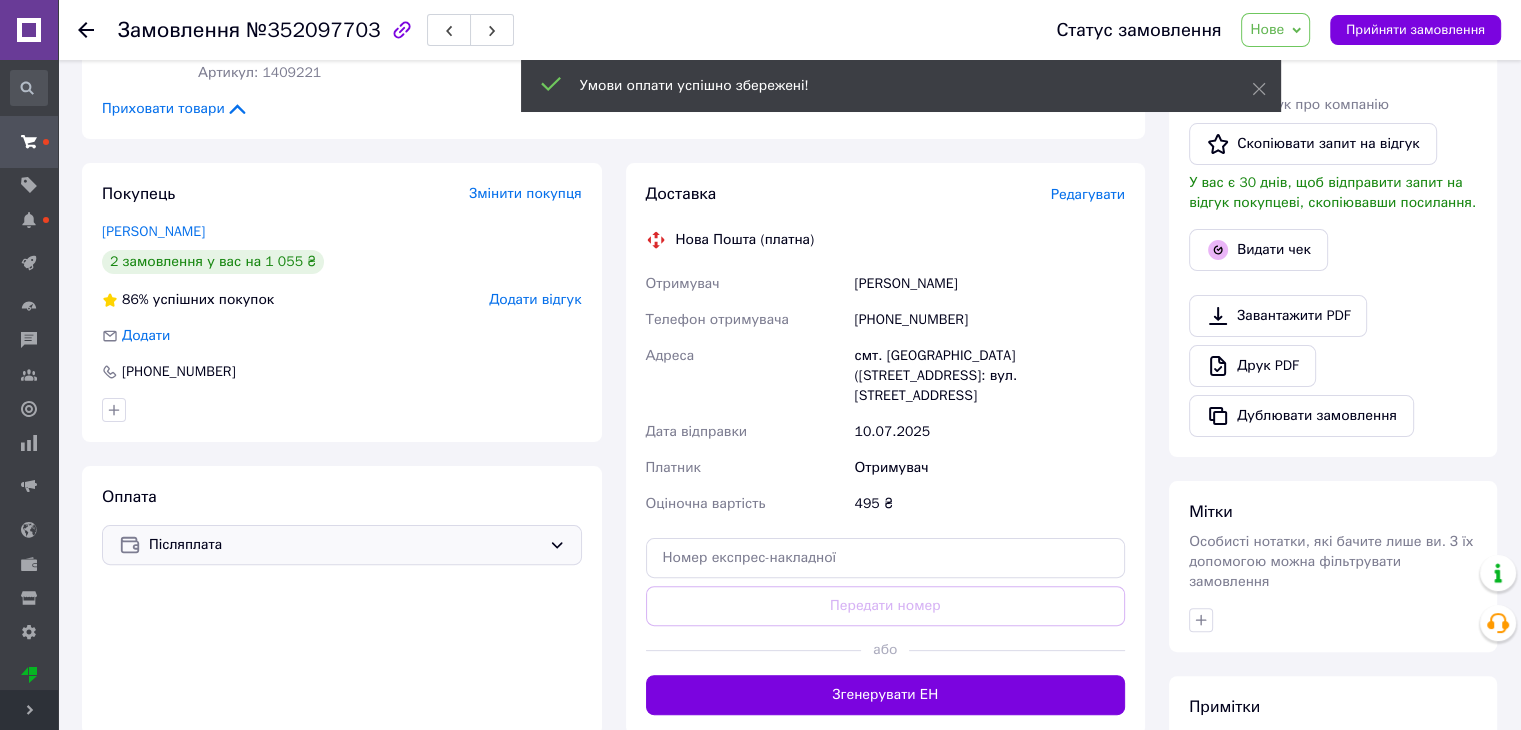 scroll, scrollTop: 92, scrollLeft: 0, axis: vertical 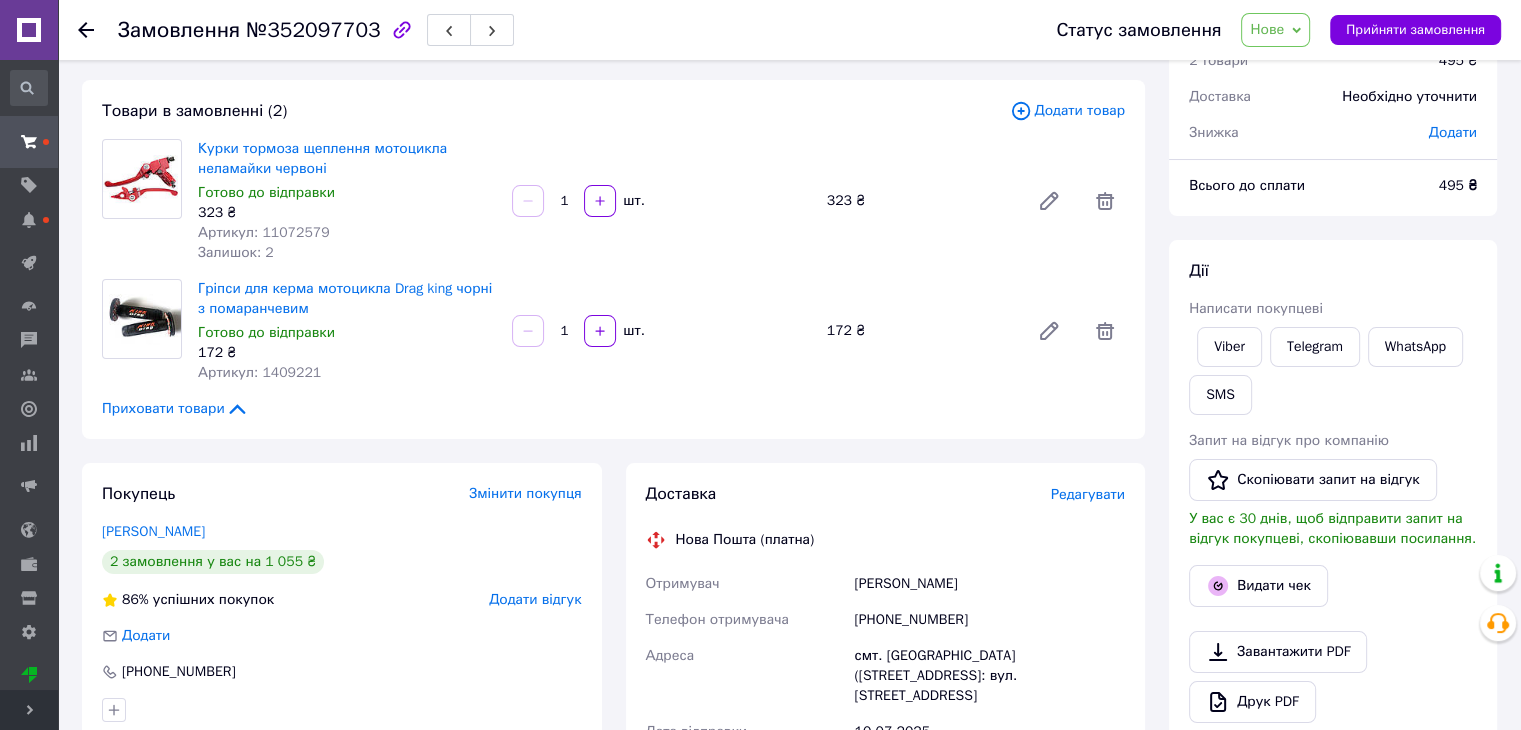click on "Нове" at bounding box center (1267, 29) 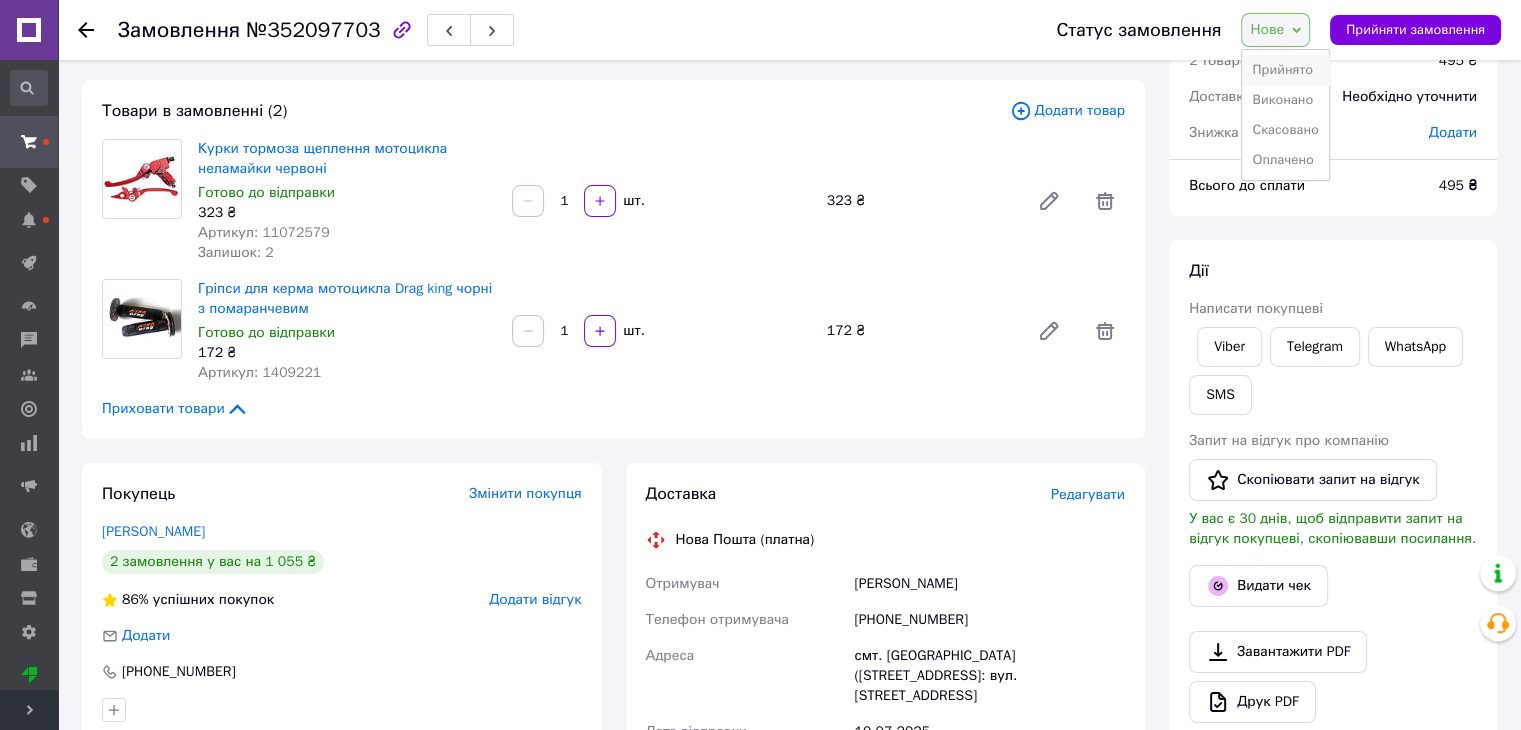 click on "Прийнято" at bounding box center [1285, 70] 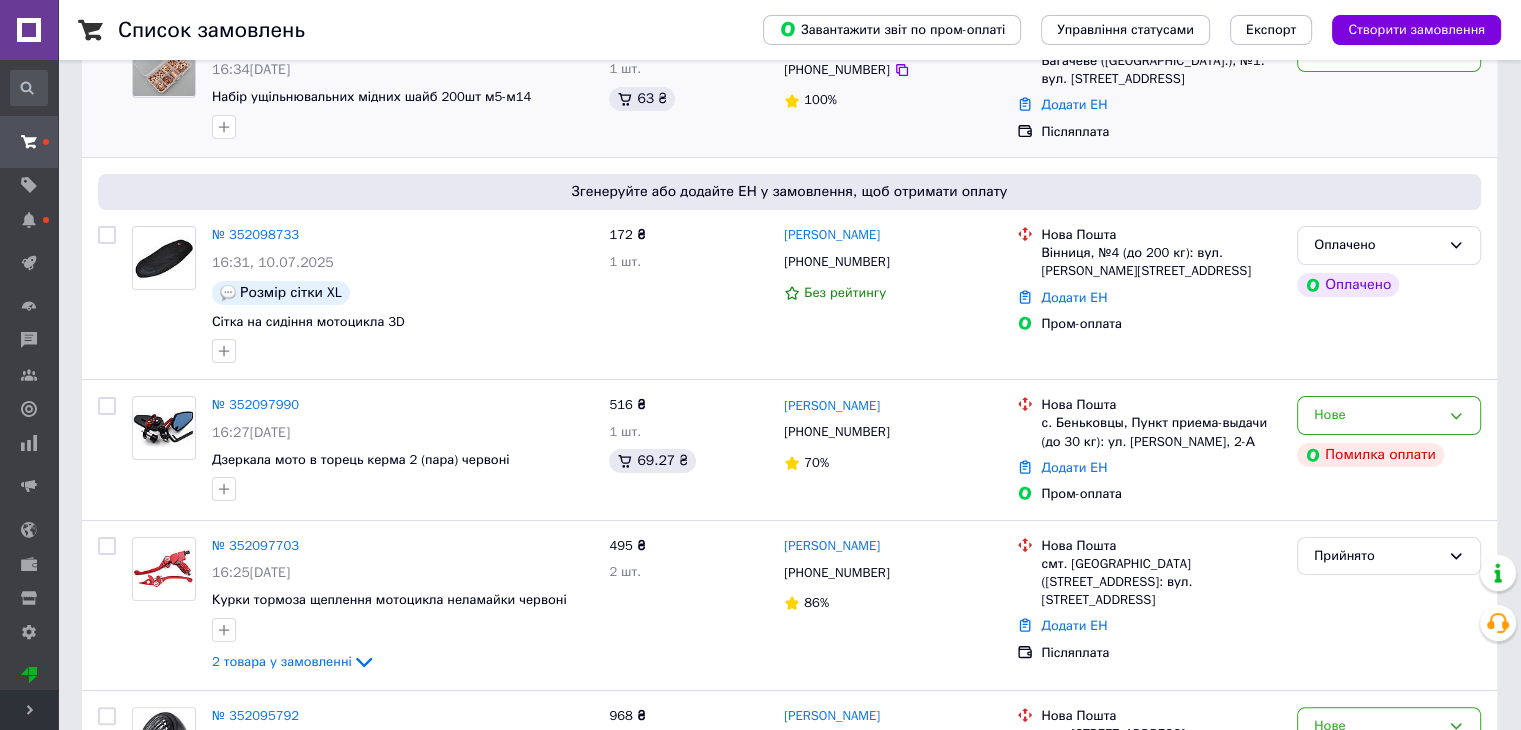 scroll, scrollTop: 400, scrollLeft: 0, axis: vertical 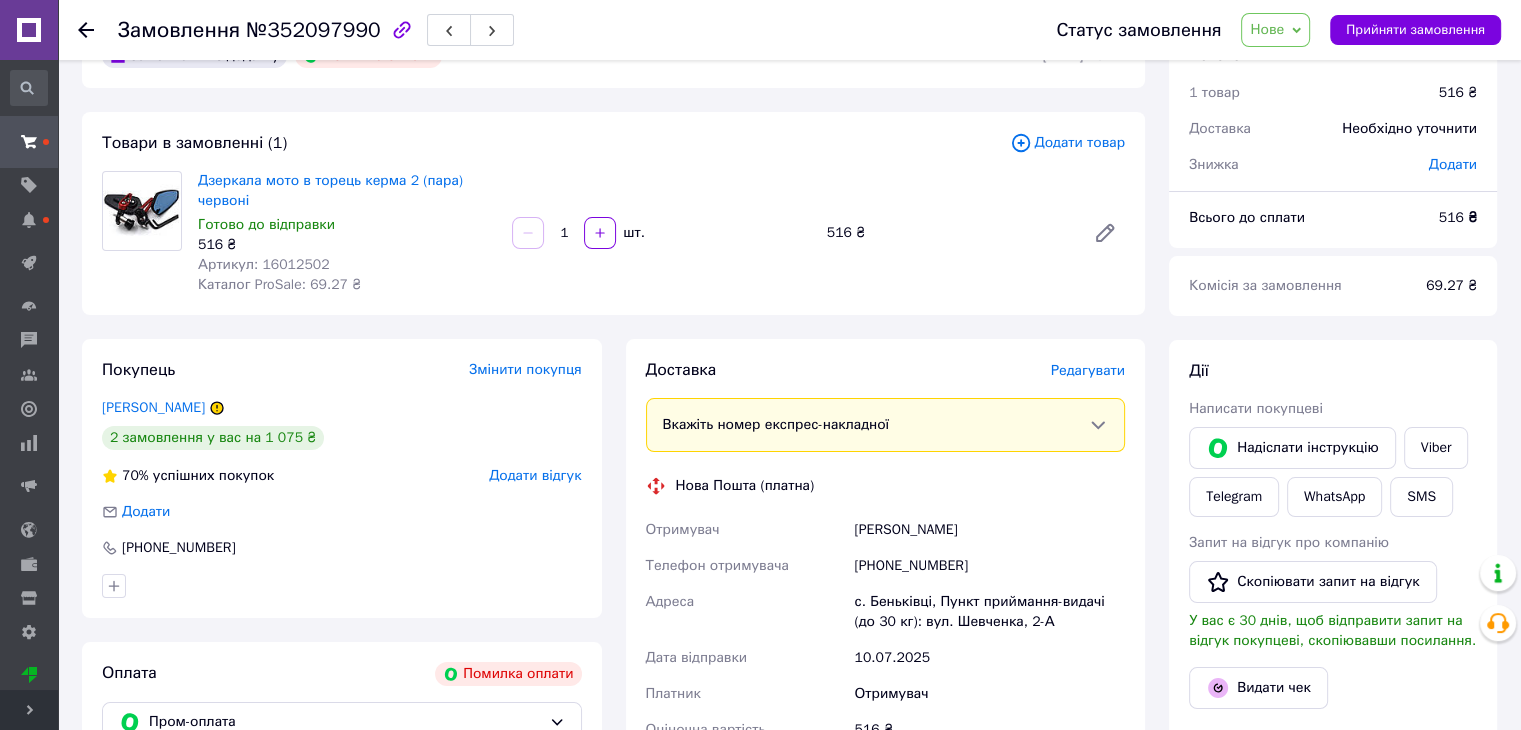 click on "Нове" at bounding box center [1267, 29] 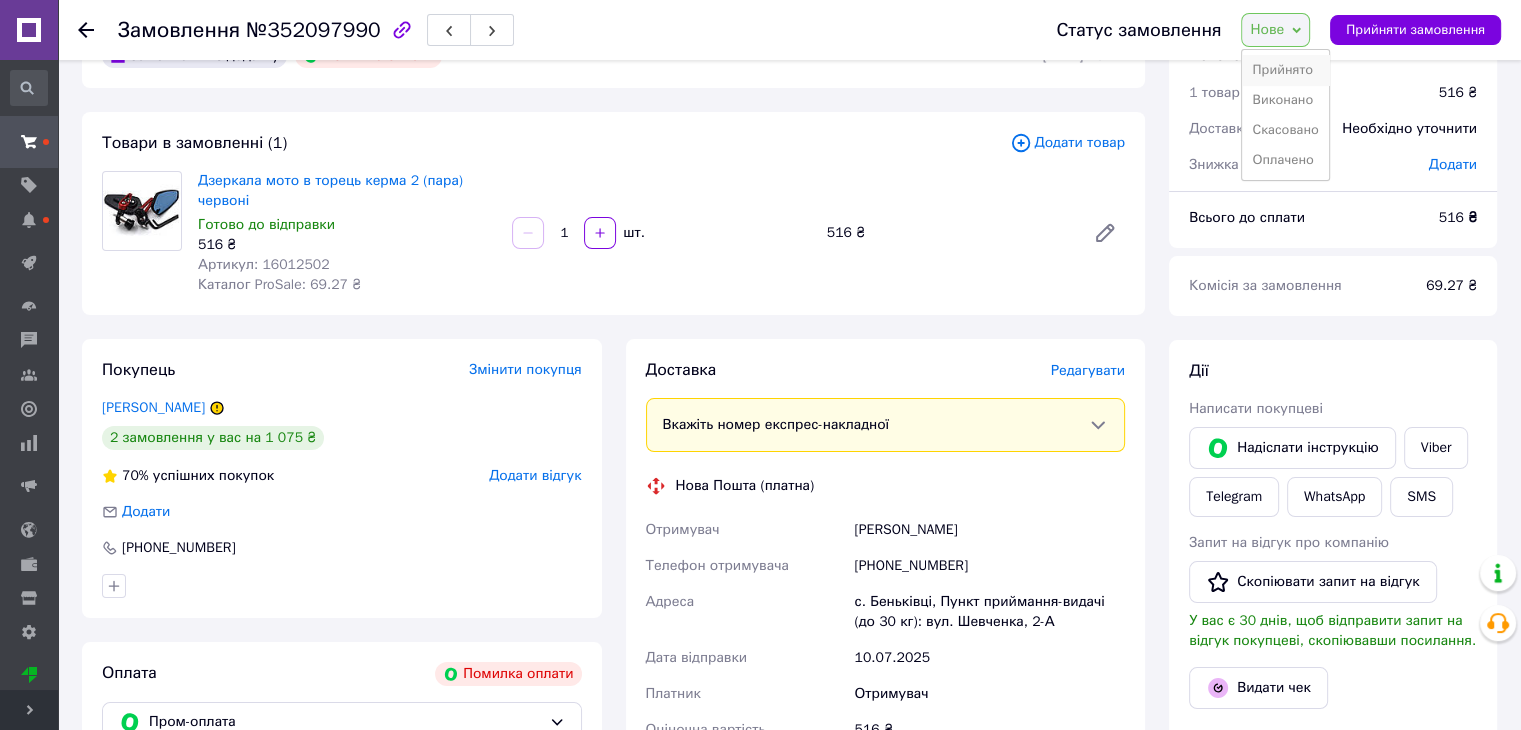 click on "Прийнято" at bounding box center (1285, 70) 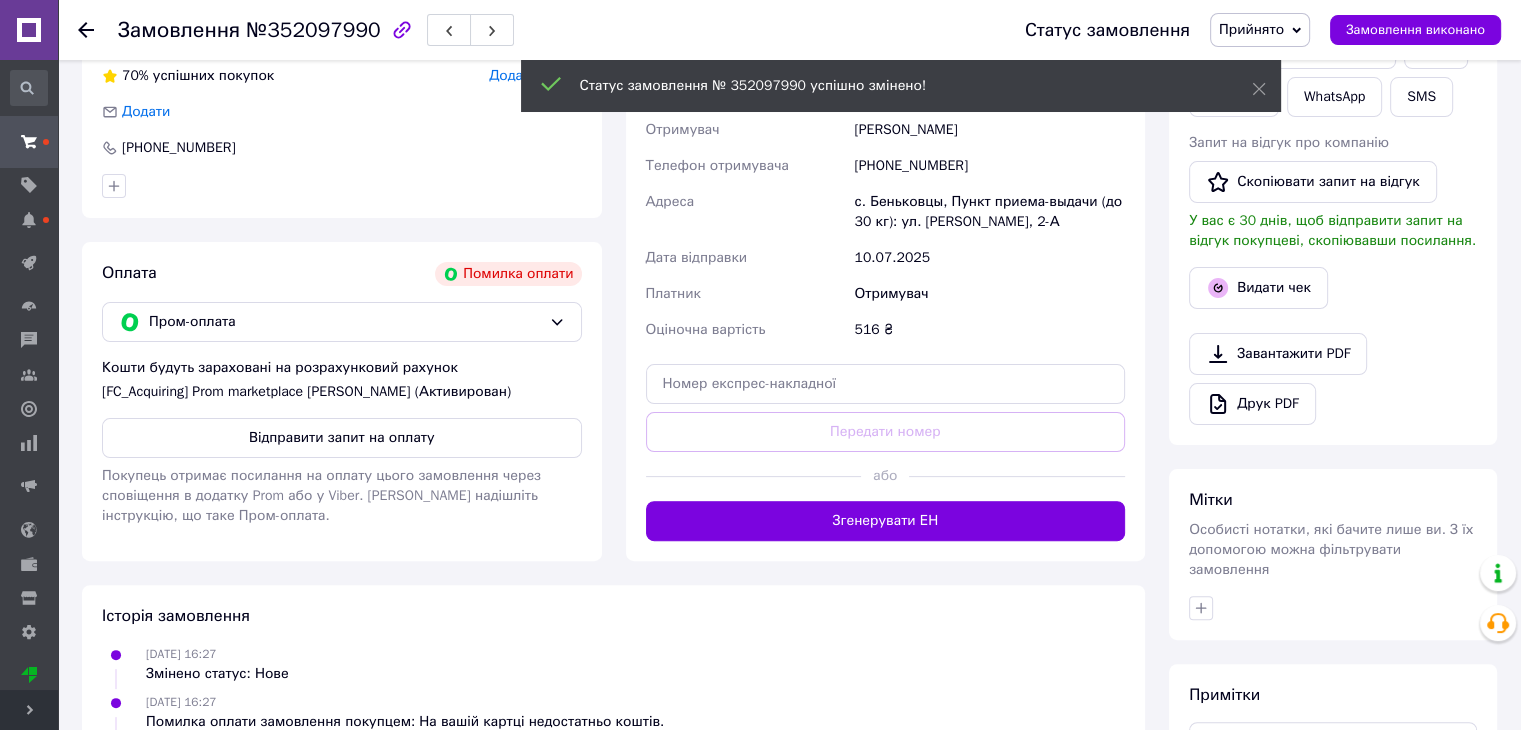scroll, scrollTop: 560, scrollLeft: 0, axis: vertical 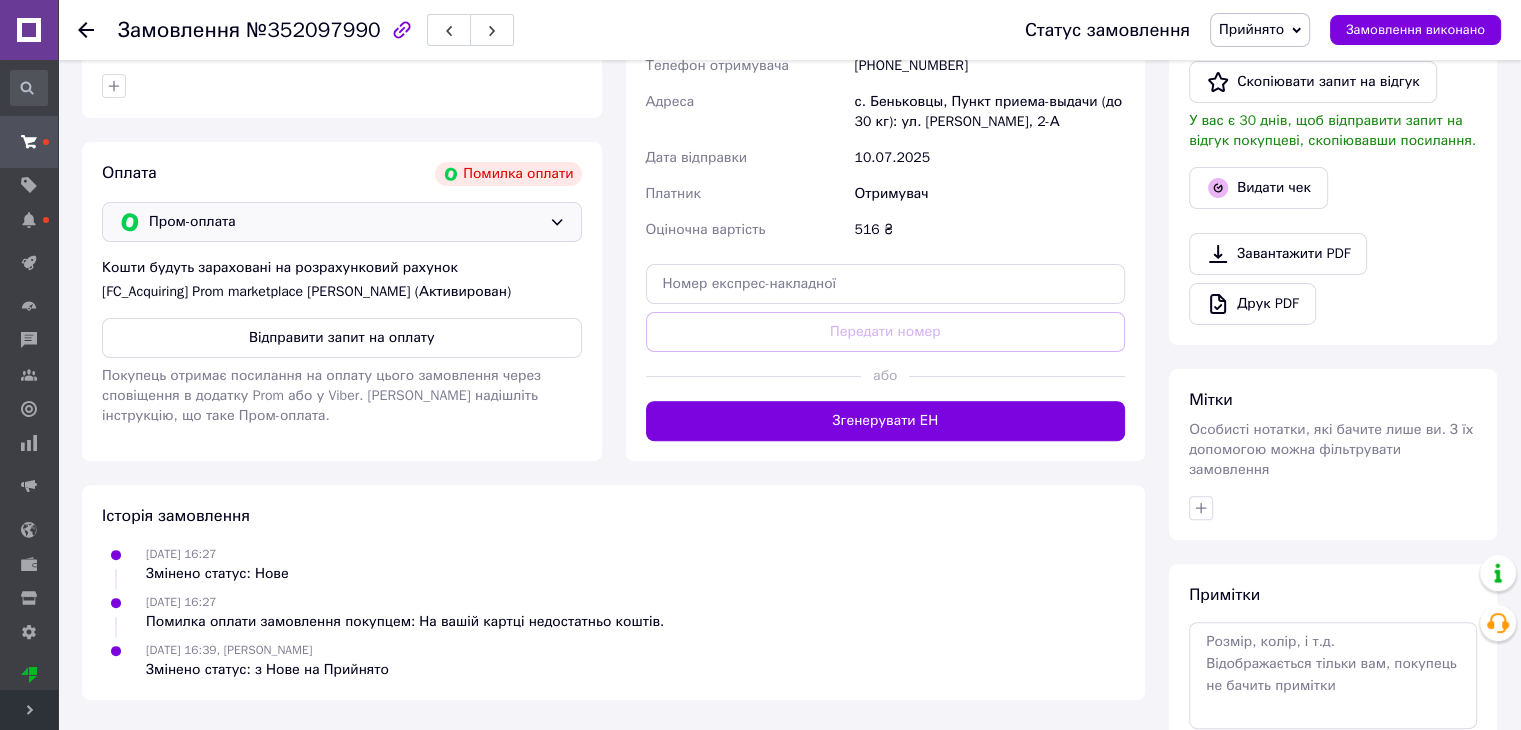 click on "Пром-оплата" at bounding box center [345, 222] 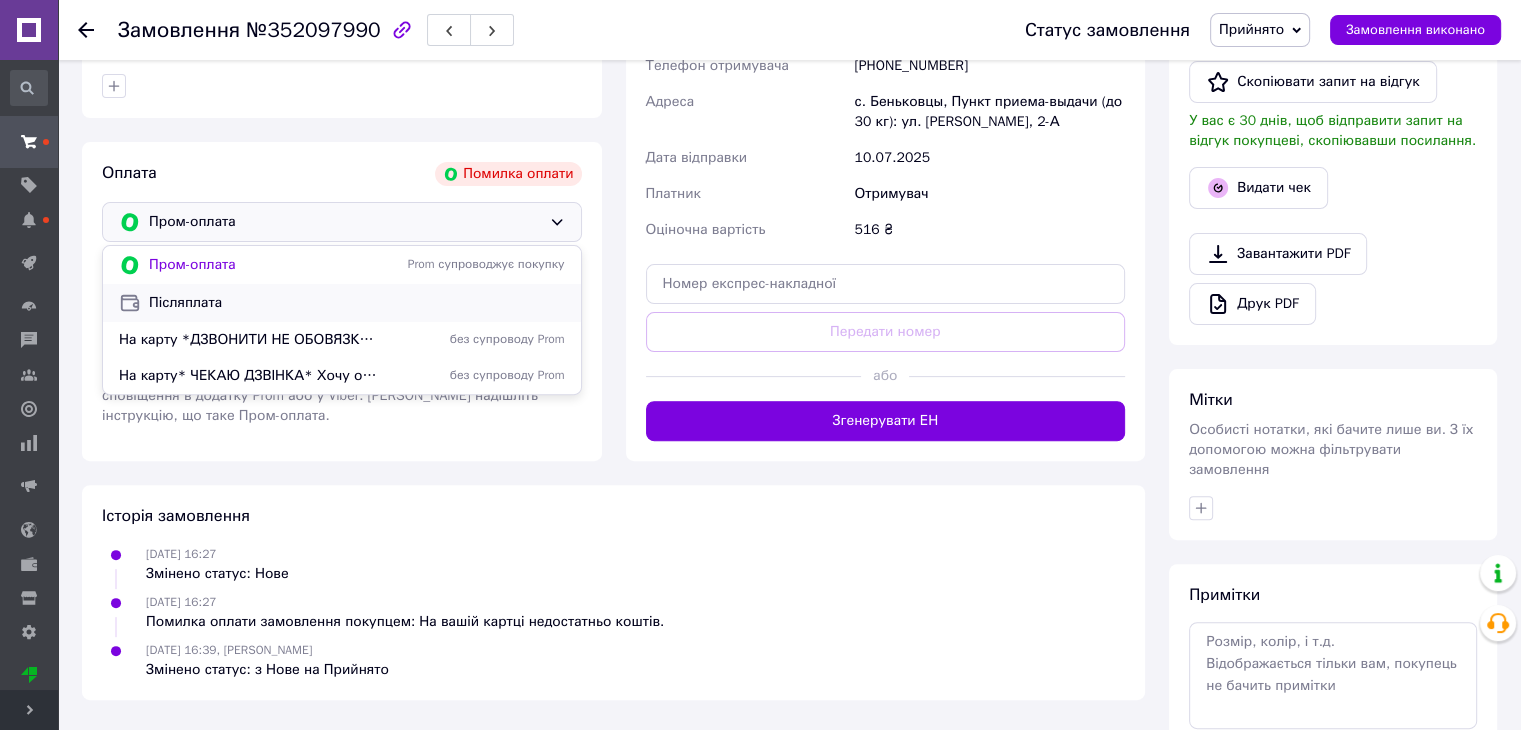 click on "Післяплата" at bounding box center [342, 303] 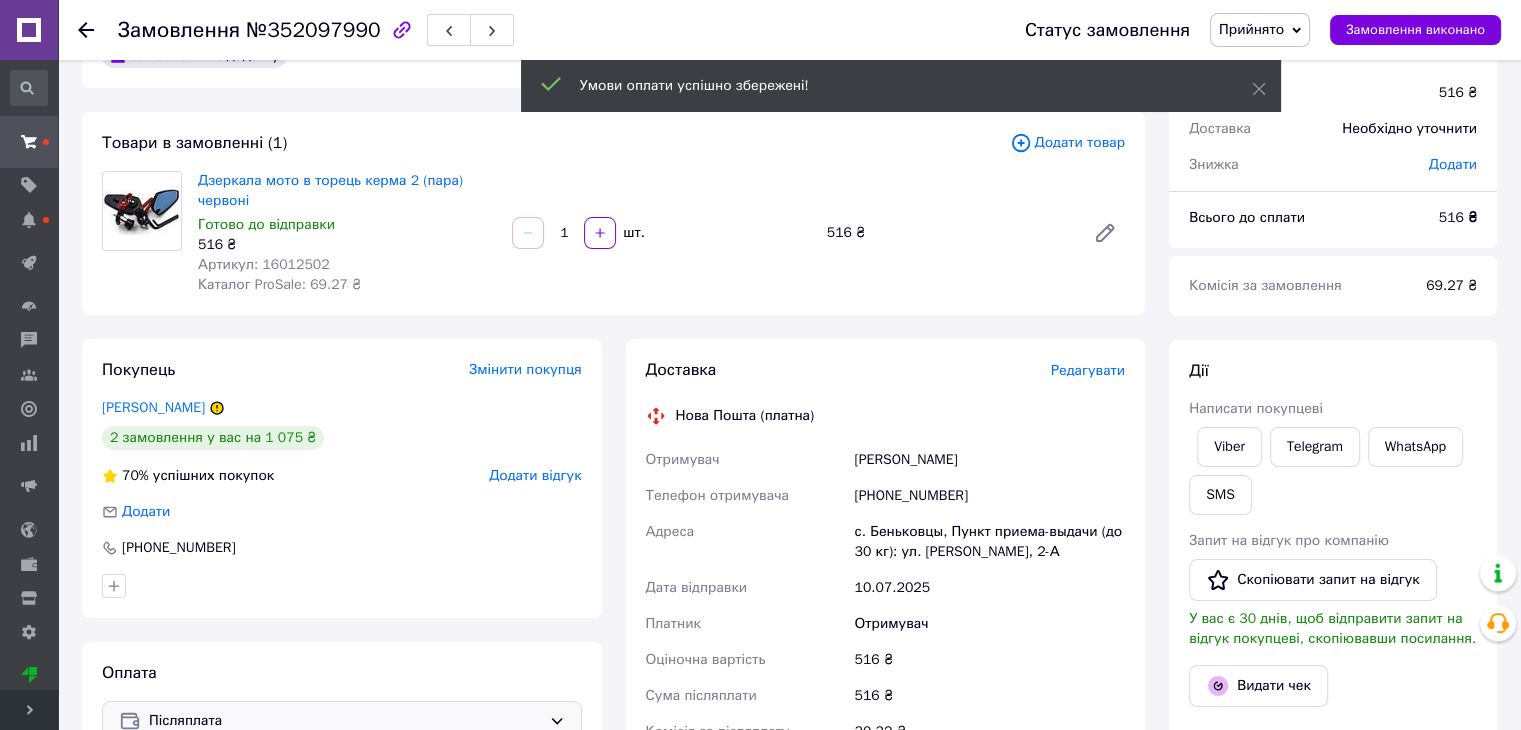 scroll, scrollTop: 0, scrollLeft: 0, axis: both 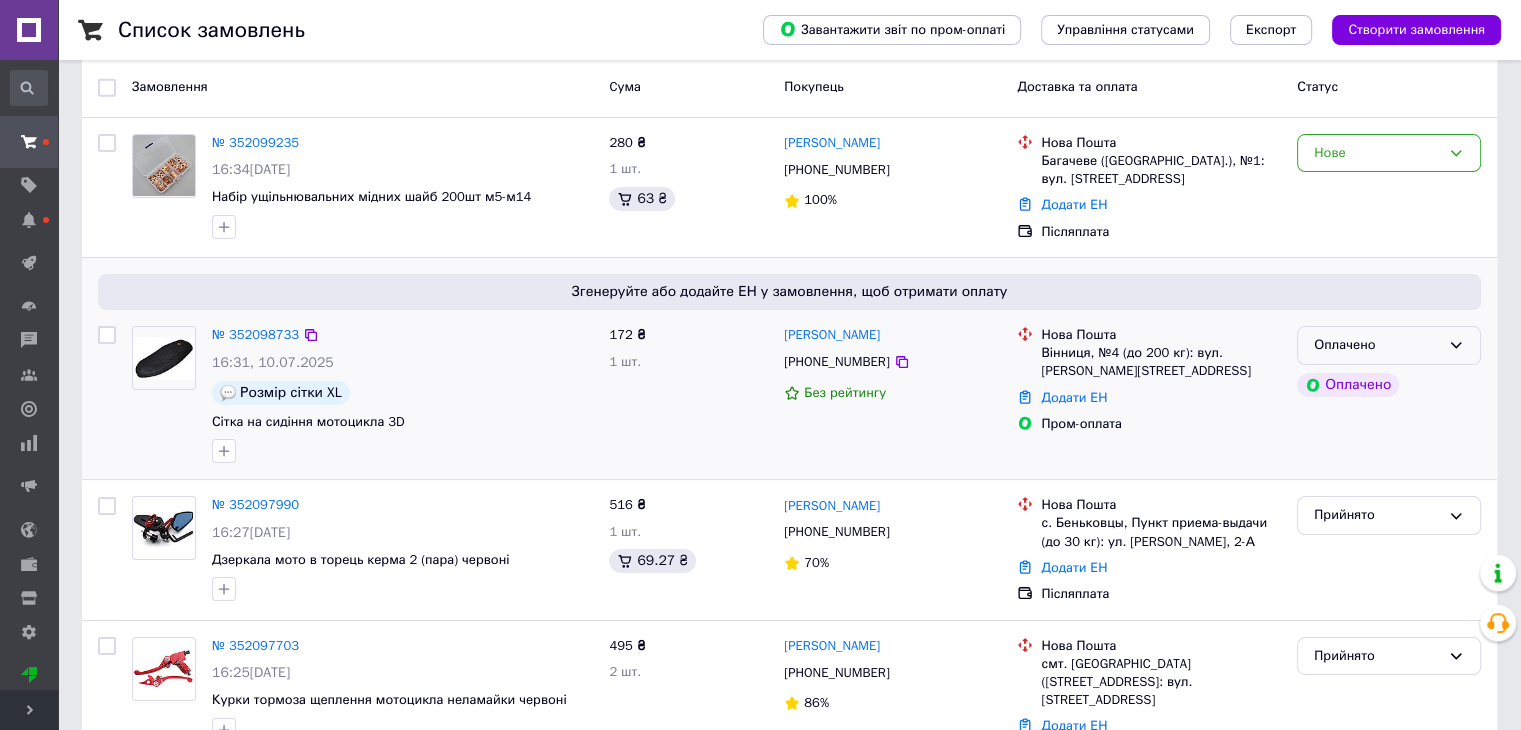 click on "Оплачено" at bounding box center (1377, 345) 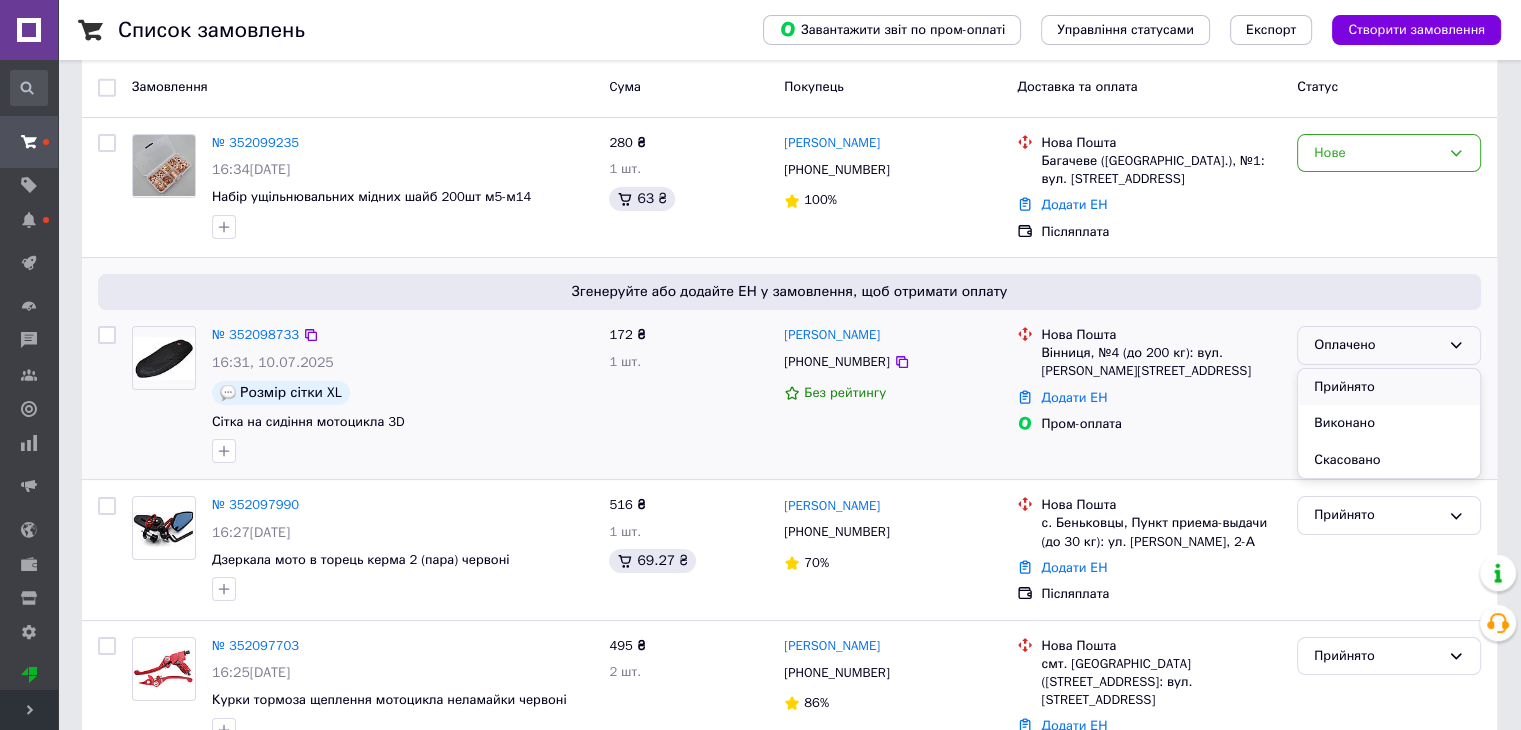 click on "Прийнято" at bounding box center [1389, 387] 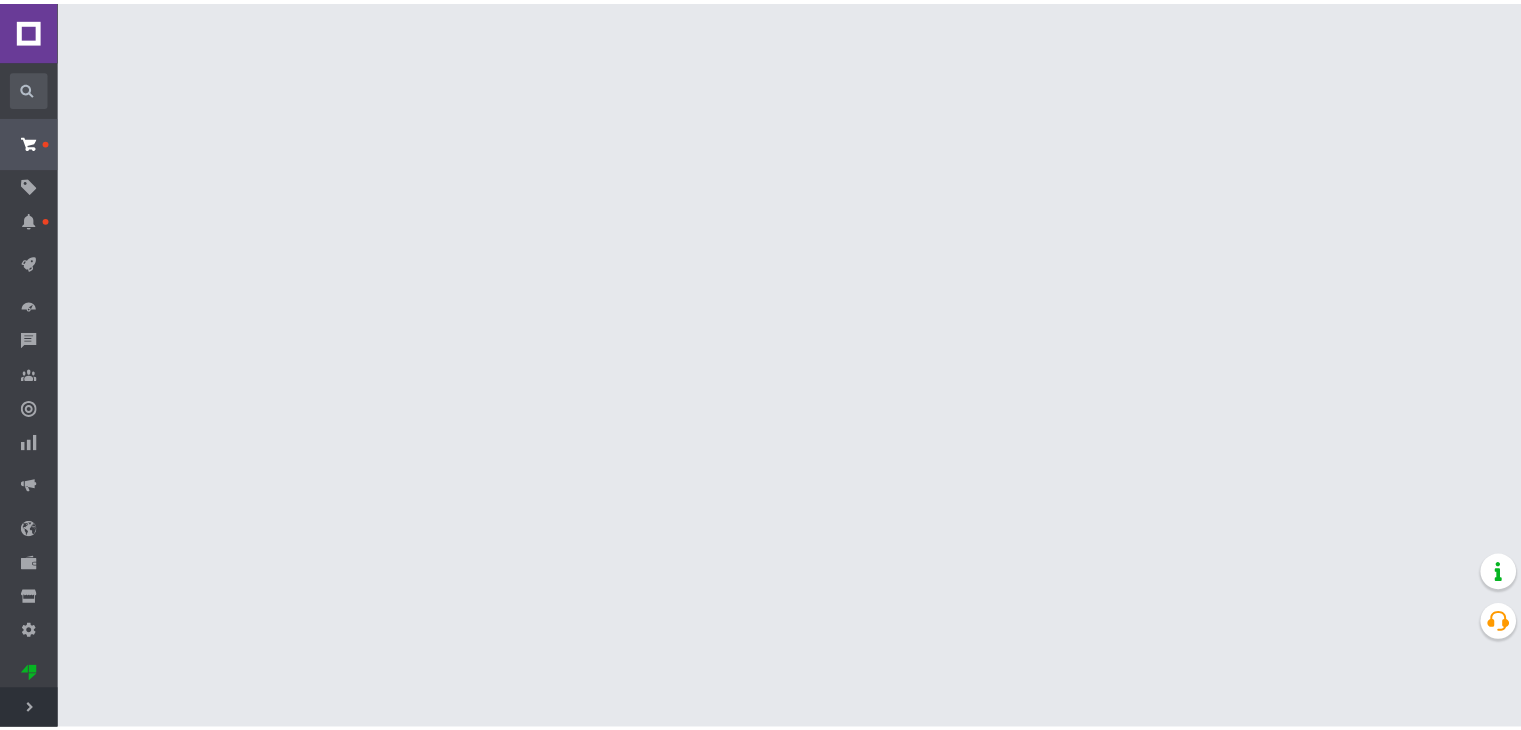 scroll, scrollTop: 0, scrollLeft: 0, axis: both 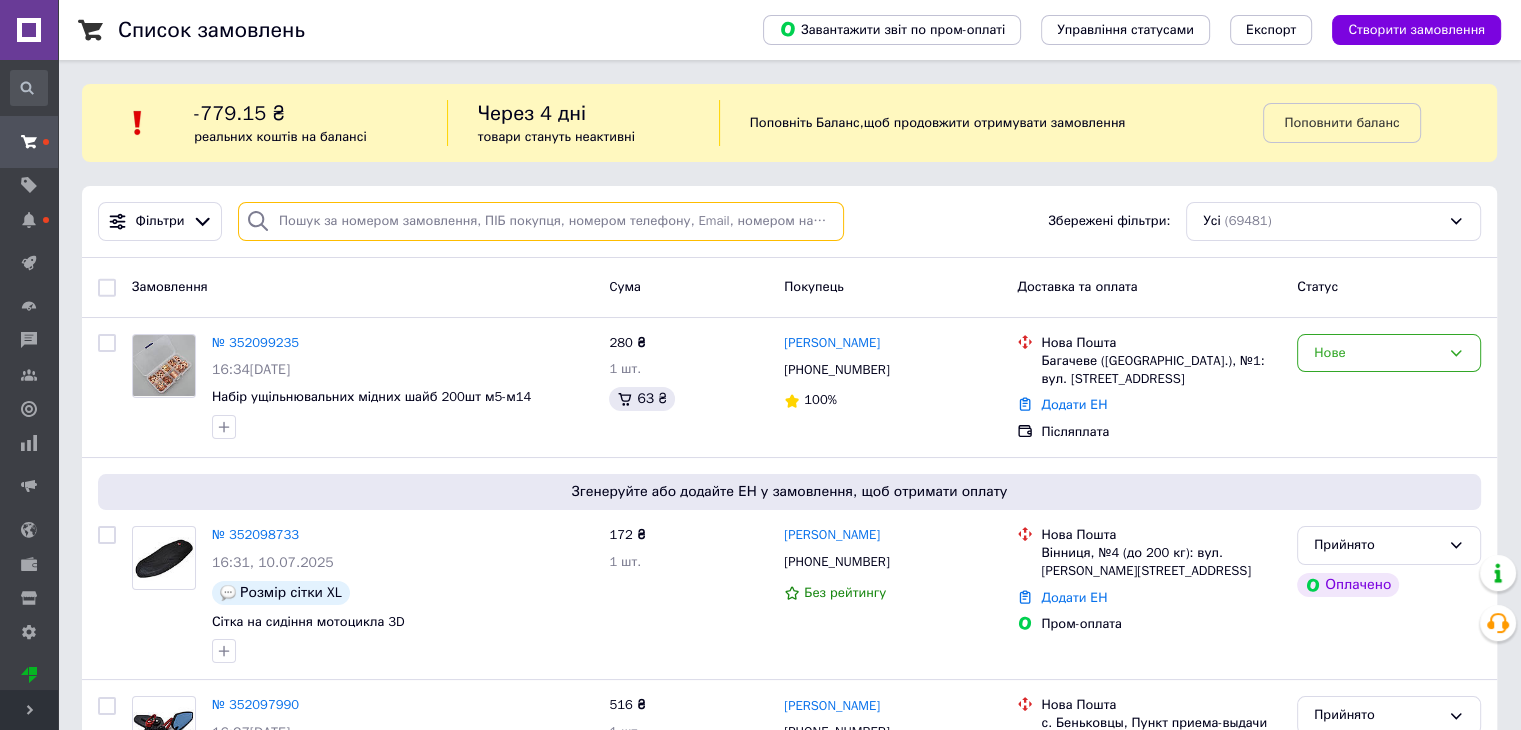 click at bounding box center (541, 221) 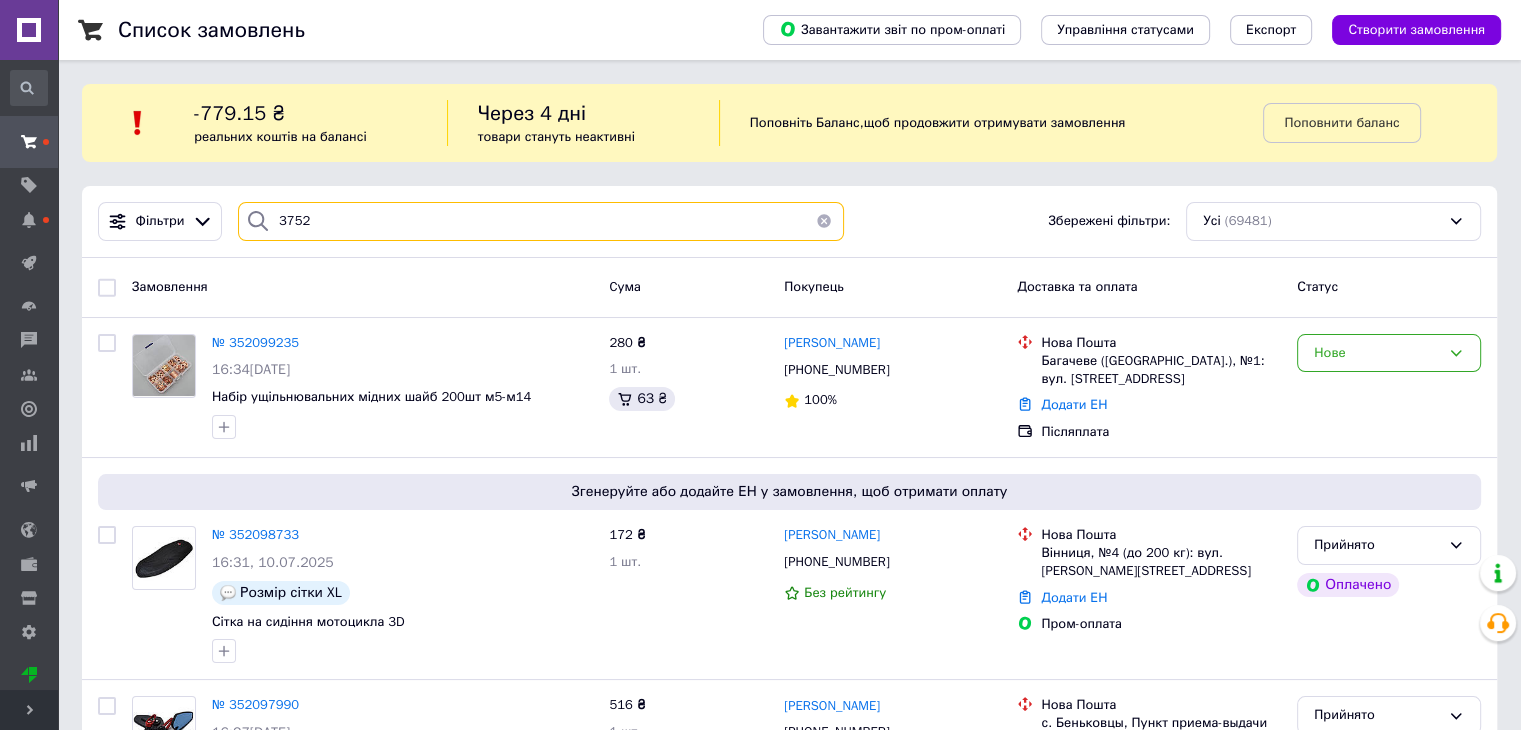 type on "3752" 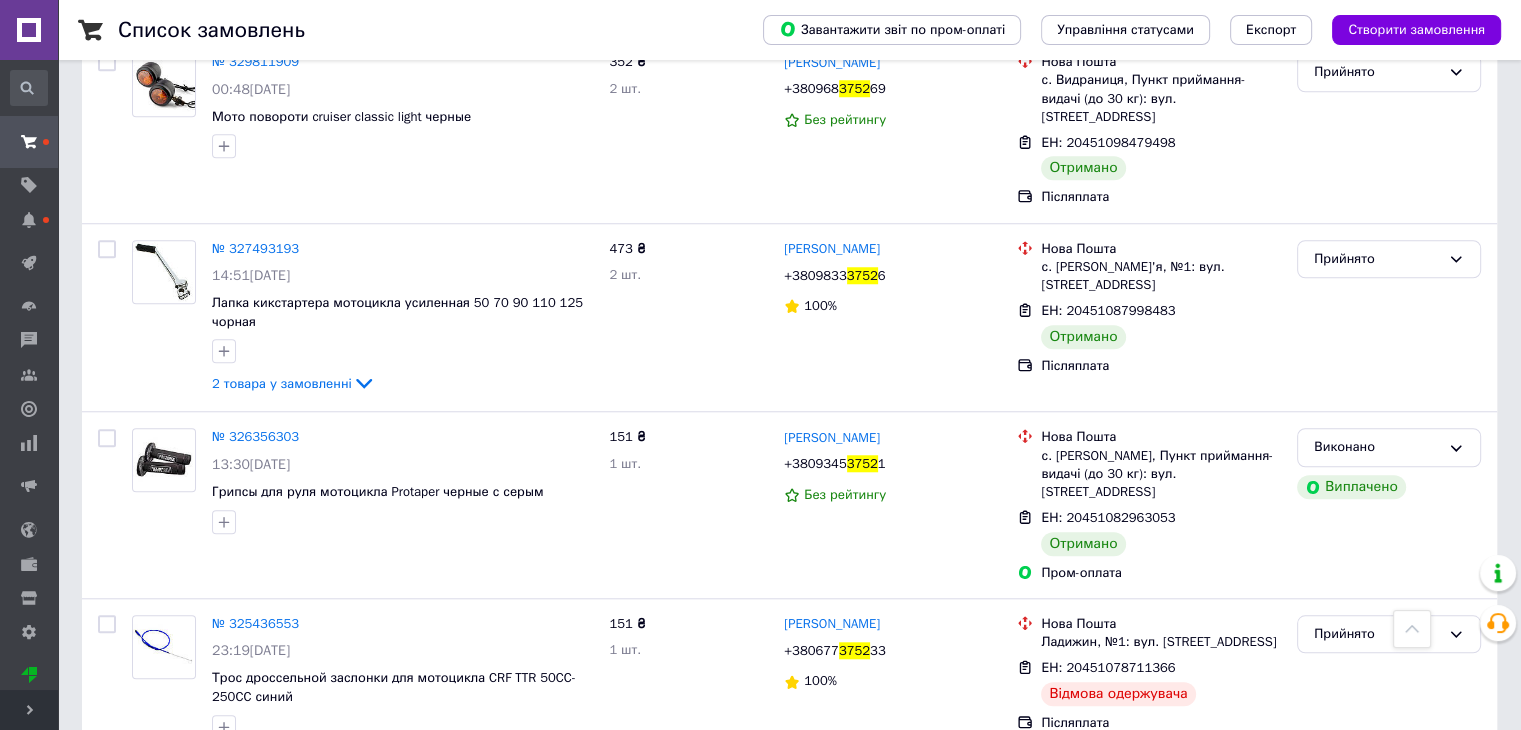 scroll, scrollTop: 1800, scrollLeft: 0, axis: vertical 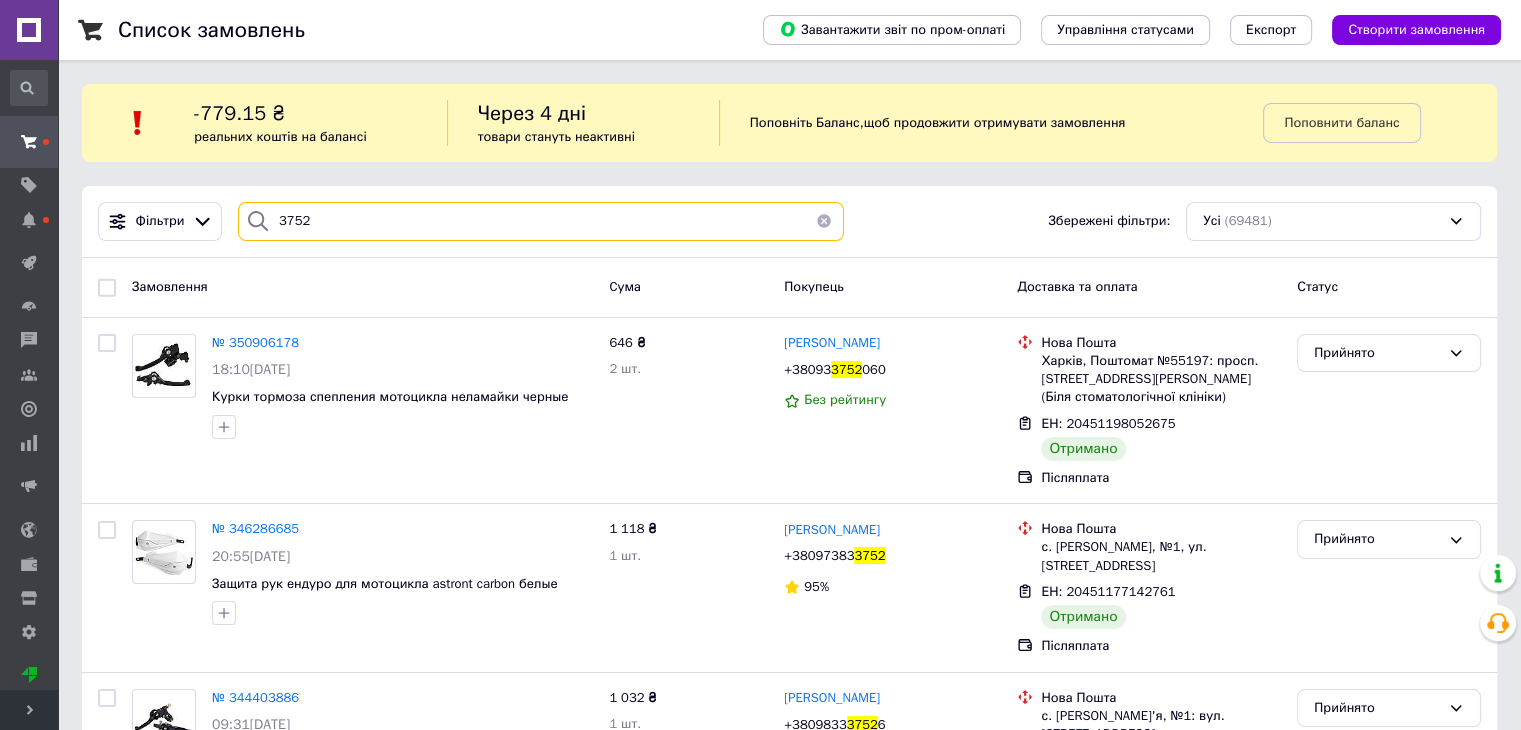 drag, startPoint x: 327, startPoint y: 211, endPoint x: 268, endPoint y: 217, distance: 59.3043 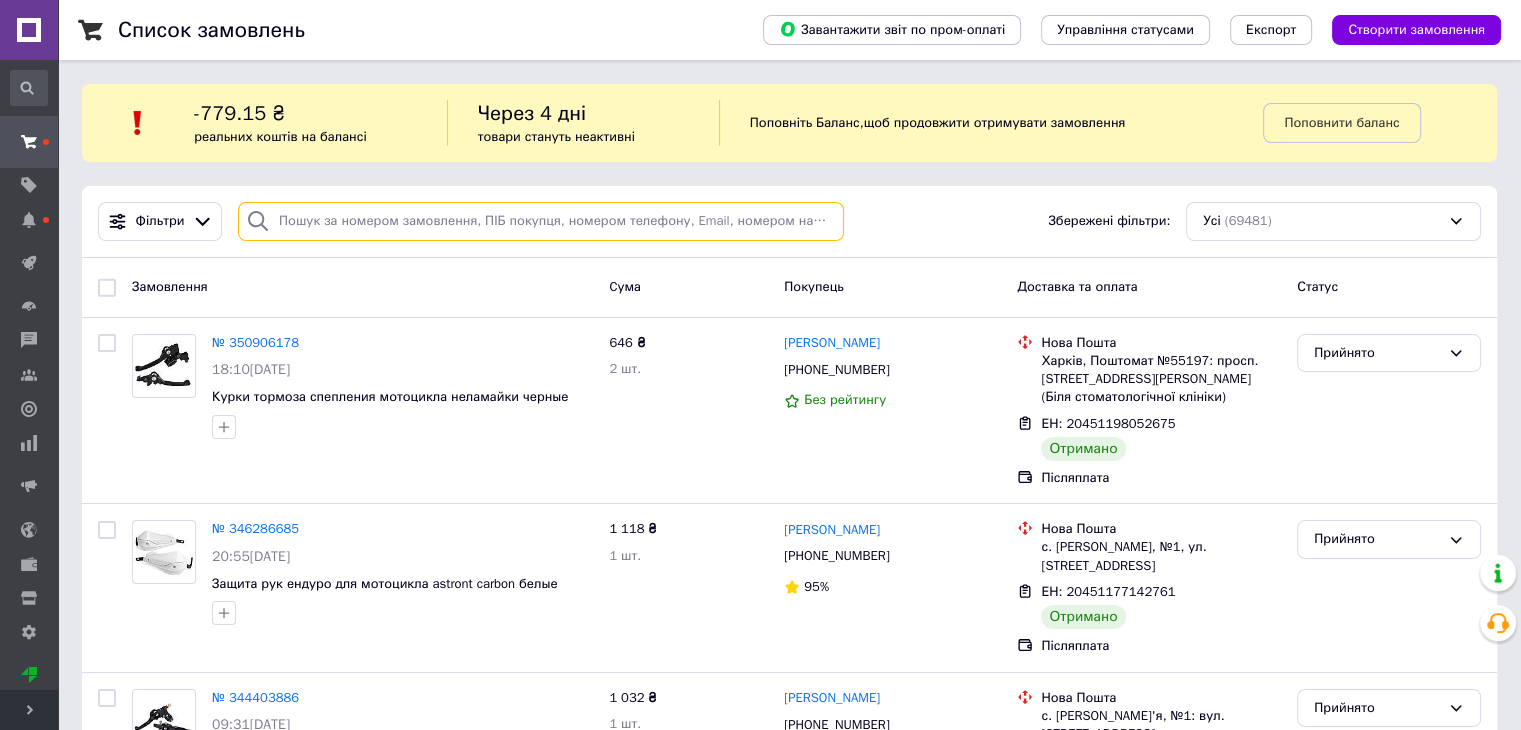 type 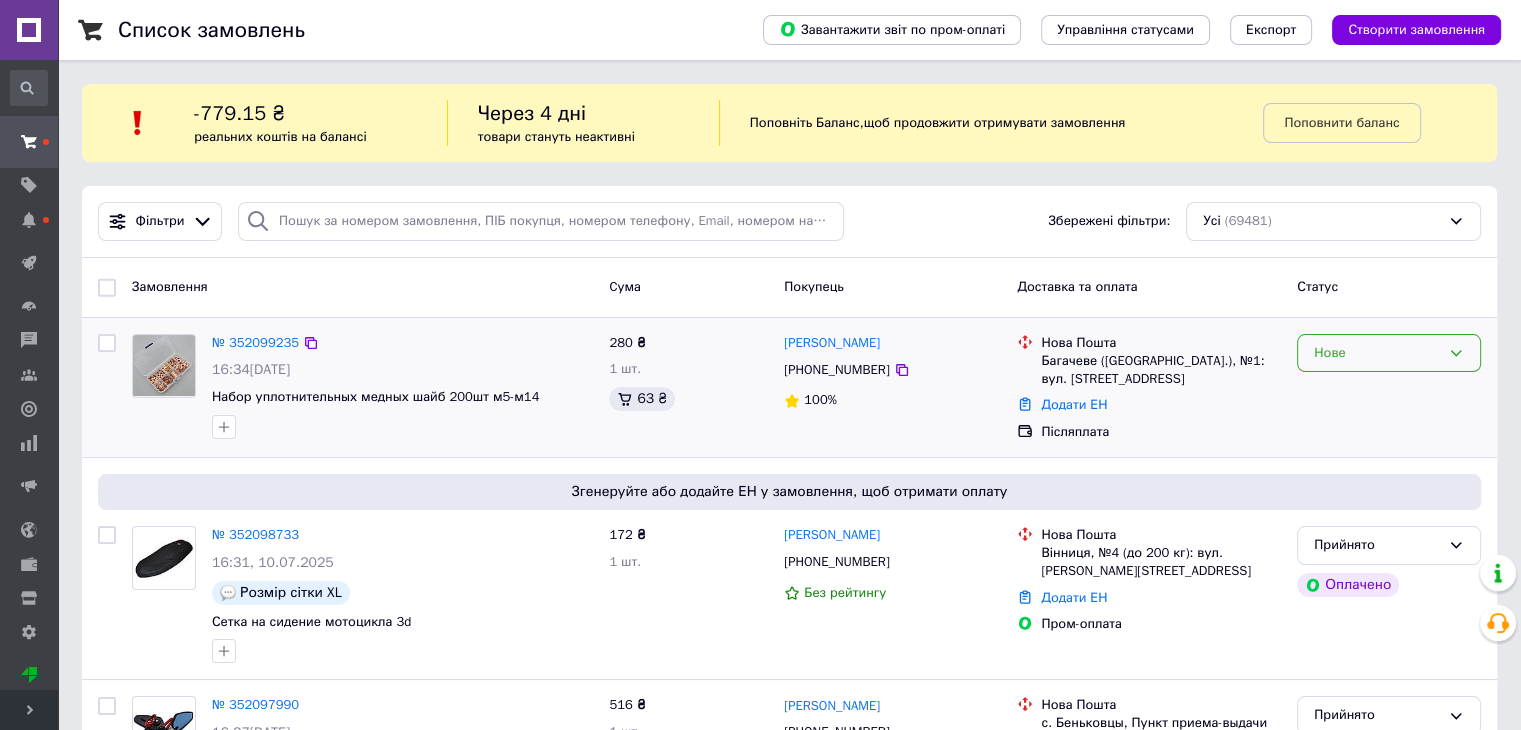 click on "Нове" at bounding box center [1377, 353] 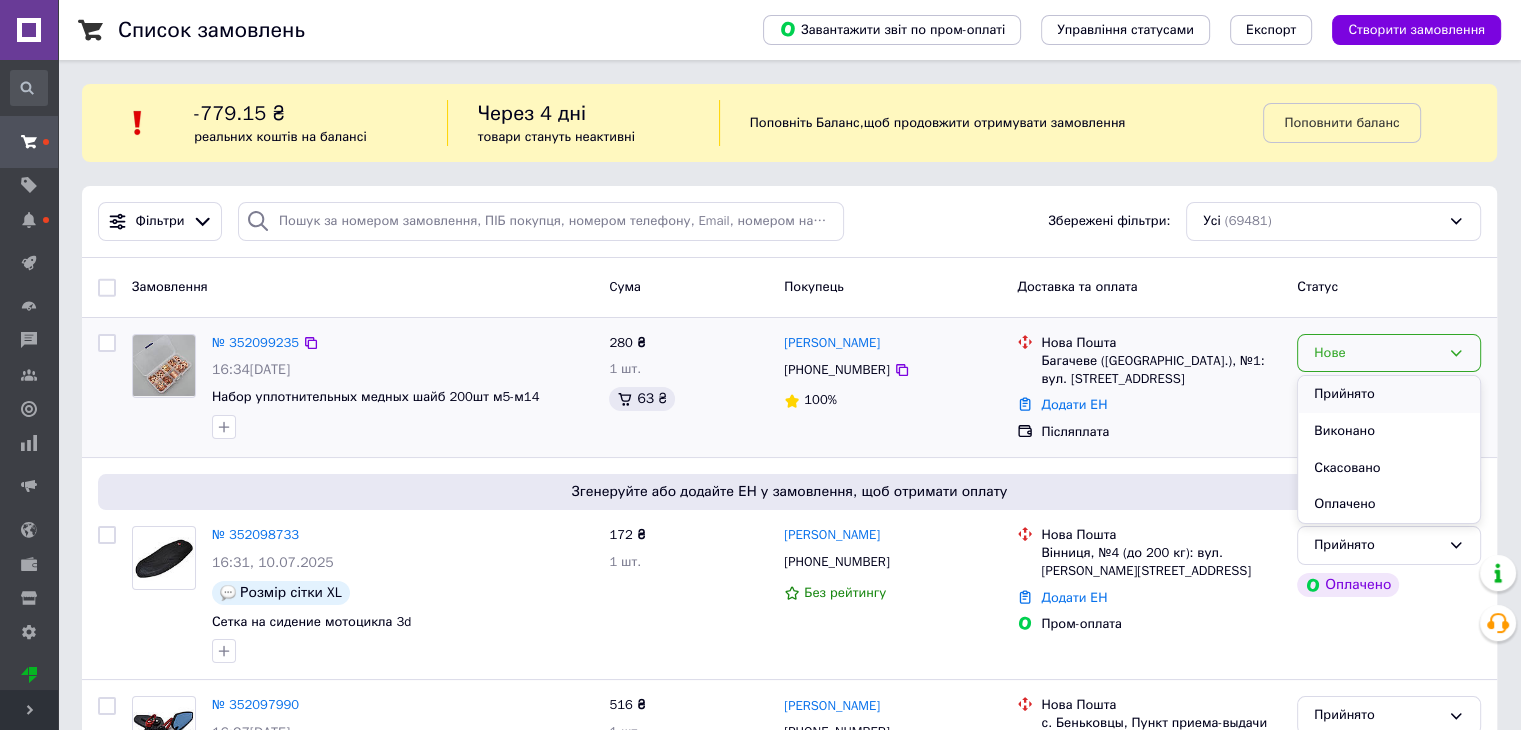 click on "Прийнято" at bounding box center (1389, 394) 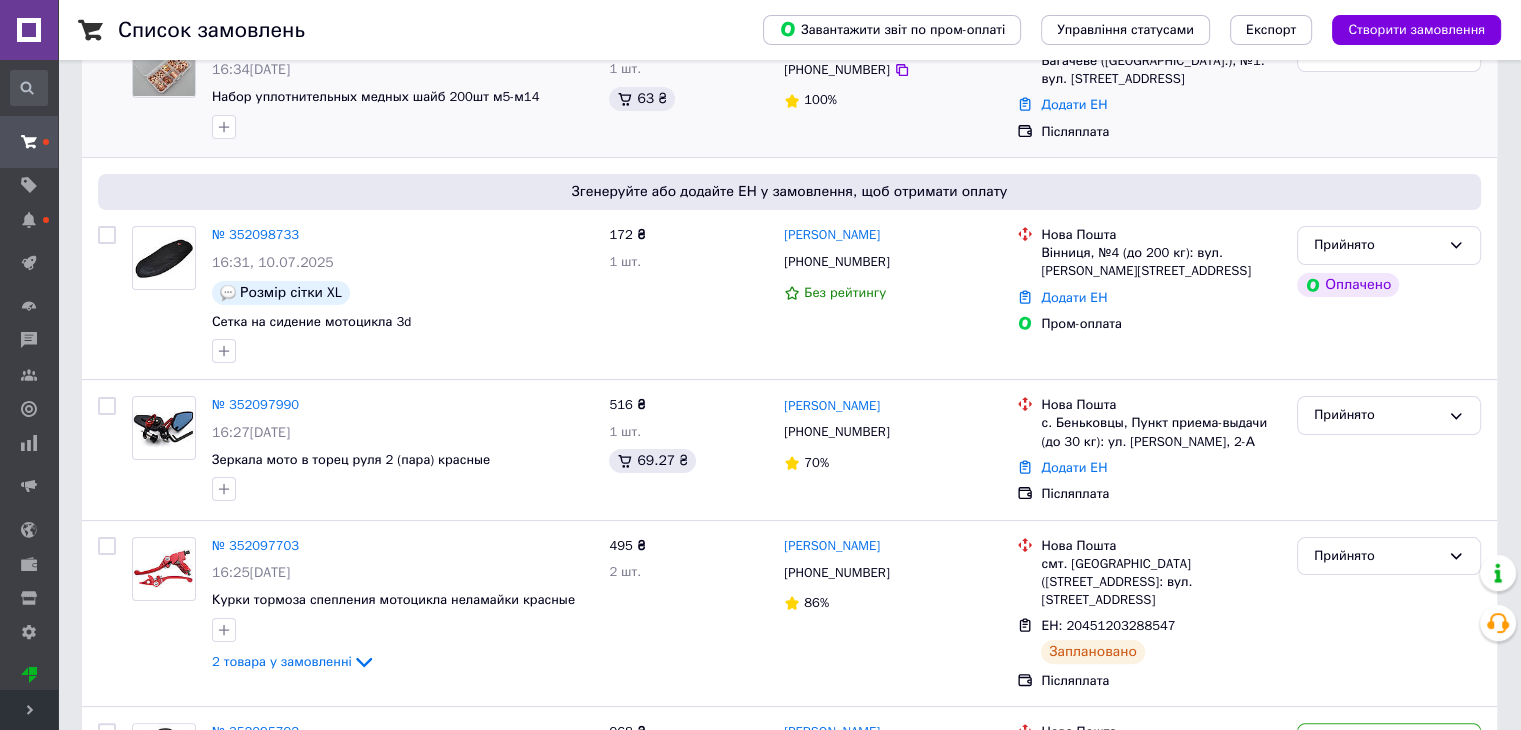 scroll, scrollTop: 200, scrollLeft: 0, axis: vertical 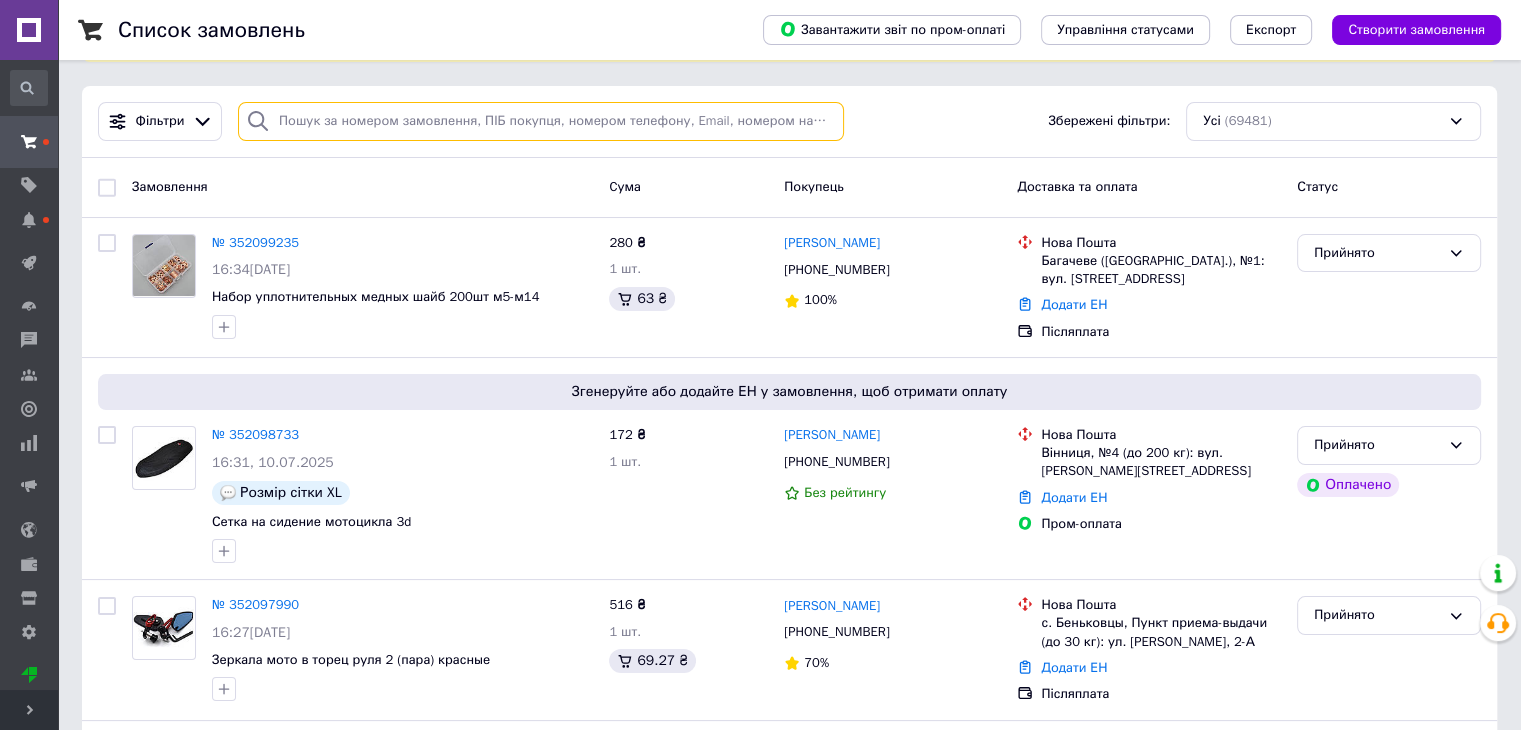 click at bounding box center [541, 121] 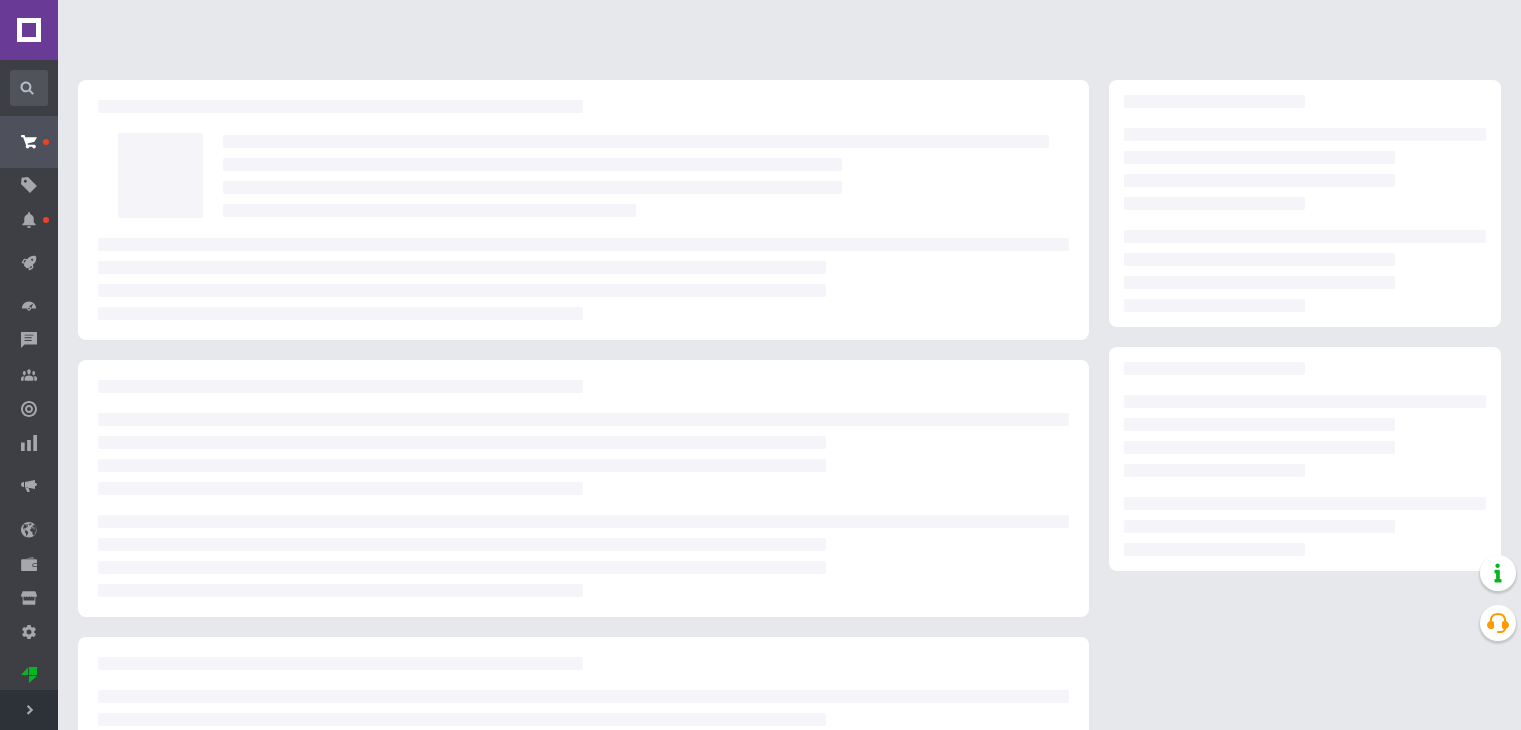 scroll, scrollTop: 0, scrollLeft: 0, axis: both 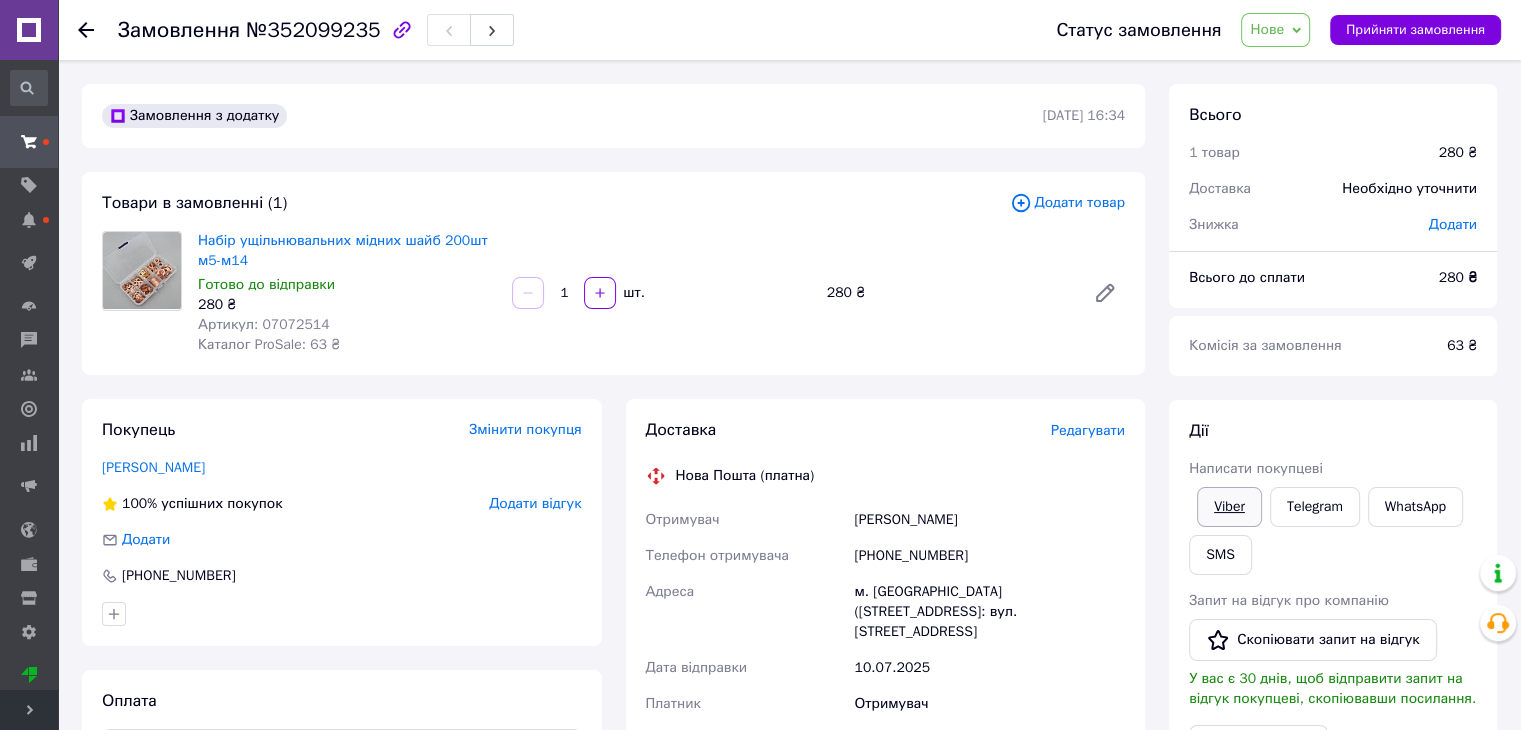 click on "Viber" at bounding box center [1229, 507] 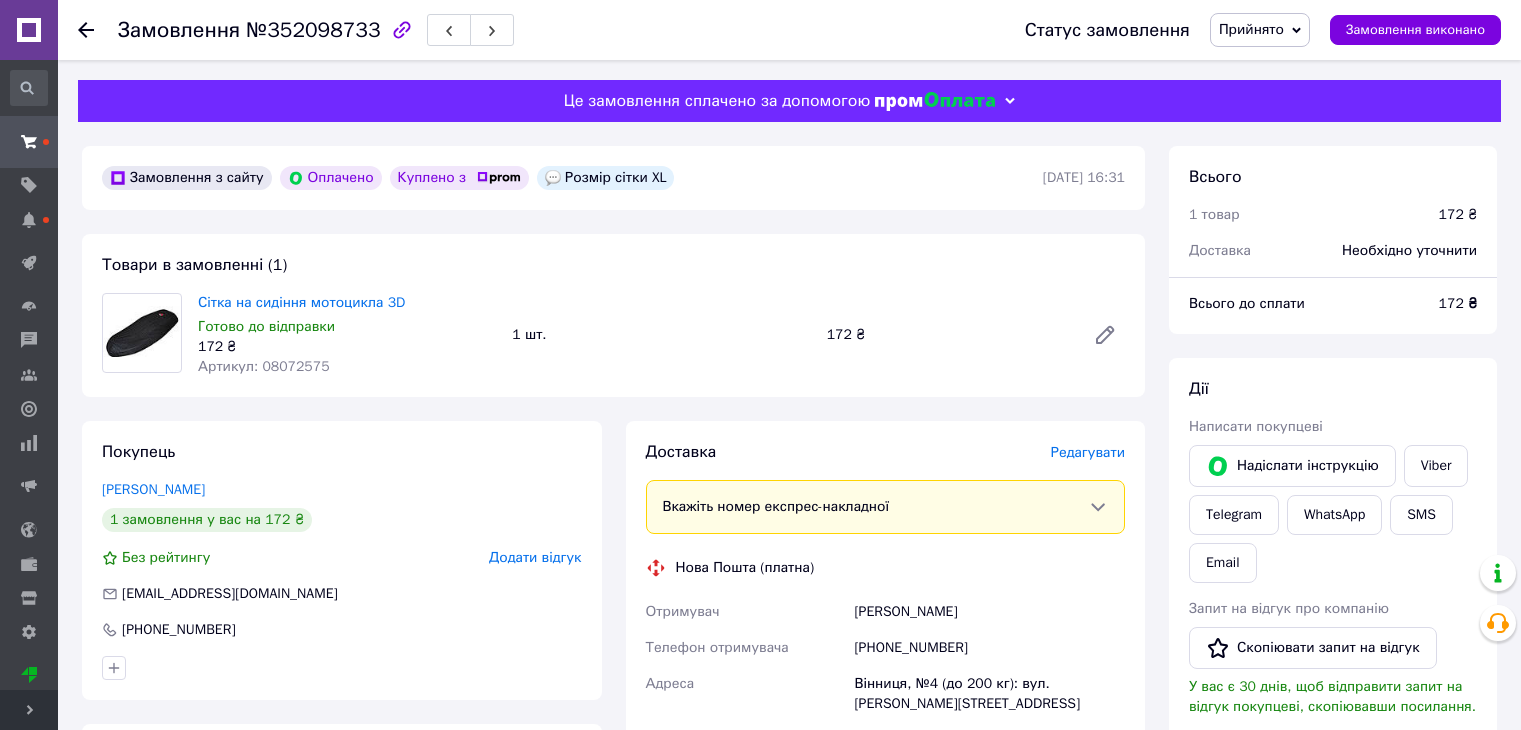 scroll, scrollTop: 0, scrollLeft: 0, axis: both 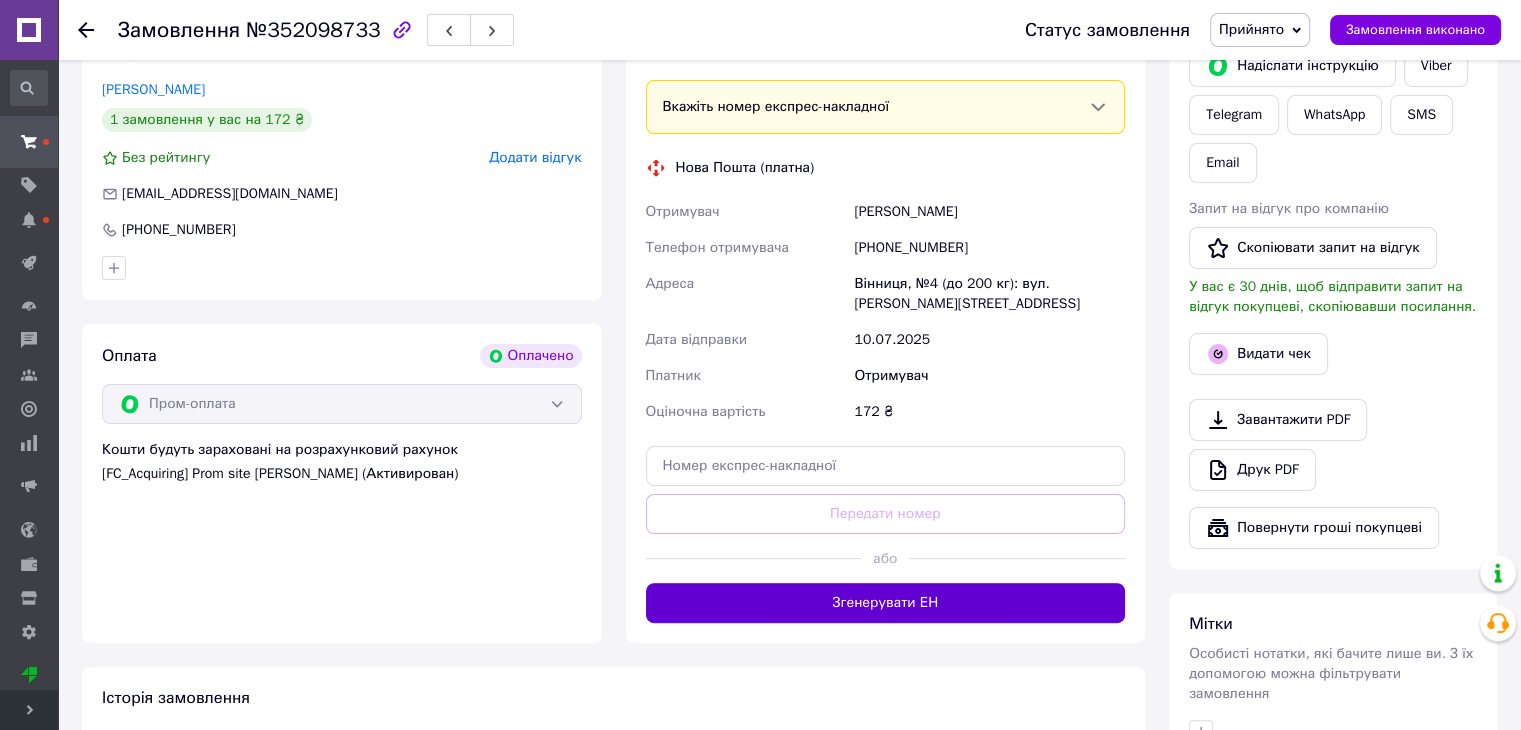 click on "Згенерувати ЕН" at bounding box center [886, 603] 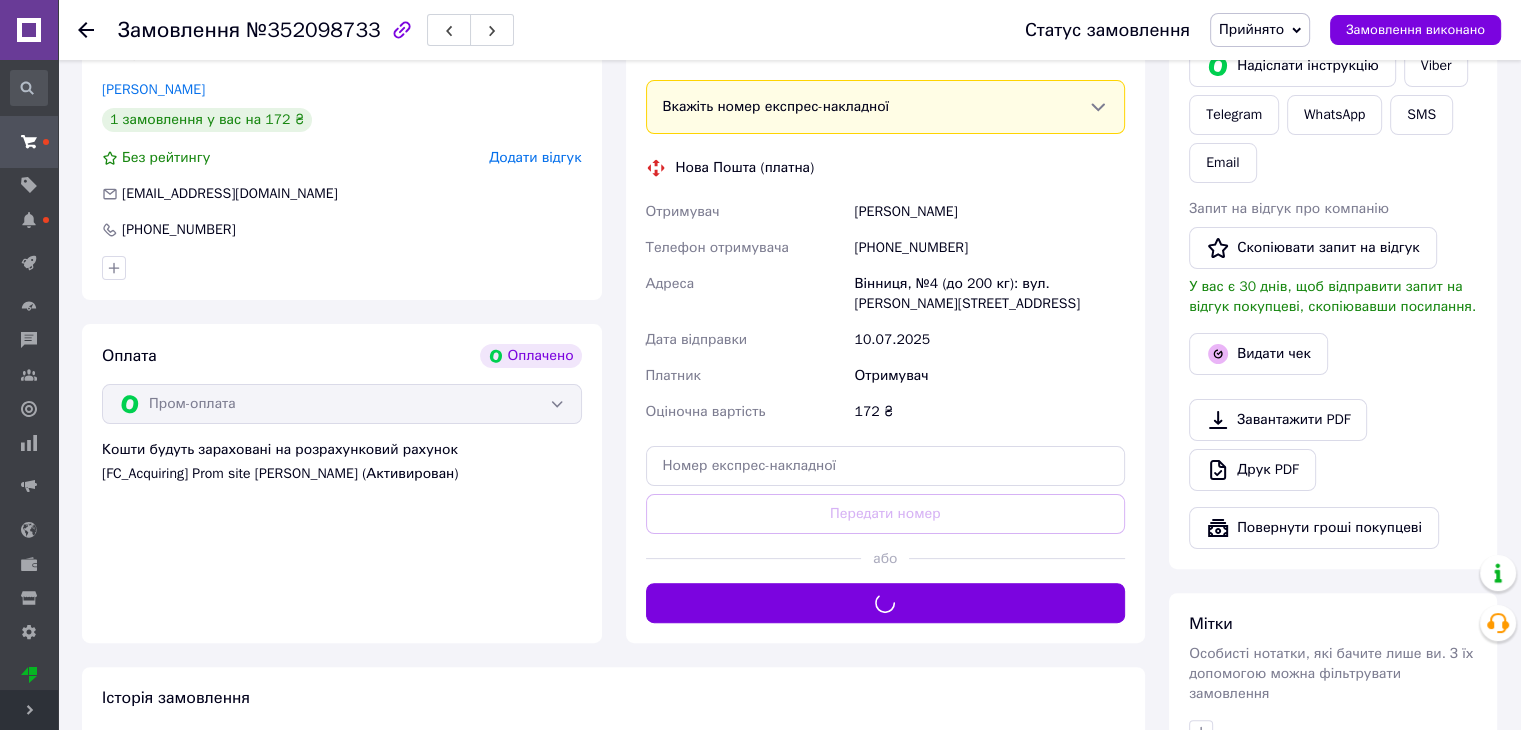 scroll, scrollTop: 100, scrollLeft: 0, axis: vertical 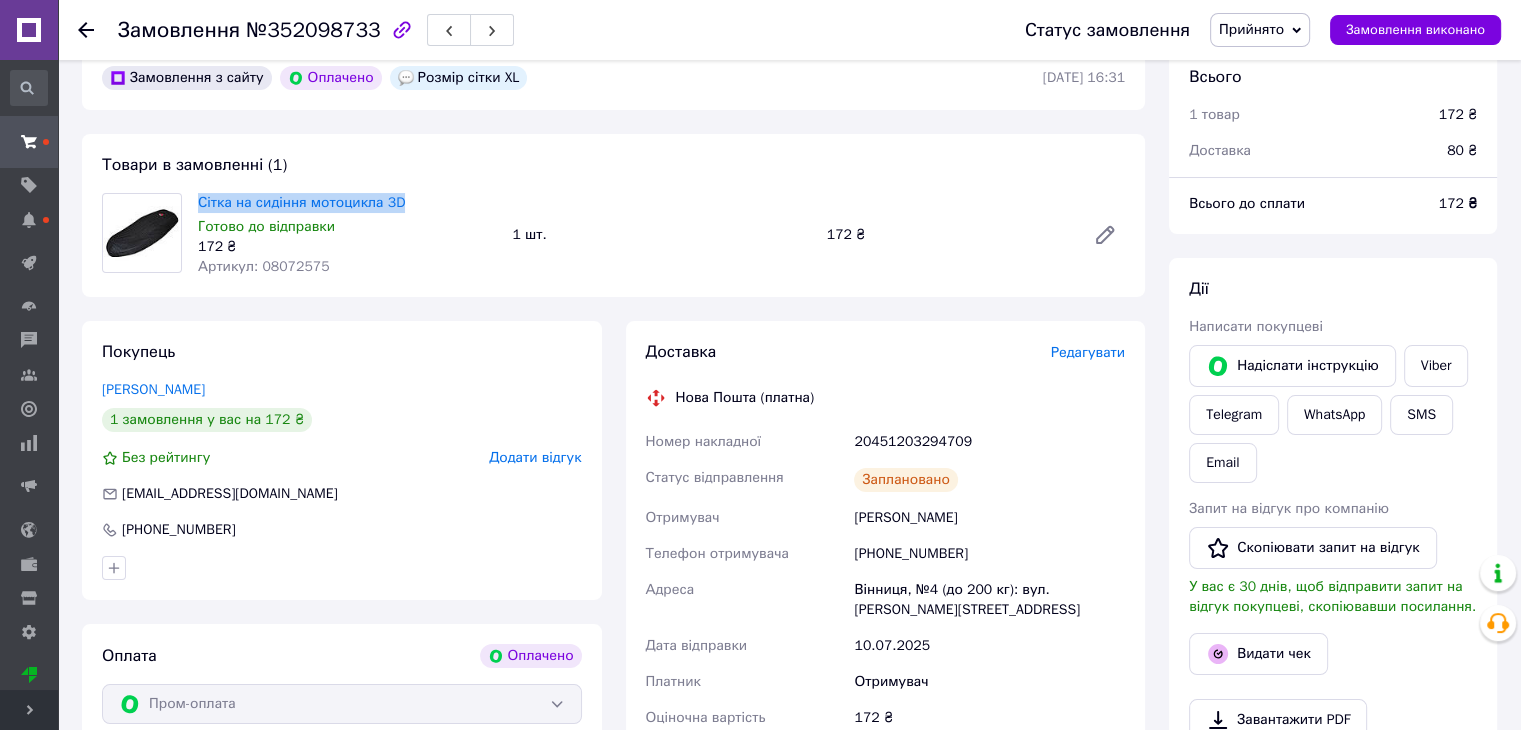 drag, startPoint x: 414, startPoint y: 201, endPoint x: 196, endPoint y: 205, distance: 218.0367 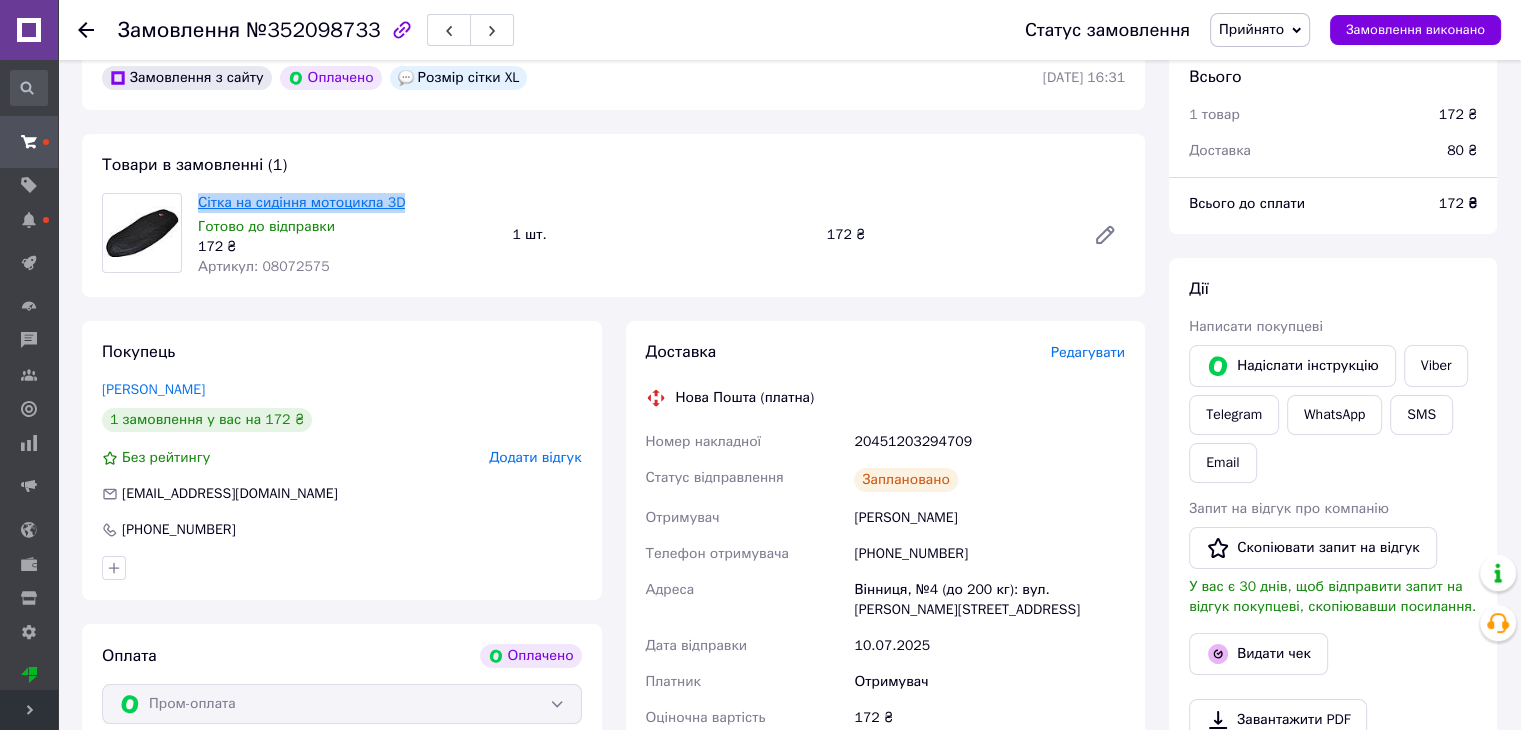 copy on "Сітка на сидіння мотоцикла 3D" 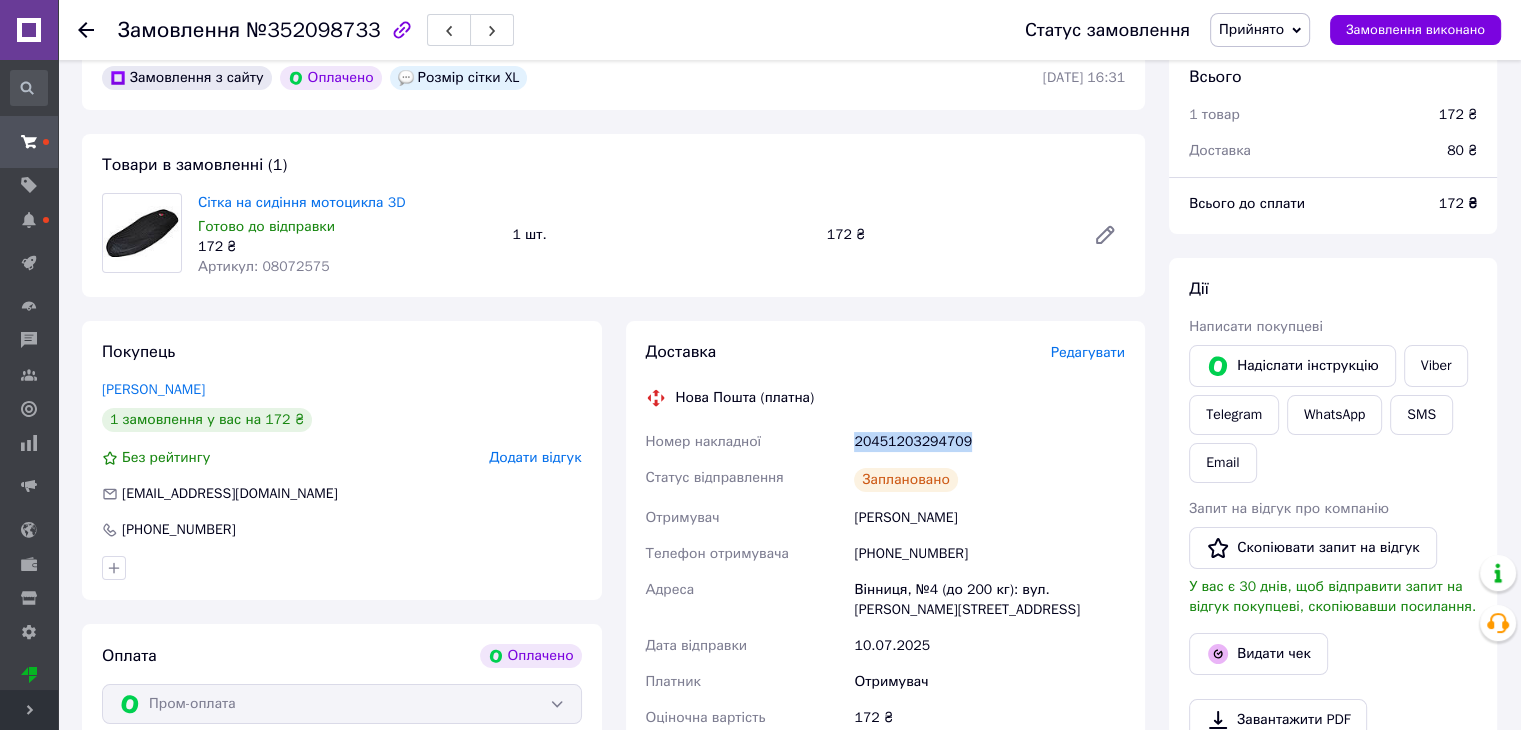 drag, startPoint x: 844, startPoint y: 453, endPoint x: 1030, endPoint y: 458, distance: 186.0672 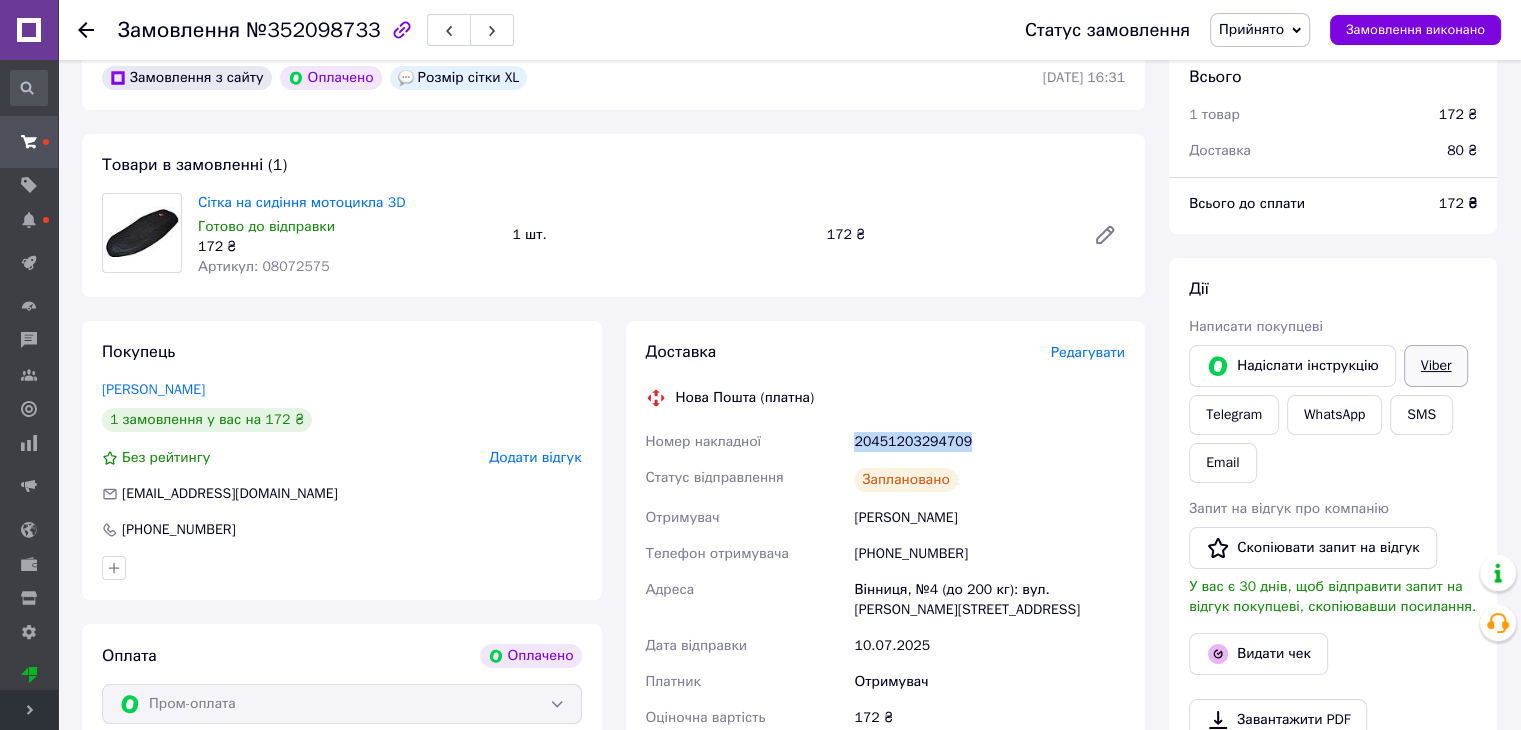 click on "Viber" at bounding box center [1436, 366] 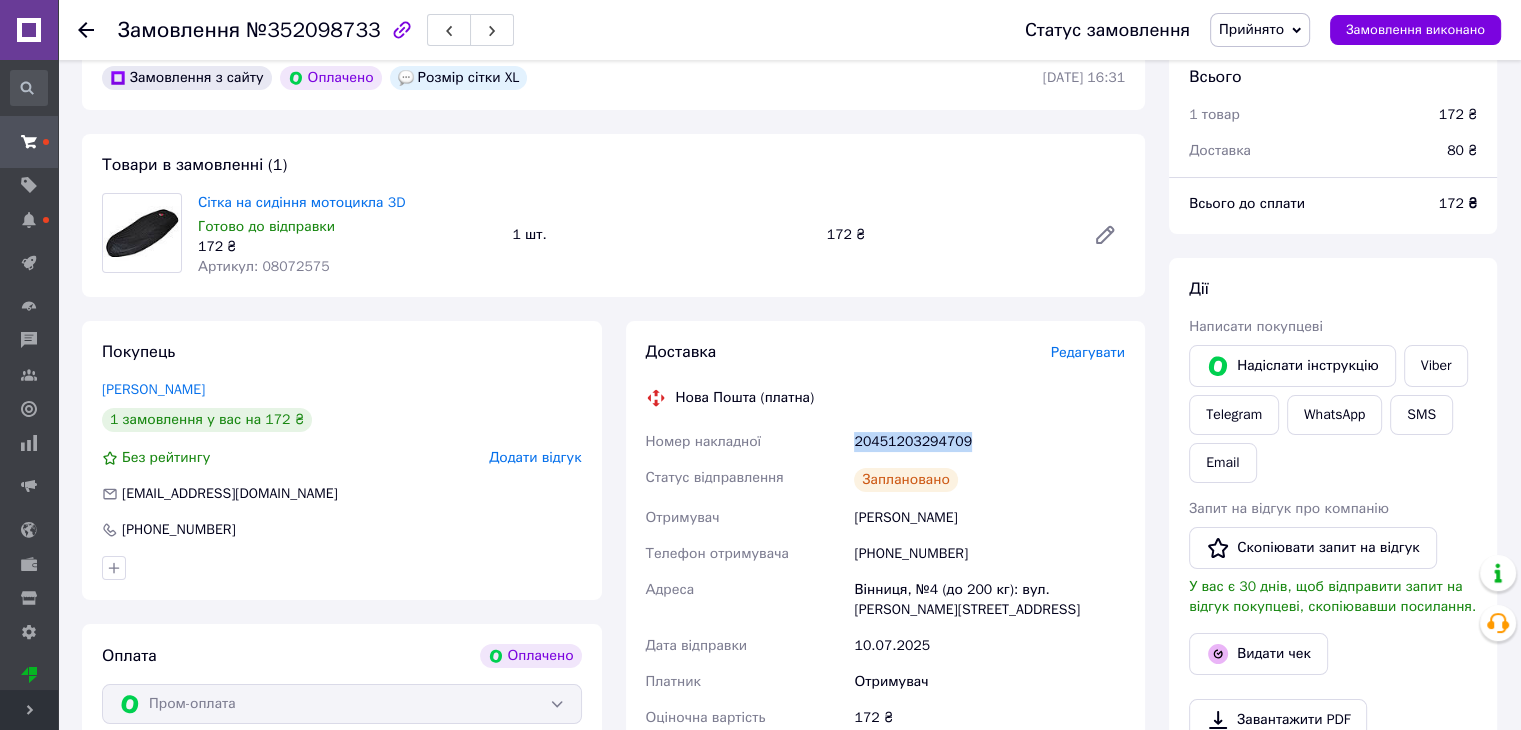 copy on "Номер накладної 20451203294709" 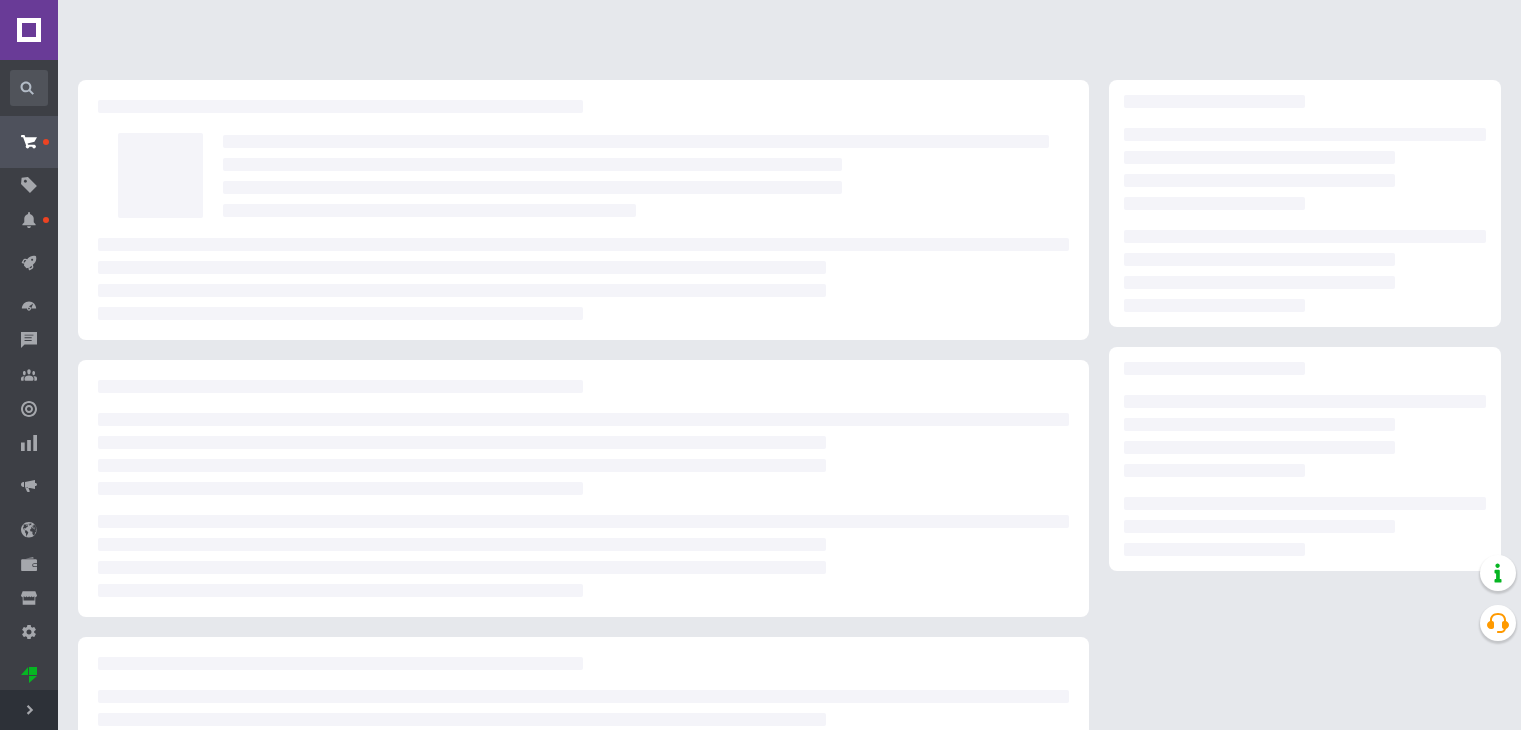 scroll, scrollTop: 0, scrollLeft: 0, axis: both 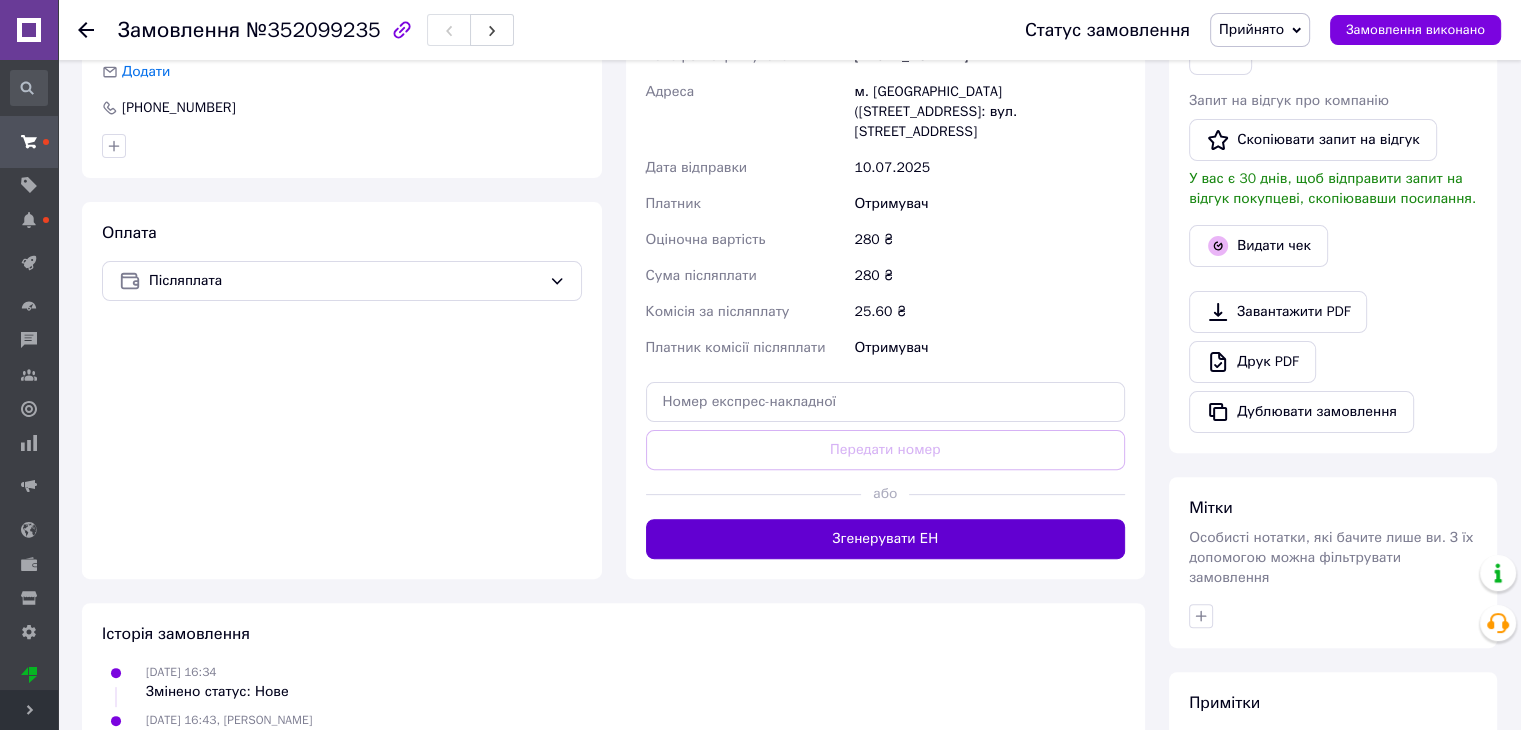 click on "Згенерувати ЕН" at bounding box center [886, 539] 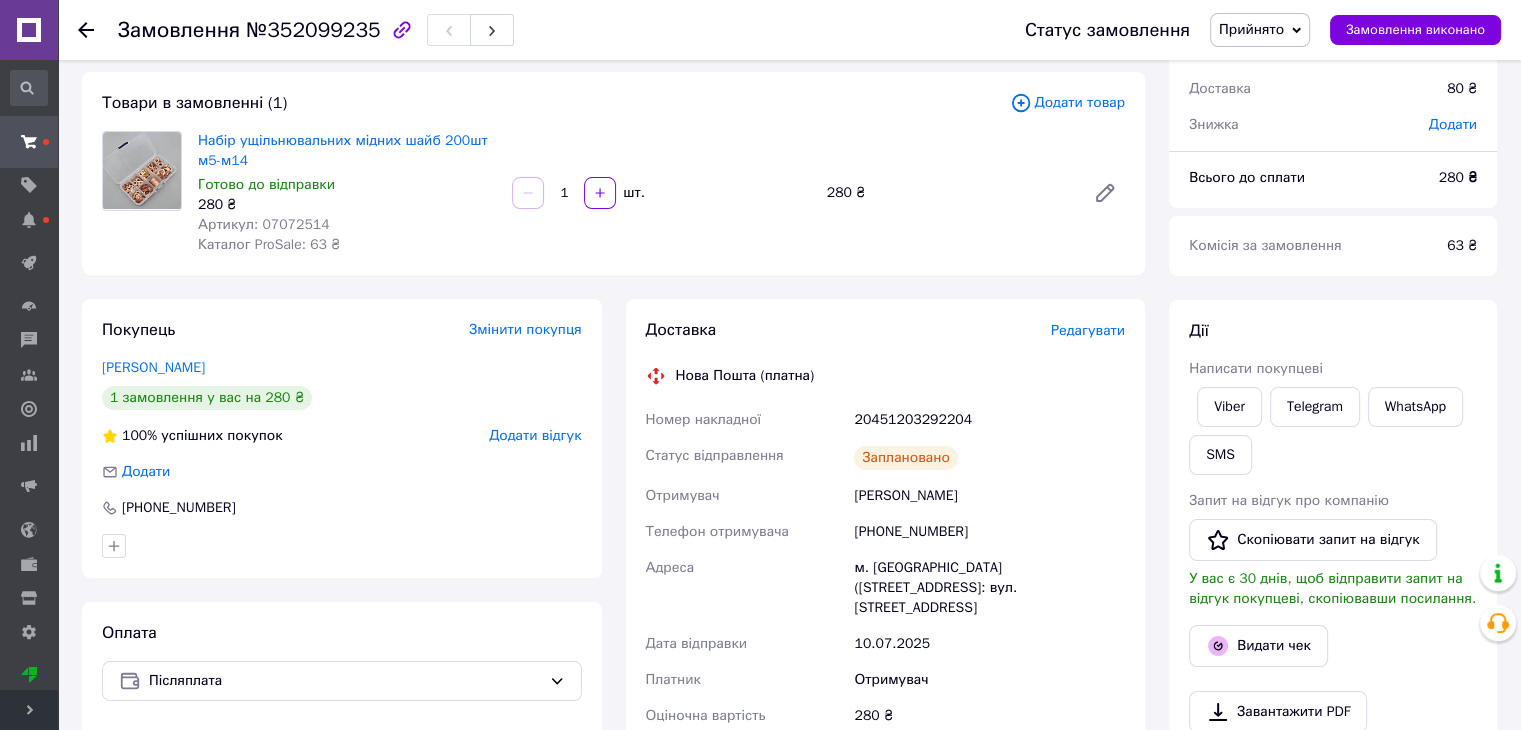 scroll, scrollTop: 0, scrollLeft: 0, axis: both 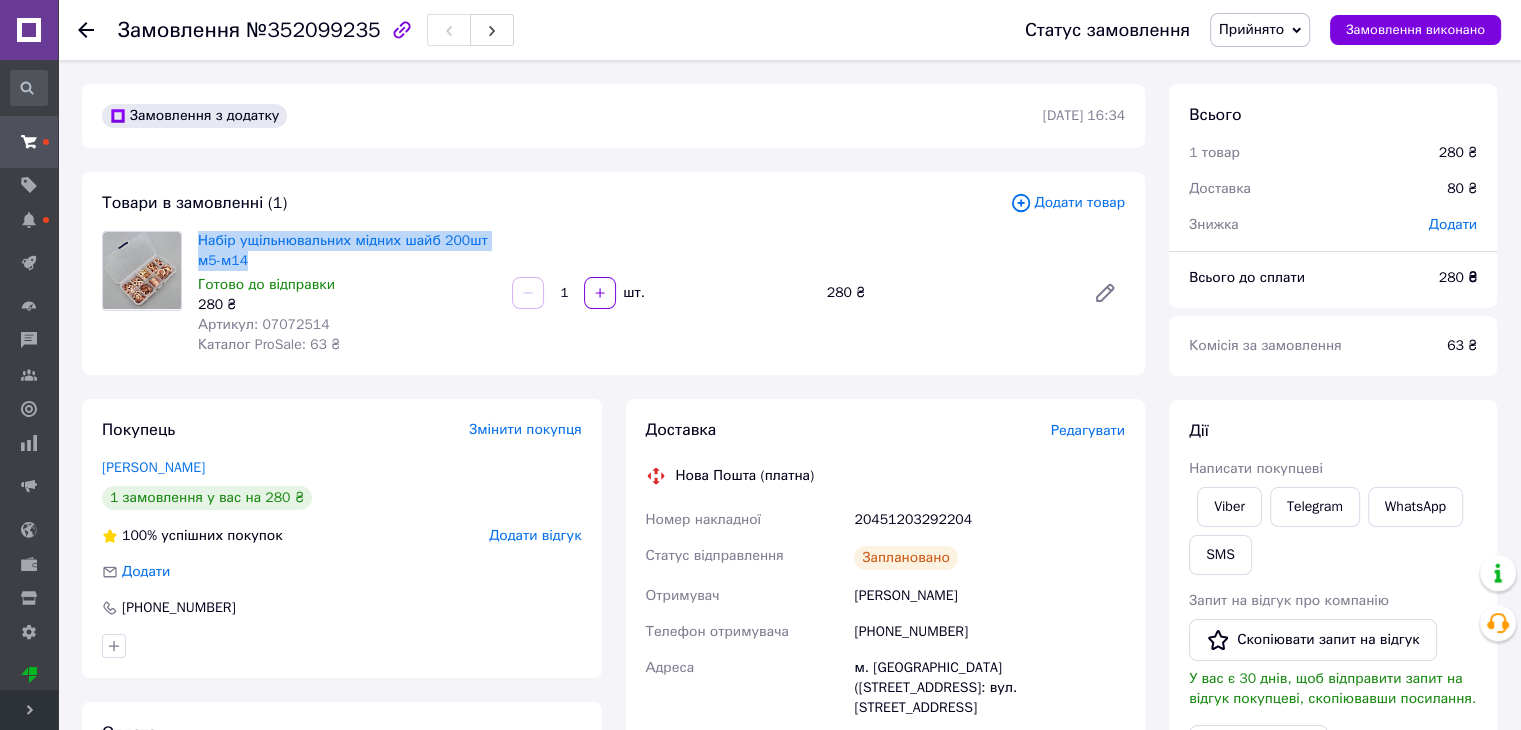 drag, startPoint x: 257, startPoint y: 260, endPoint x: 195, endPoint y: 232, distance: 68.0294 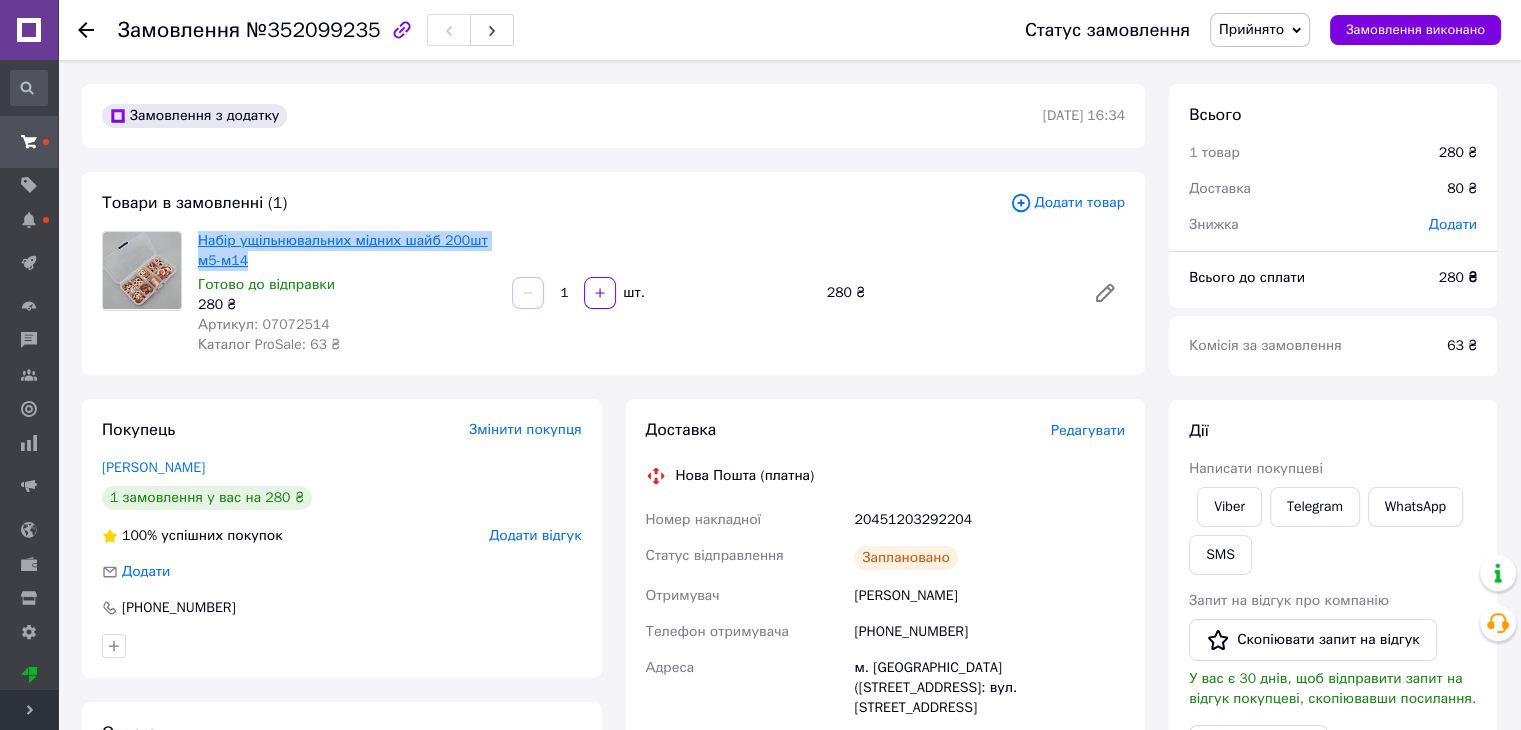 copy on "Набір ущільнювальних мідних шайб 200шт м5-м14" 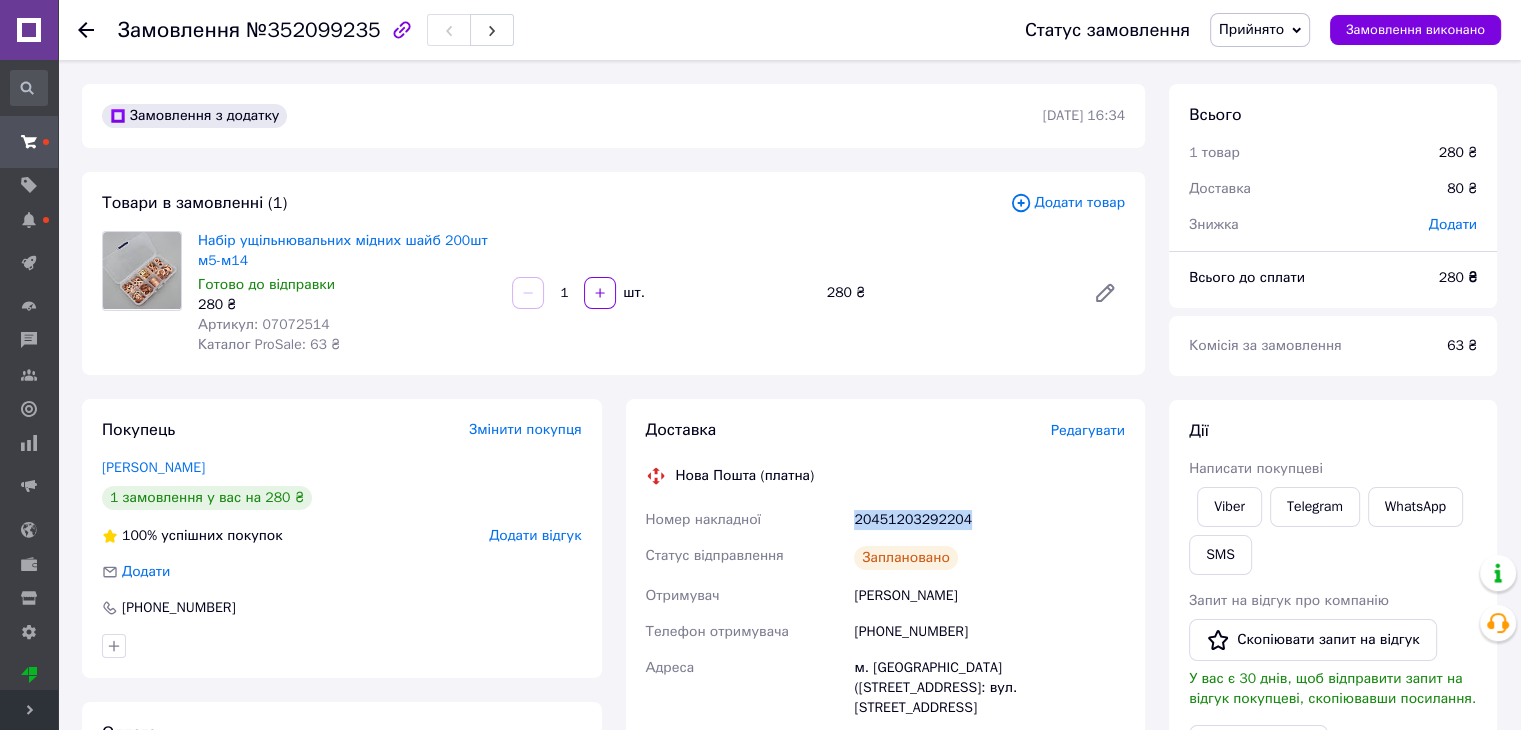 drag, startPoint x: 948, startPoint y: 522, endPoint x: 954, endPoint y: 511, distance: 12.529964 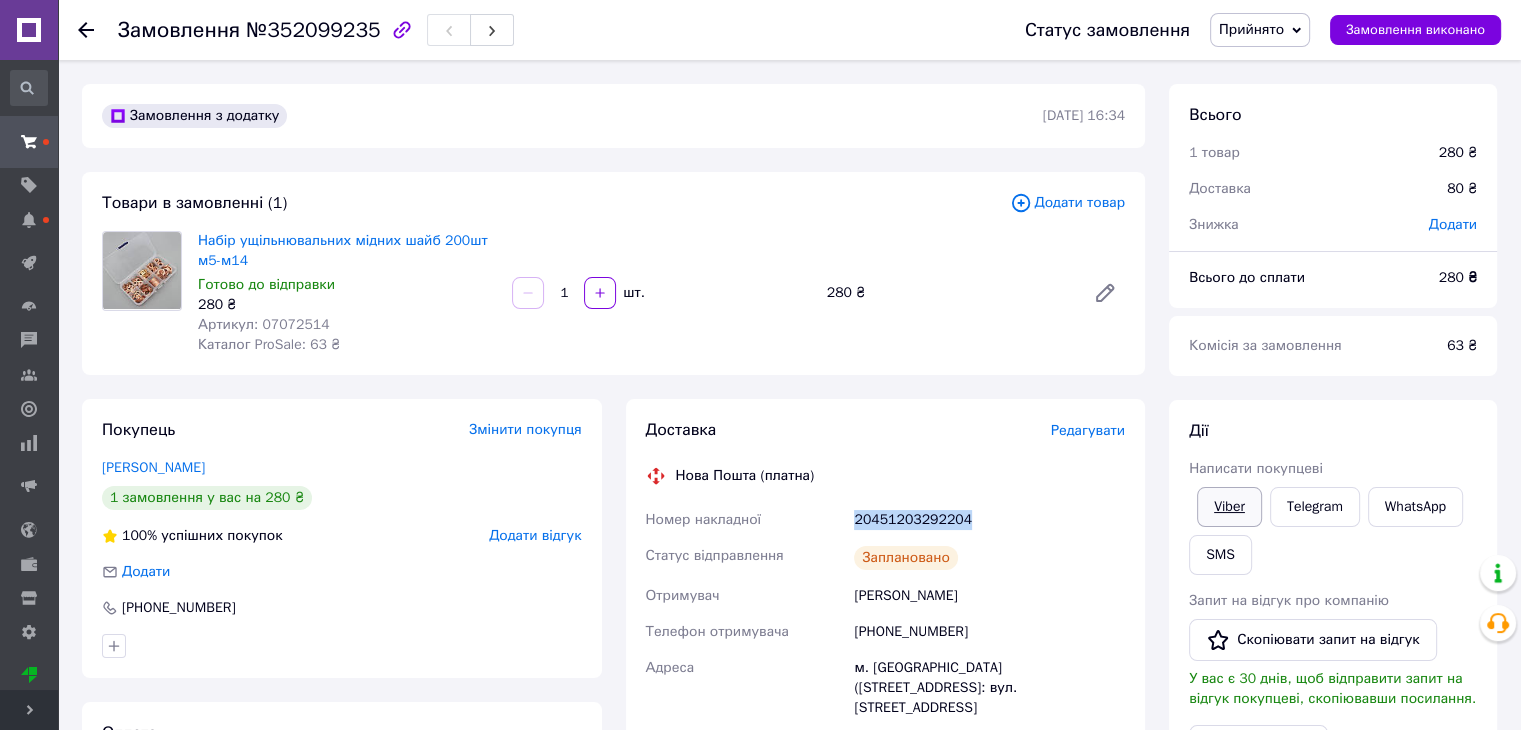 click on "Viber" at bounding box center [1229, 507] 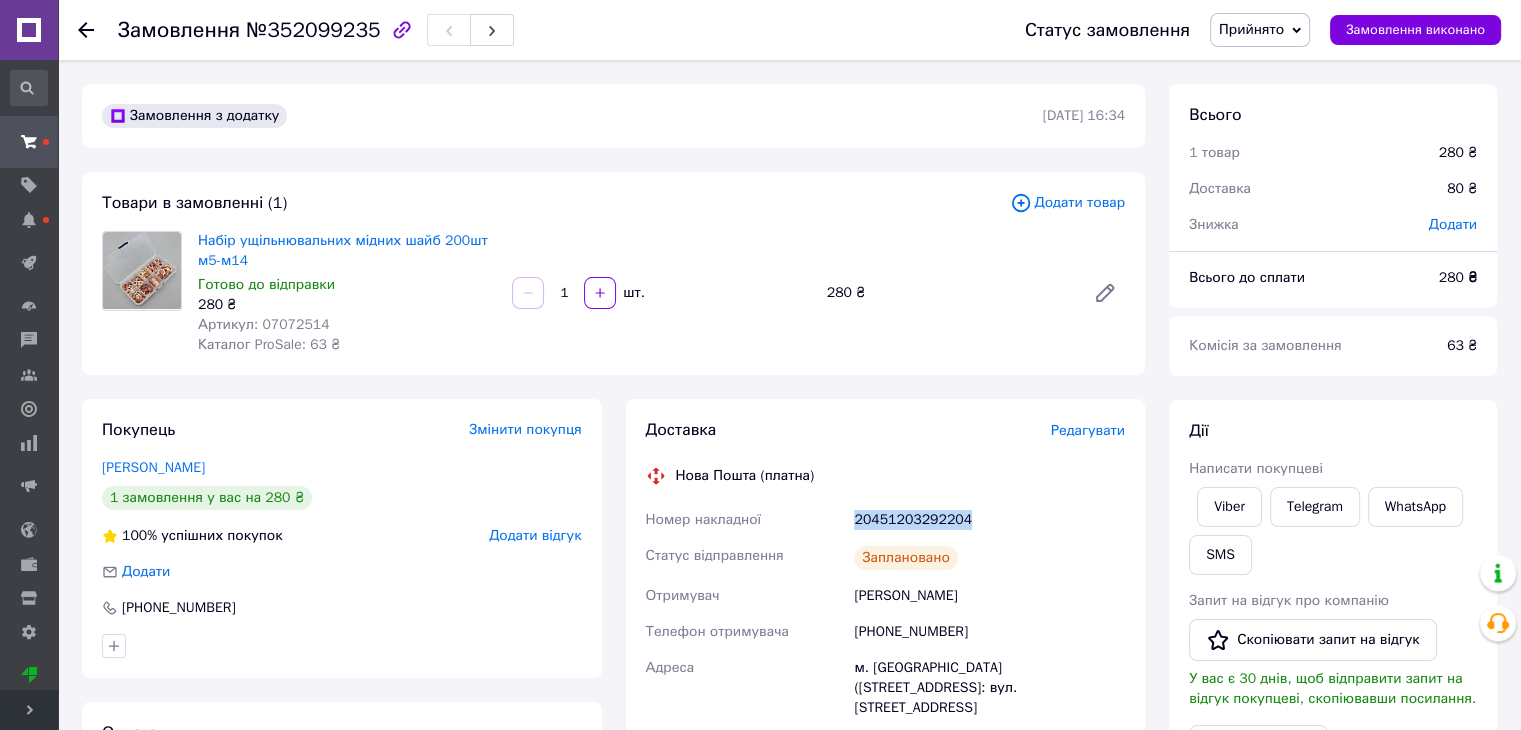 copy on "Номер накладної 20451203292204" 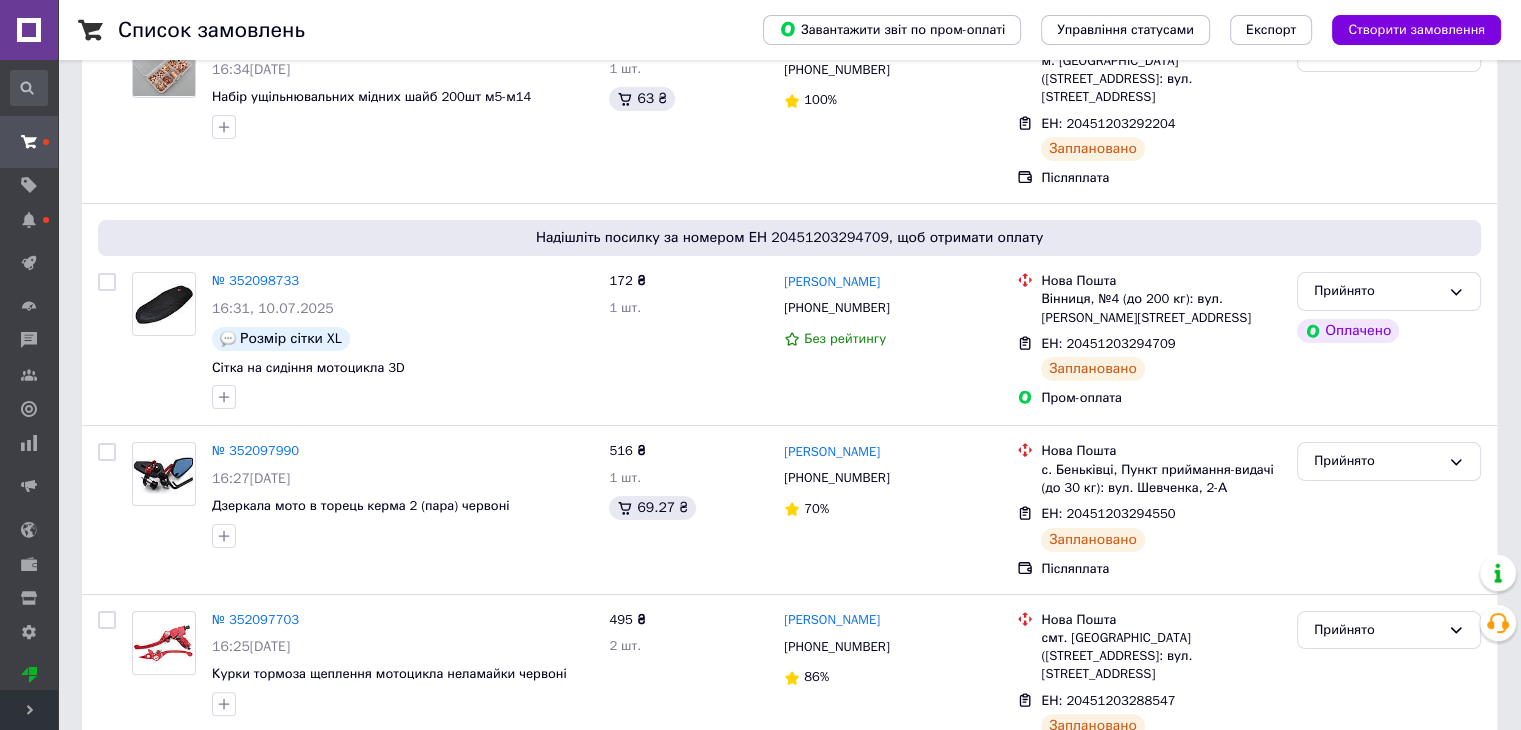 scroll, scrollTop: 0, scrollLeft: 0, axis: both 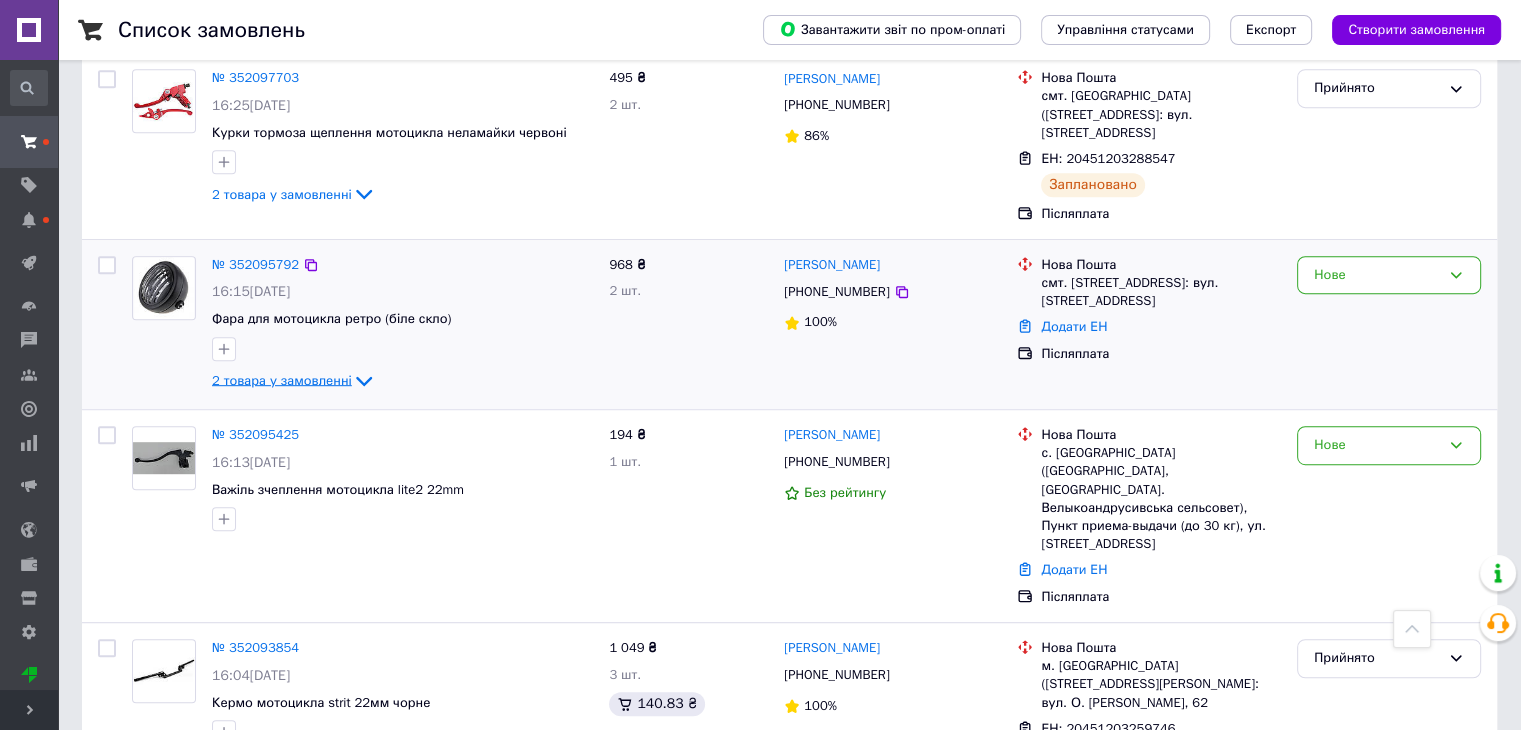 click 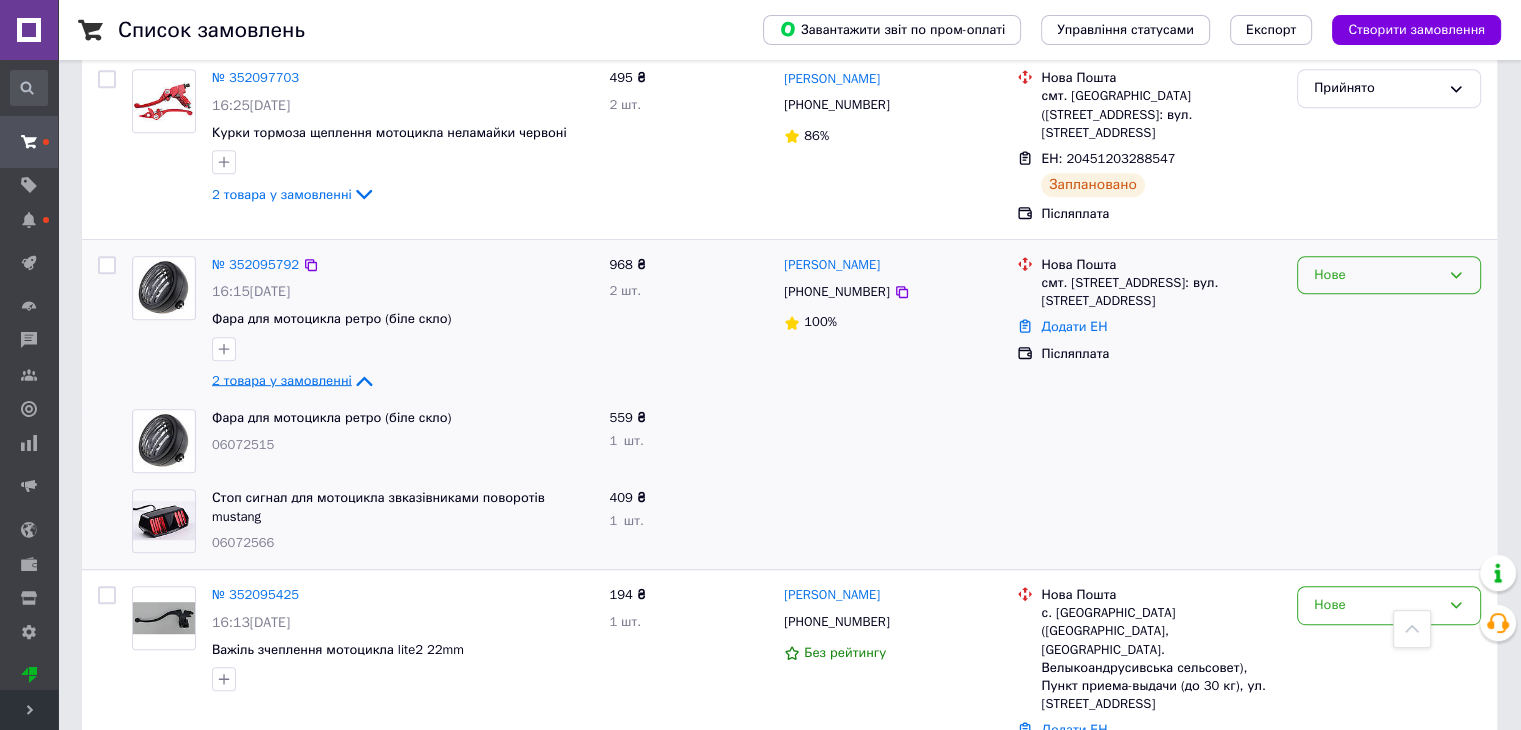 click on "Нове" at bounding box center (1377, 275) 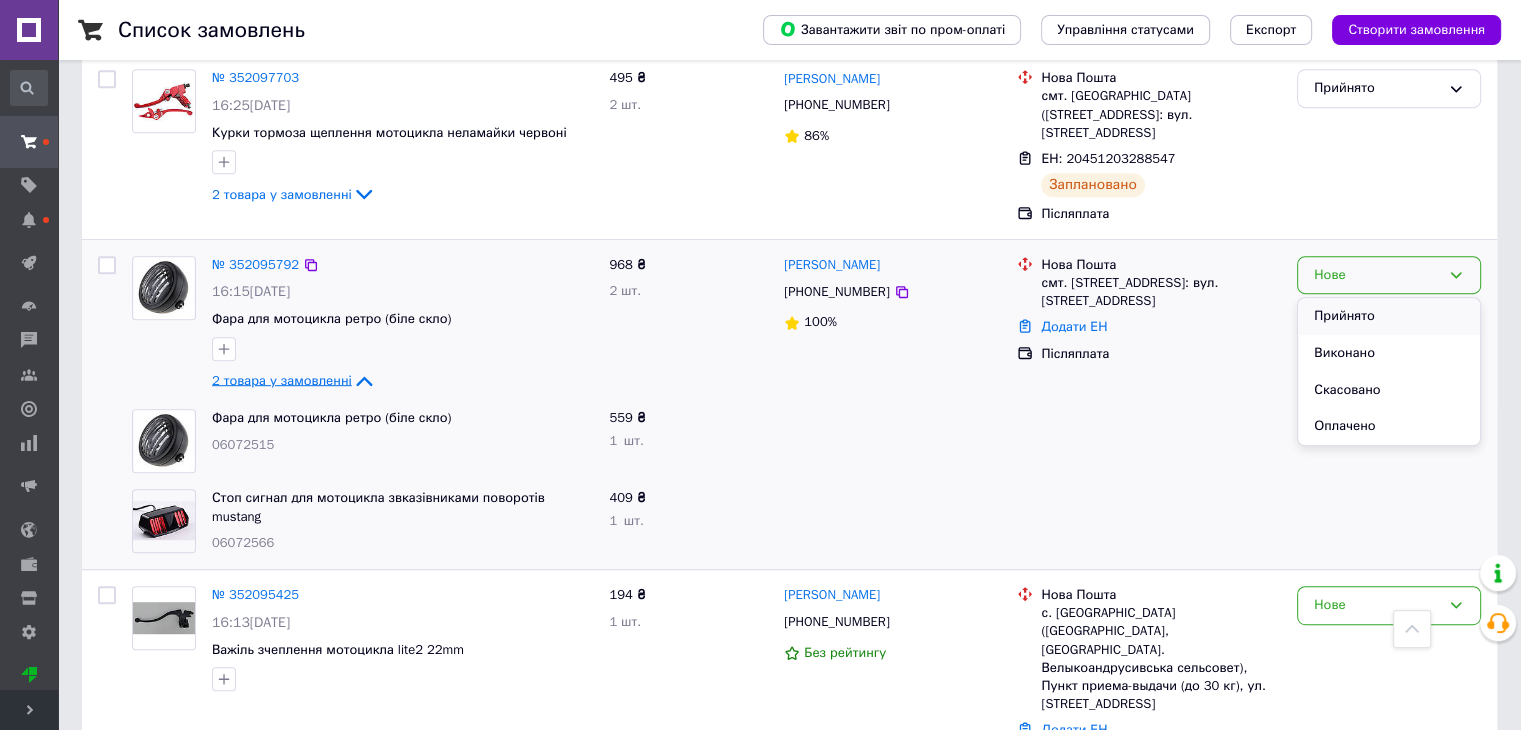 click on "Прийнято" at bounding box center [1389, 316] 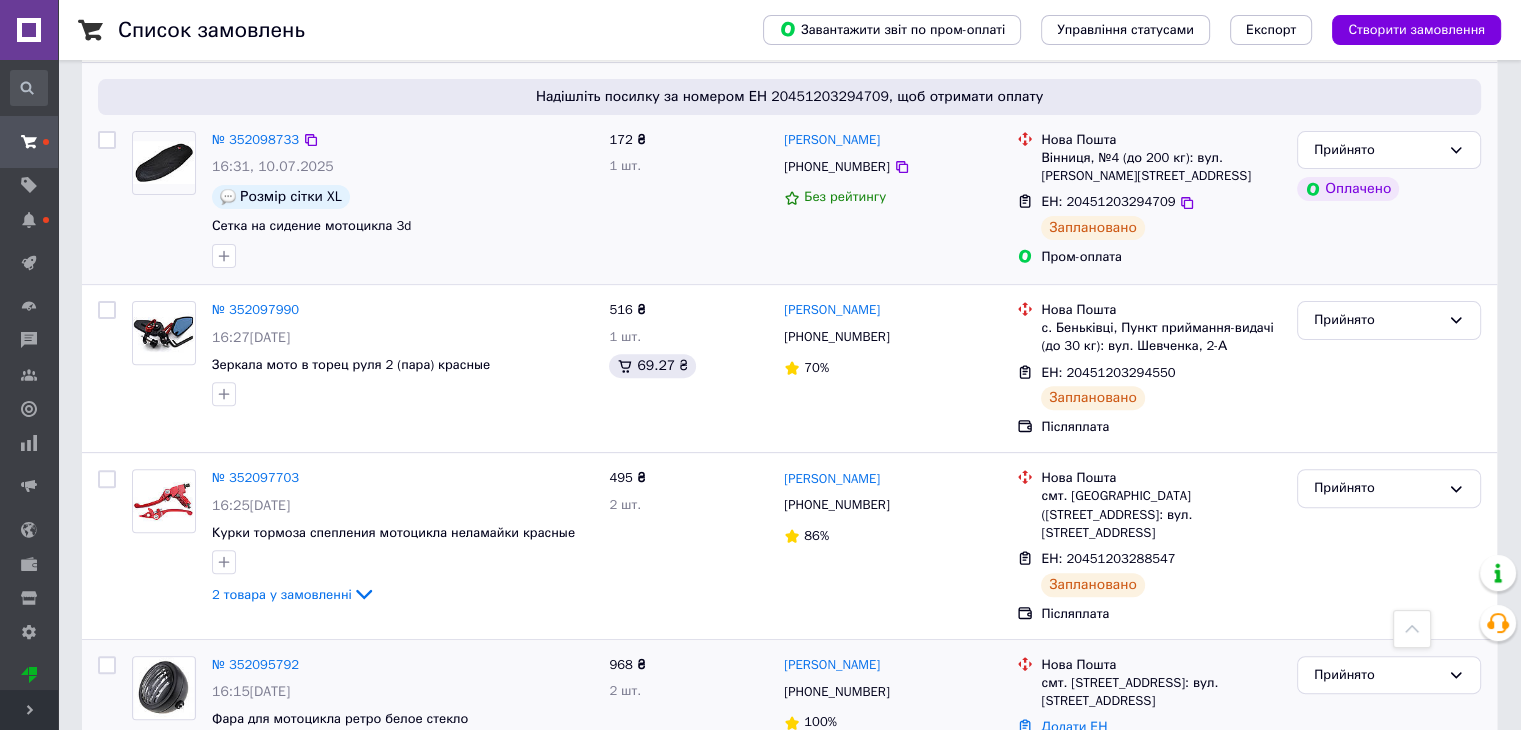 scroll, scrollTop: 500, scrollLeft: 0, axis: vertical 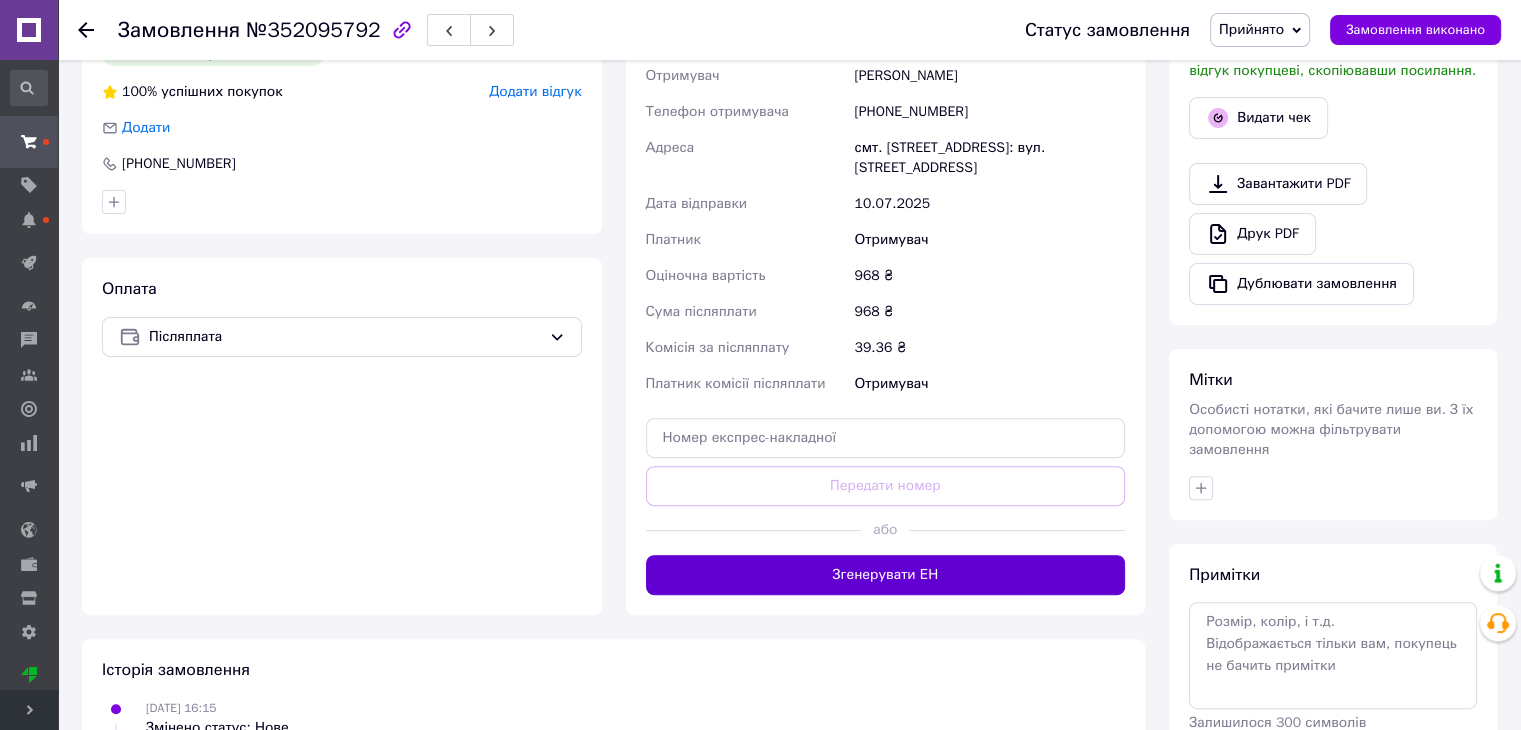 click on "Згенерувати ЕН" at bounding box center (886, 575) 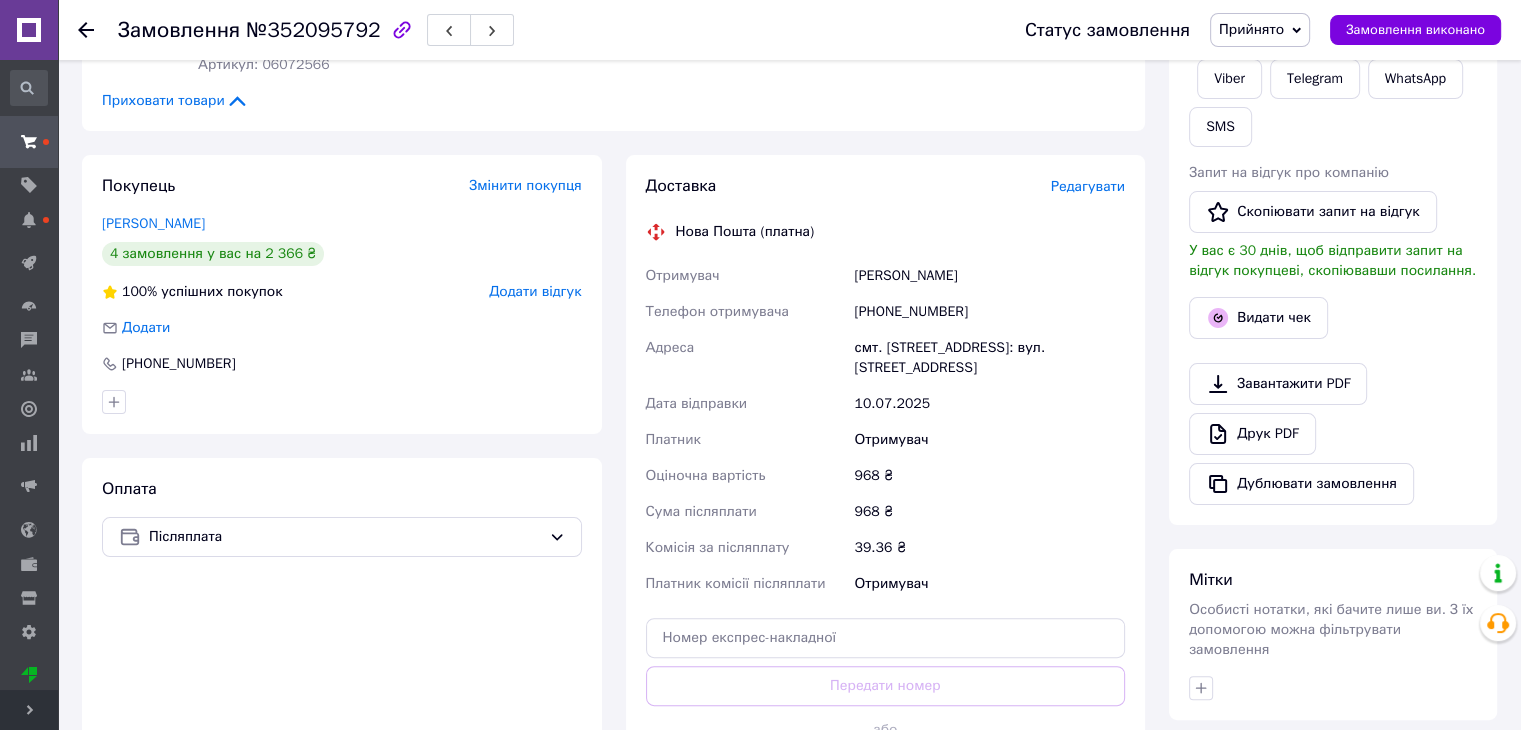 scroll, scrollTop: 60, scrollLeft: 0, axis: vertical 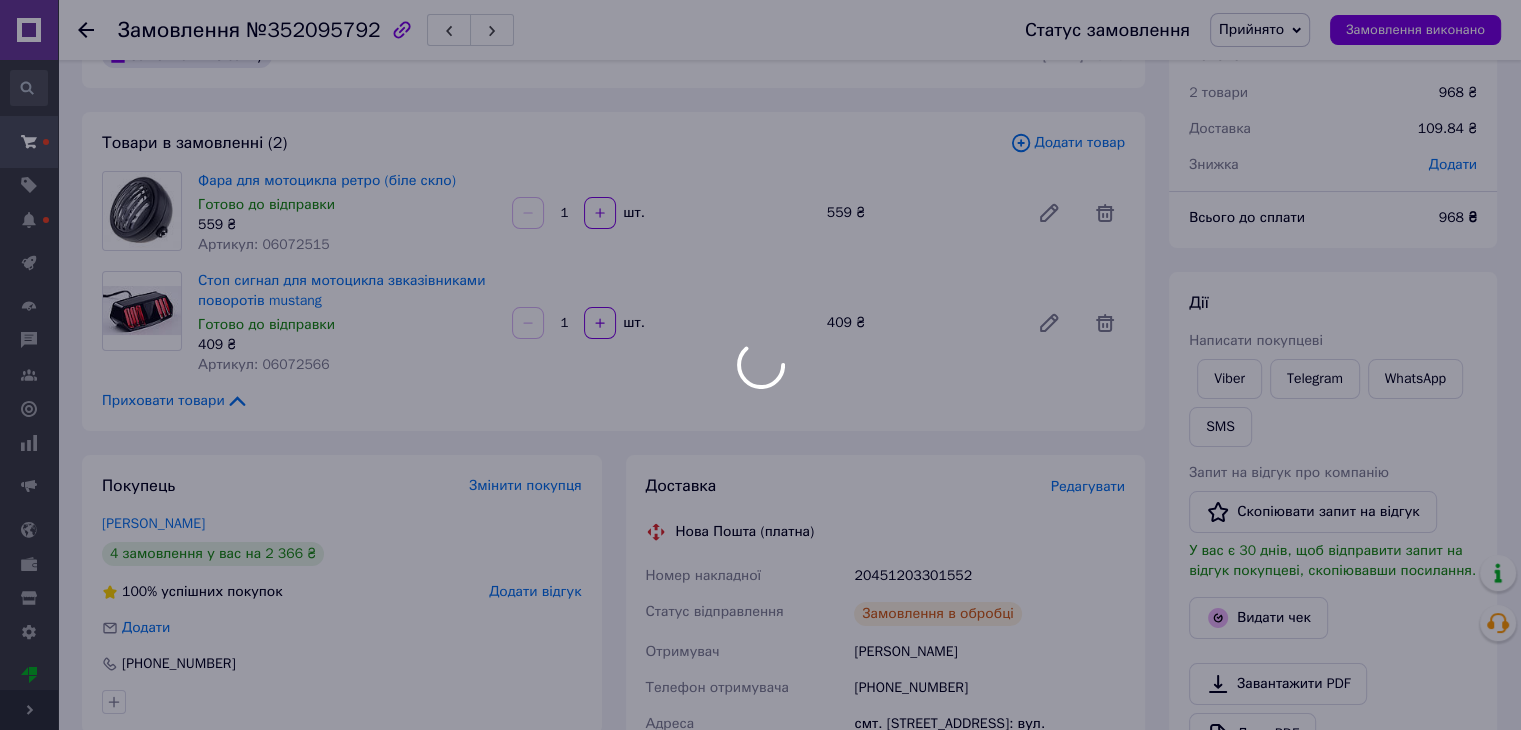 drag, startPoint x: 404, startPoint y: 171, endPoint x: 701, endPoint y: 124, distance: 300.69586 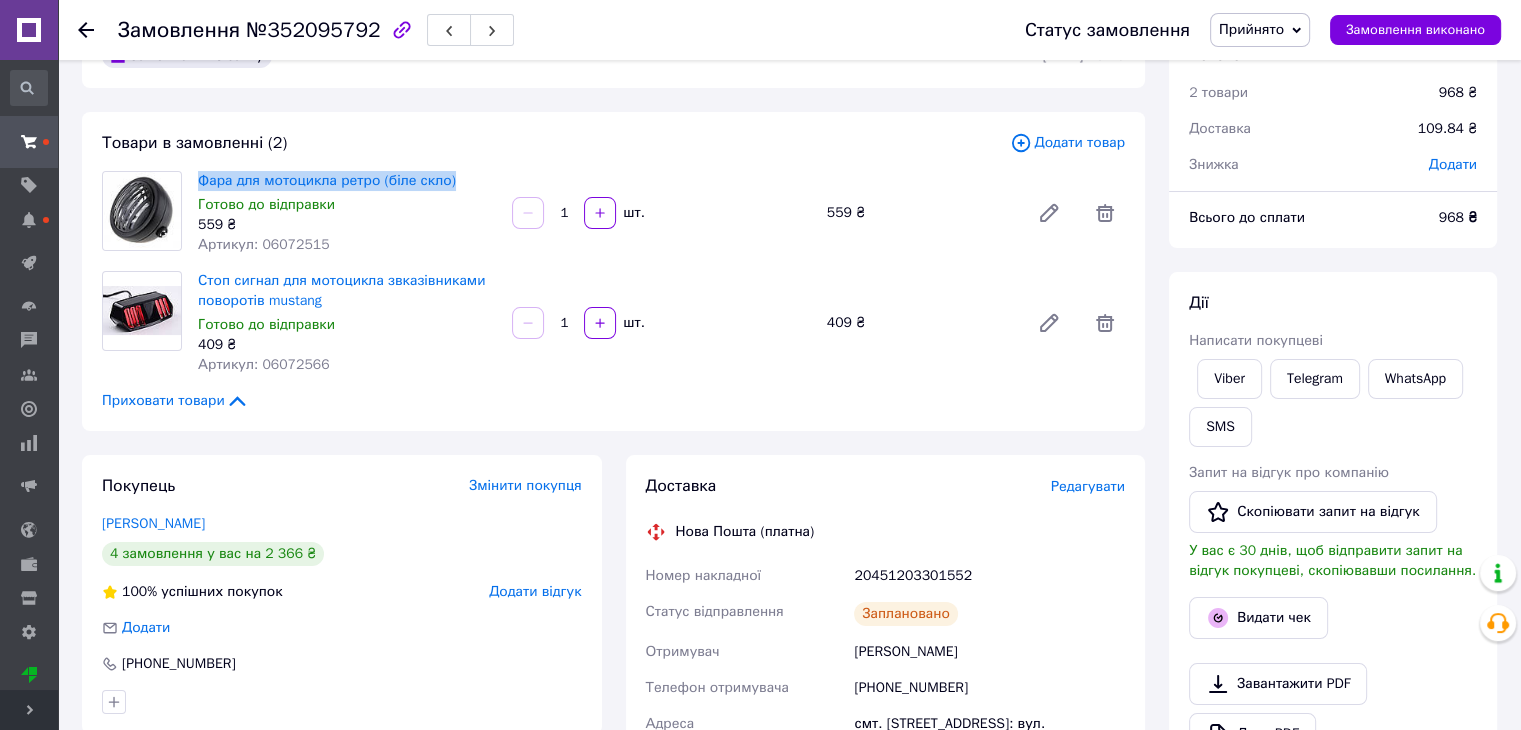 drag, startPoint x: 448, startPoint y: 173, endPoint x: 196, endPoint y: 173, distance: 252 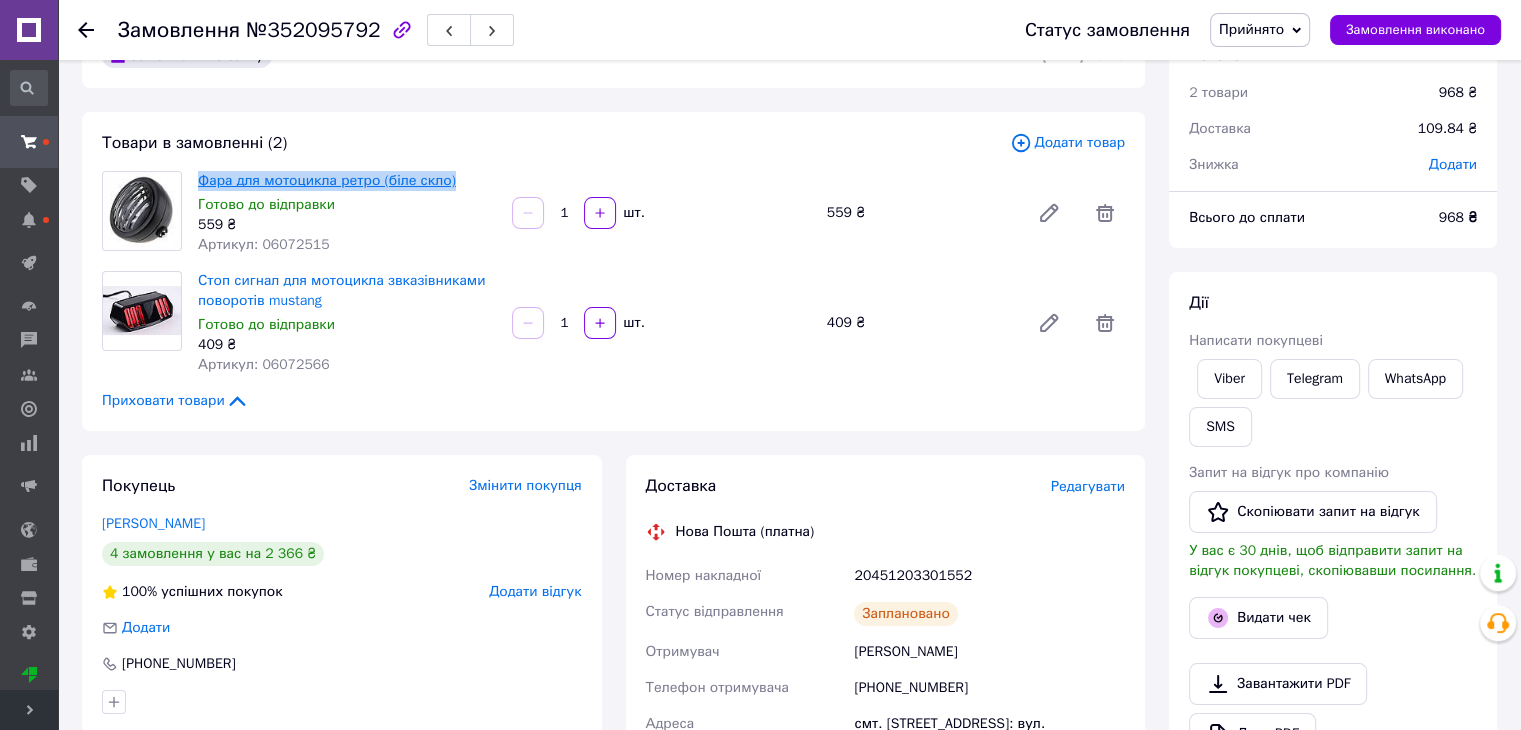 copy on "Фара для мотоцикла ретро (біле скло)" 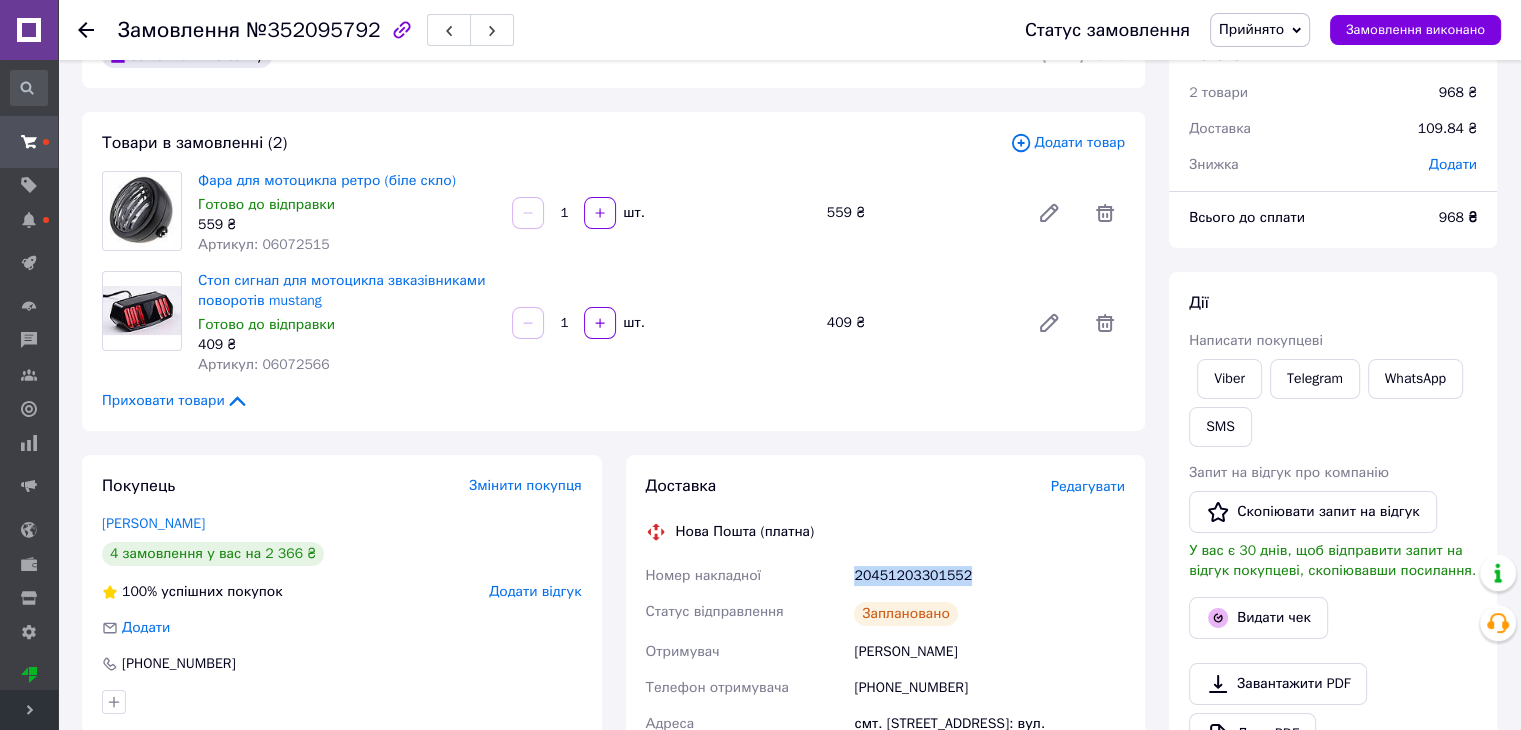 drag, startPoint x: 904, startPoint y: 577, endPoint x: 970, endPoint y: 583, distance: 66.27216 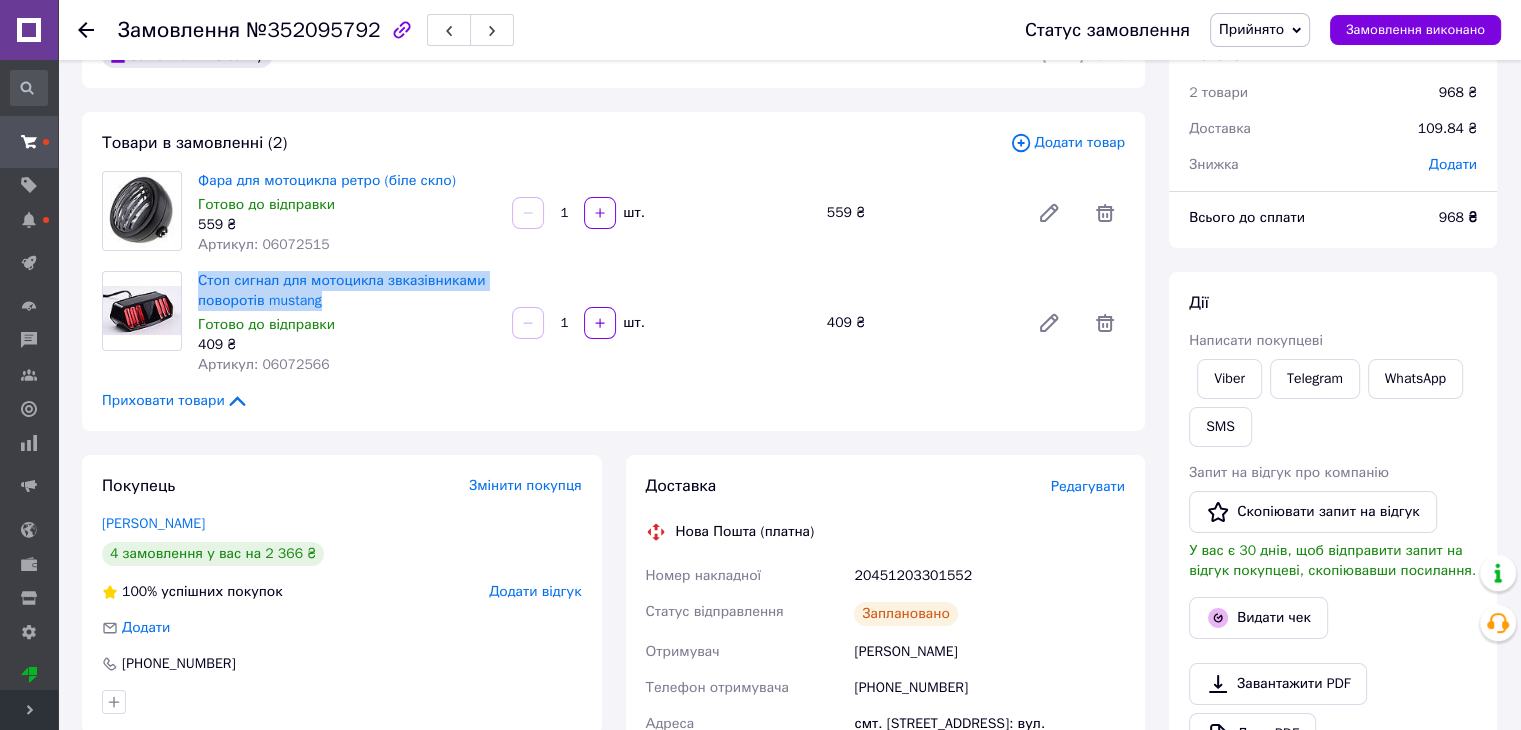 drag, startPoint x: 345, startPoint y: 294, endPoint x: 192, endPoint y: 276, distance: 154.05519 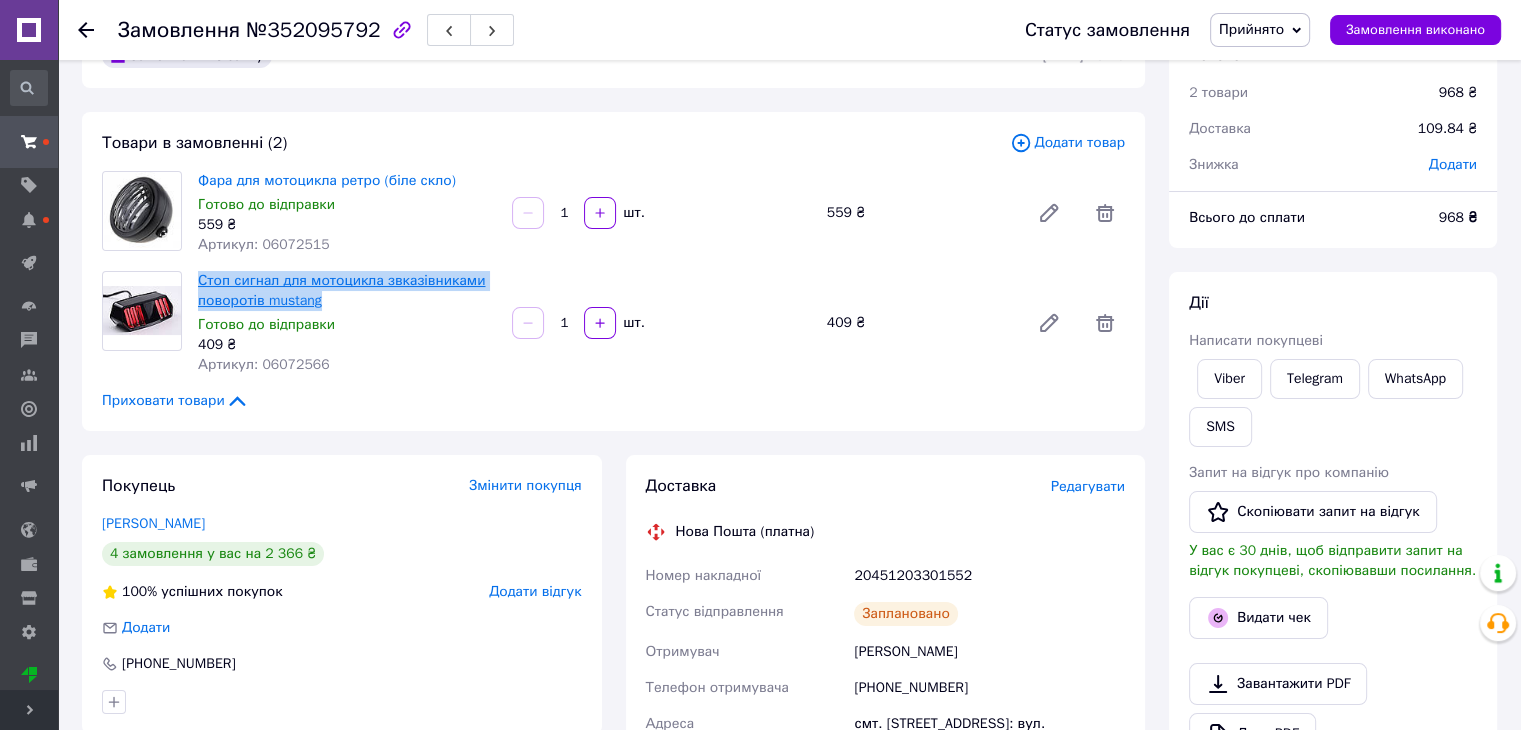 copy on "Стоп сигнал для мотоцикла звказівниками поворотів mustang" 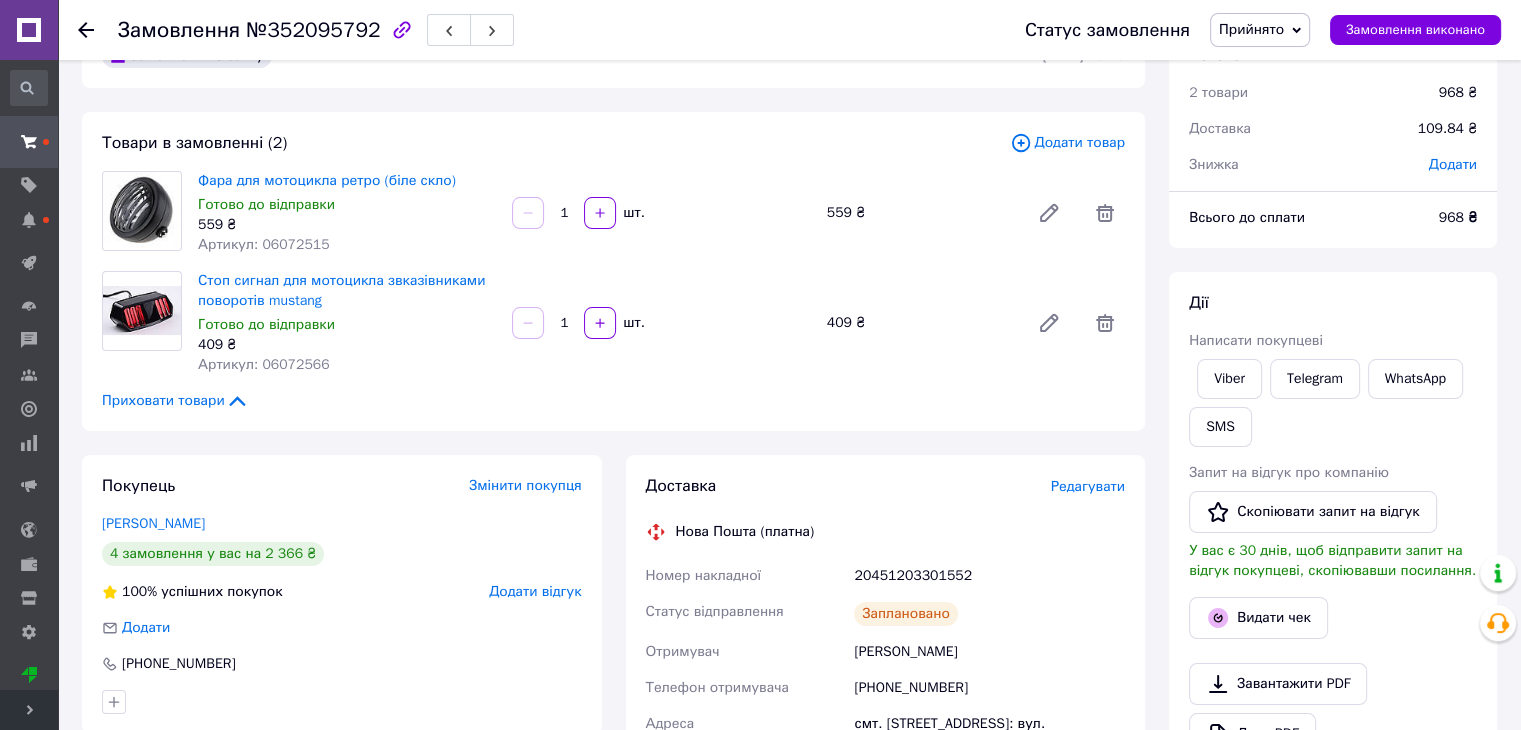 drag, startPoint x: 331, startPoint y: 275, endPoint x: 279, endPoint y: 321, distance: 69.426216 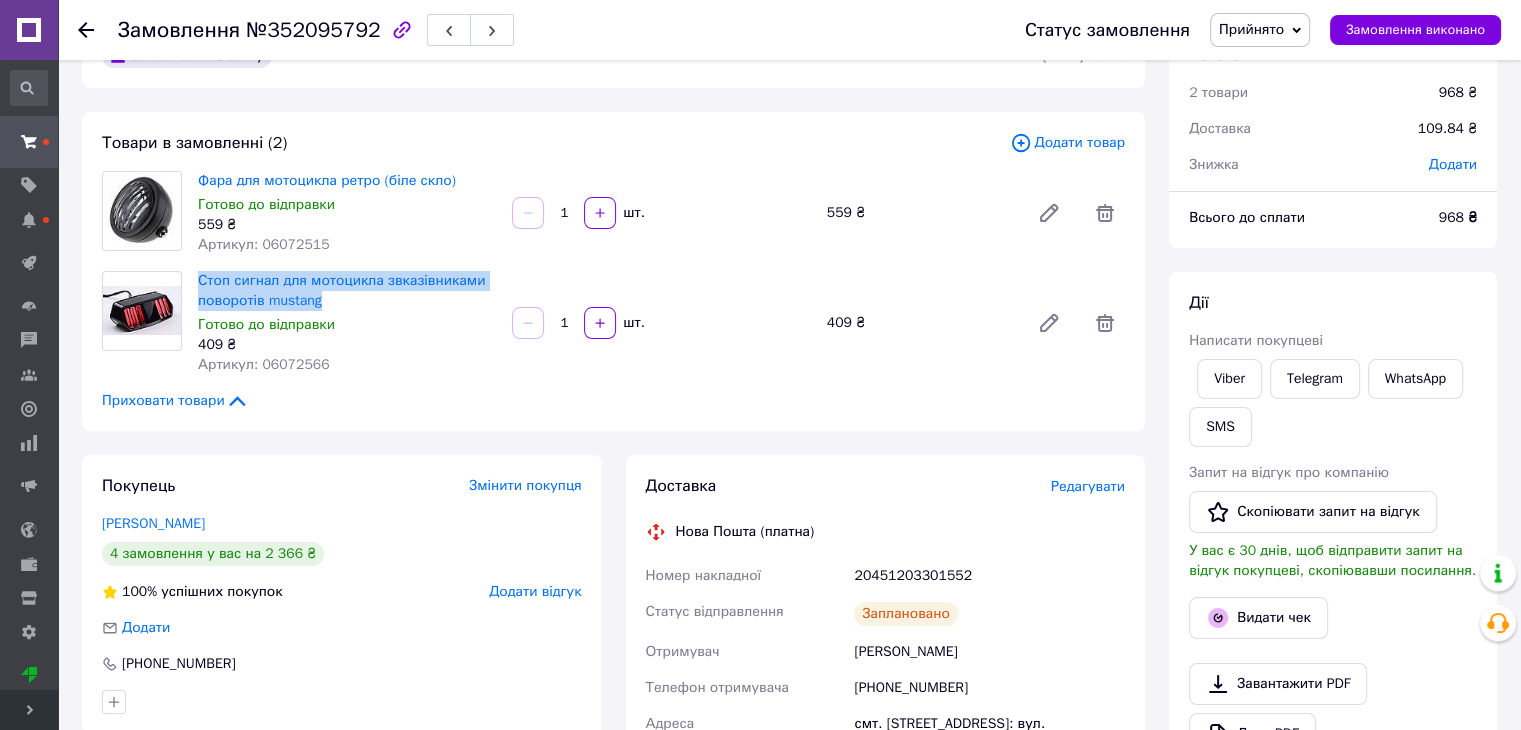 drag, startPoint x: 260, startPoint y: 286, endPoint x: 194, endPoint y: 265, distance: 69.260376 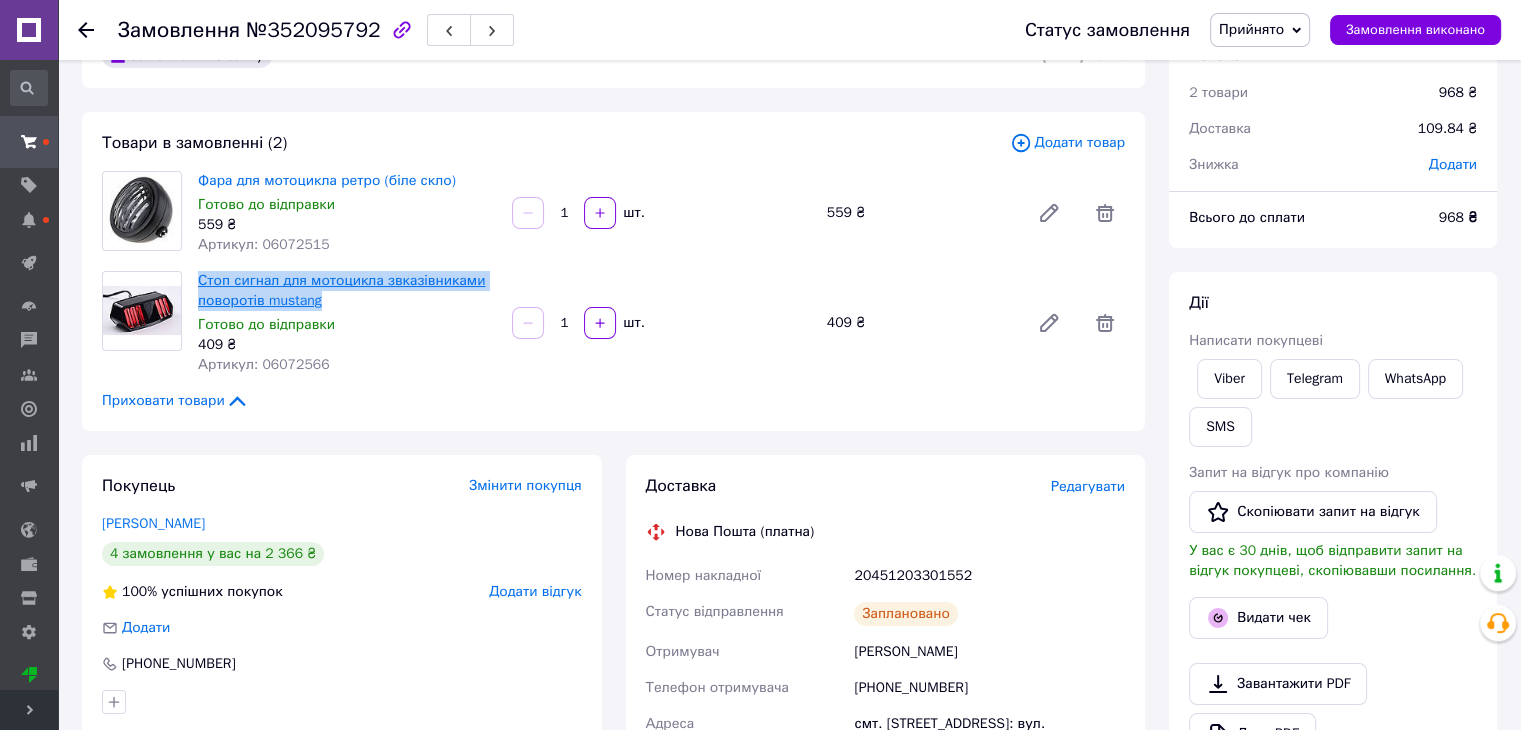 copy on "Стоп сигнал для мотоцикла звказівниками поворотів mustang" 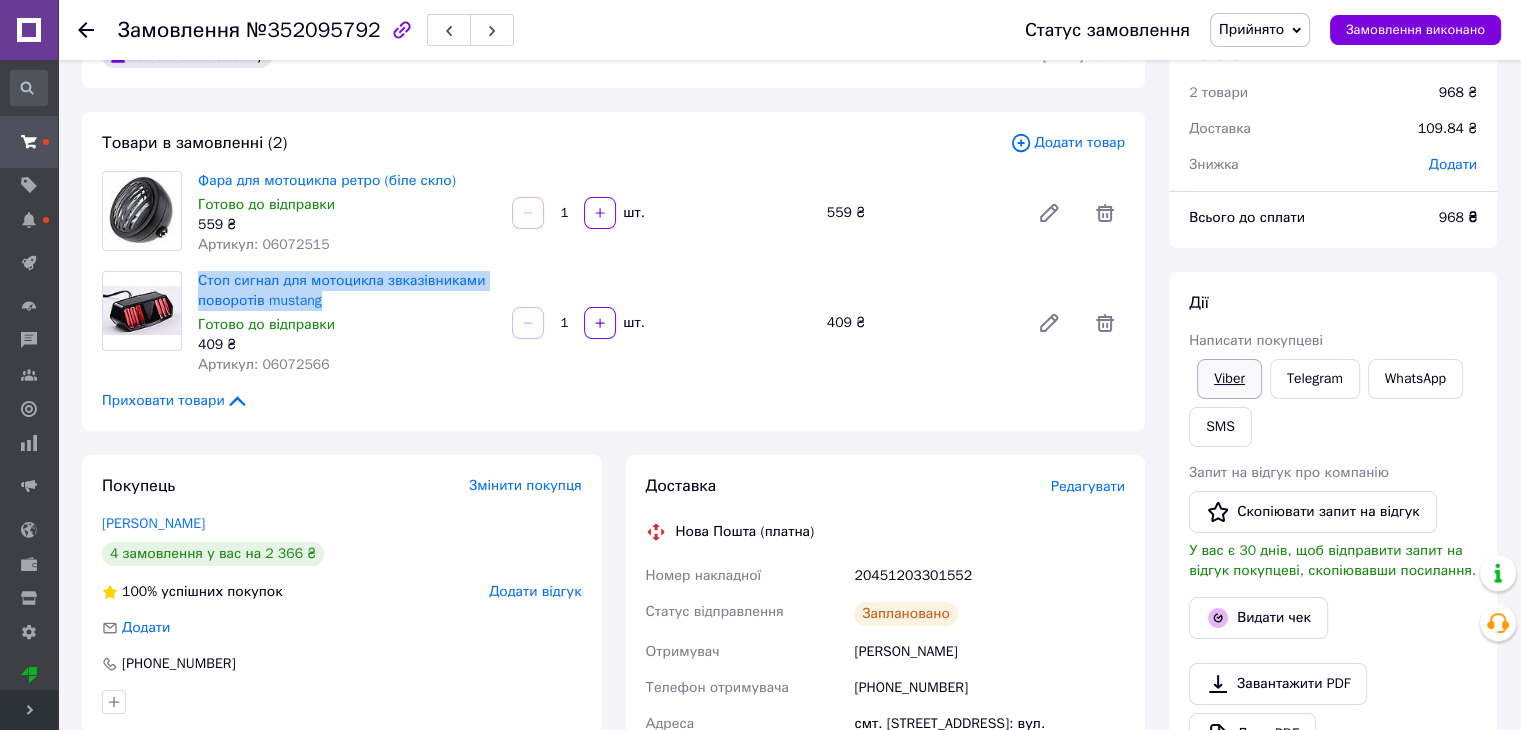 click on "Viber" at bounding box center [1229, 379] 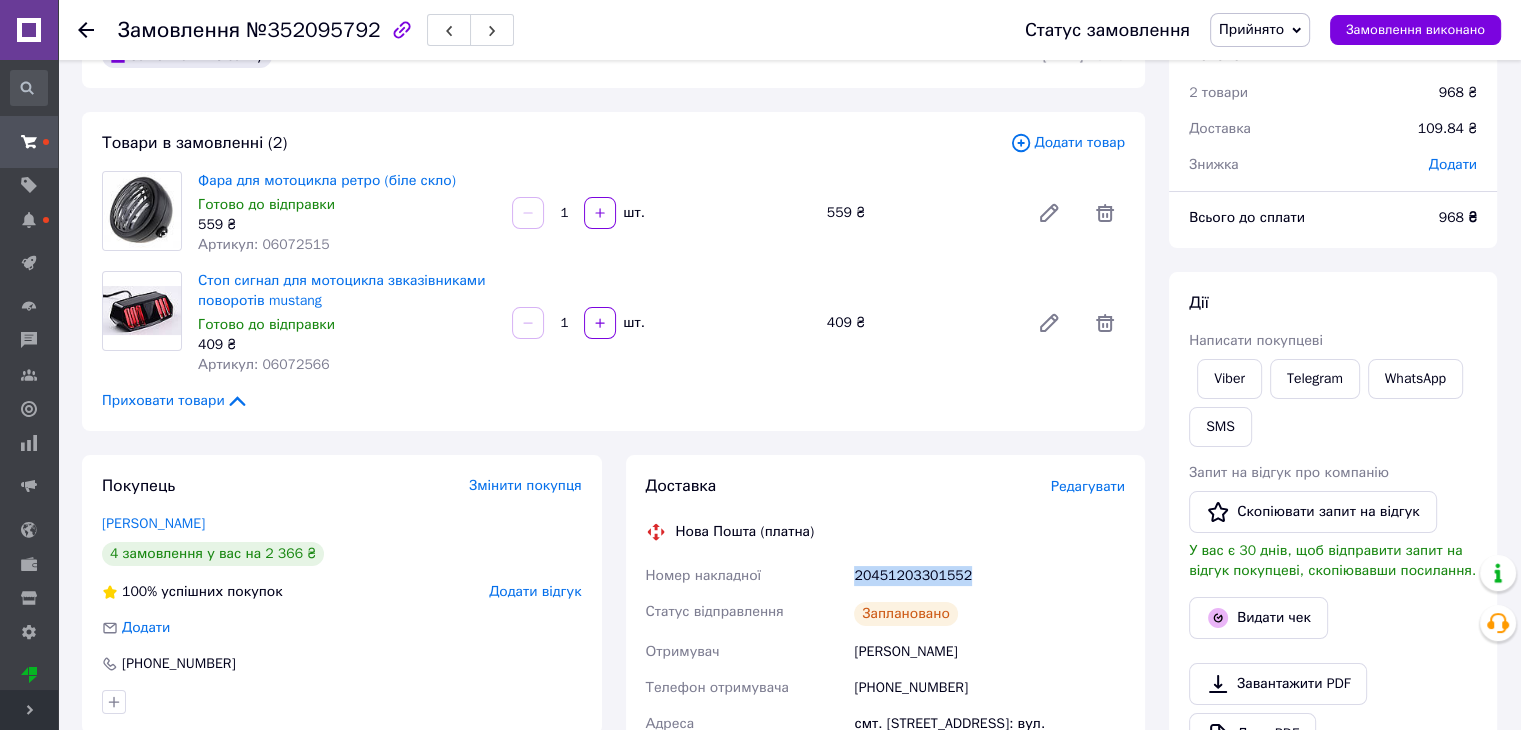 drag, startPoint x: 851, startPoint y: 581, endPoint x: 973, endPoint y: 581, distance: 122 